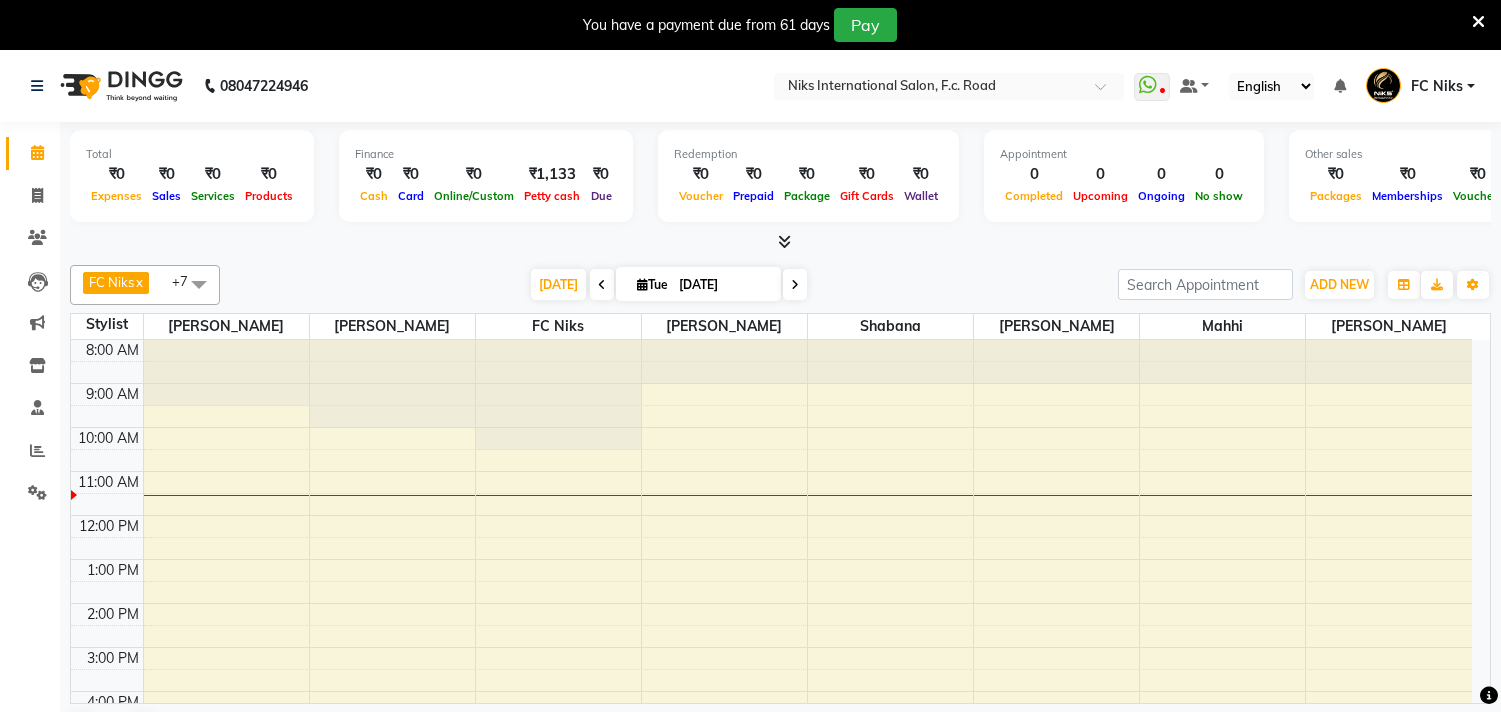 scroll, scrollTop: 0, scrollLeft: 0, axis: both 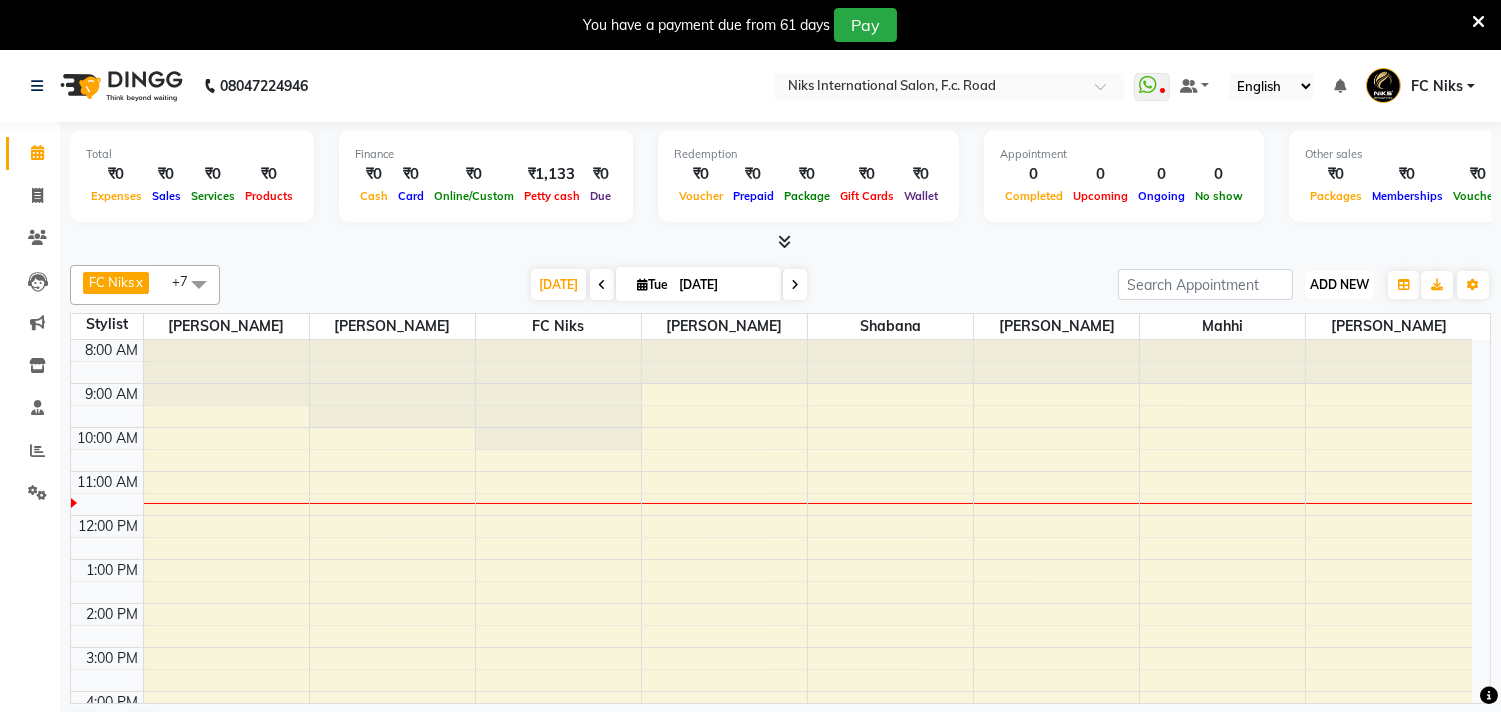 click on "ADD NEW" at bounding box center [1339, 284] 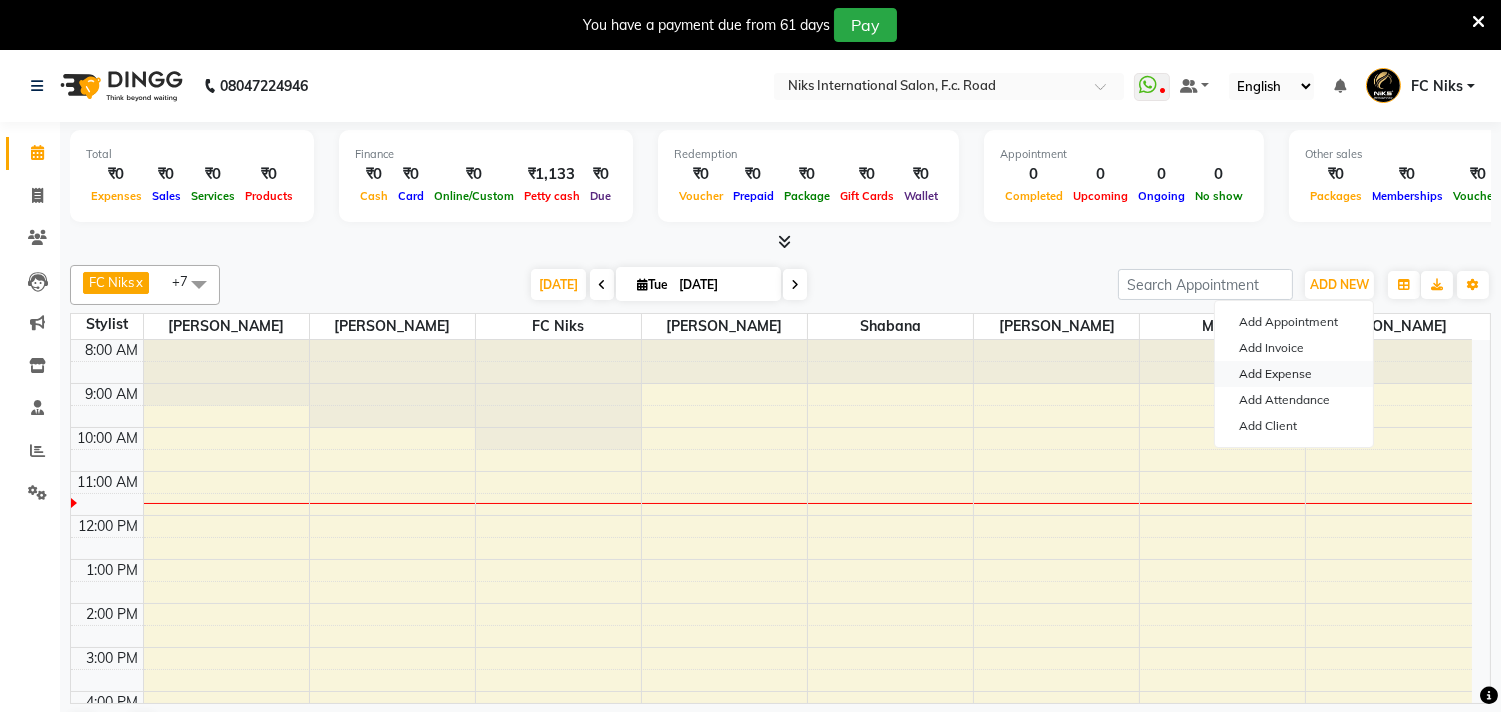 click on "Add Expense" at bounding box center (1294, 374) 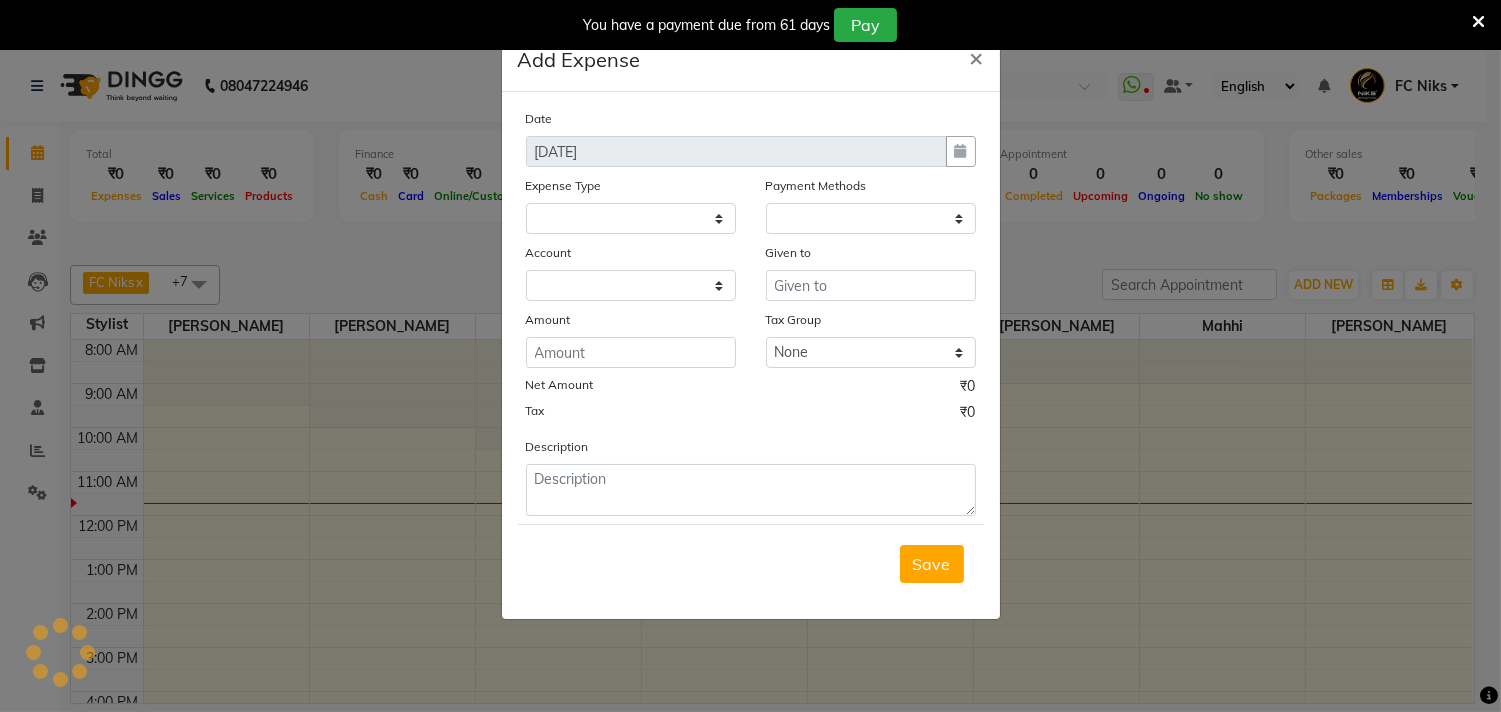 select on "2355" 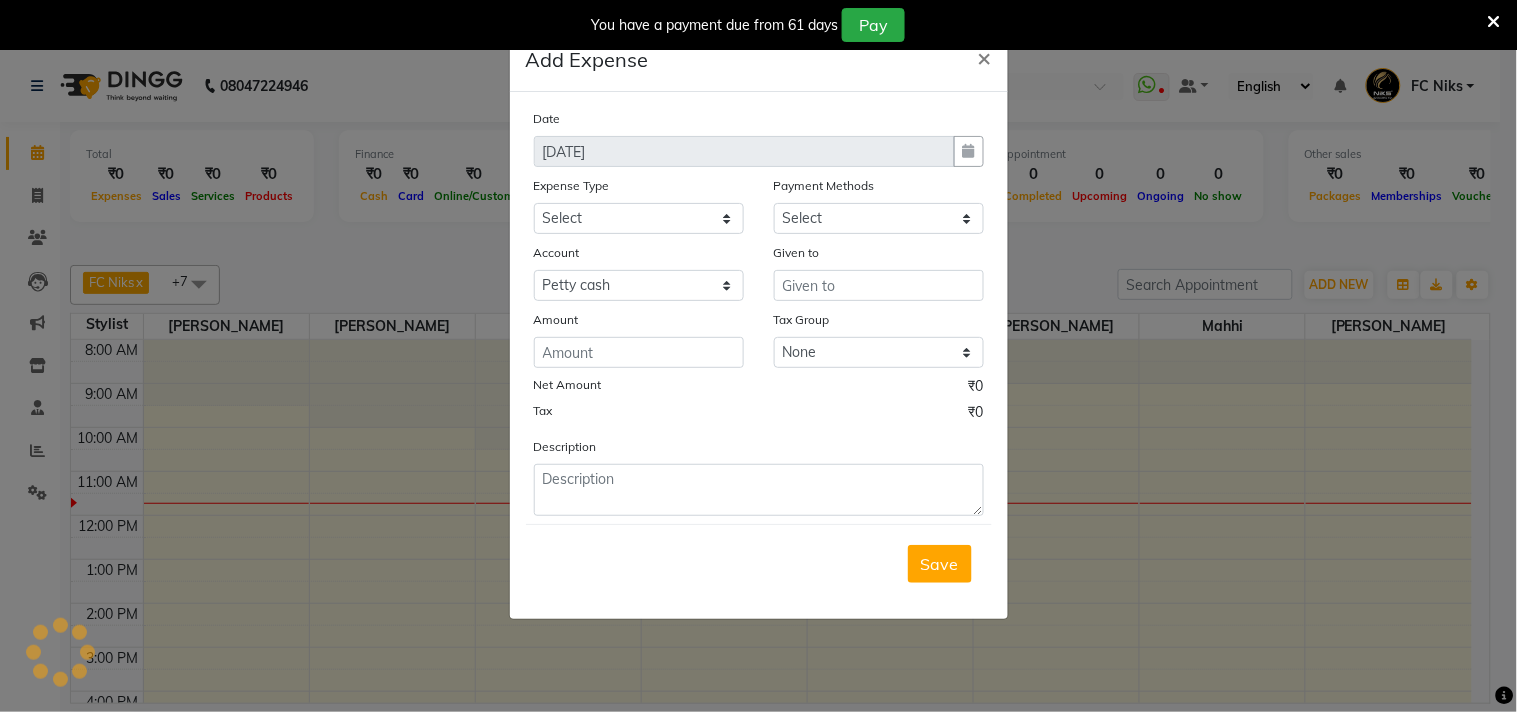select on "1" 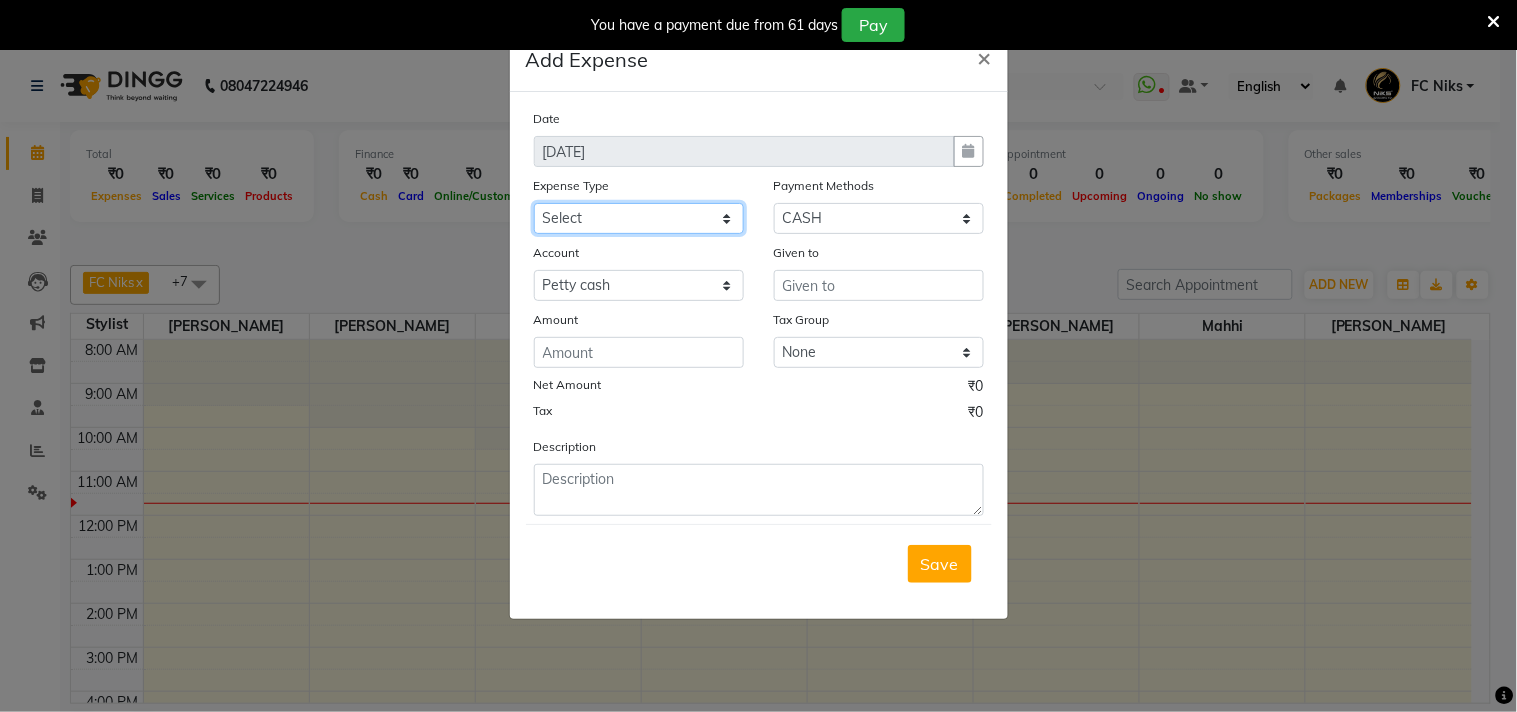 click on "Select Cash transfer to hub Client Snacks Donation Equipment Maintenance Miscellaneous Other Pantry Product Salary Staff Refreshment Tea & Refreshment Travalling" 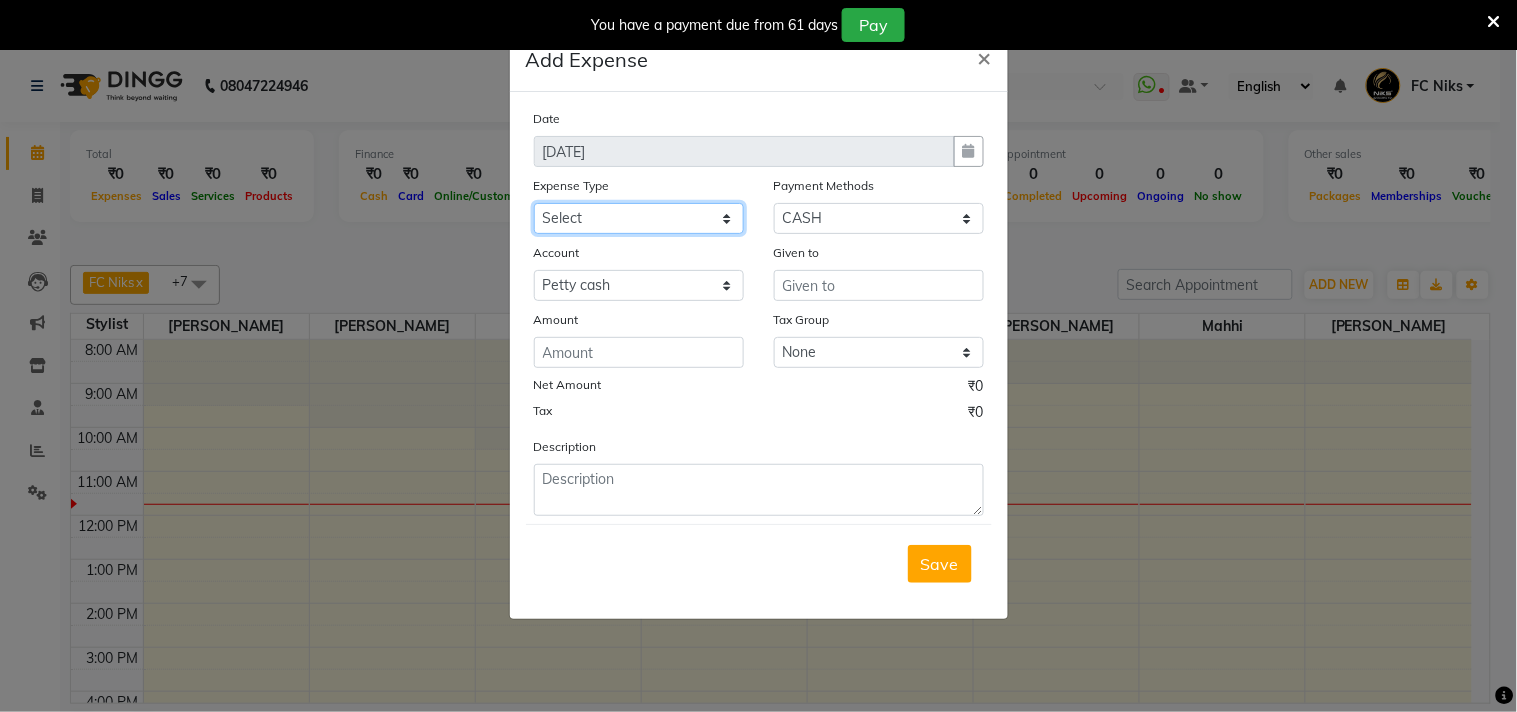 select on "946" 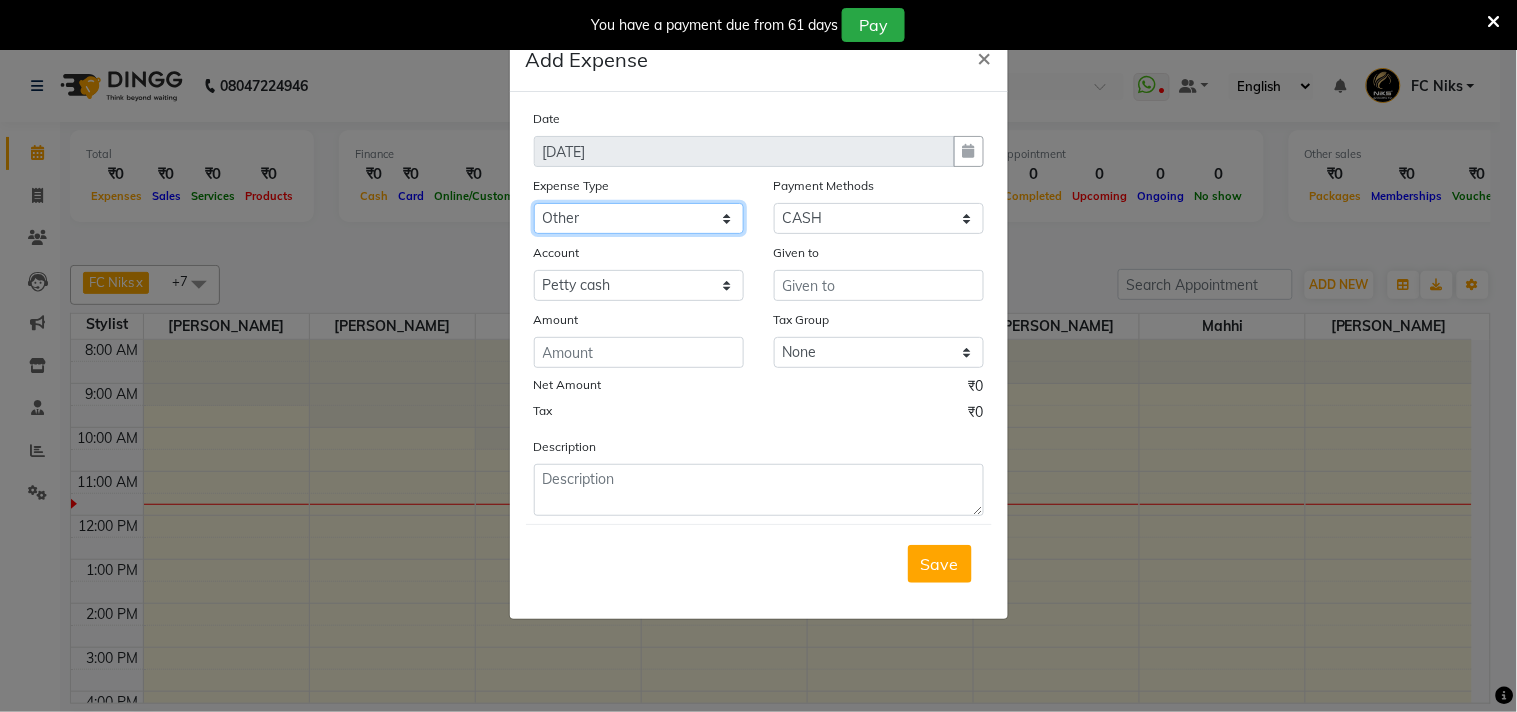 click on "Select Cash transfer to hub Client Snacks Donation Equipment Maintenance Miscellaneous Other Pantry Product Salary Staff Refreshment Tea & Refreshment Travalling" 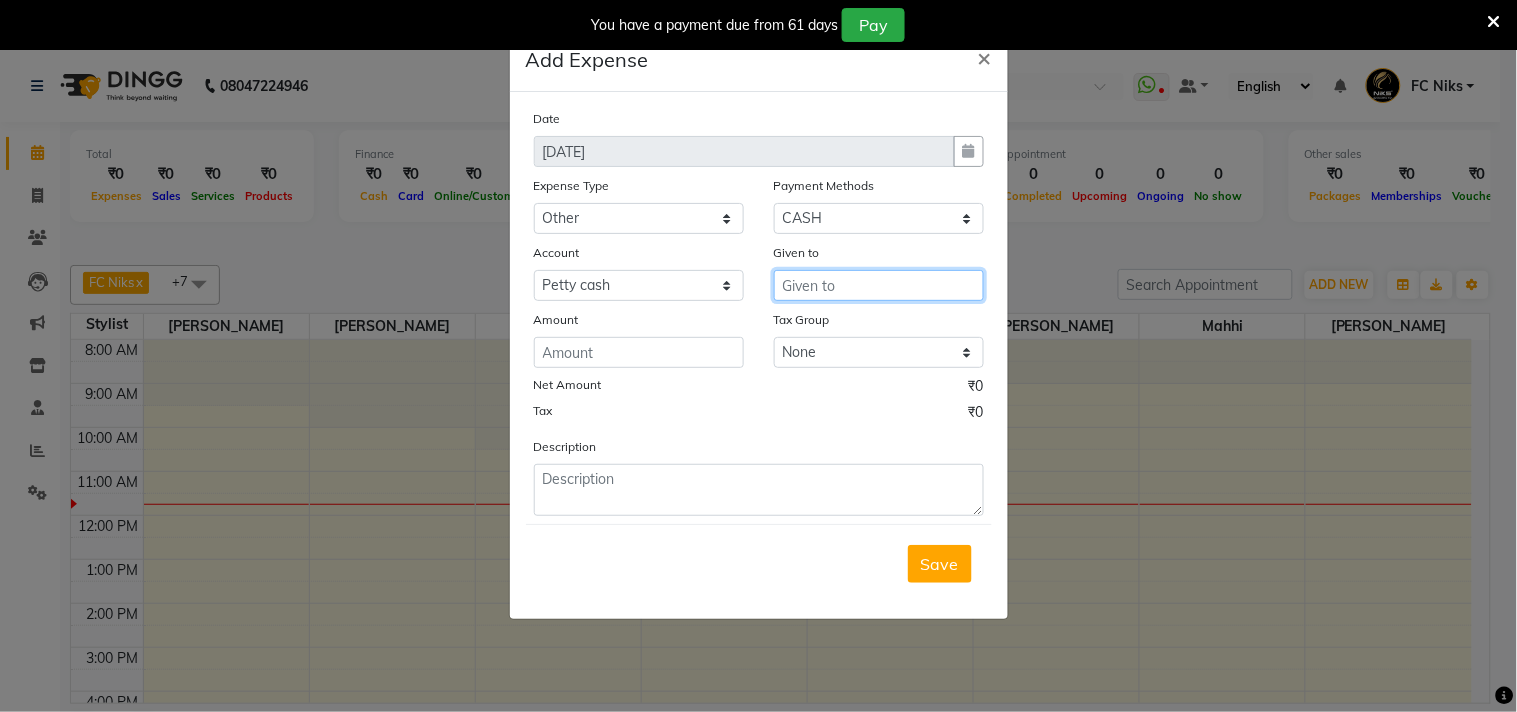 click at bounding box center (879, 285) 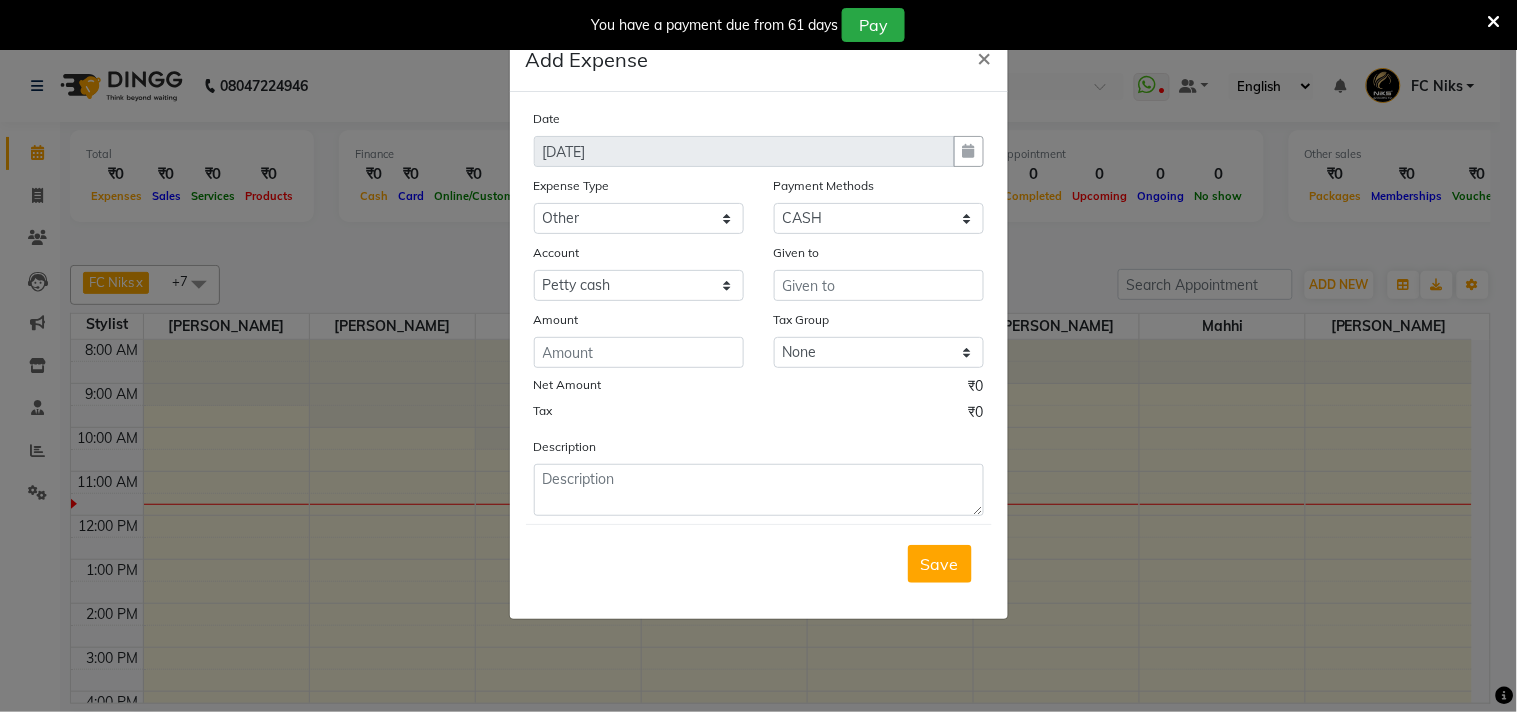 click on "Description" 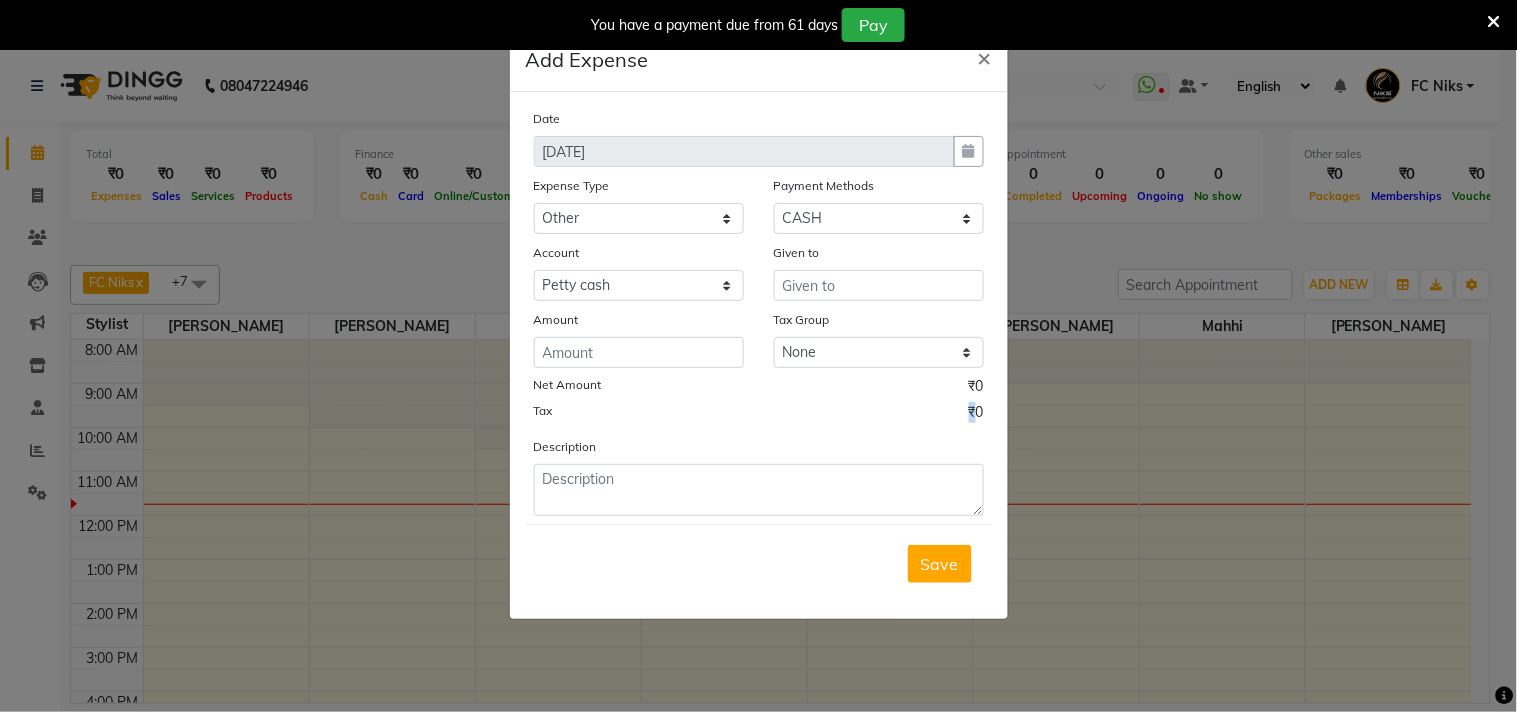 drag, startPoint x: 807, startPoint y: 422, endPoint x: 1098, endPoint y: 368, distance: 295.9679 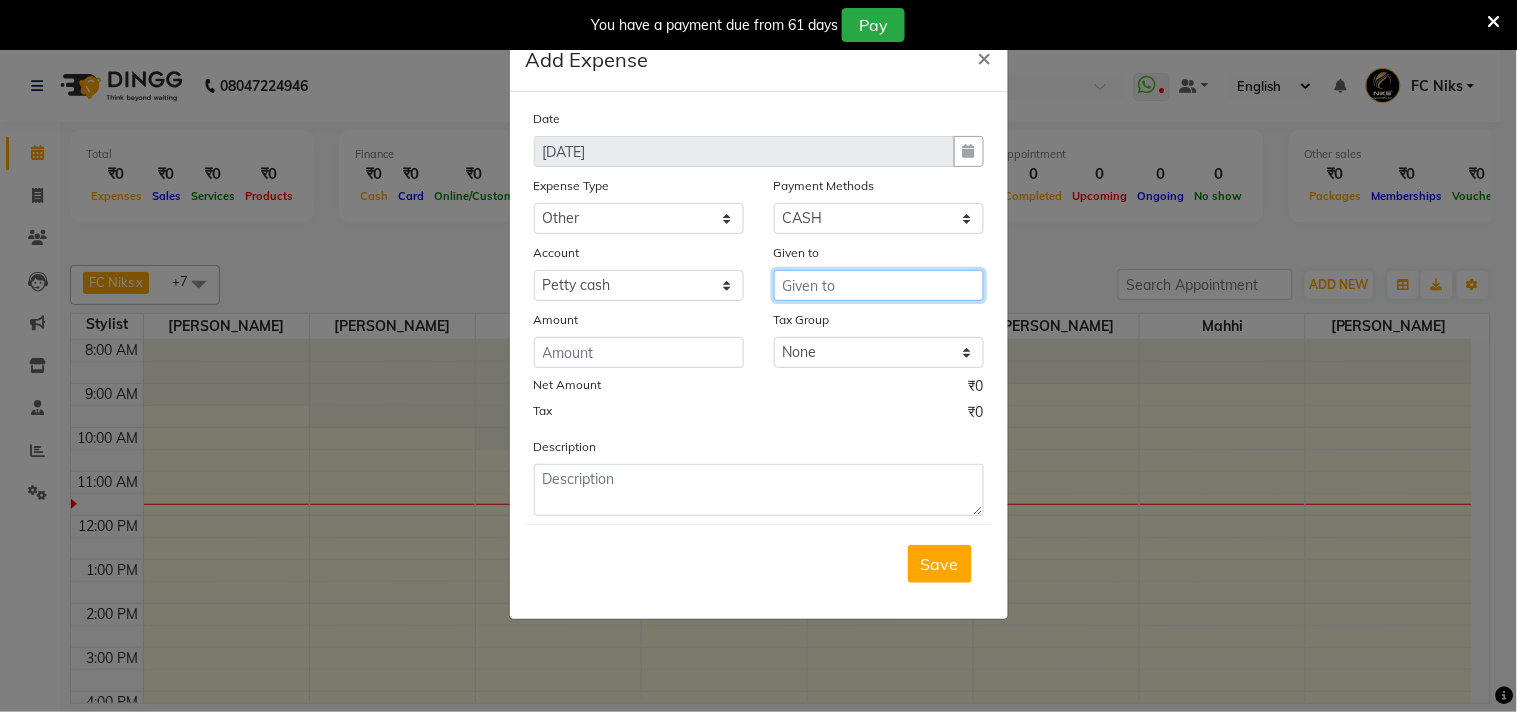 click at bounding box center (879, 285) 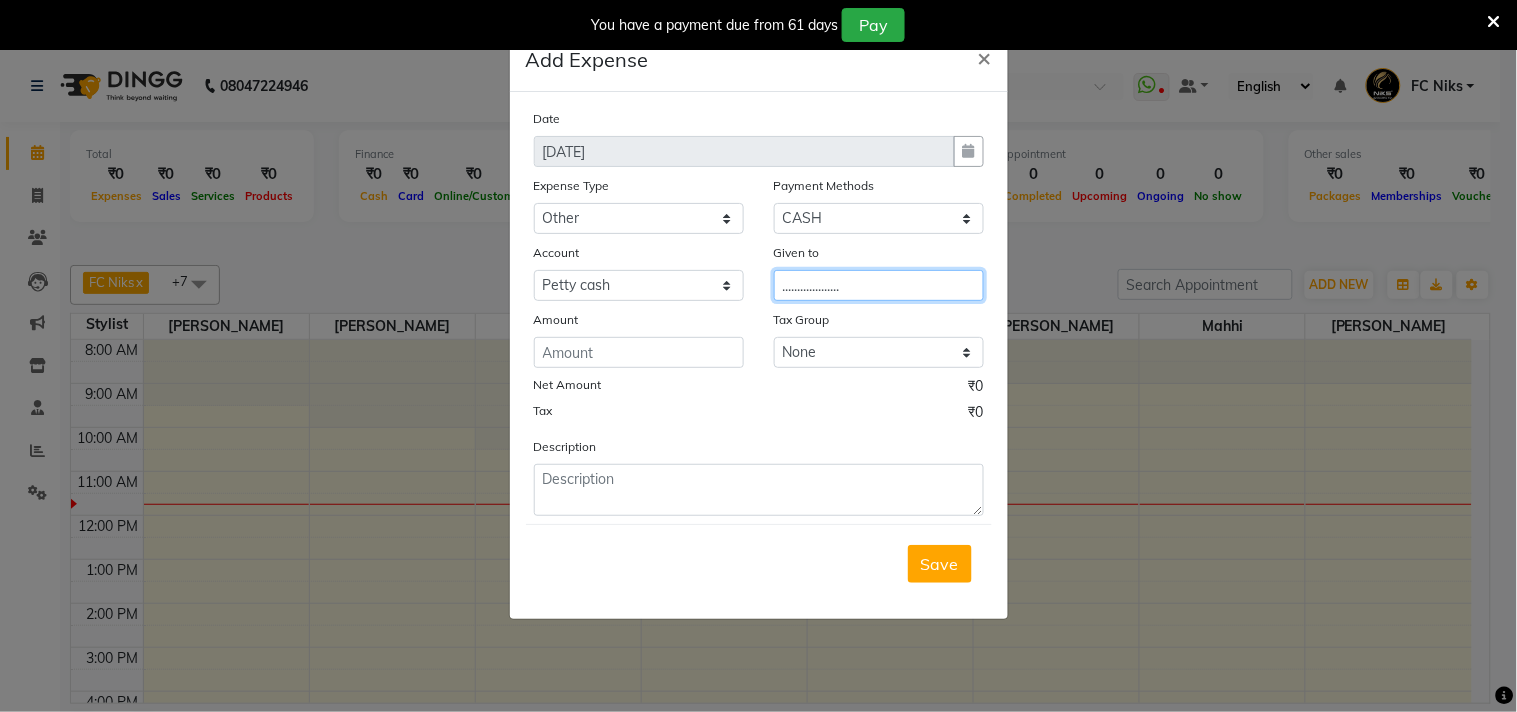 type on "..................." 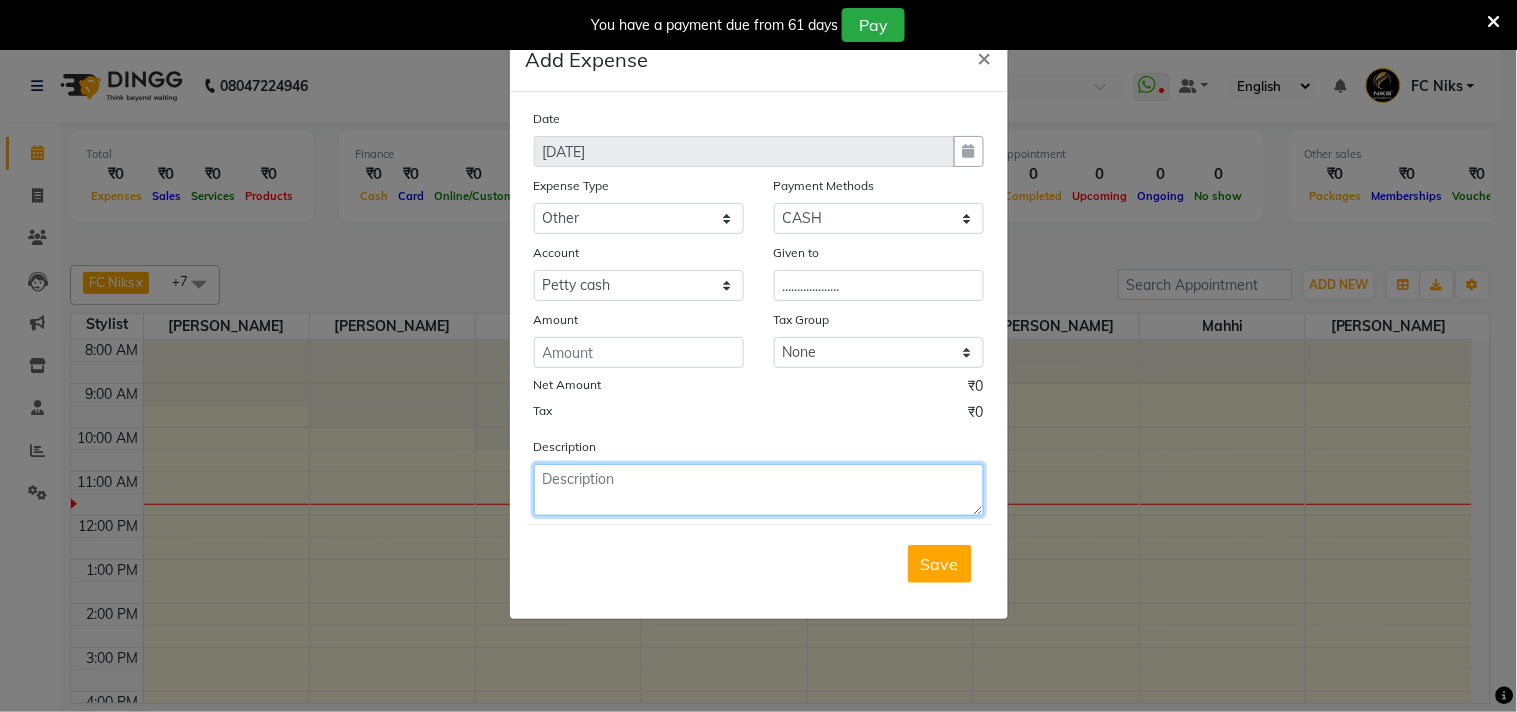 click 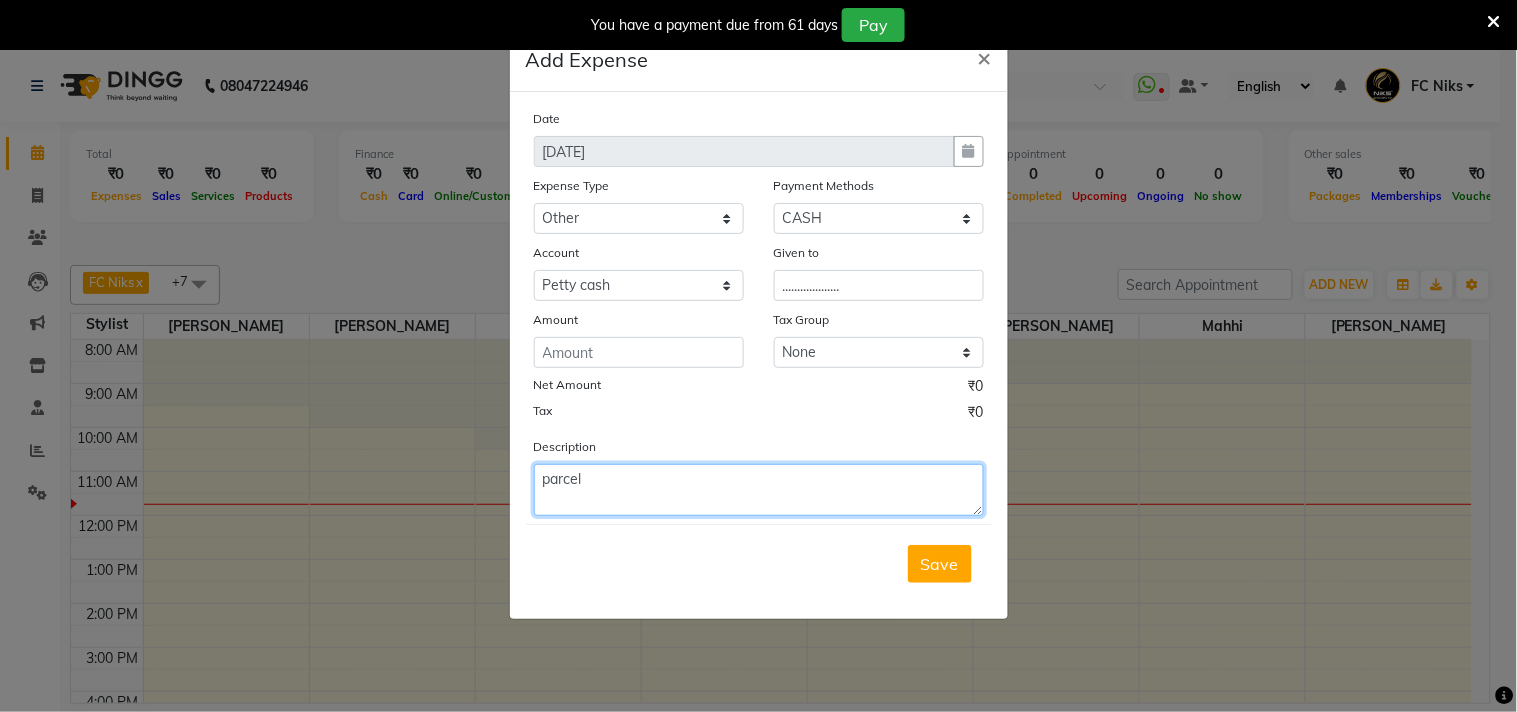 type on "parcel" 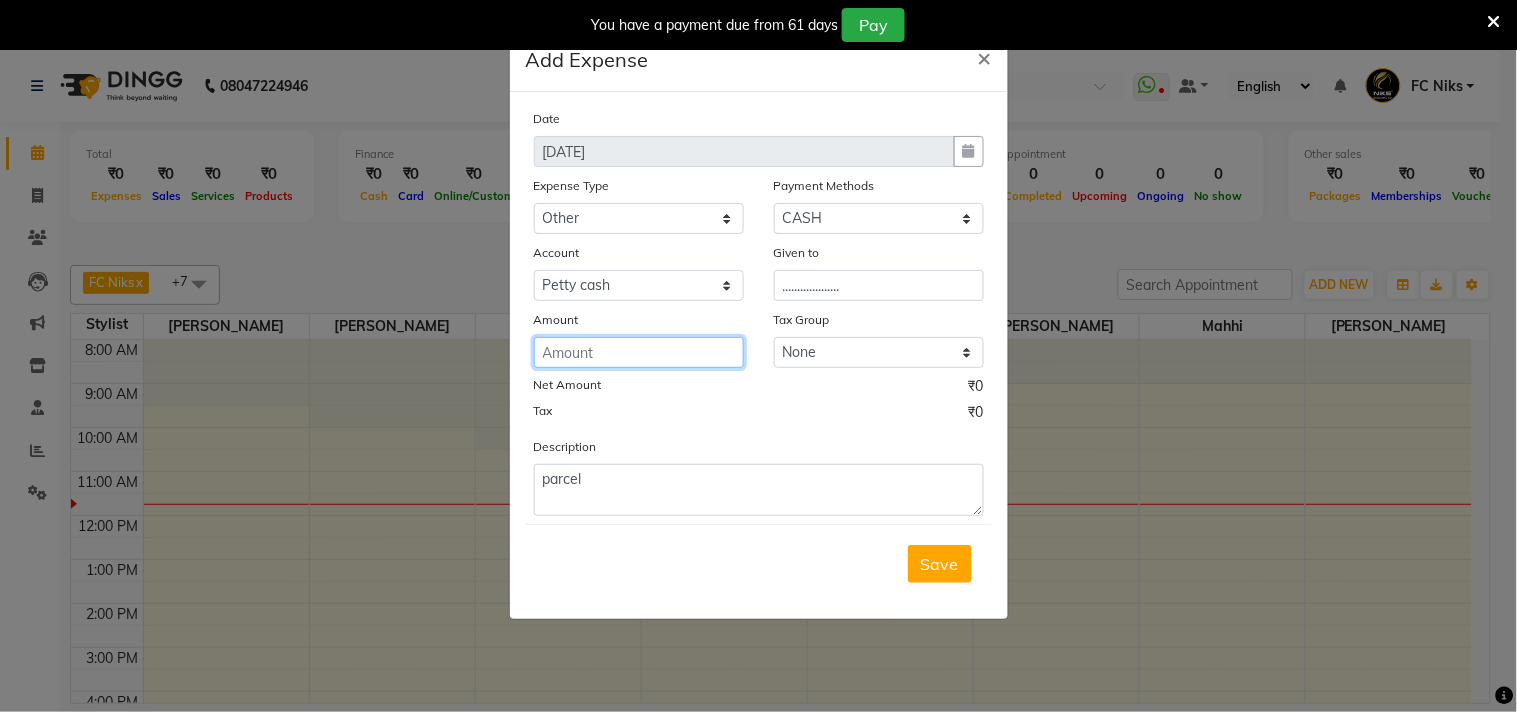 click 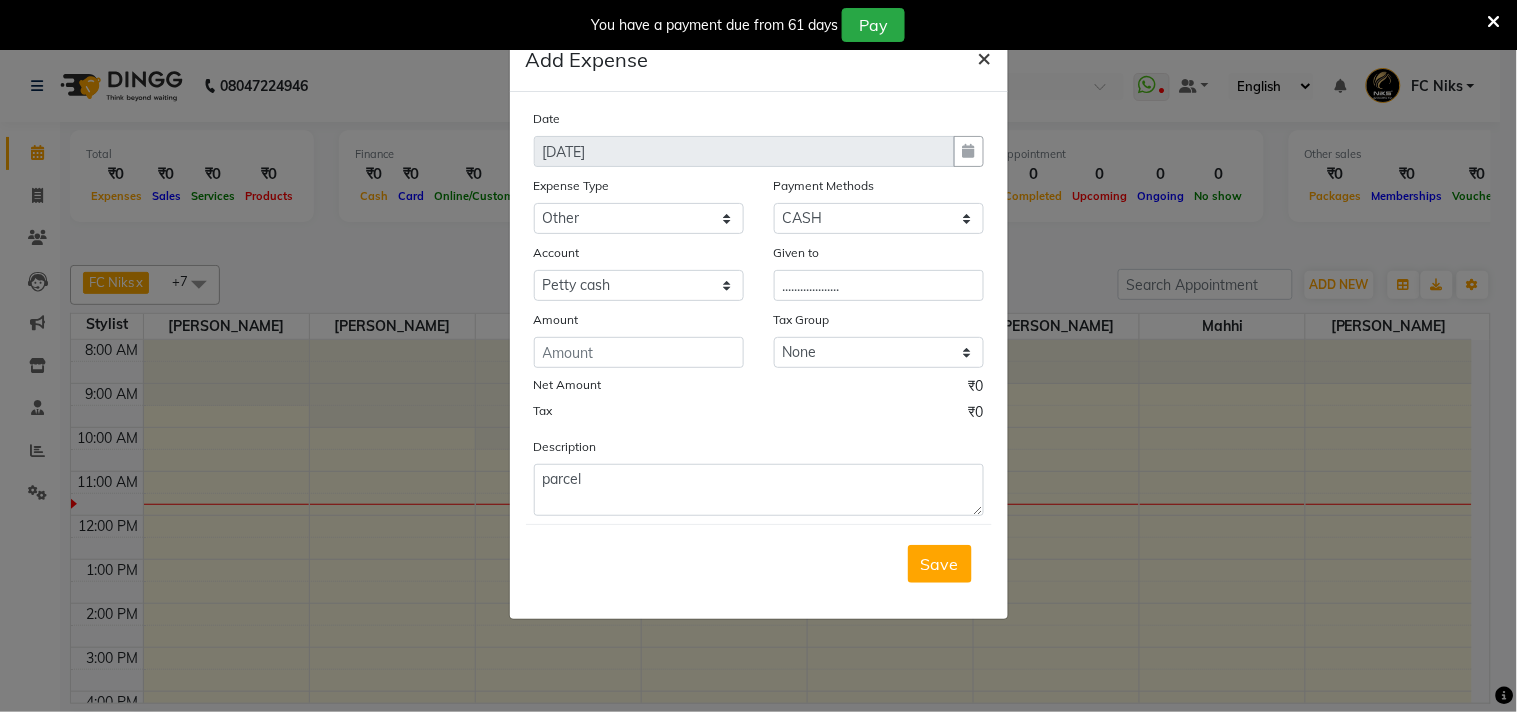 click on "×" 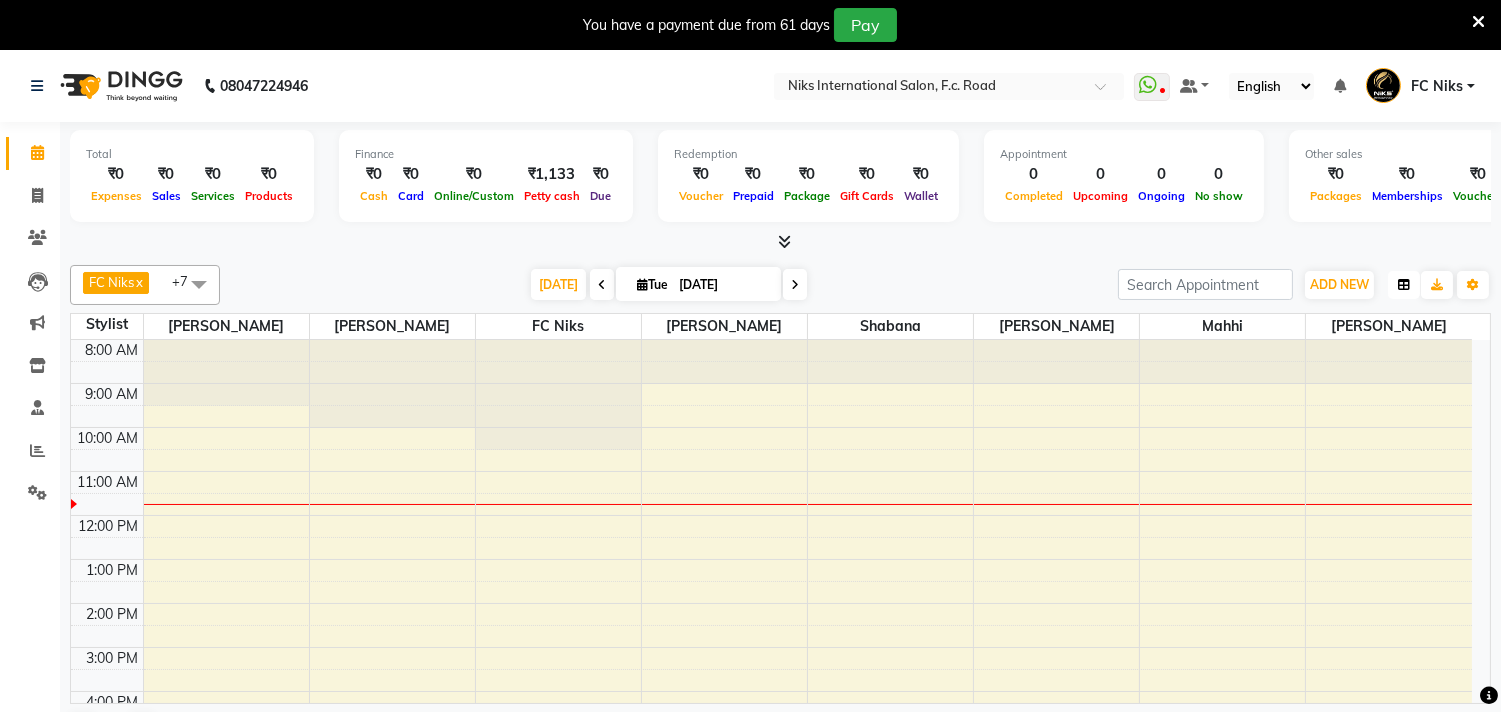 click at bounding box center (1404, 285) 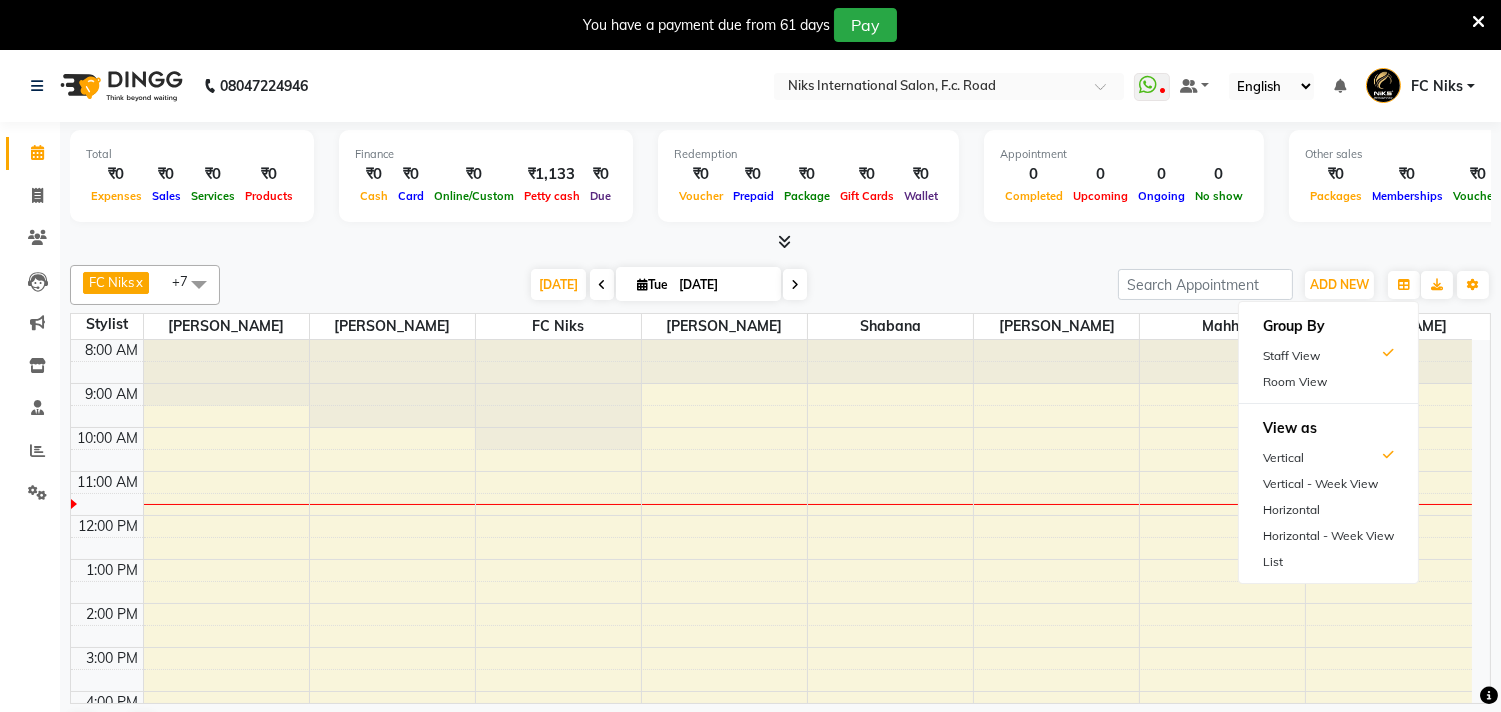 click at bounding box center (780, 242) 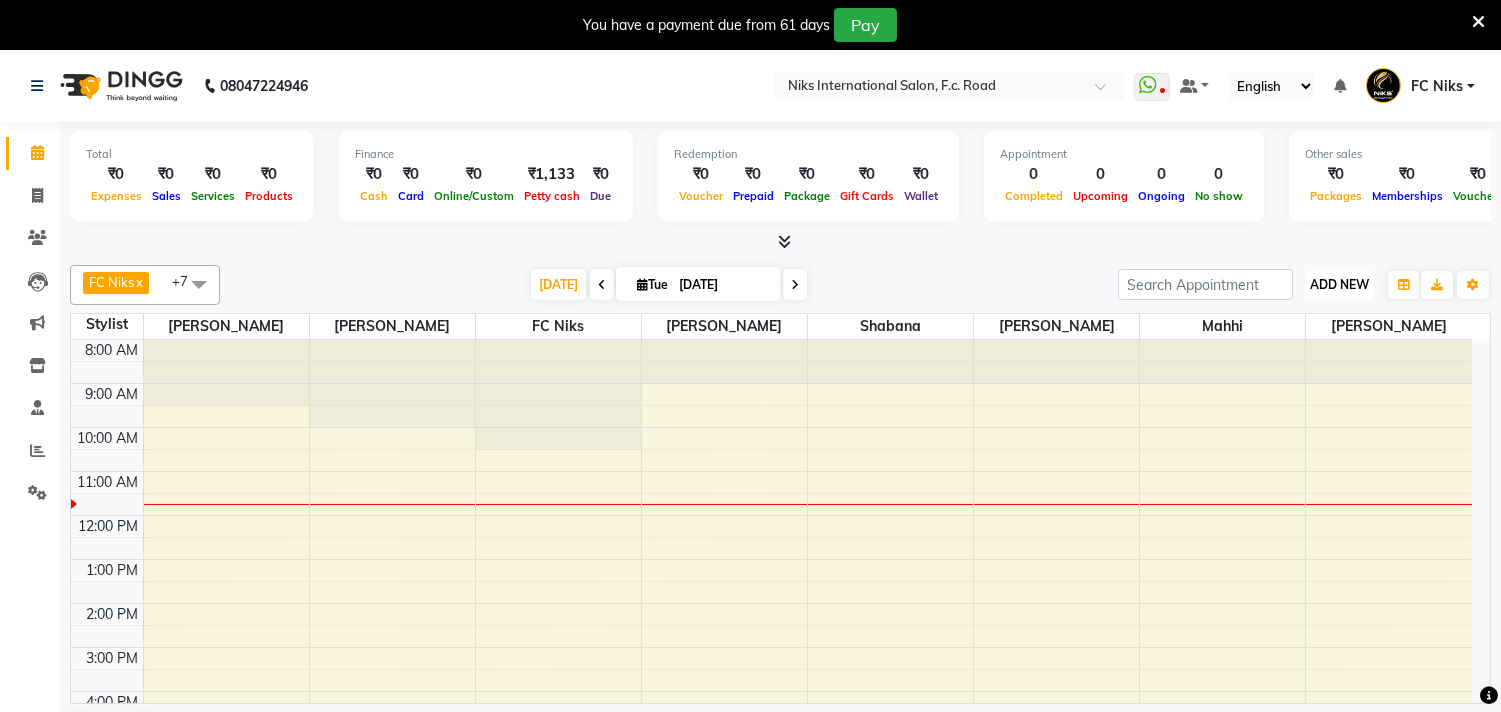 click on "ADD NEW Toggle Dropdown" at bounding box center [1339, 285] 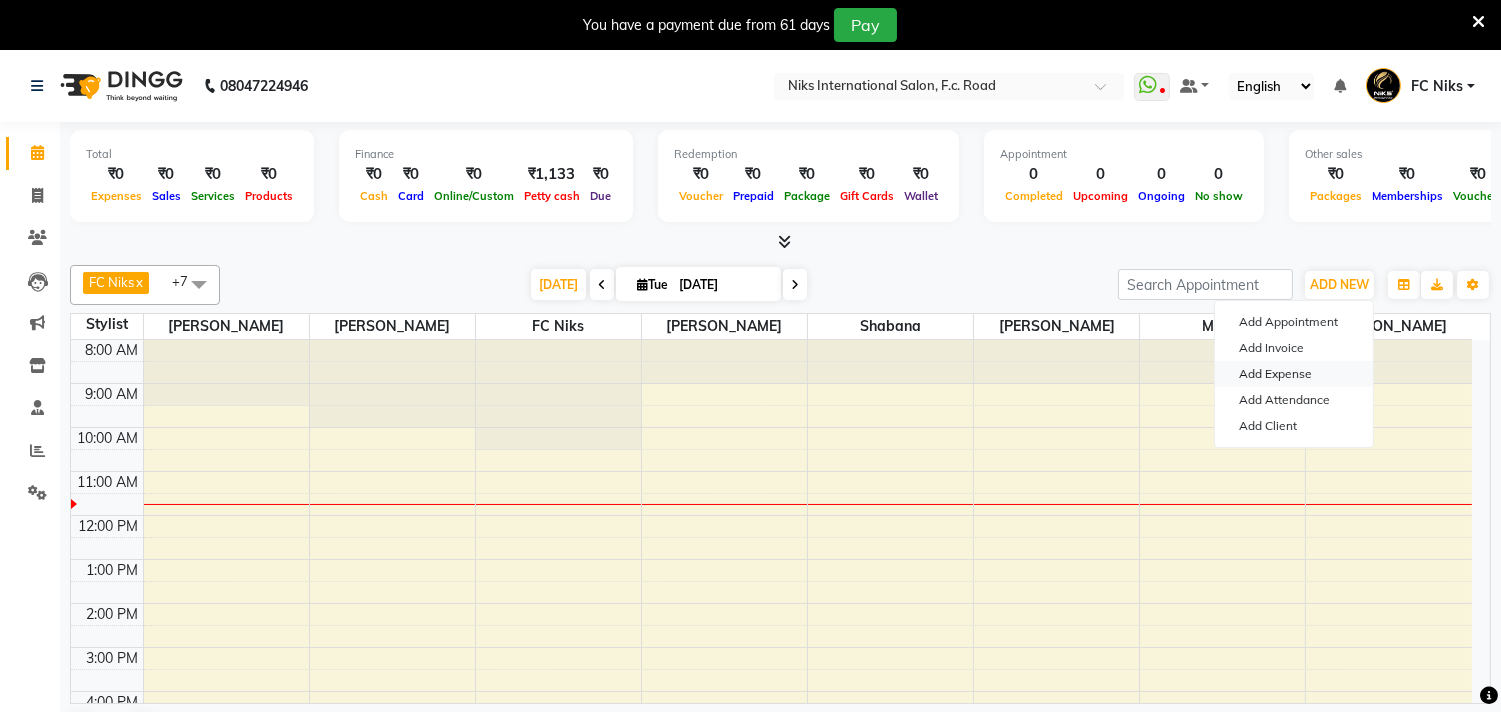 click on "Add Expense" at bounding box center (1294, 374) 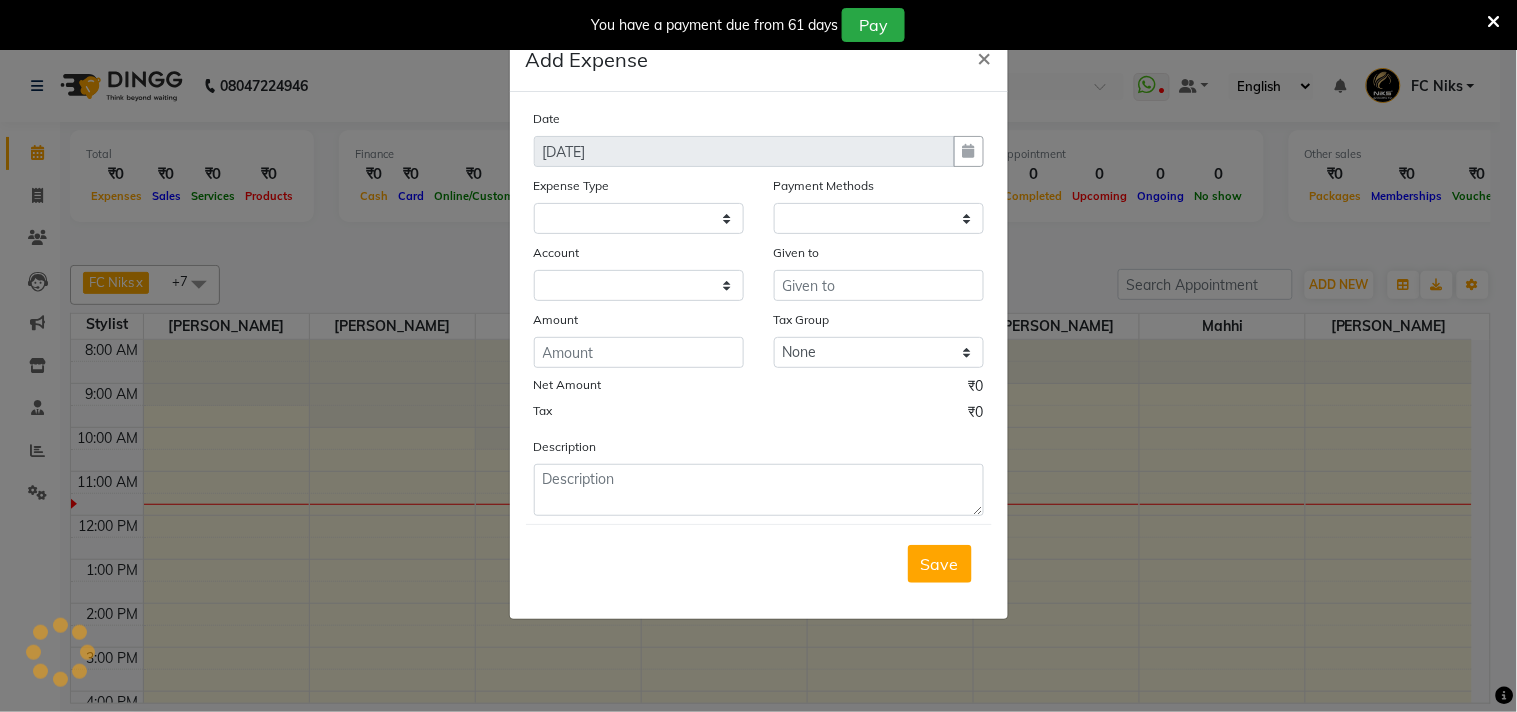 select 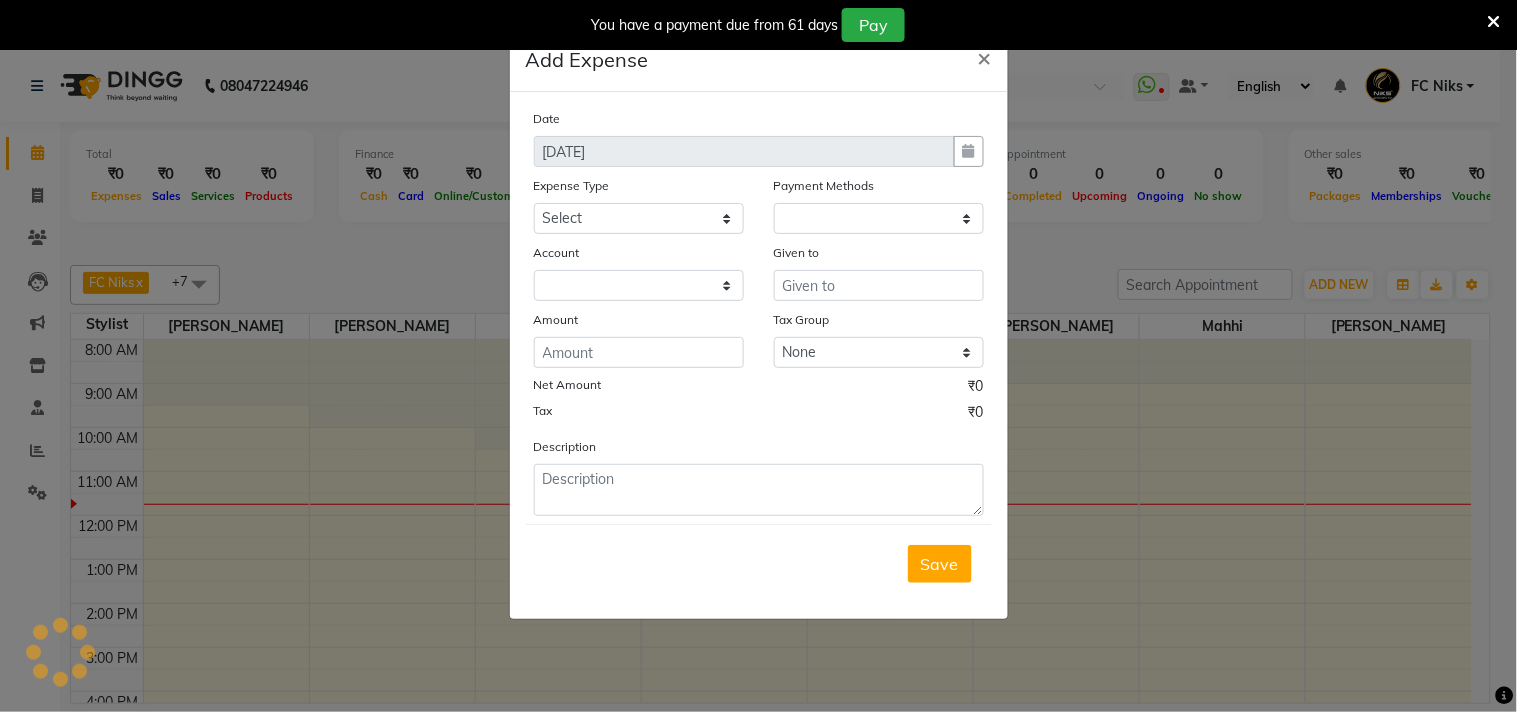 select on "1" 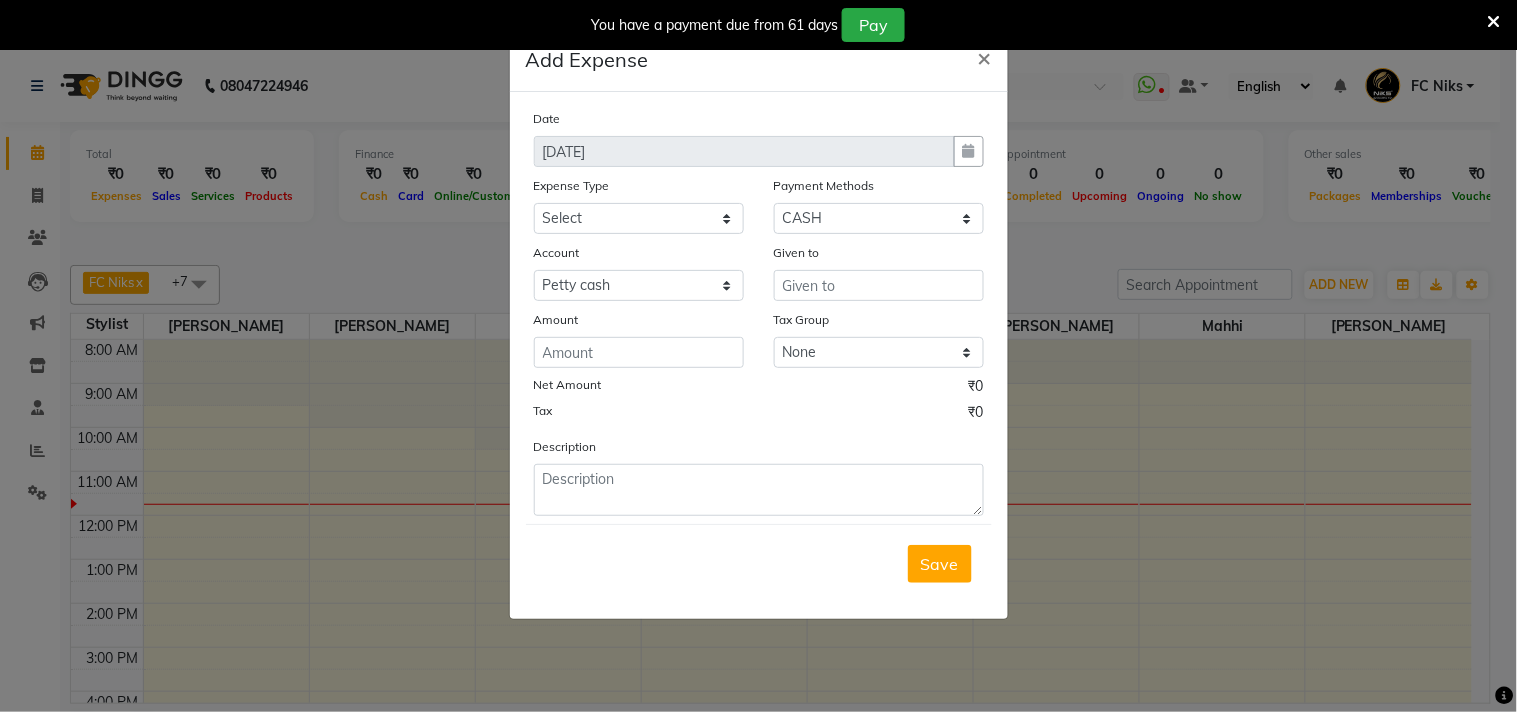 click 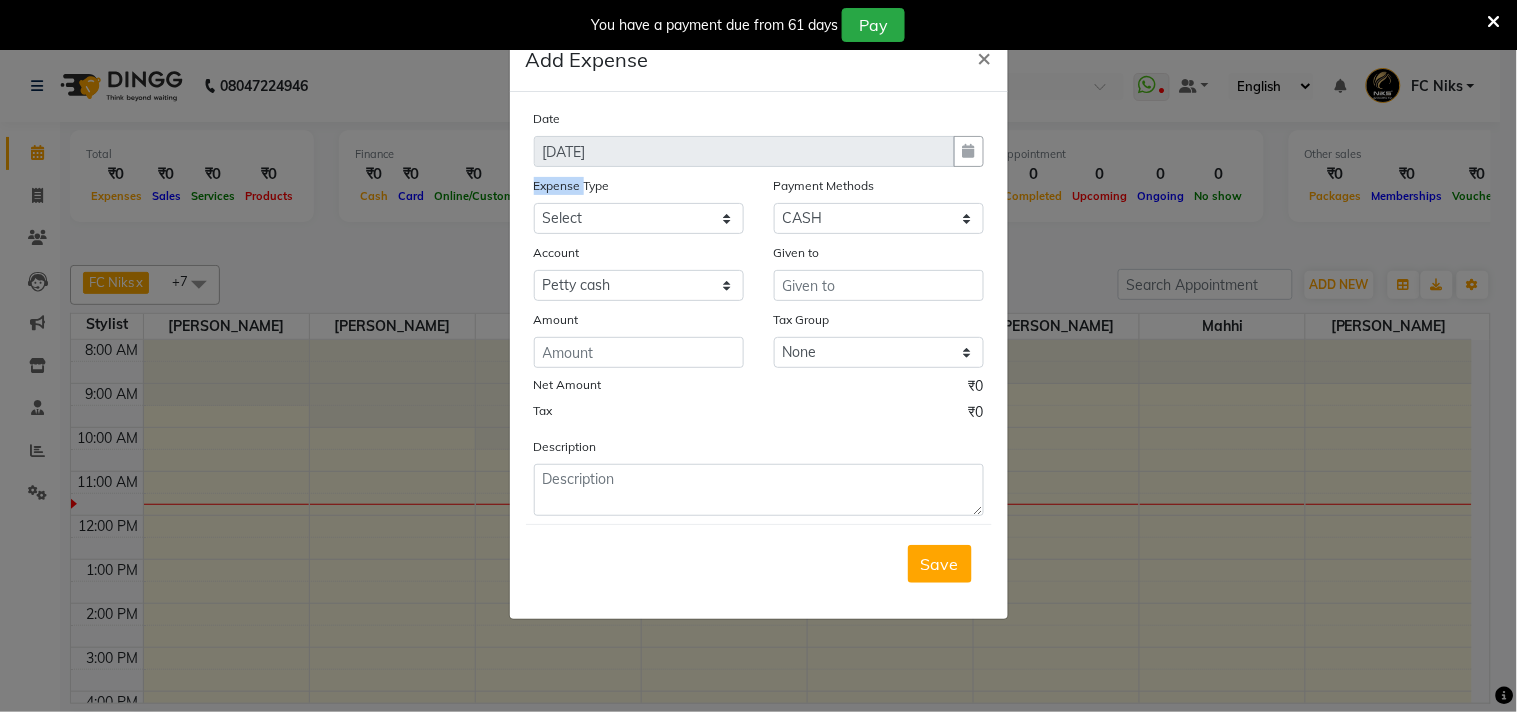 click 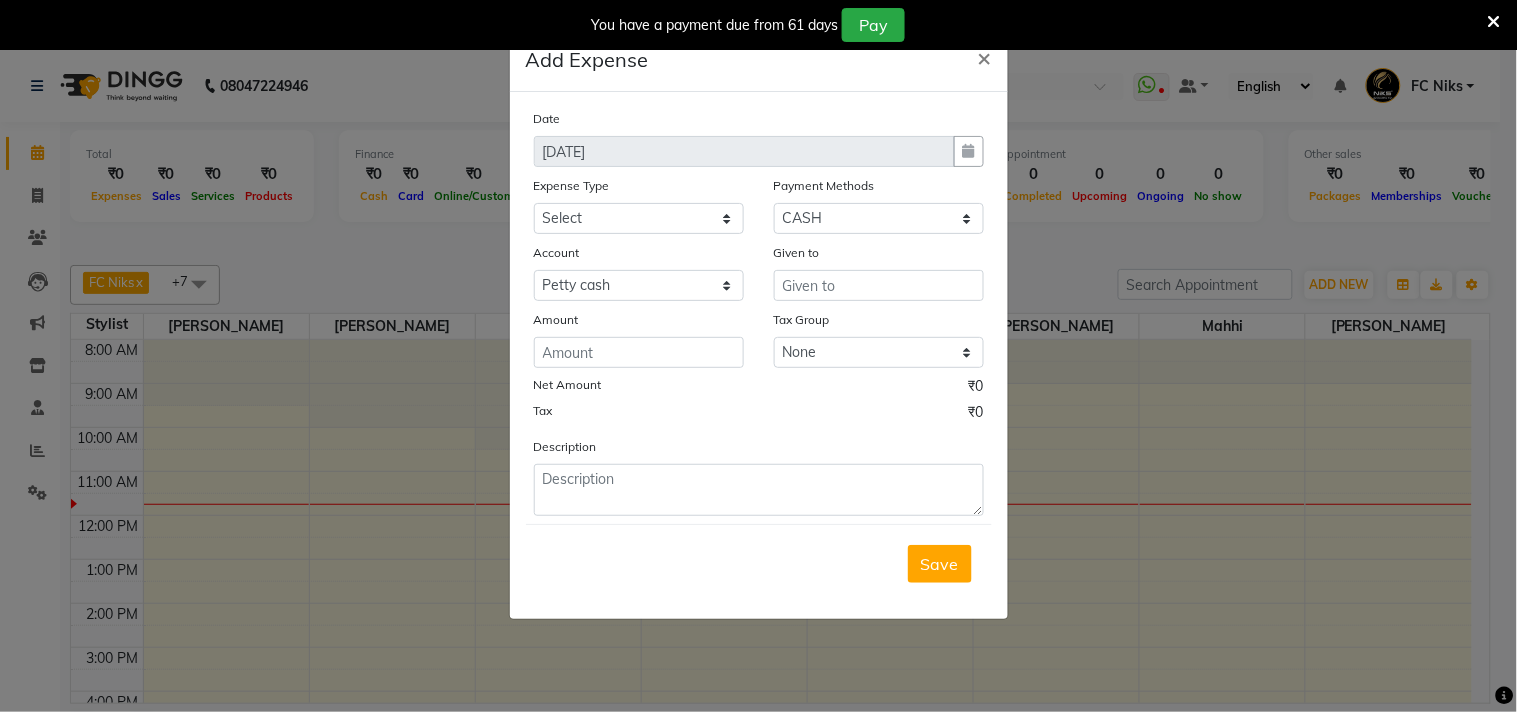 click 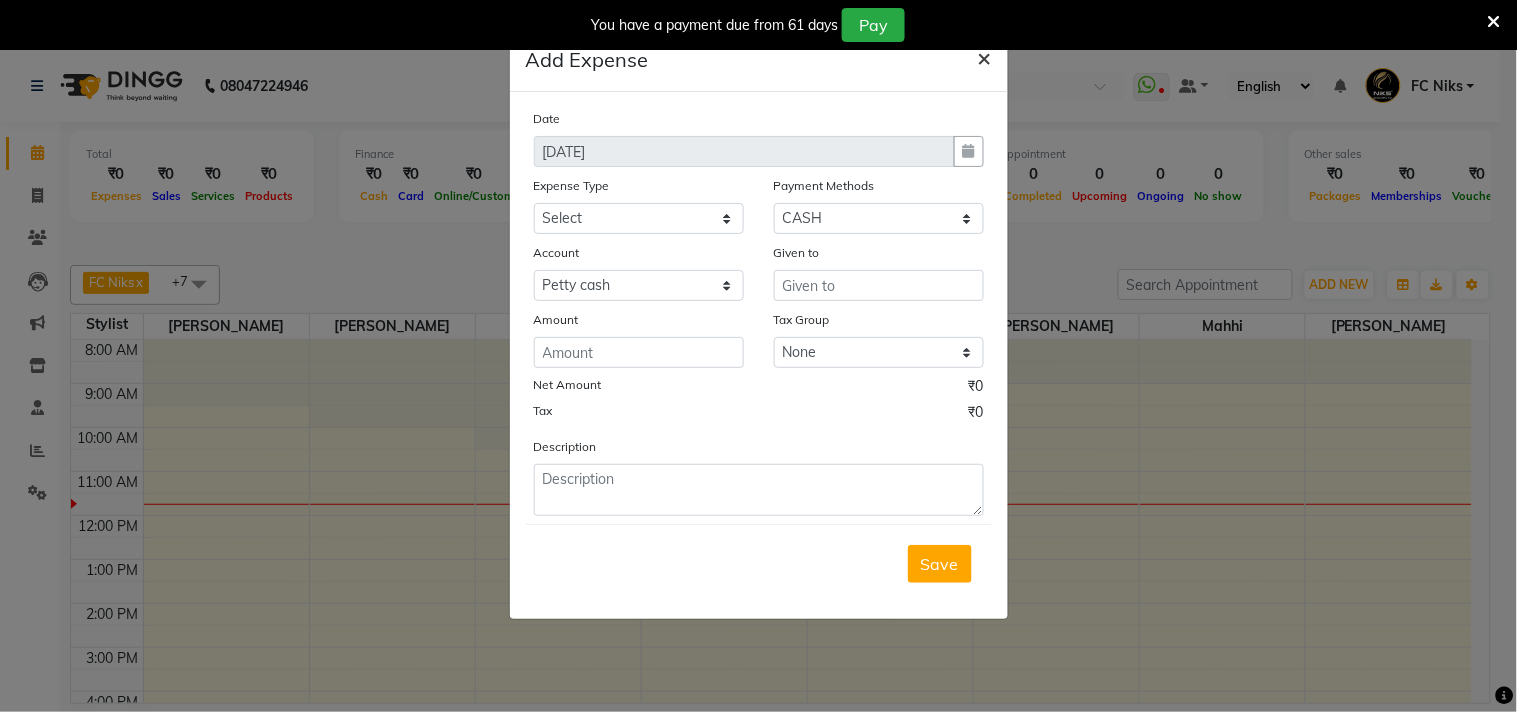 click on "×" 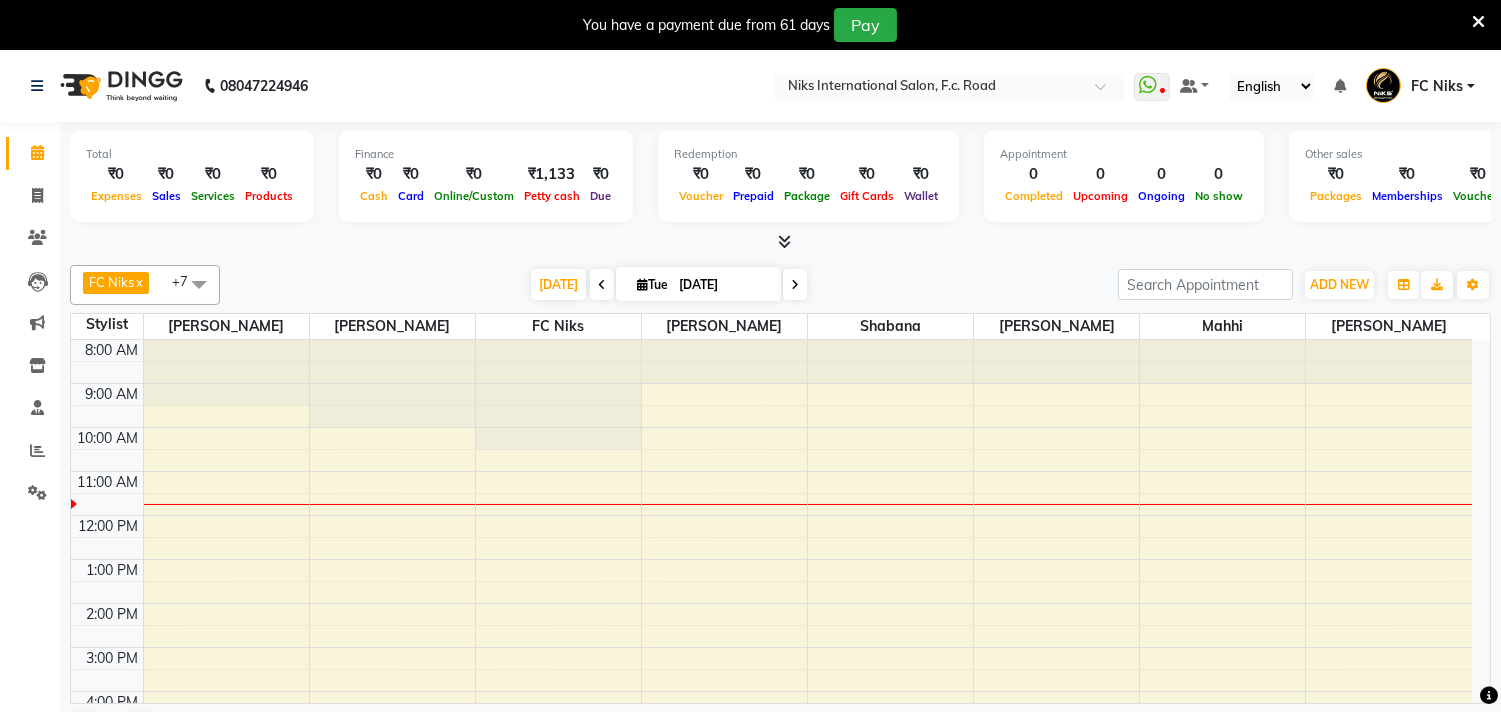 click at bounding box center (1478, 22) 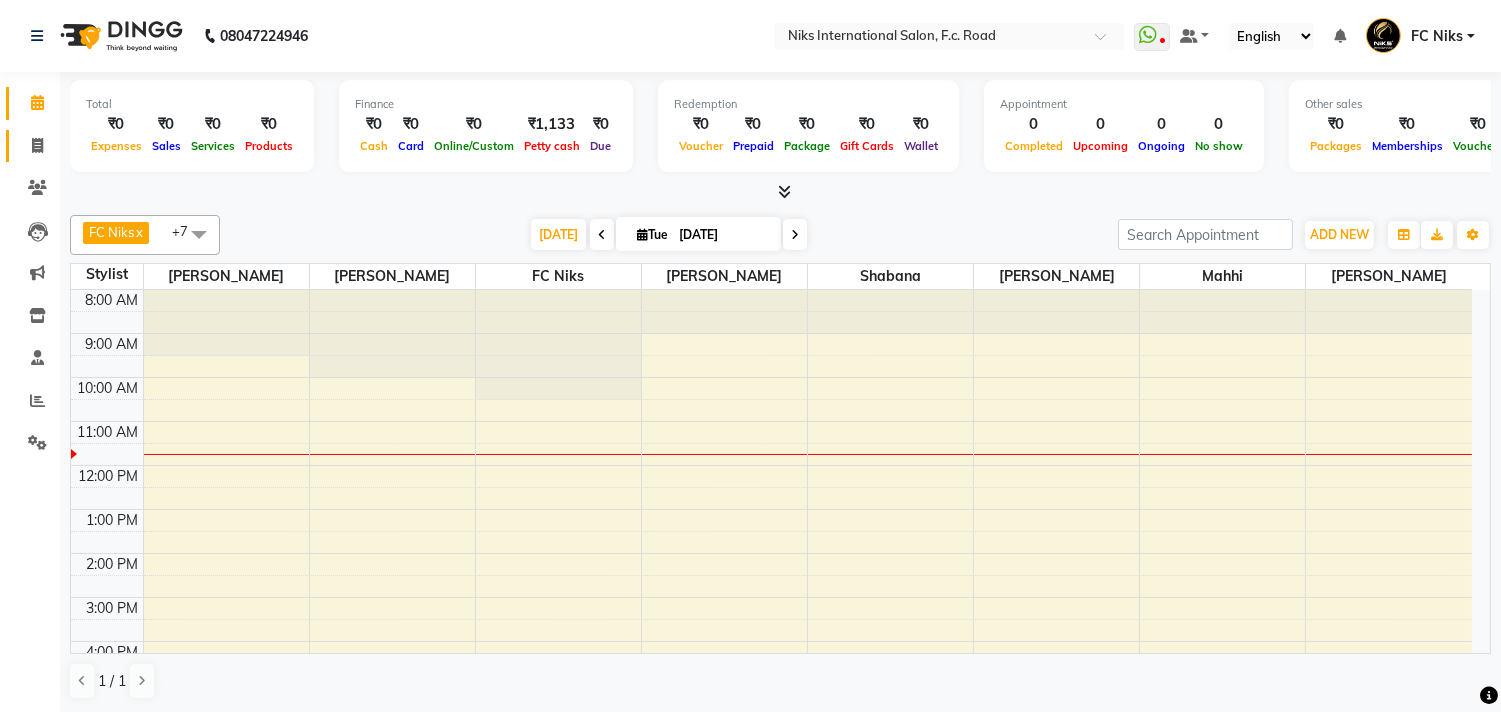 click on "Invoice" 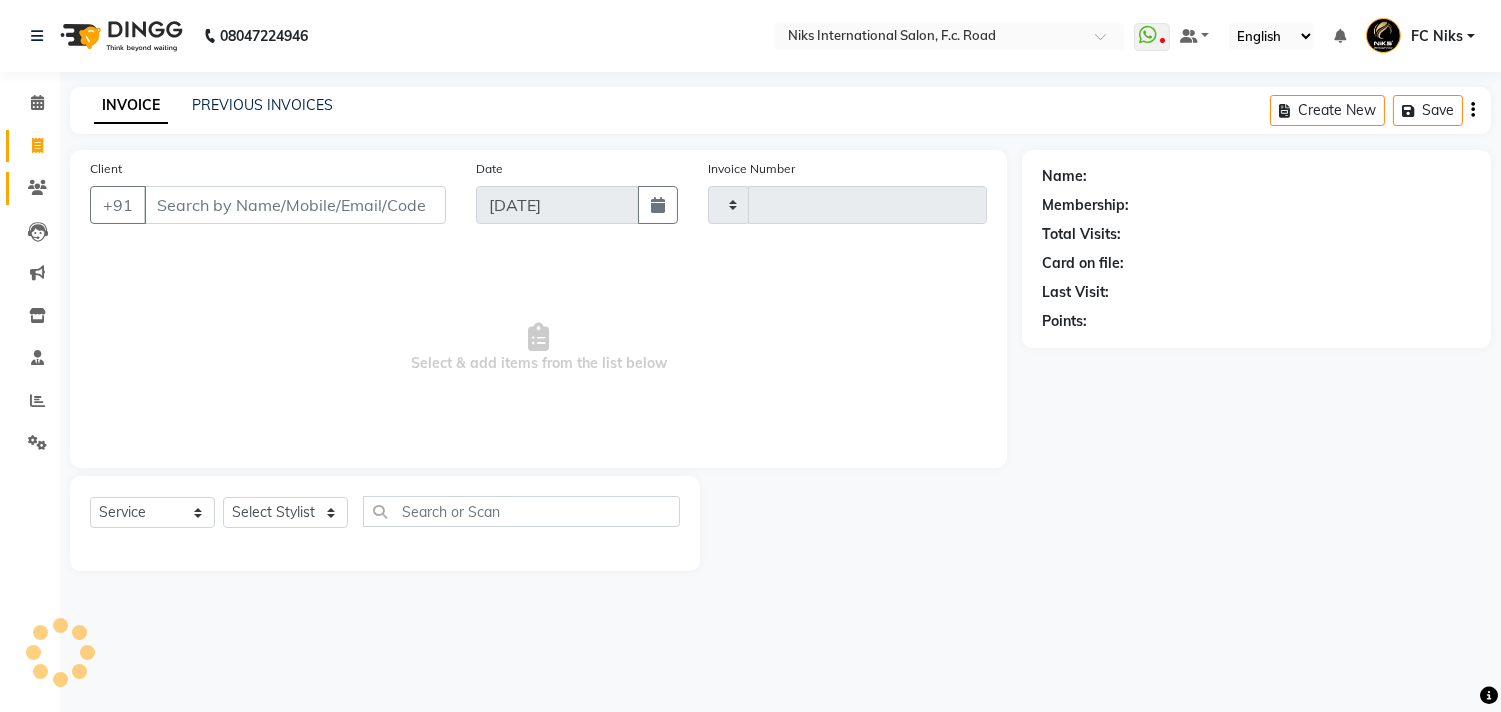 type on "1091" 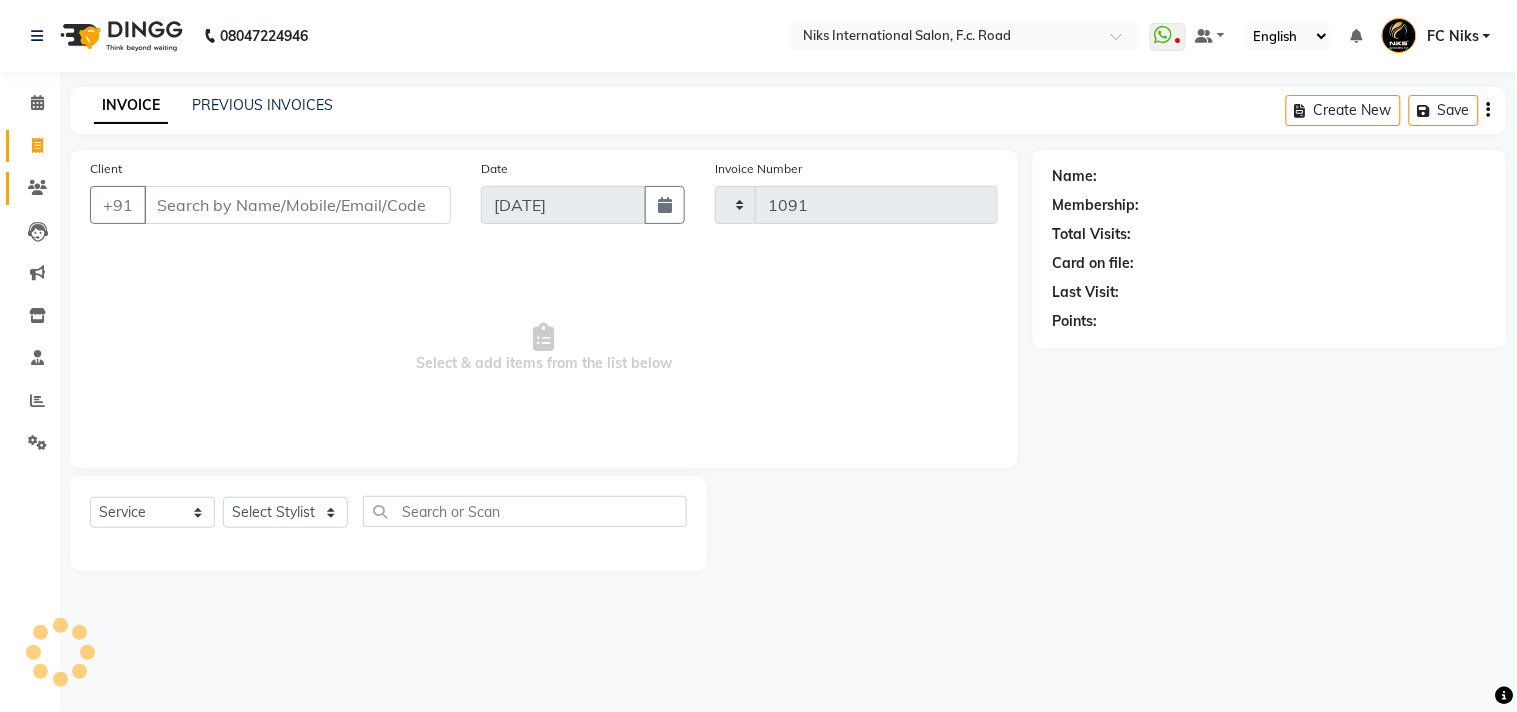 select on "7" 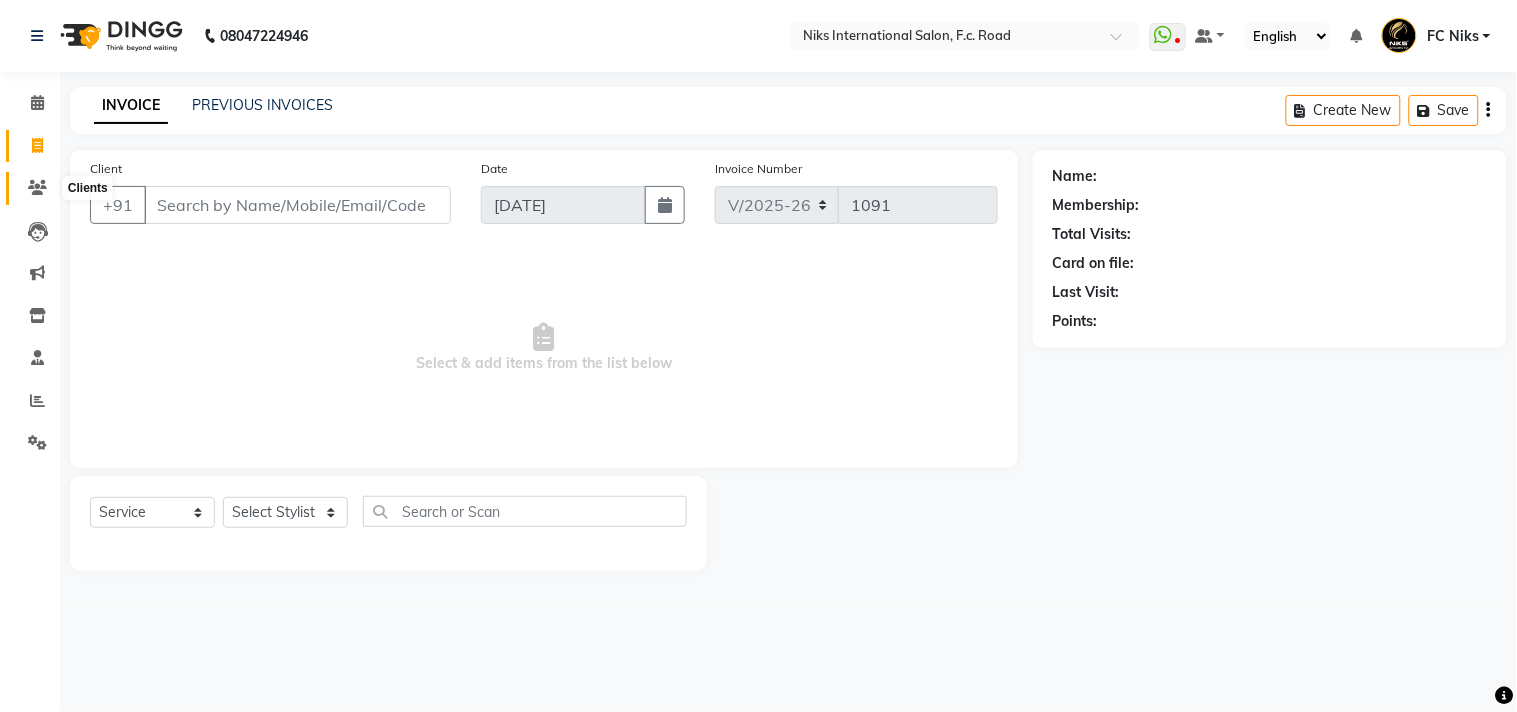 click 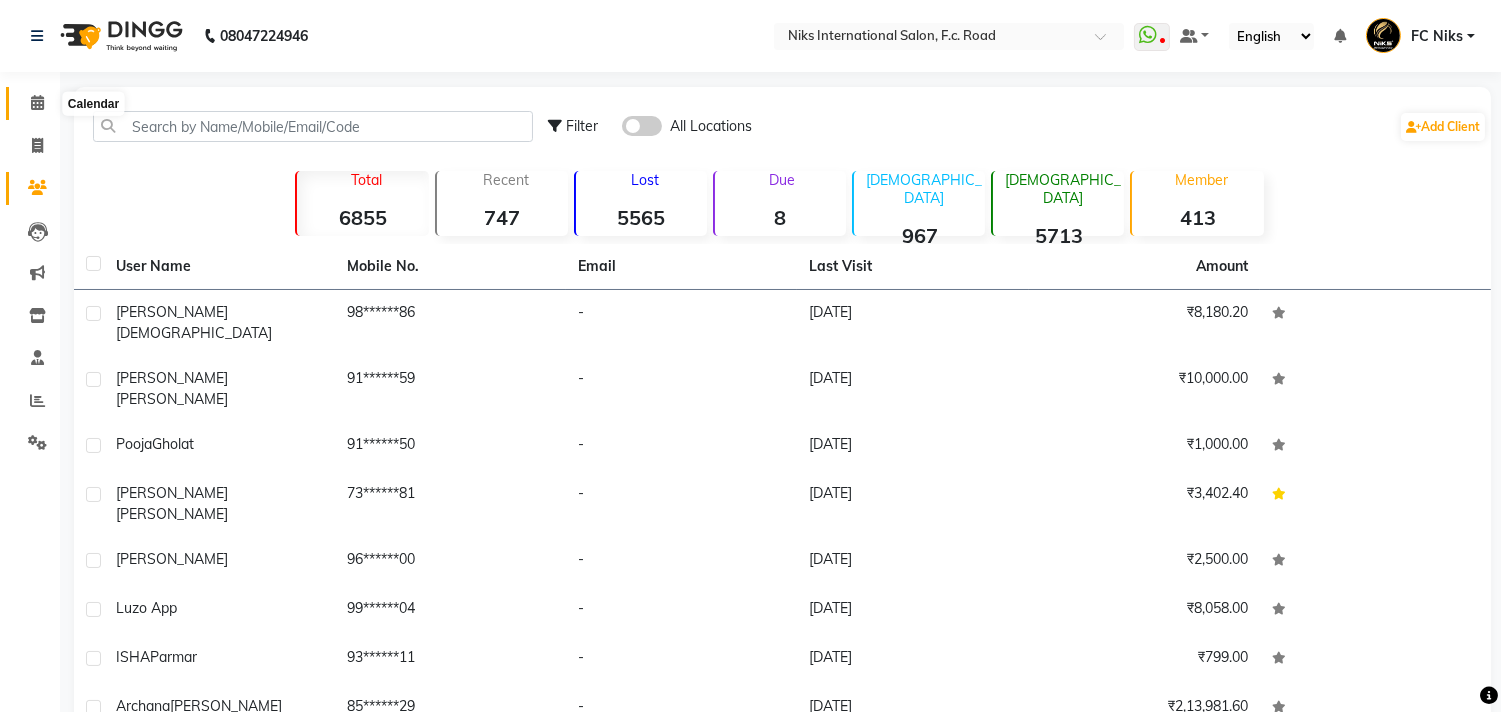 click 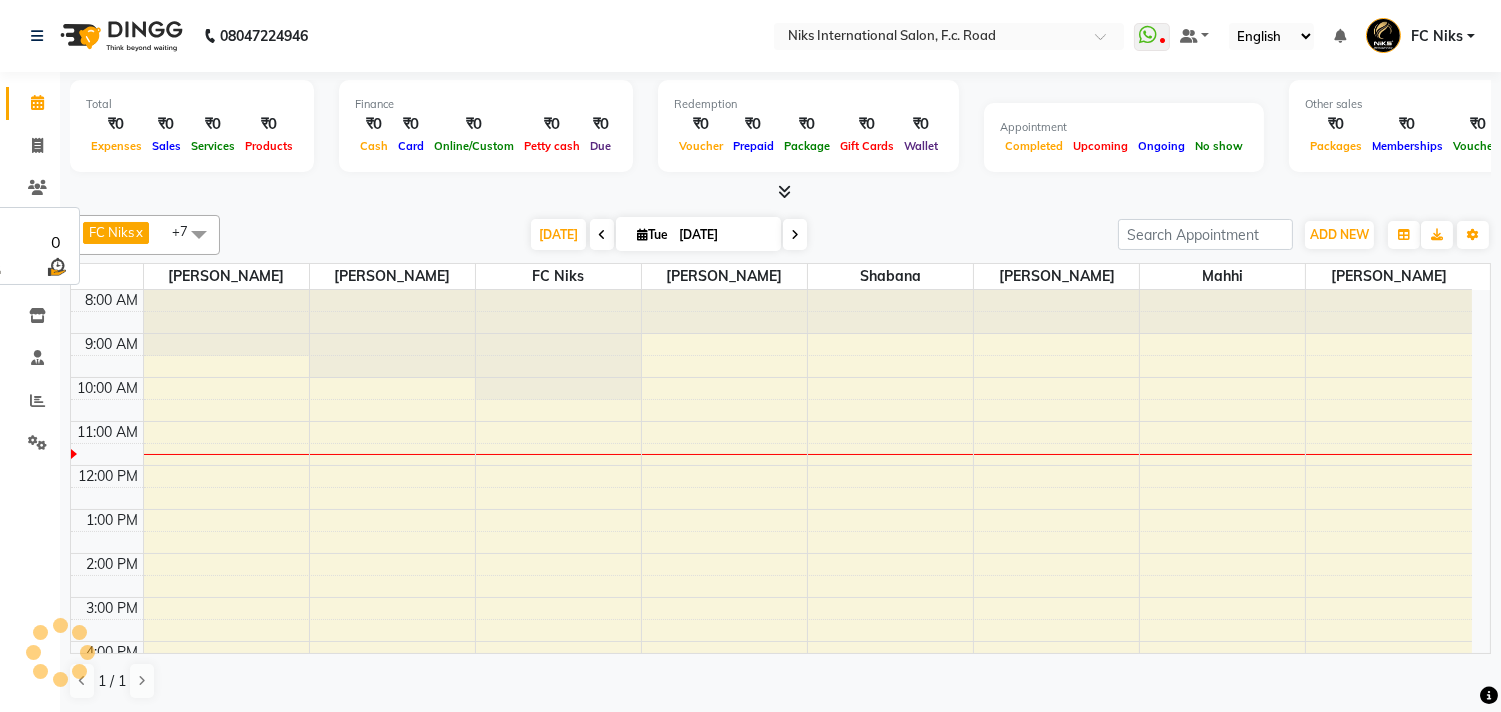 scroll, scrollTop: 0, scrollLeft: 0, axis: both 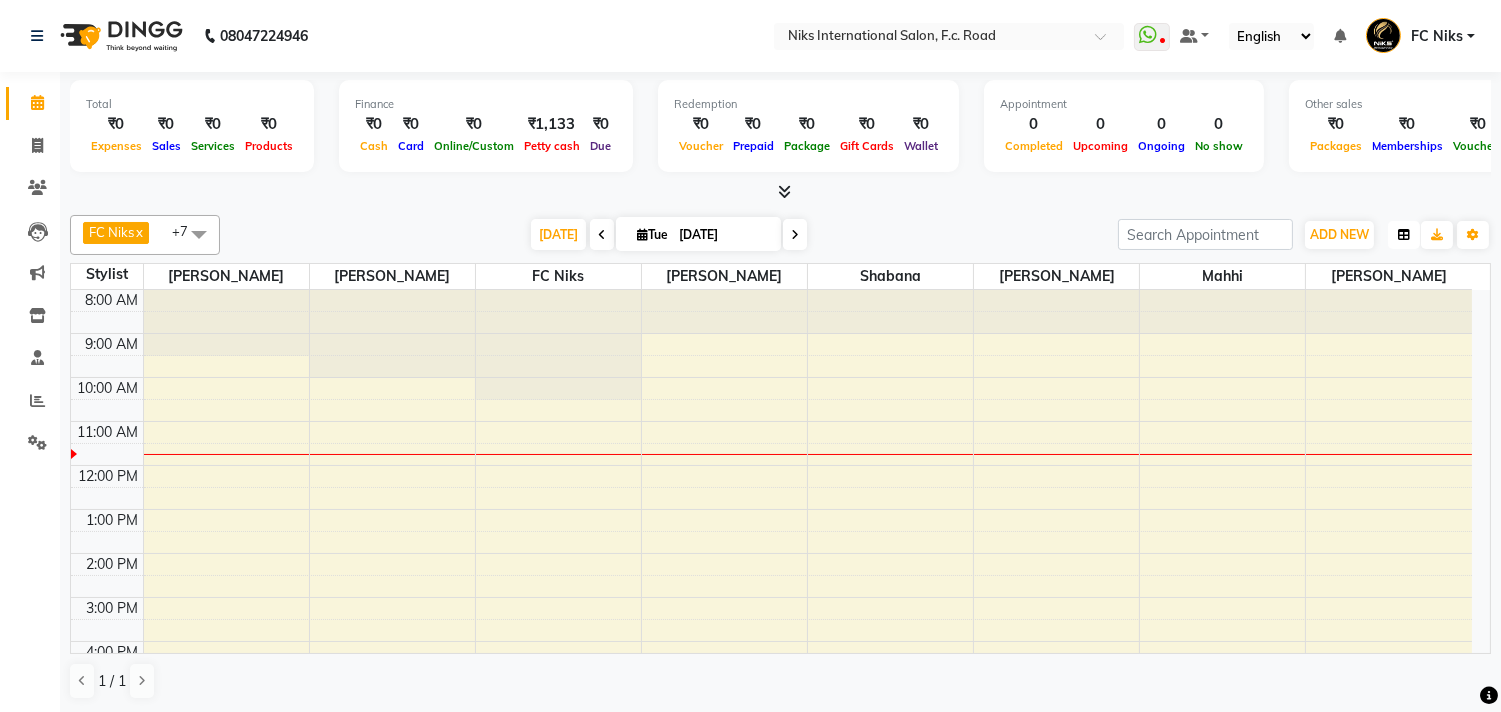click at bounding box center [1404, 235] 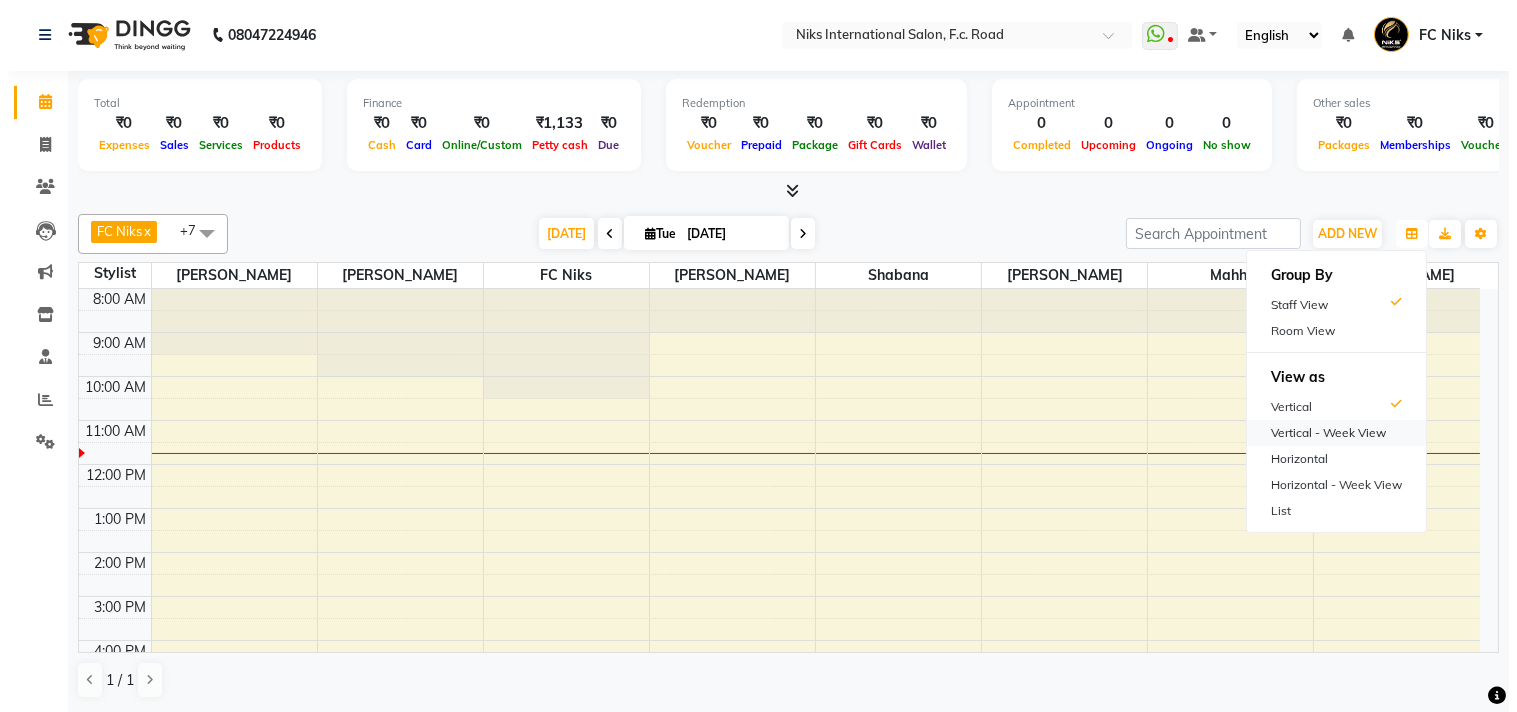 scroll, scrollTop: 0, scrollLeft: 0, axis: both 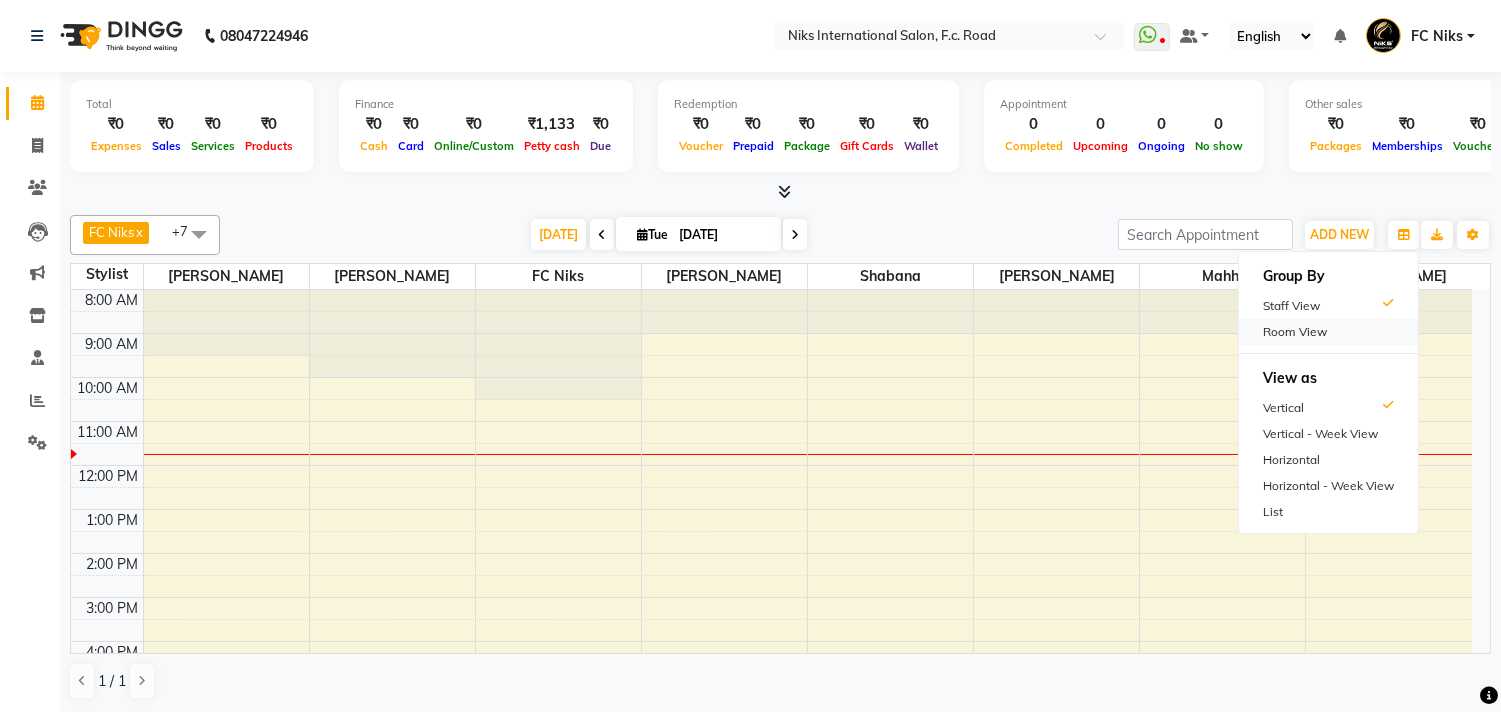 click on "Room View" at bounding box center (1328, 332) 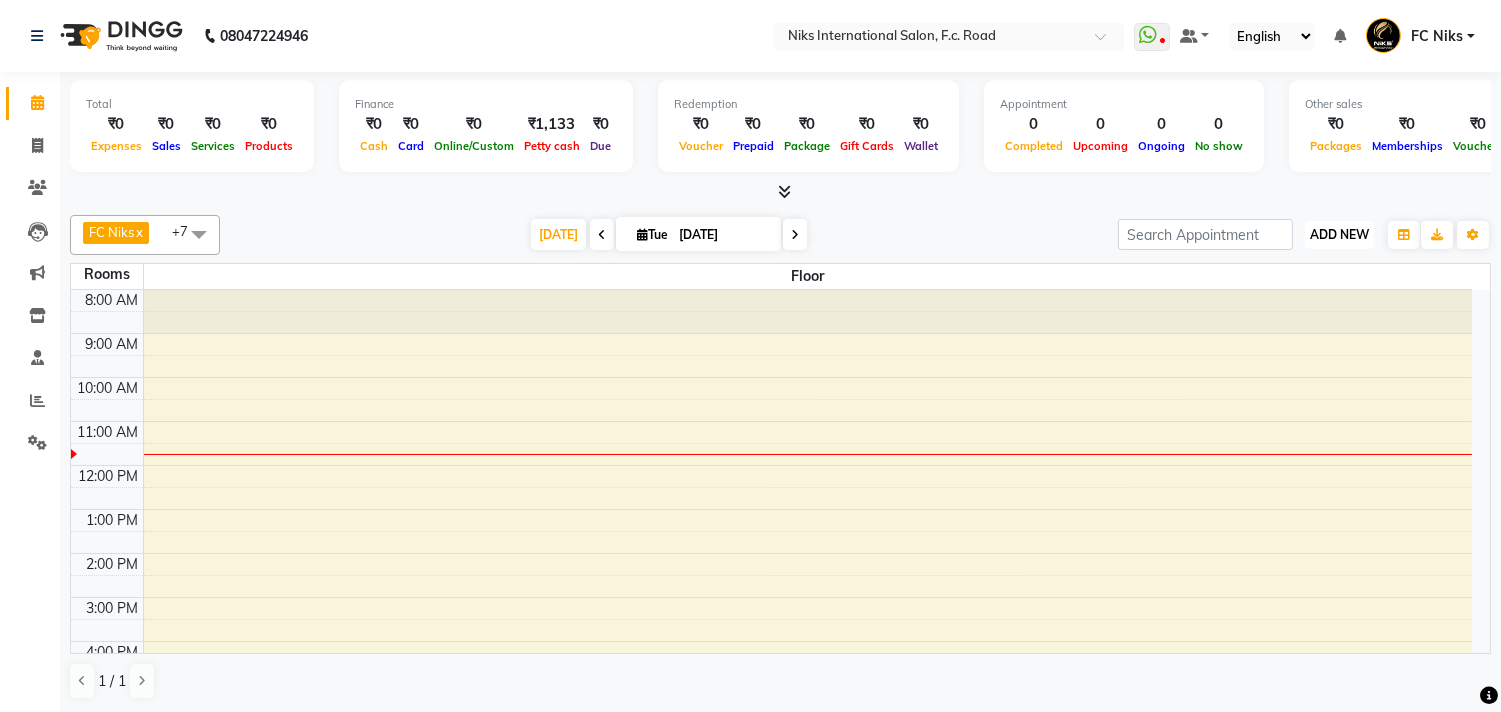 click on "ADD NEW" at bounding box center (1339, 234) 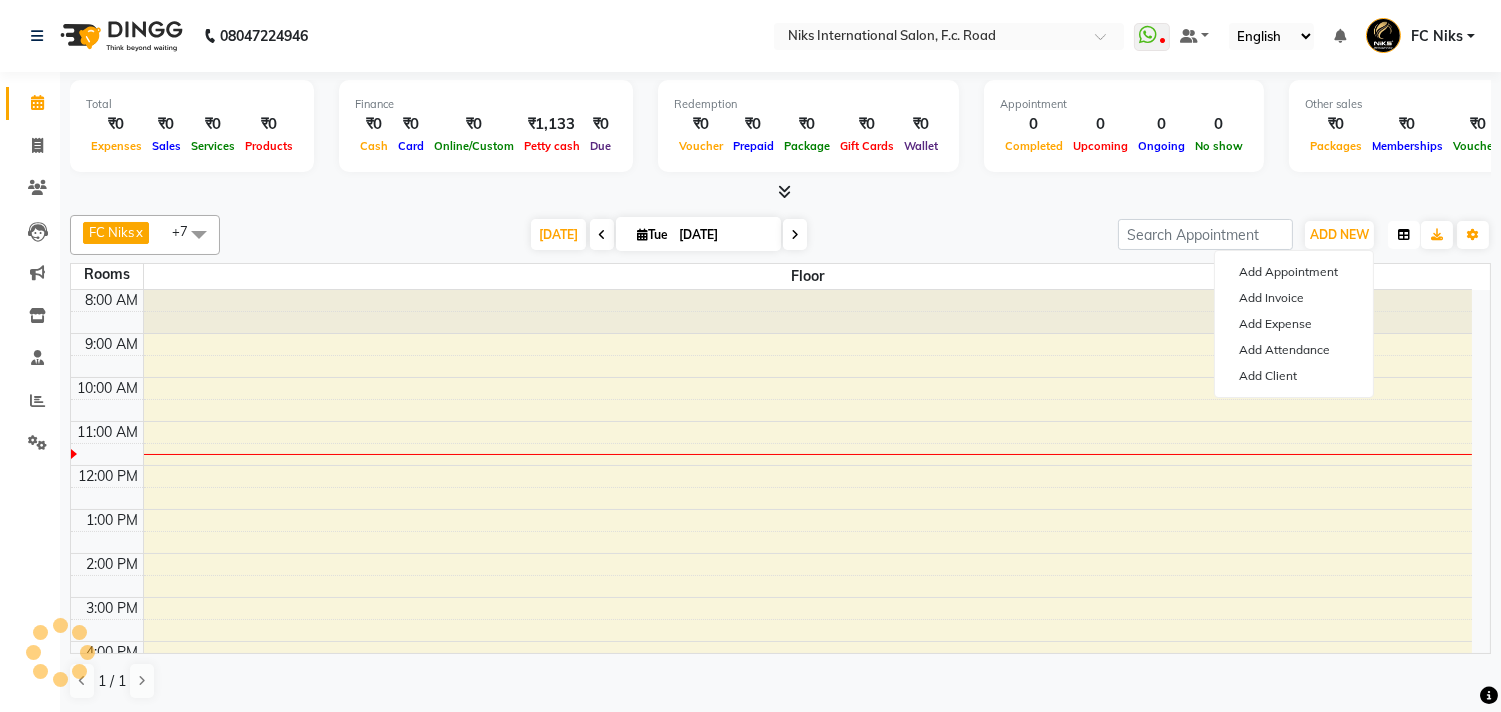 click at bounding box center (1404, 235) 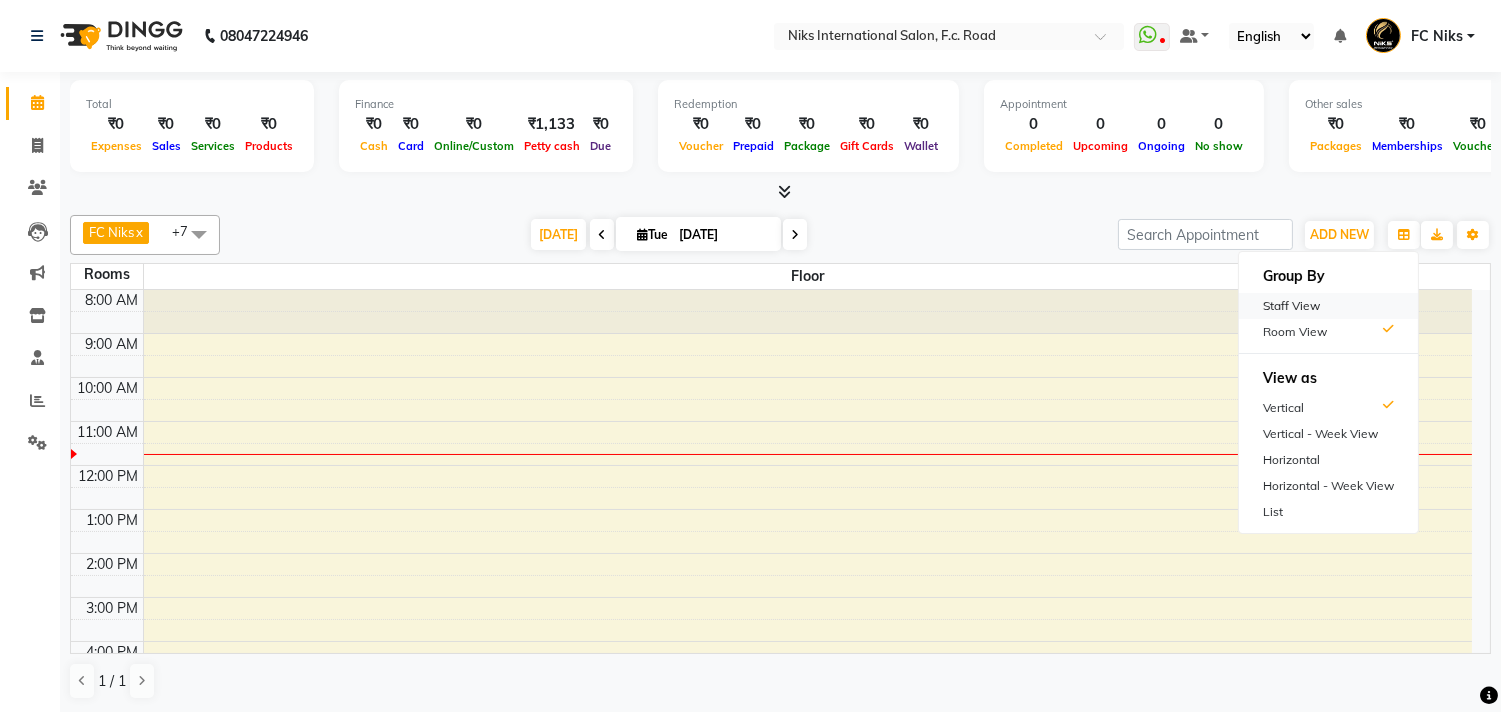 click on "Staff View" at bounding box center (1328, 306) 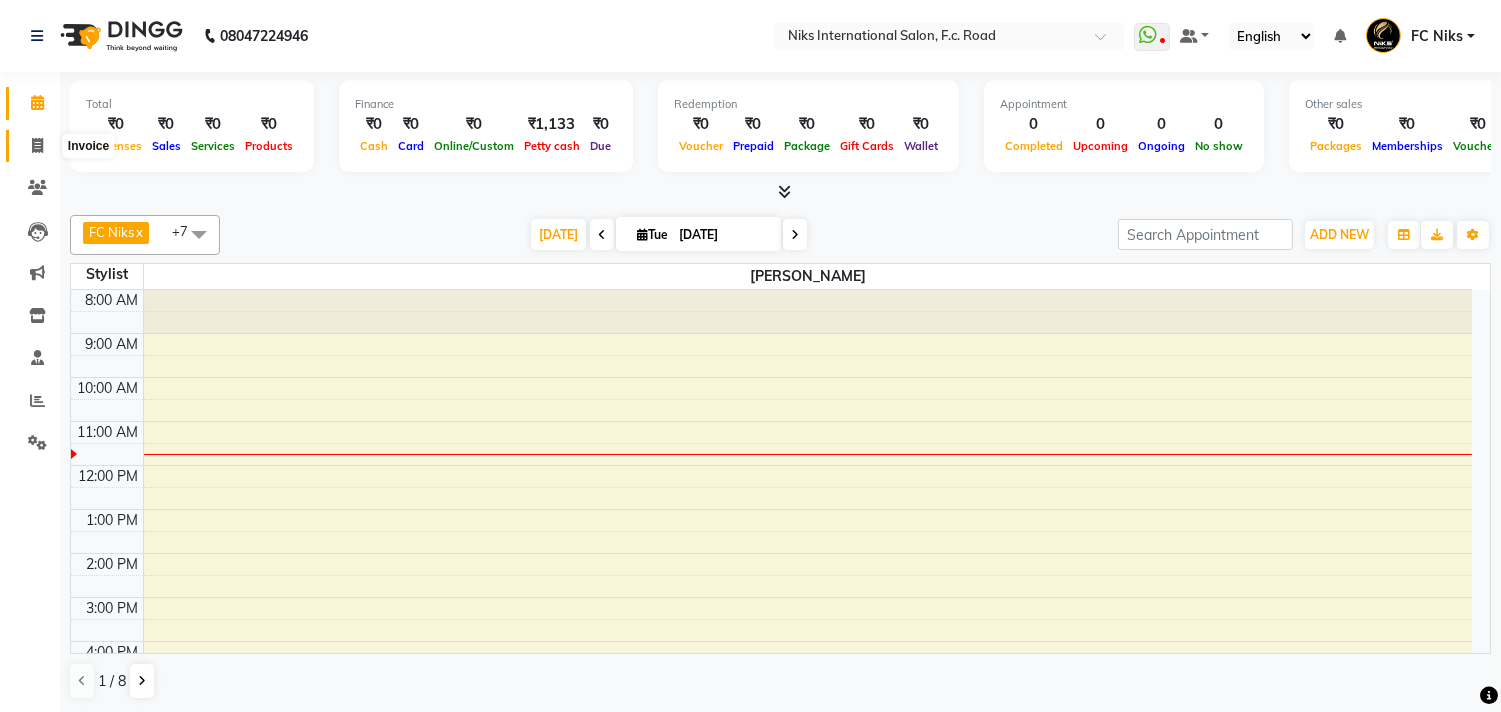 click 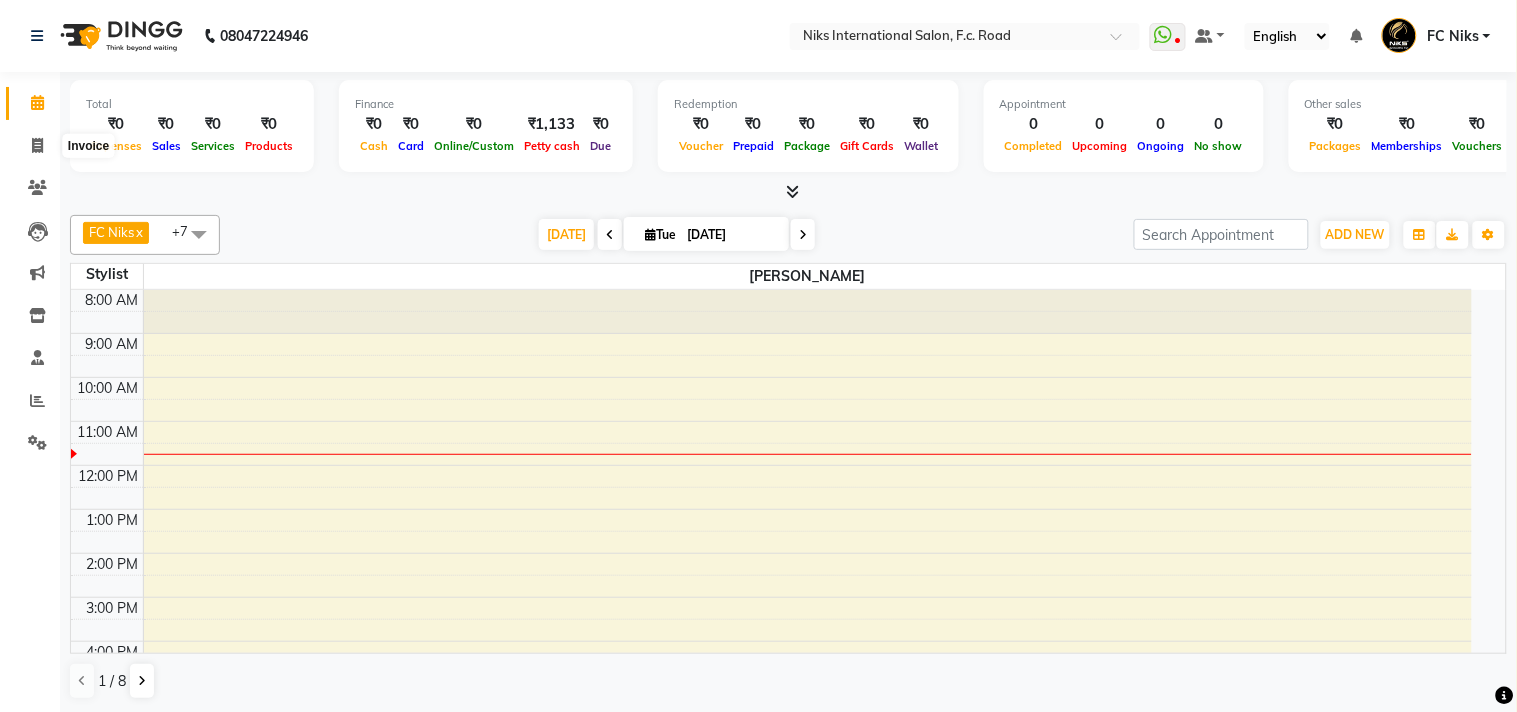 select on "7" 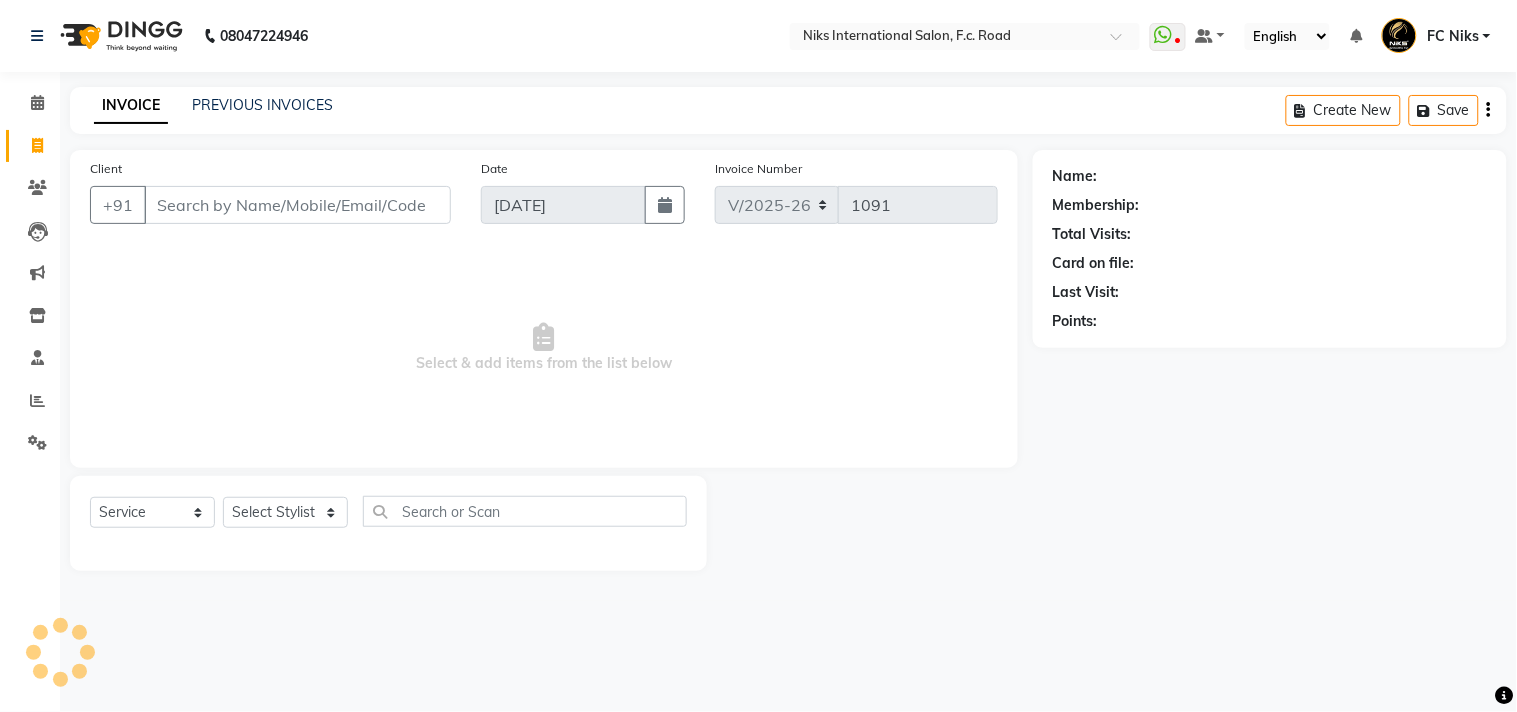 click on "Calendar" 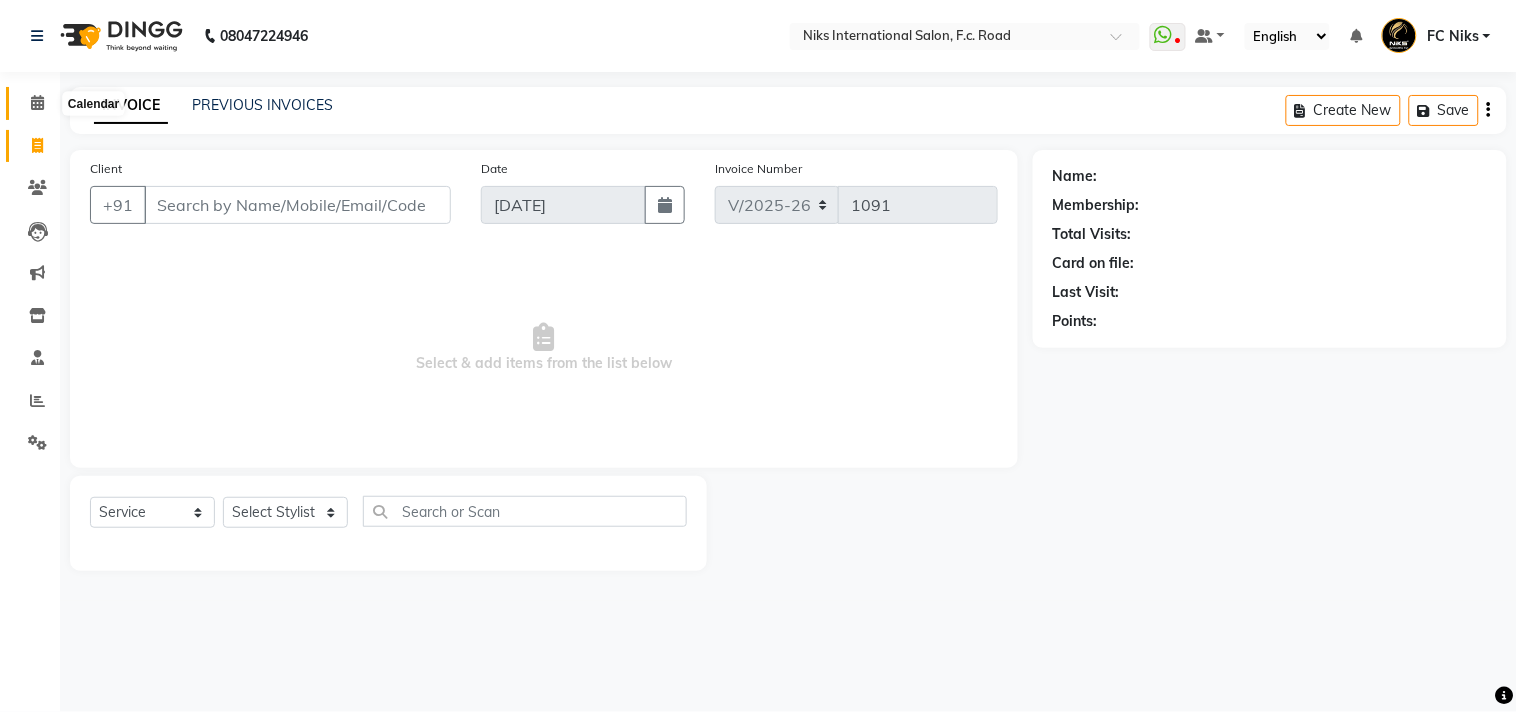 click 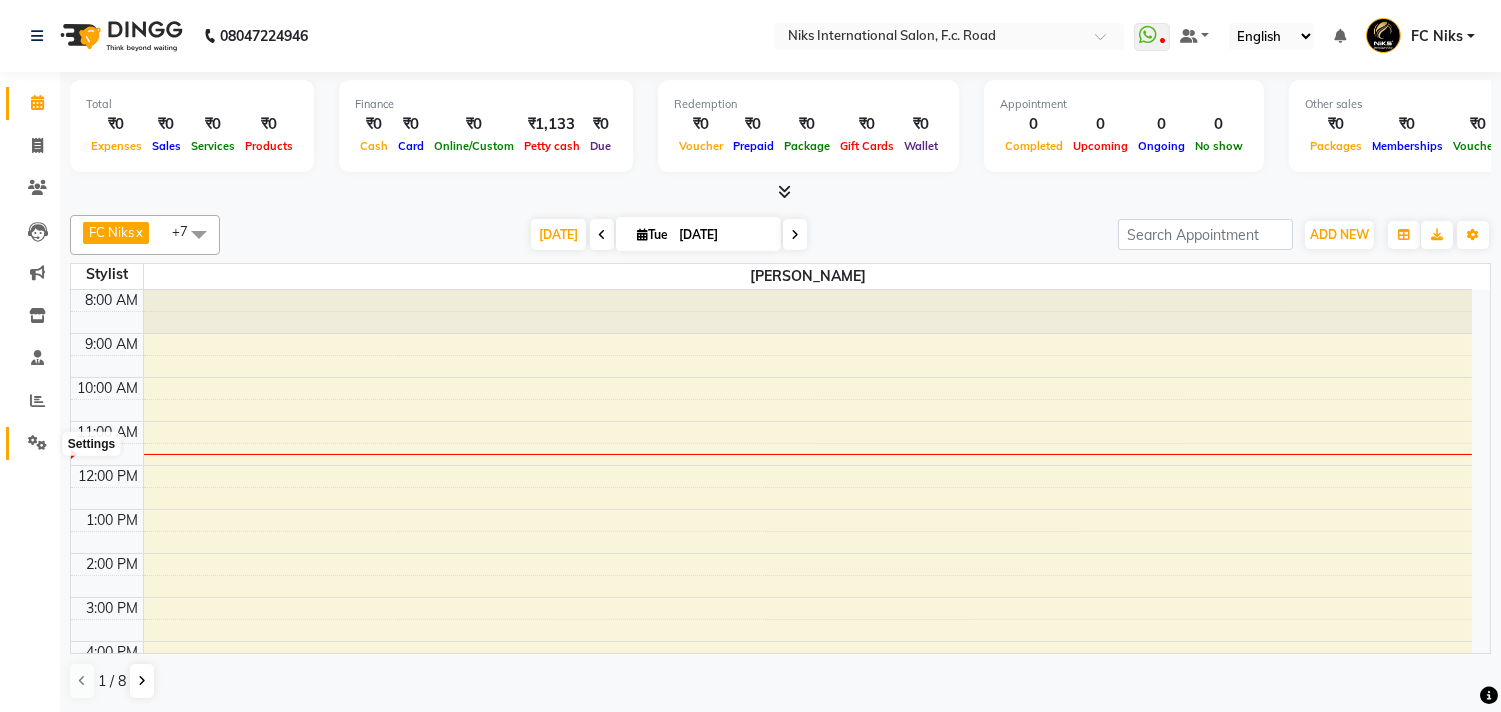 click 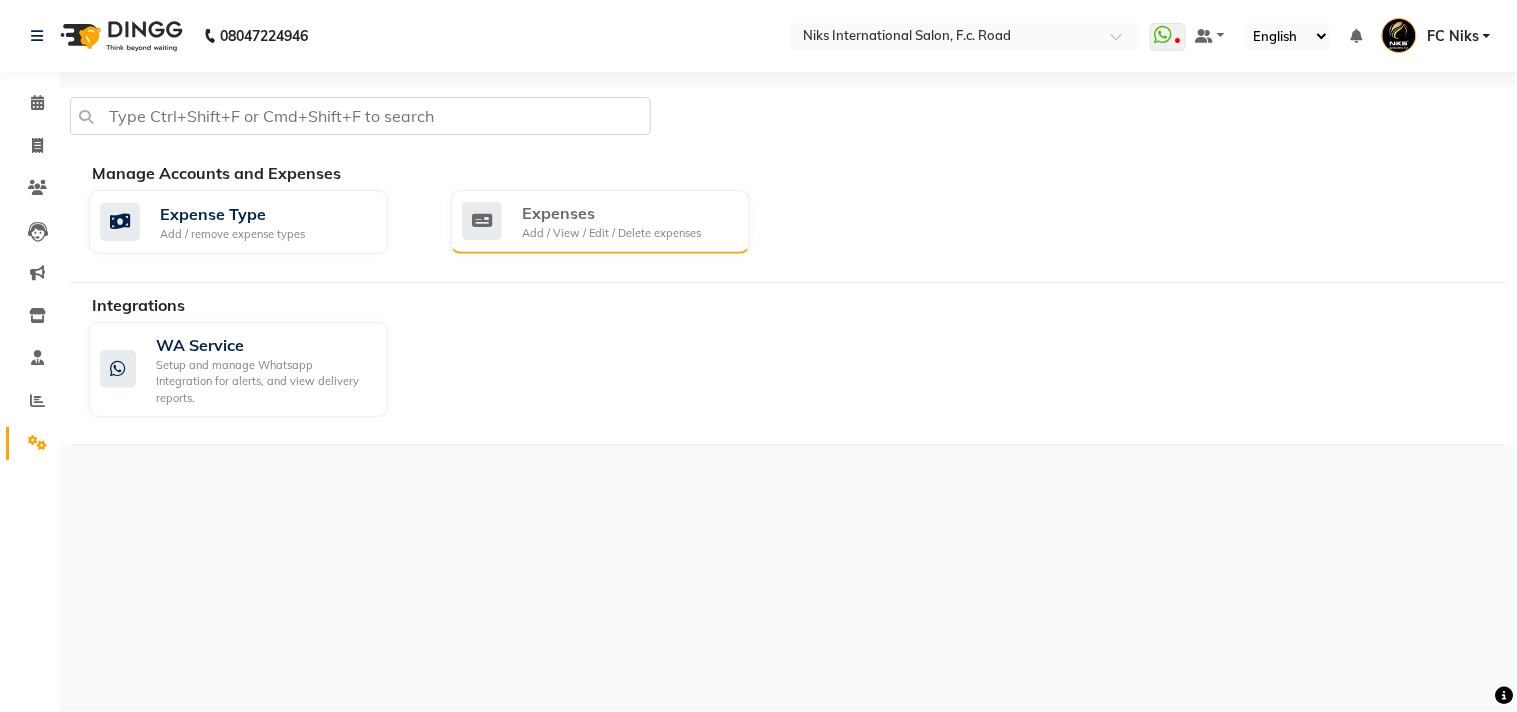 click on "Add / View / Edit / Delete expenses" 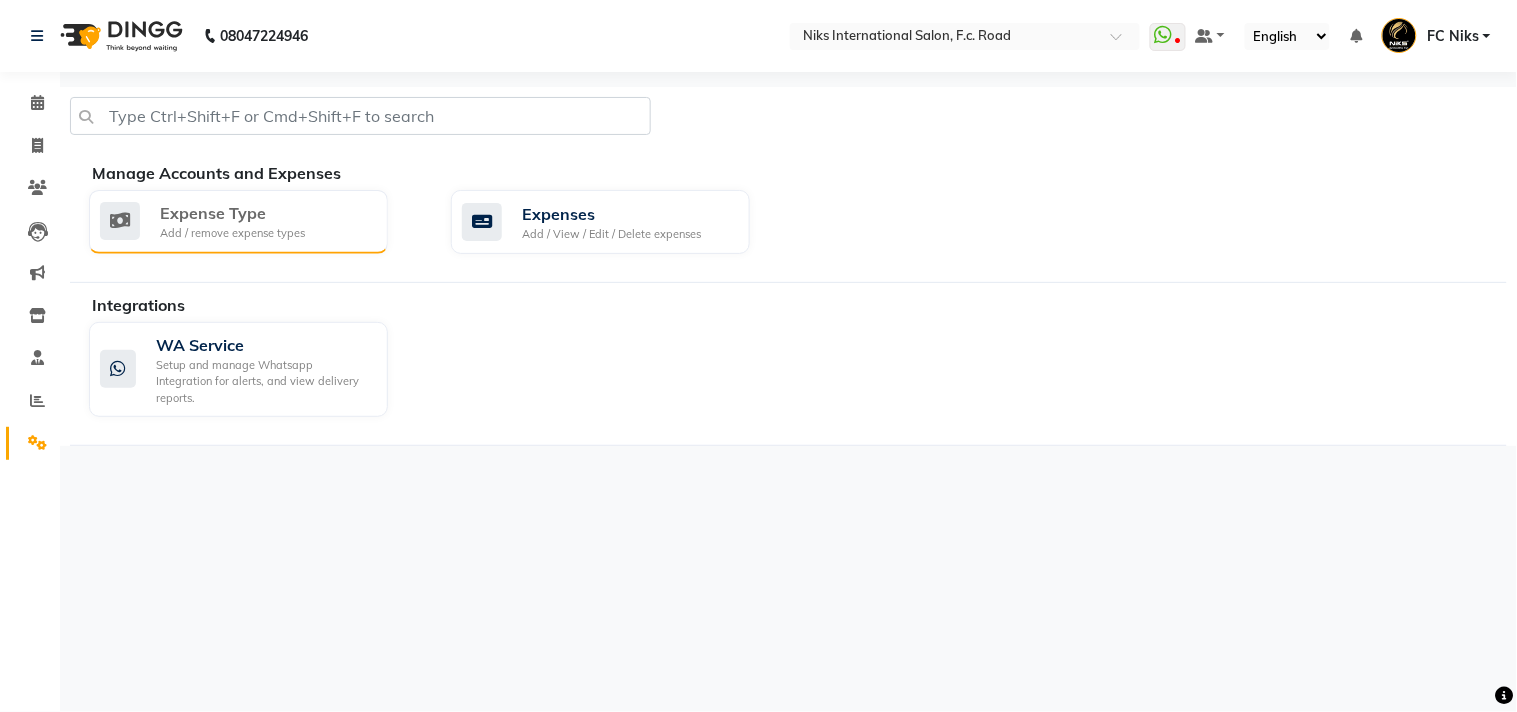 click on "Expense Type" 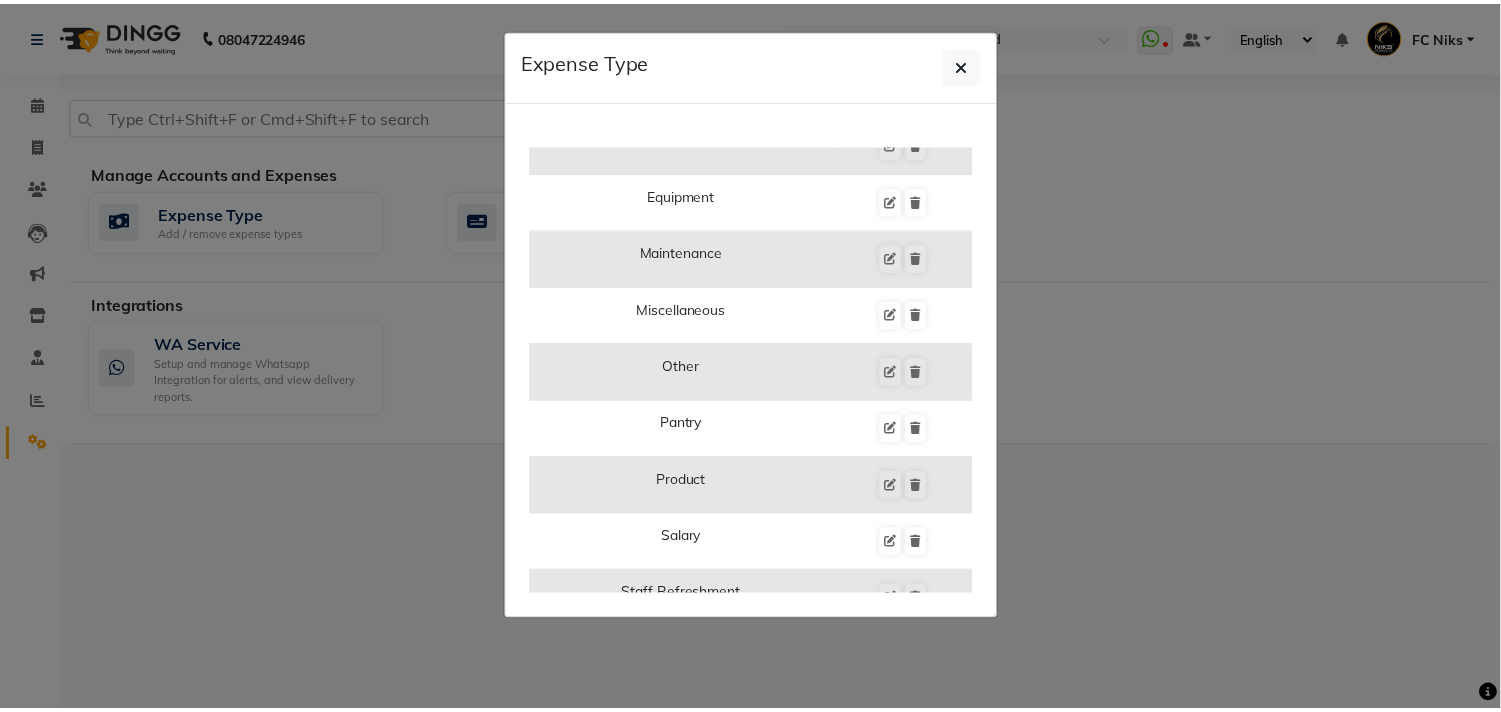 scroll, scrollTop: 296, scrollLeft: 0, axis: vertical 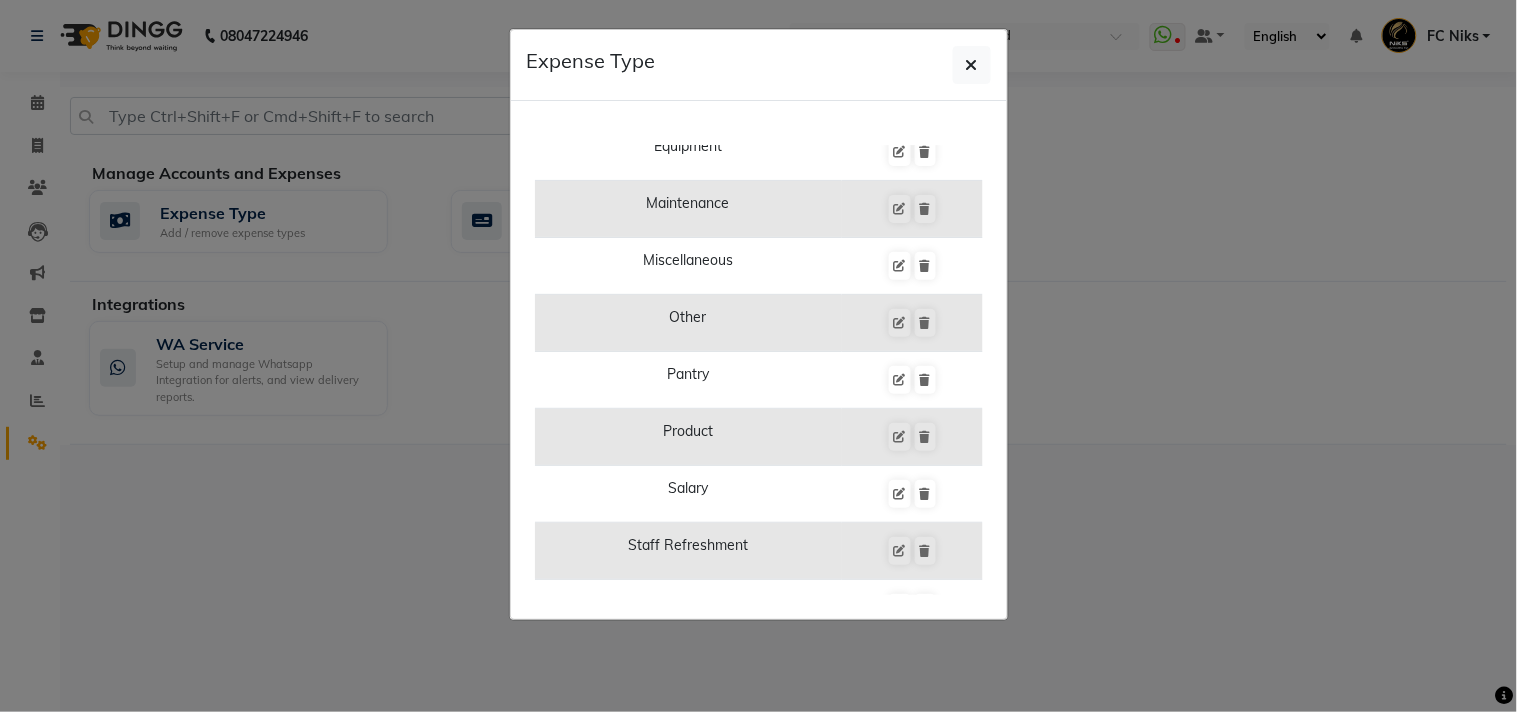 click on "Pantry" at bounding box center [688, 380] 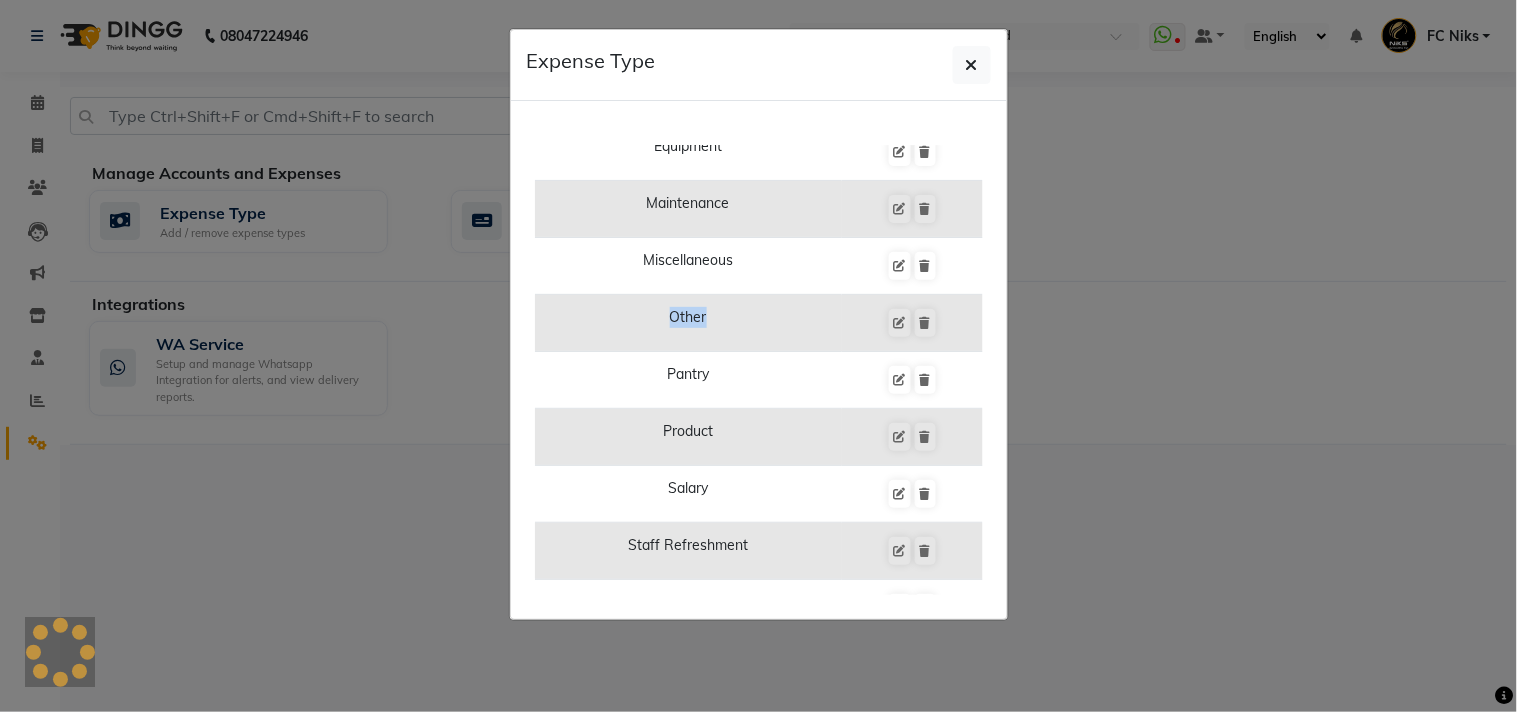 click on "Other" at bounding box center (688, 323) 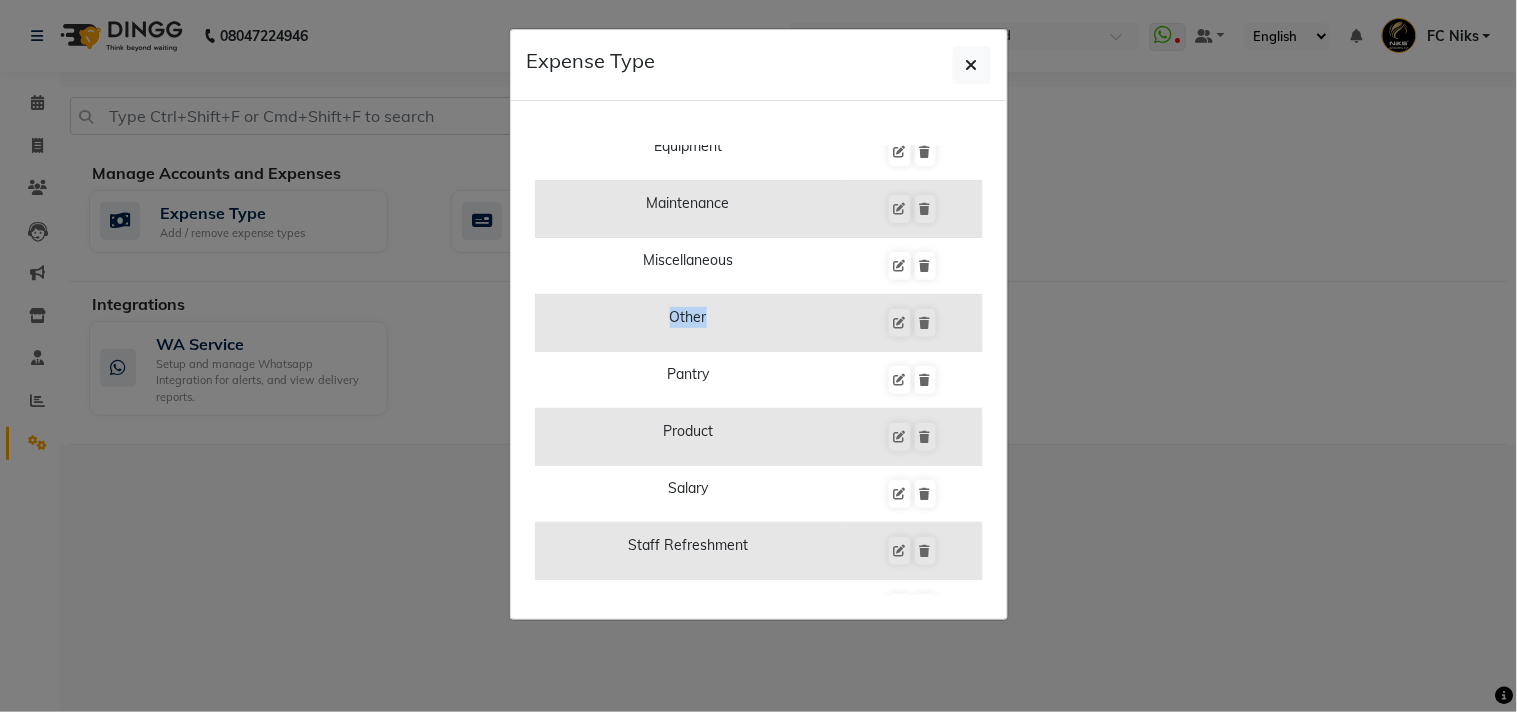 drag, startPoint x: 686, startPoint y: 315, endPoint x: 683, endPoint y: 325, distance: 10.440307 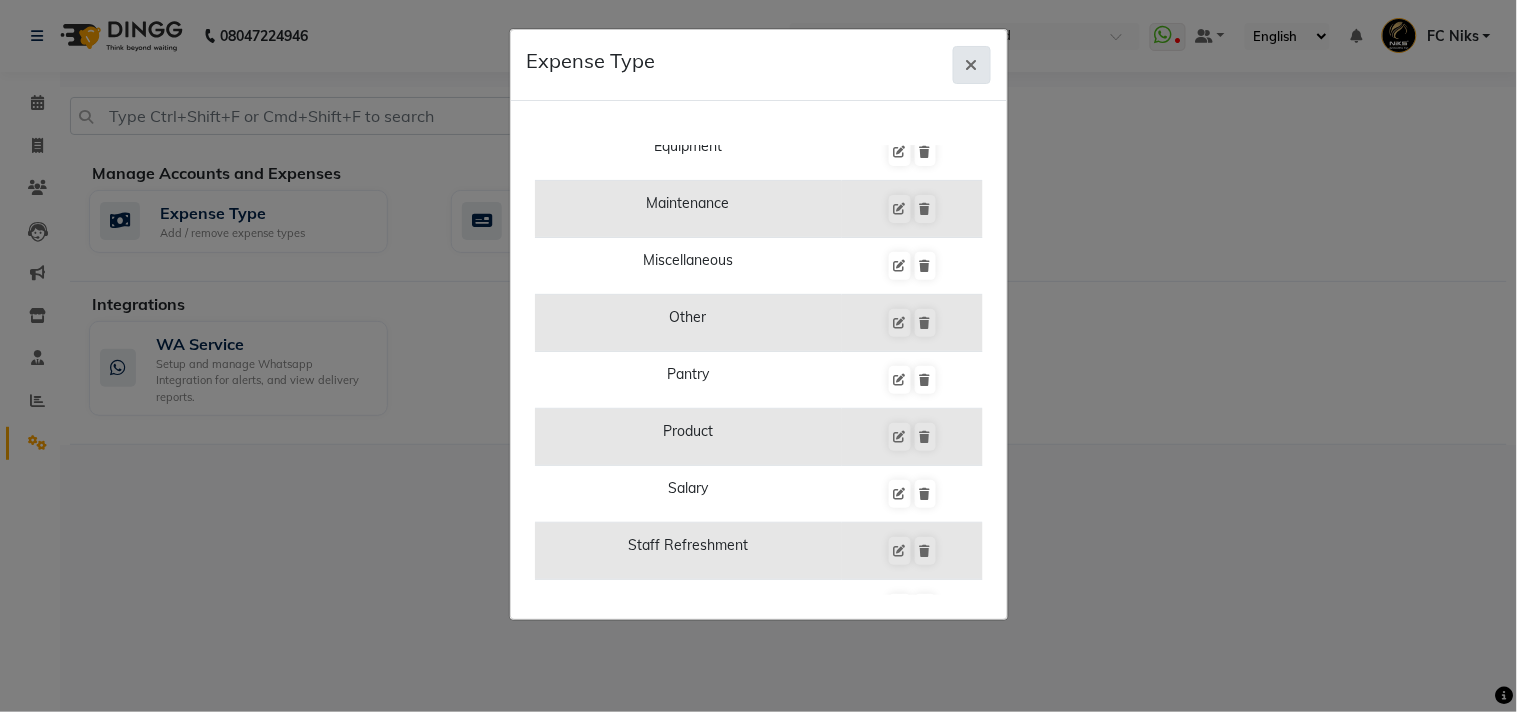 click 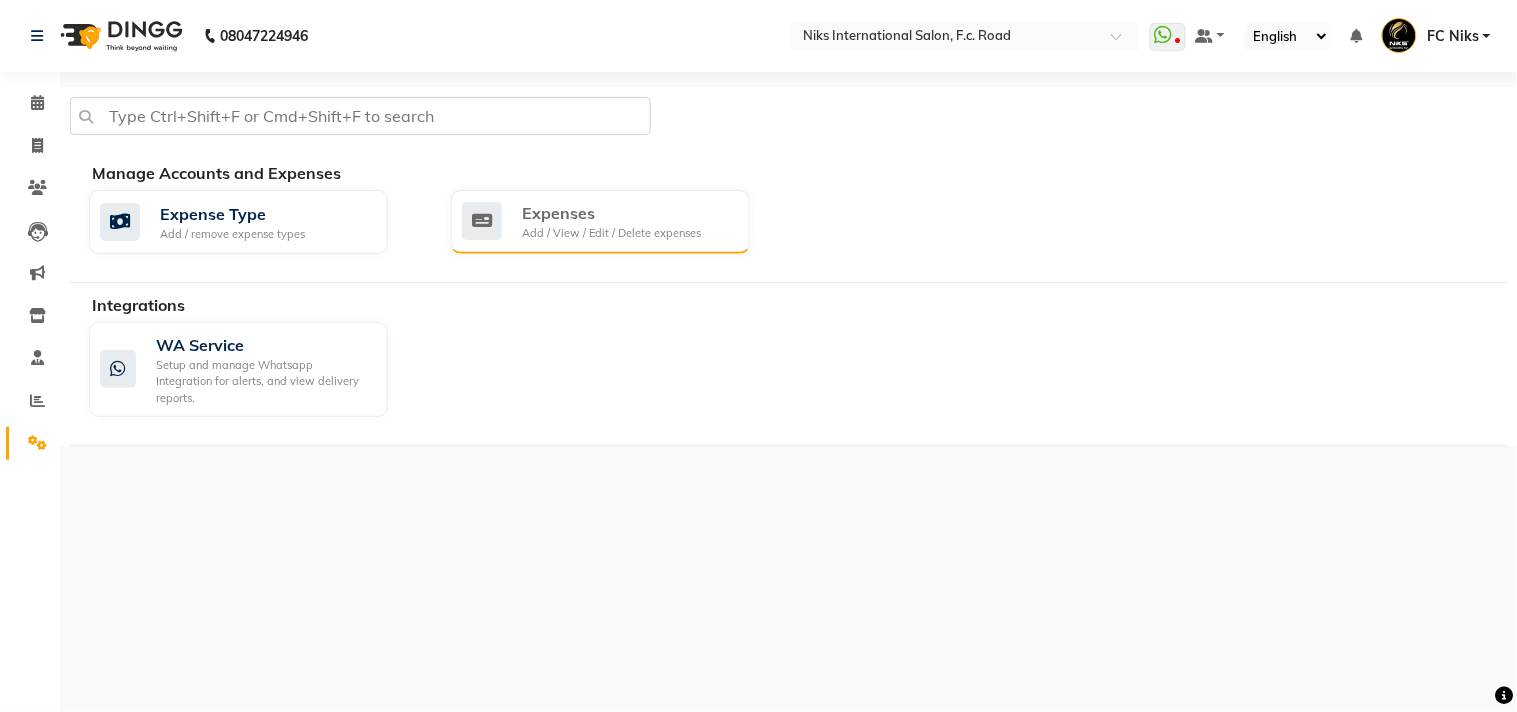 click on "Expenses" 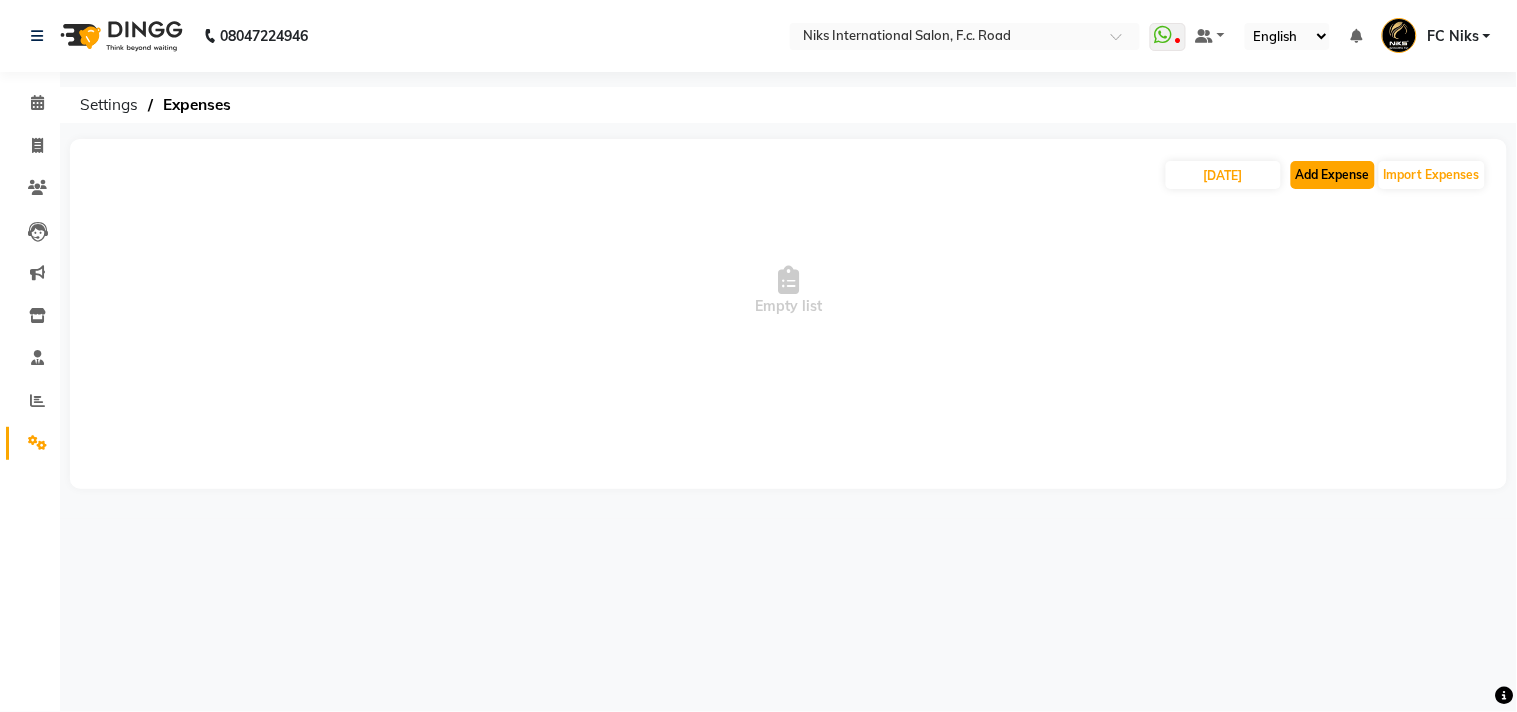 click on "Add Expense" 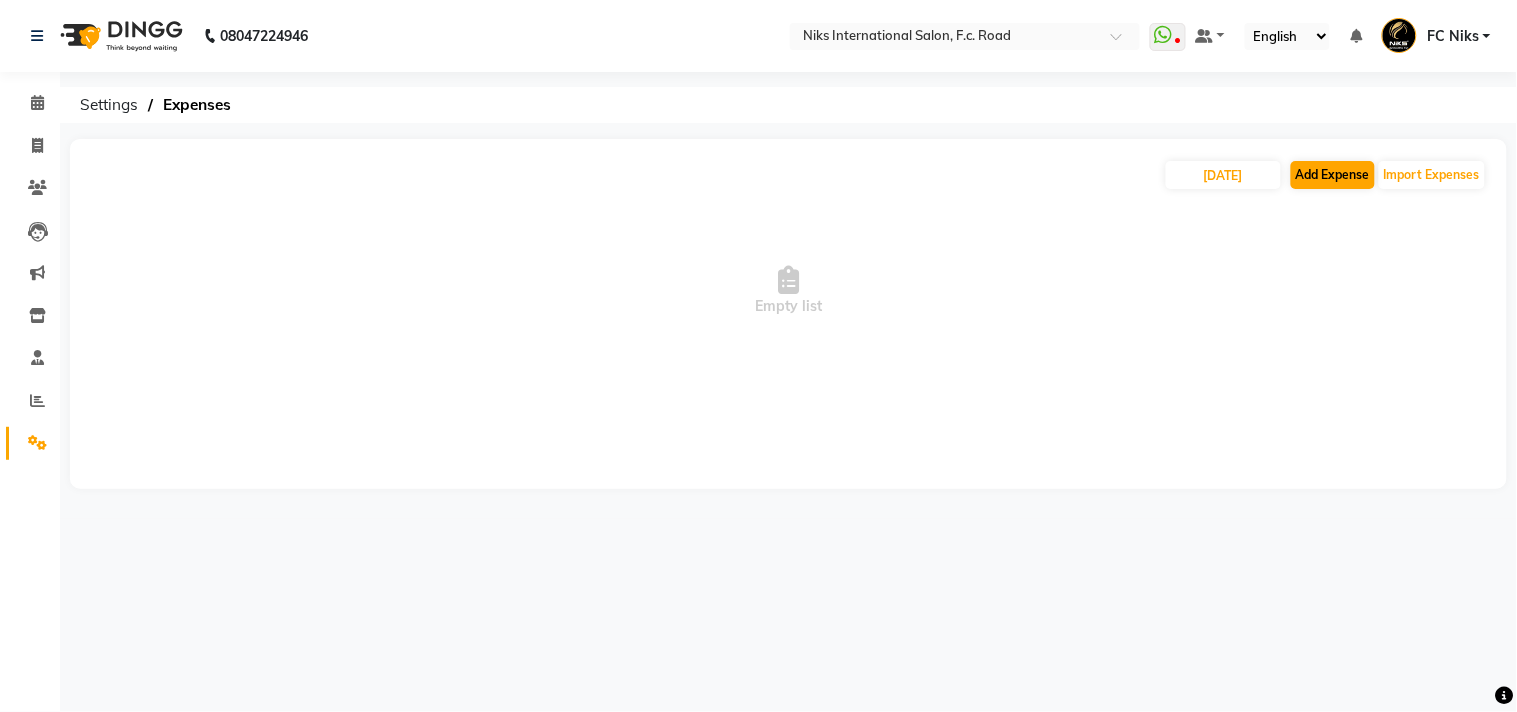 select on "1" 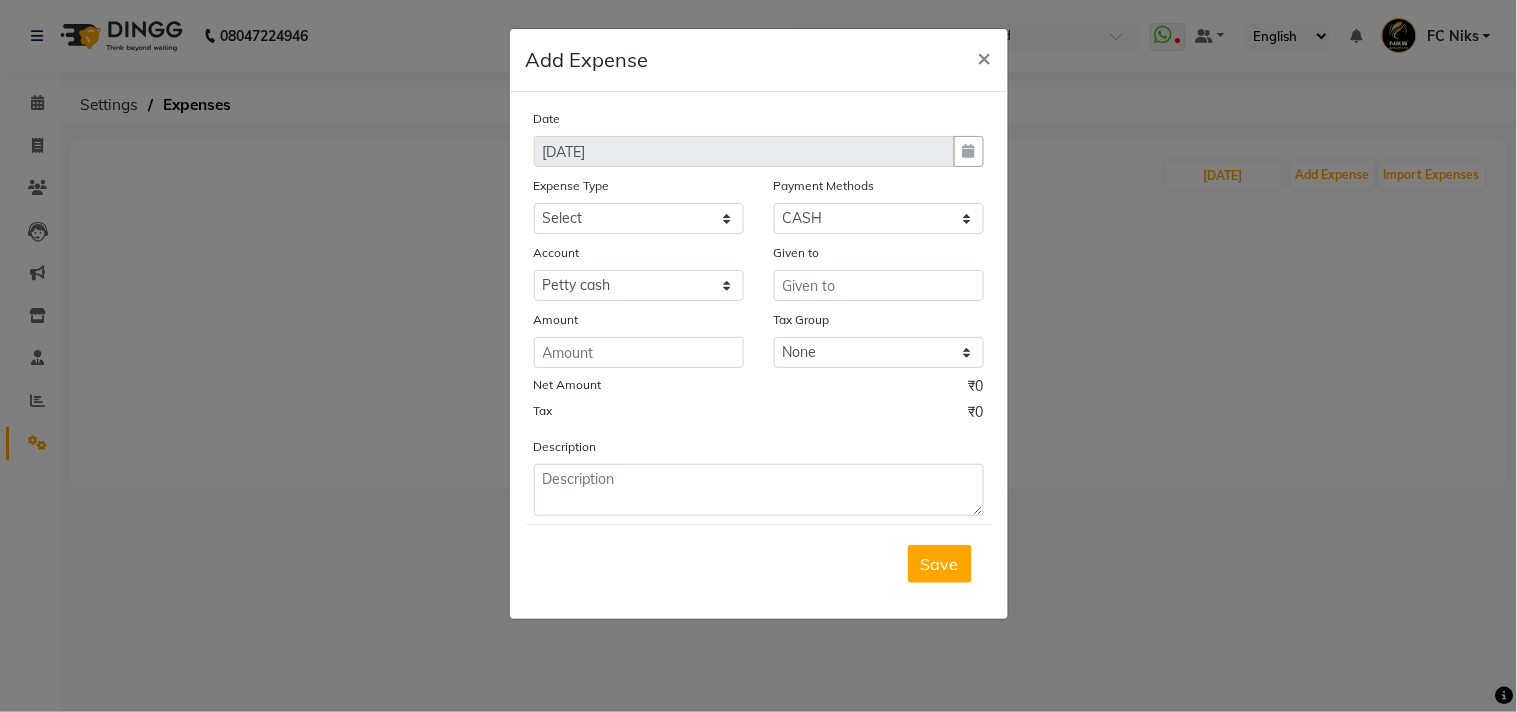 click on "Add Expense  × Date [DATE] Expense Type Select Cash transfer to hub Client Snacks Donation Equipment Maintenance Miscellaneous Other Pantry Product Salary Staff Refreshment Tea & Refreshment Travalling Payment Methods Select Points CARD Prepaid UPI Voucher Package CASH GPay Wallet LUZO Gift Card Account Select Default account [PERSON_NAME] cash Given to Amount Tax Group None Net Amount ₹0 Tax ₹0 Description  Save" 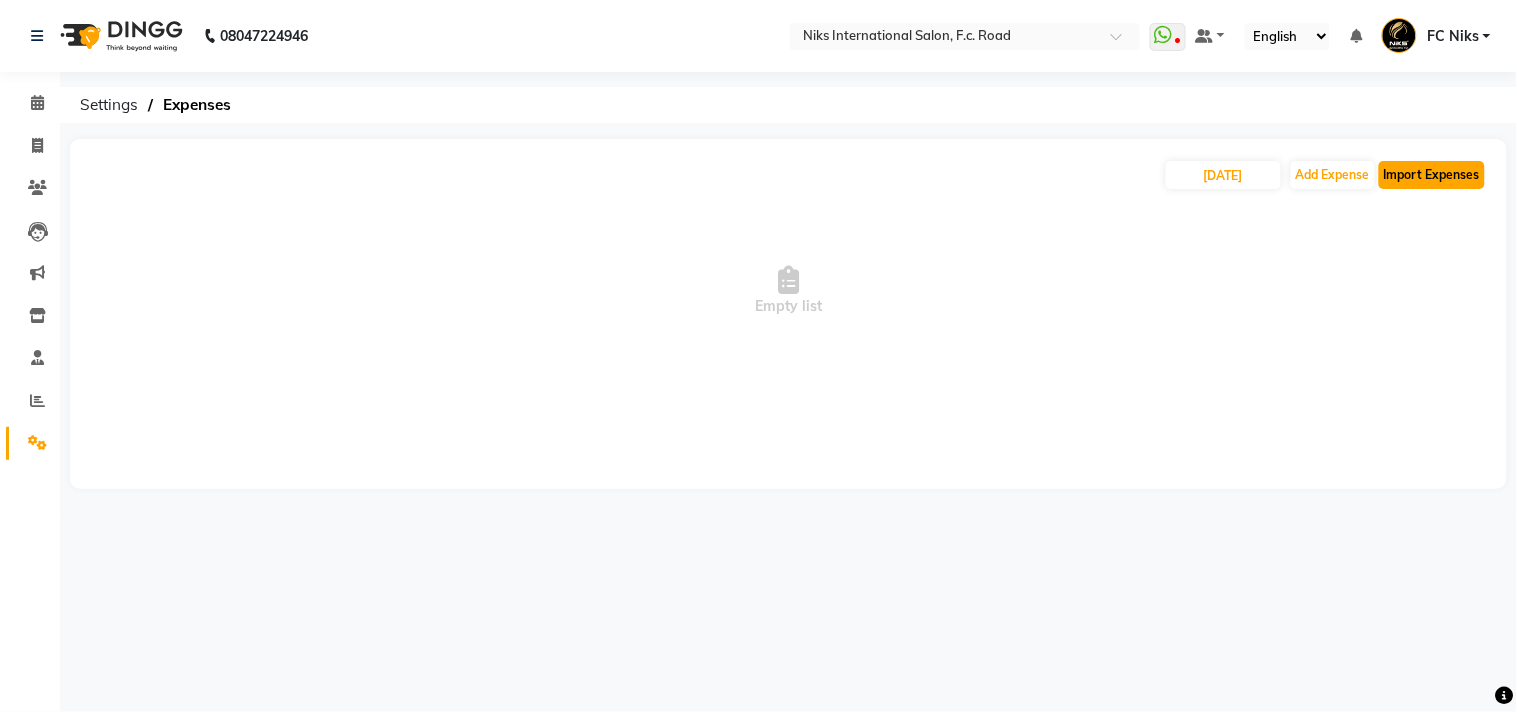 click on "Import Expenses" 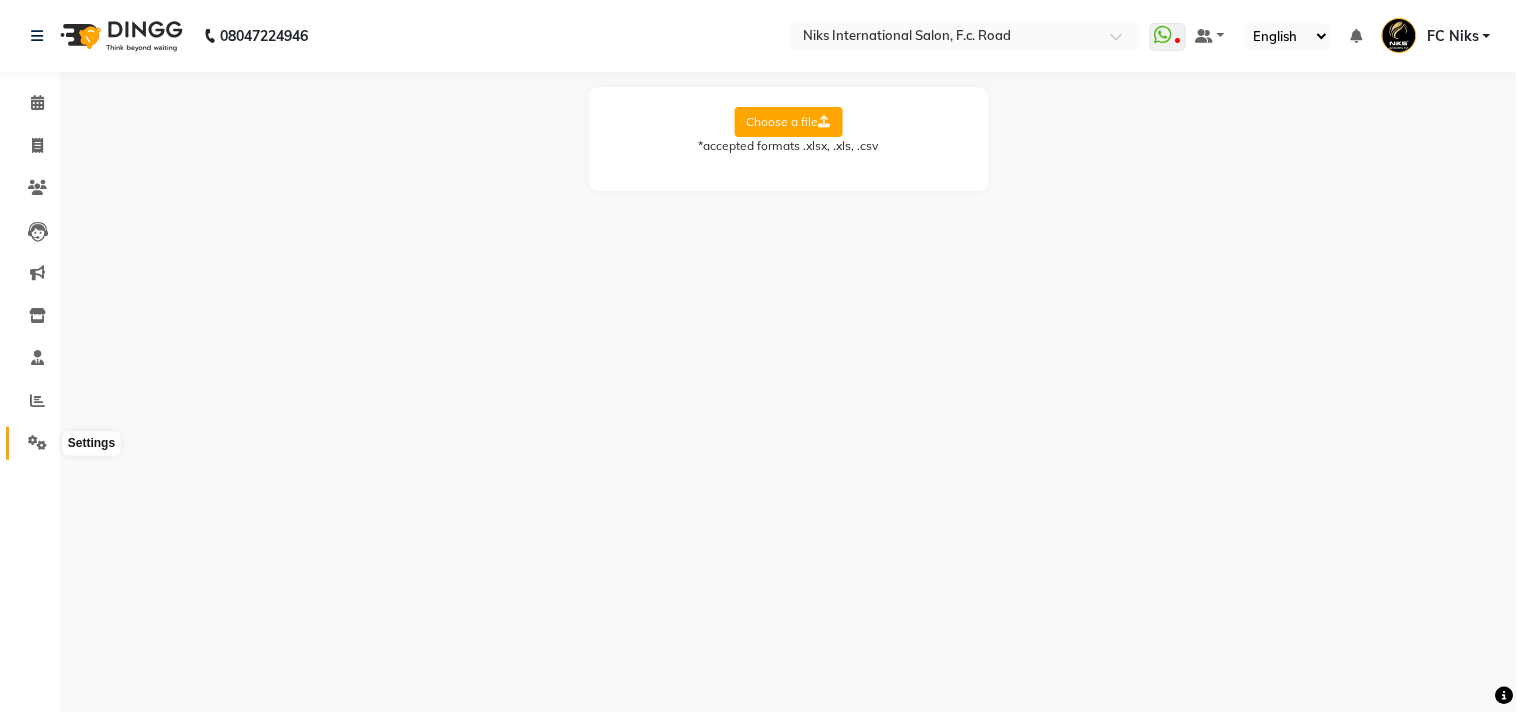 click 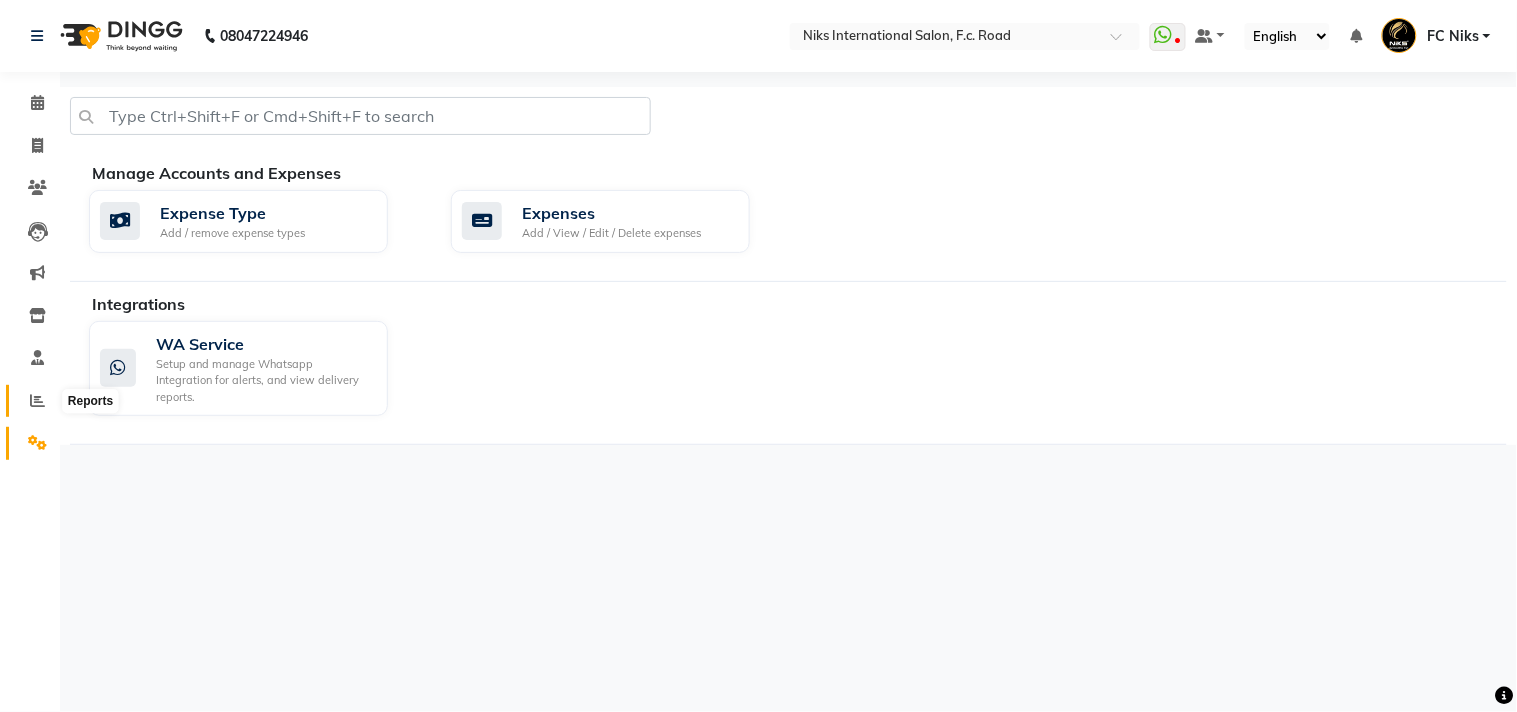 click 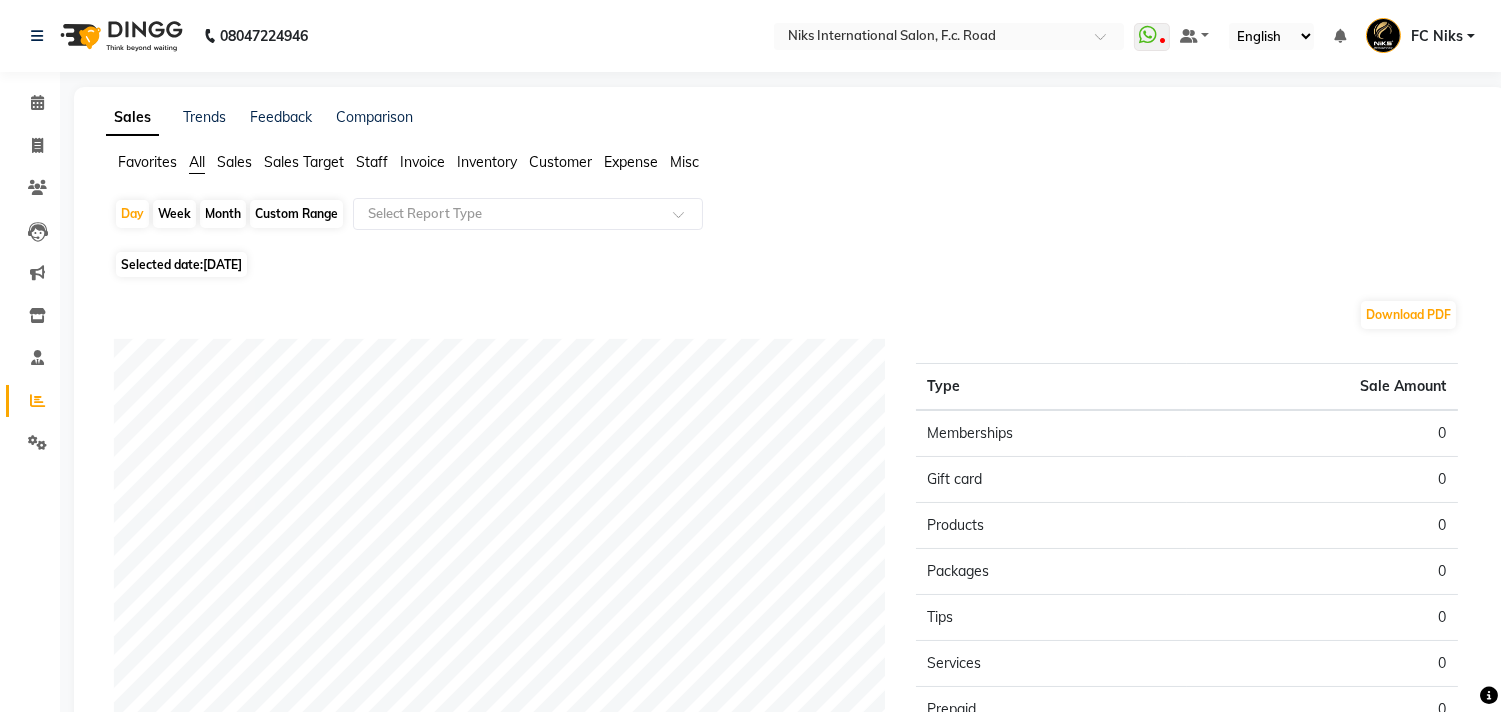 click on "Expense" 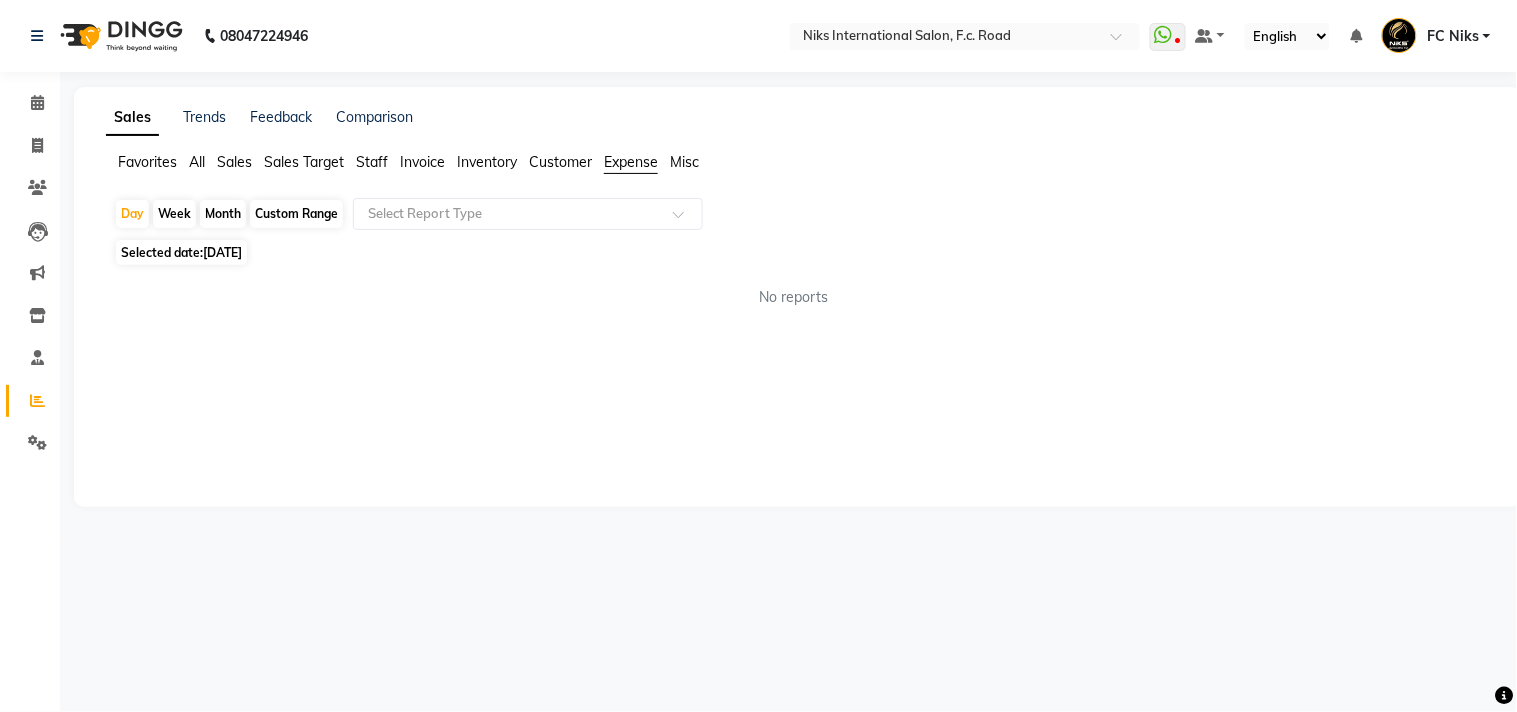 click on "Month" 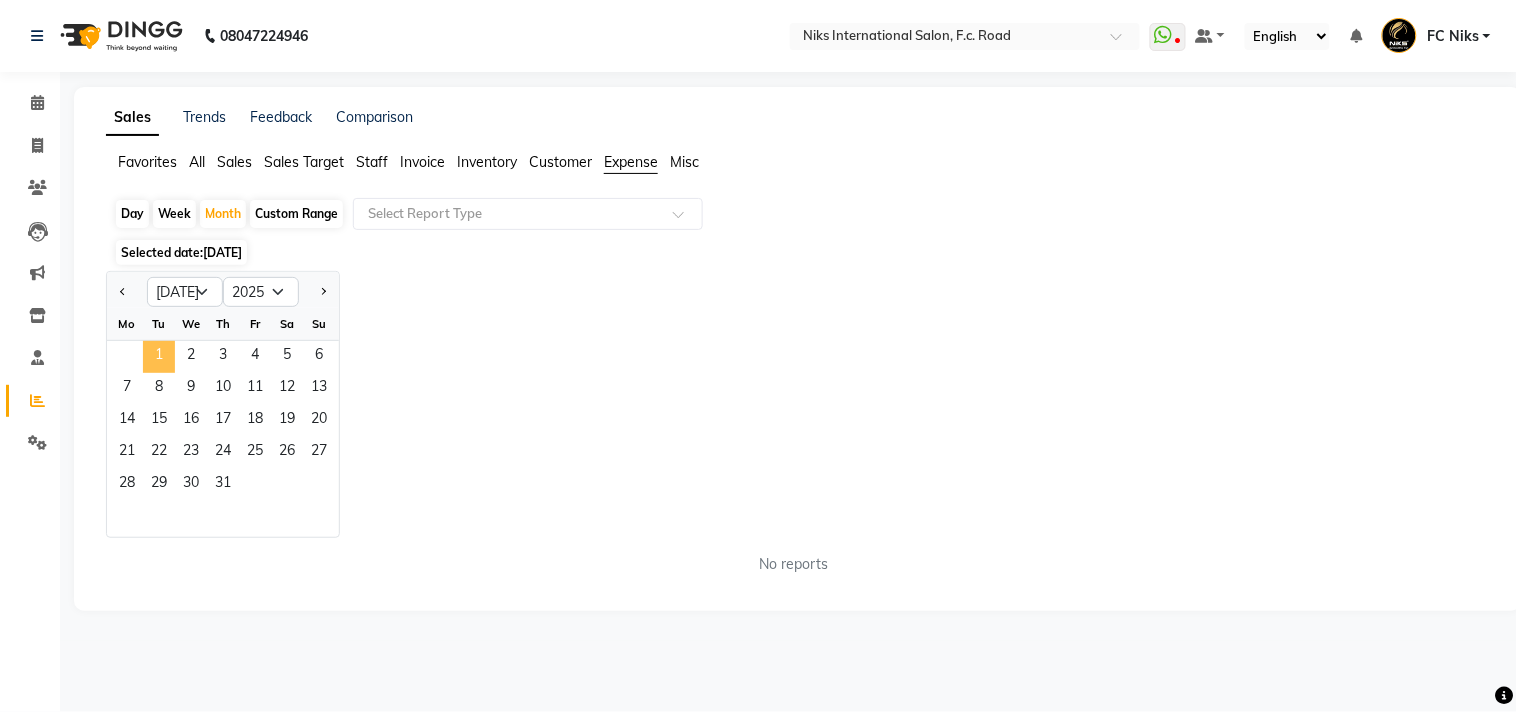 click on "1" 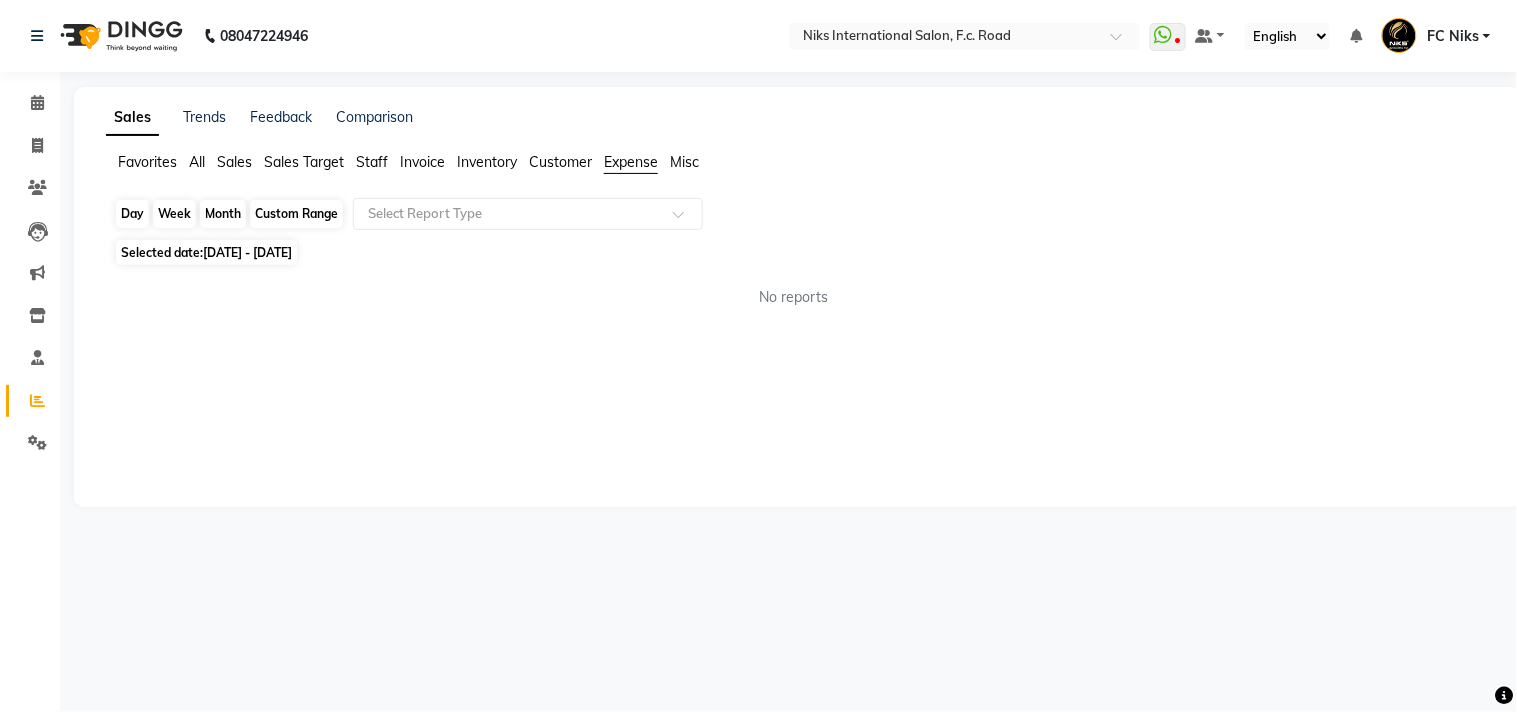 click on "Month" 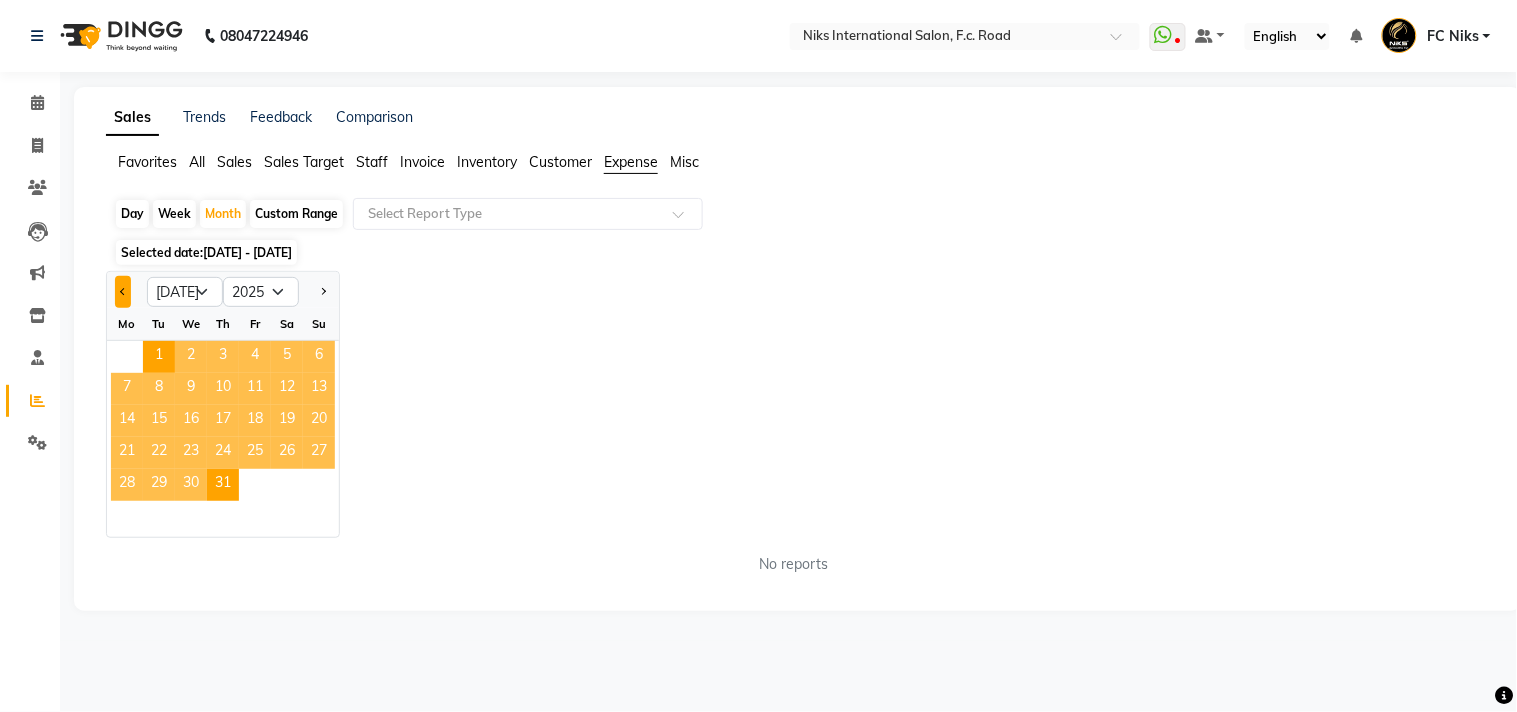 click 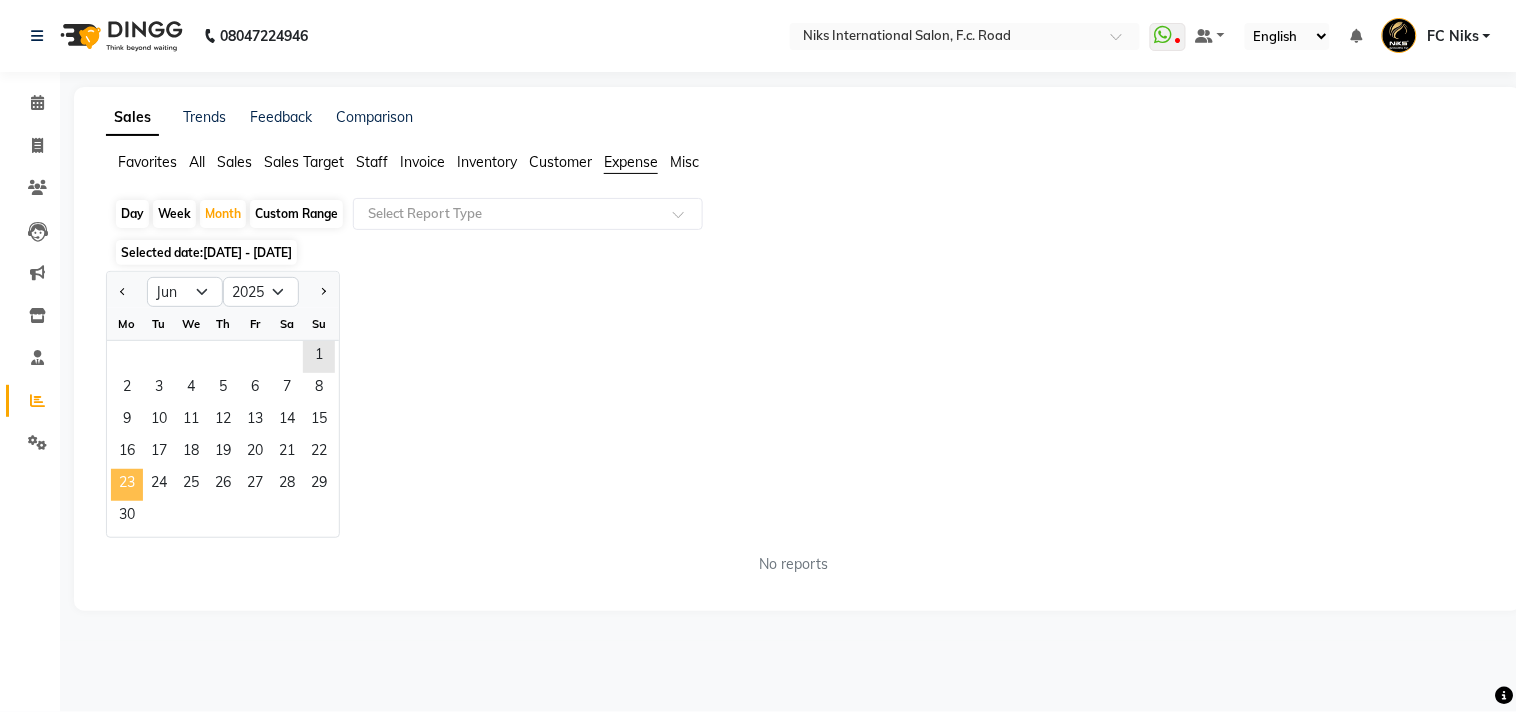 click on "23" 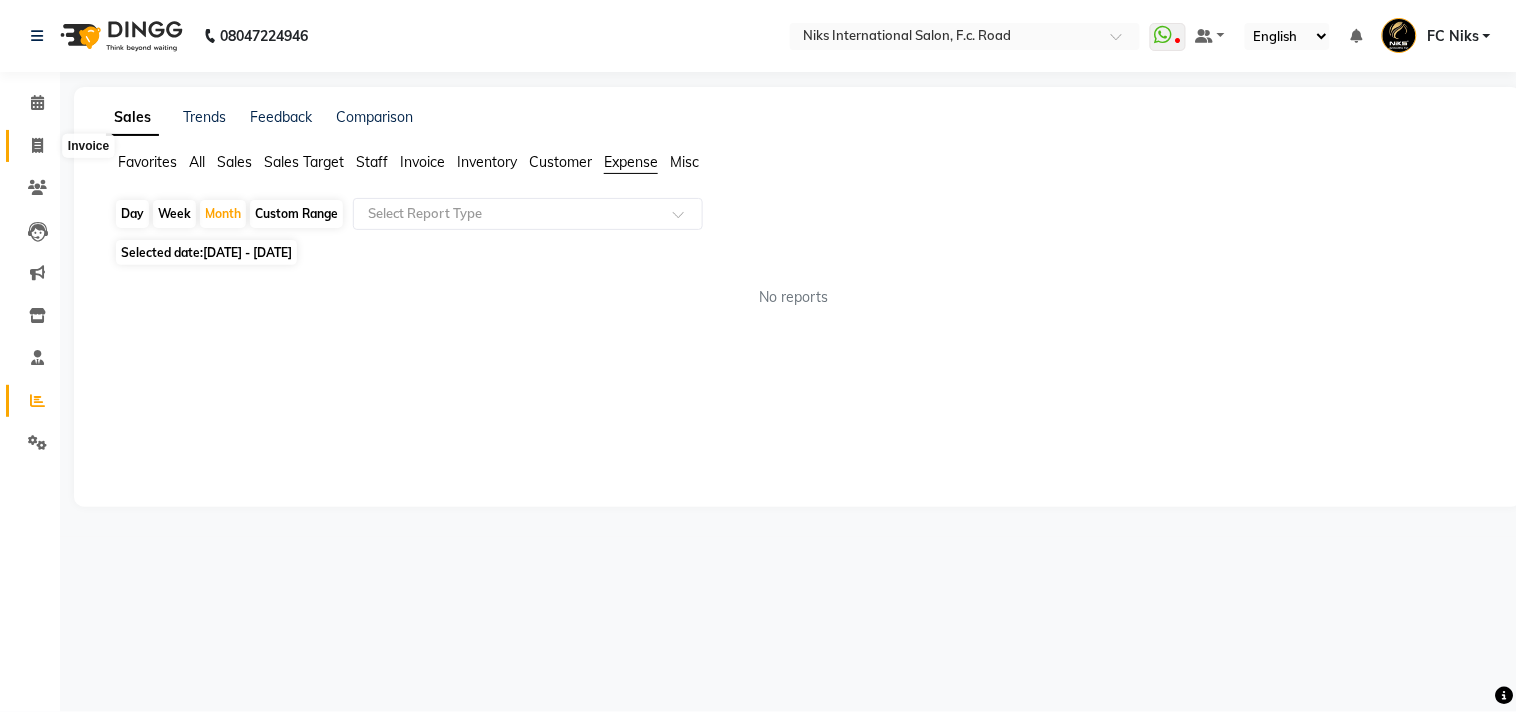 click 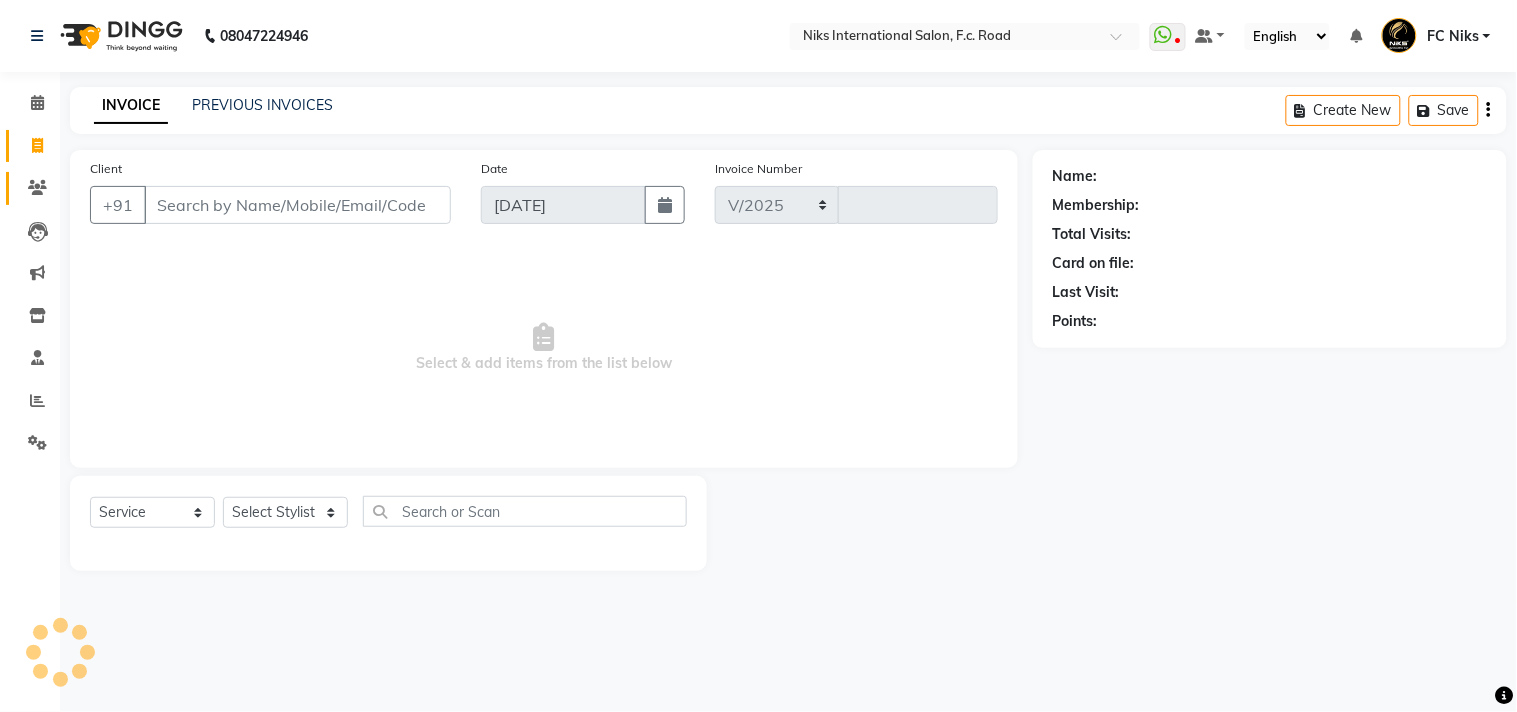 select on "7" 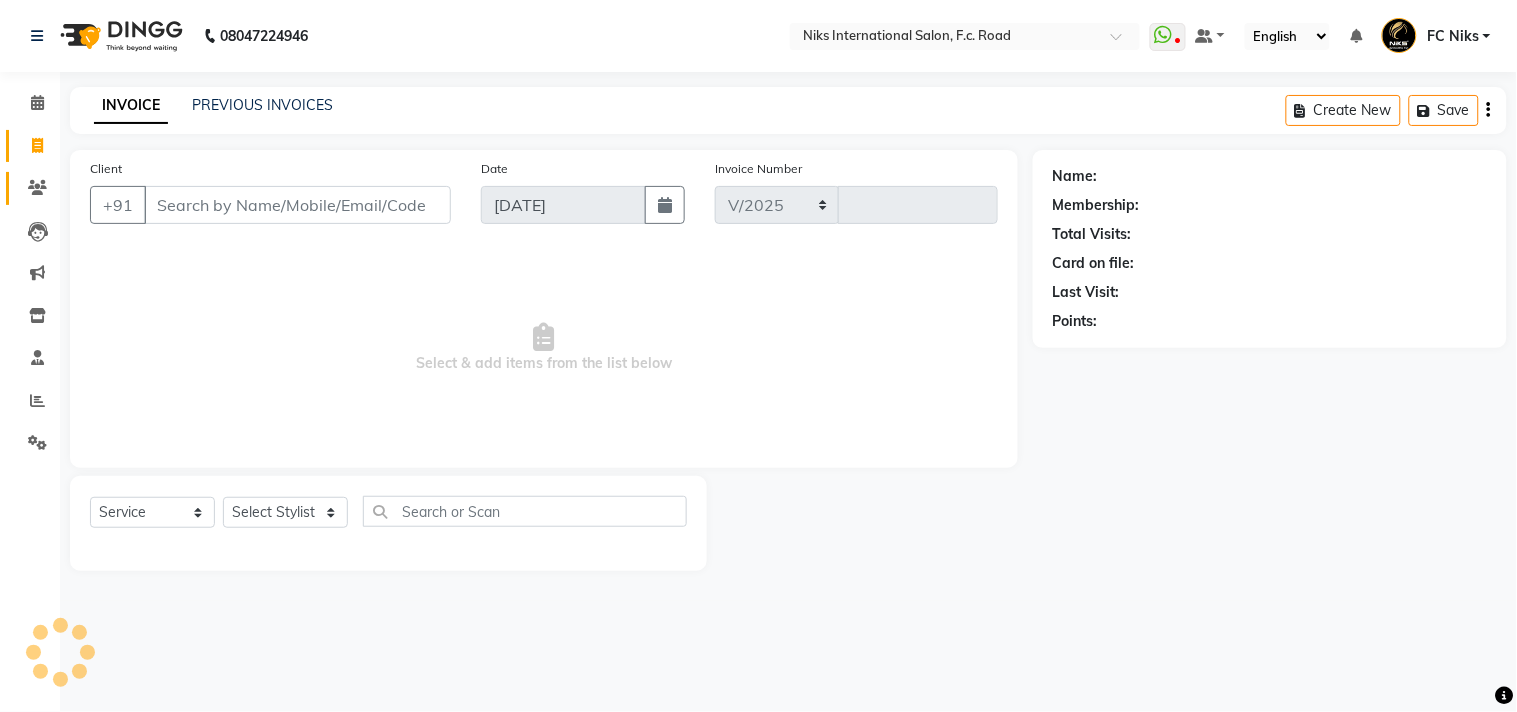 type on "1091" 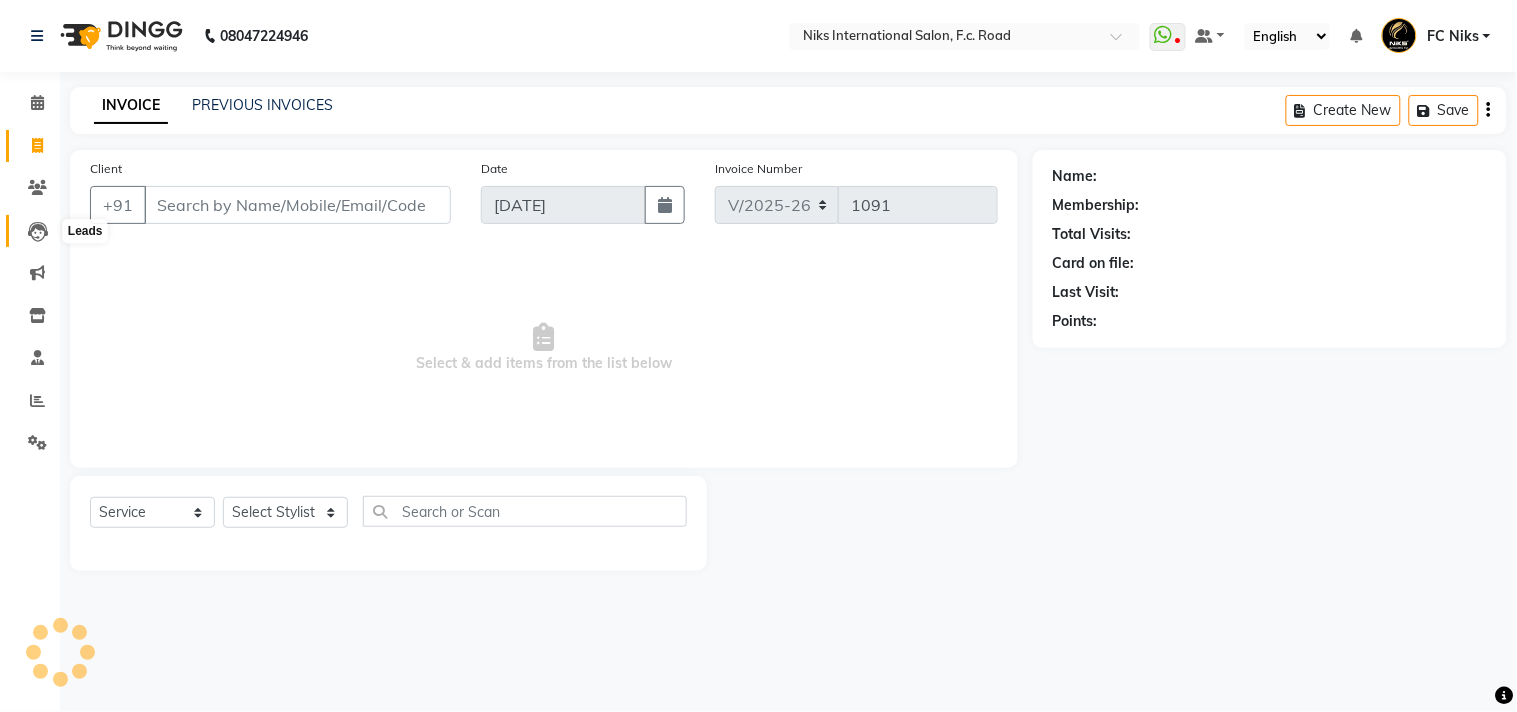 click 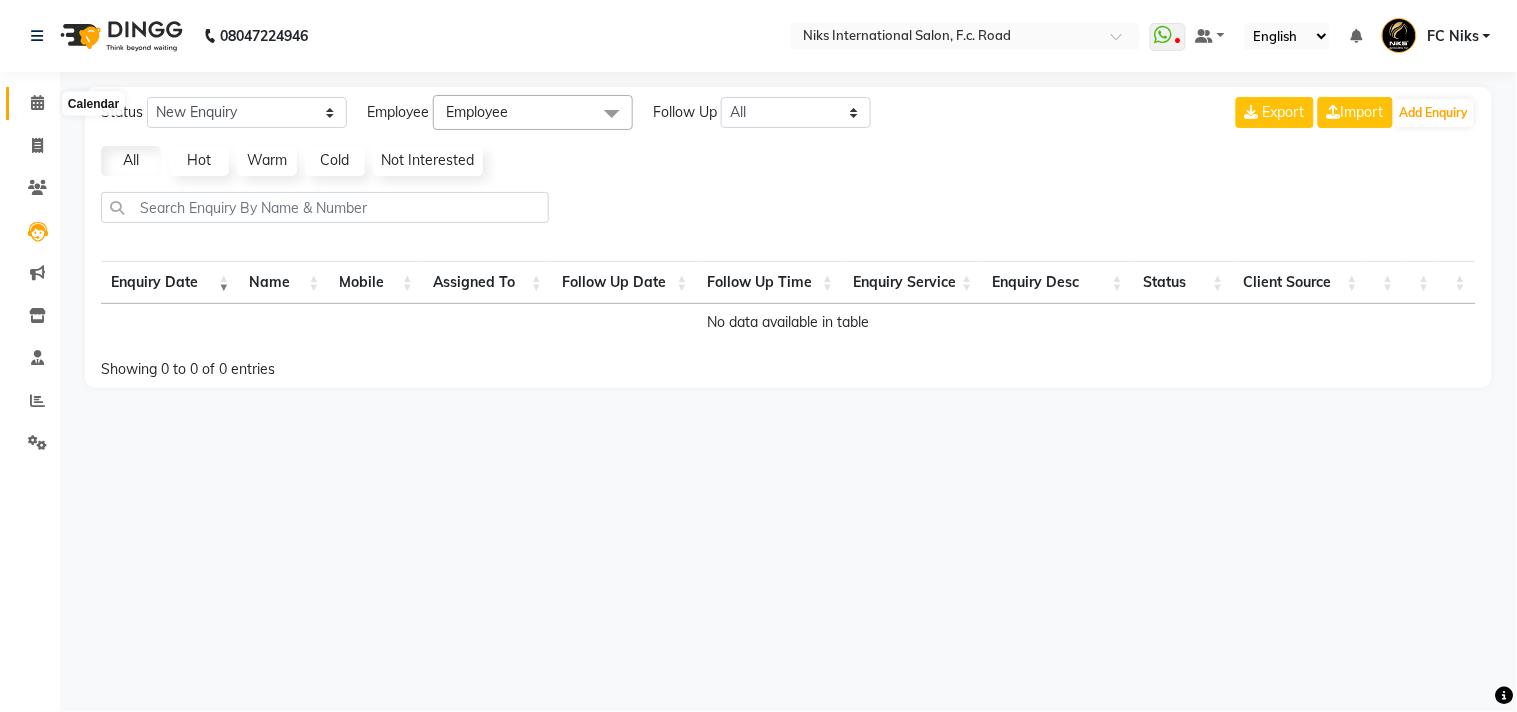 click 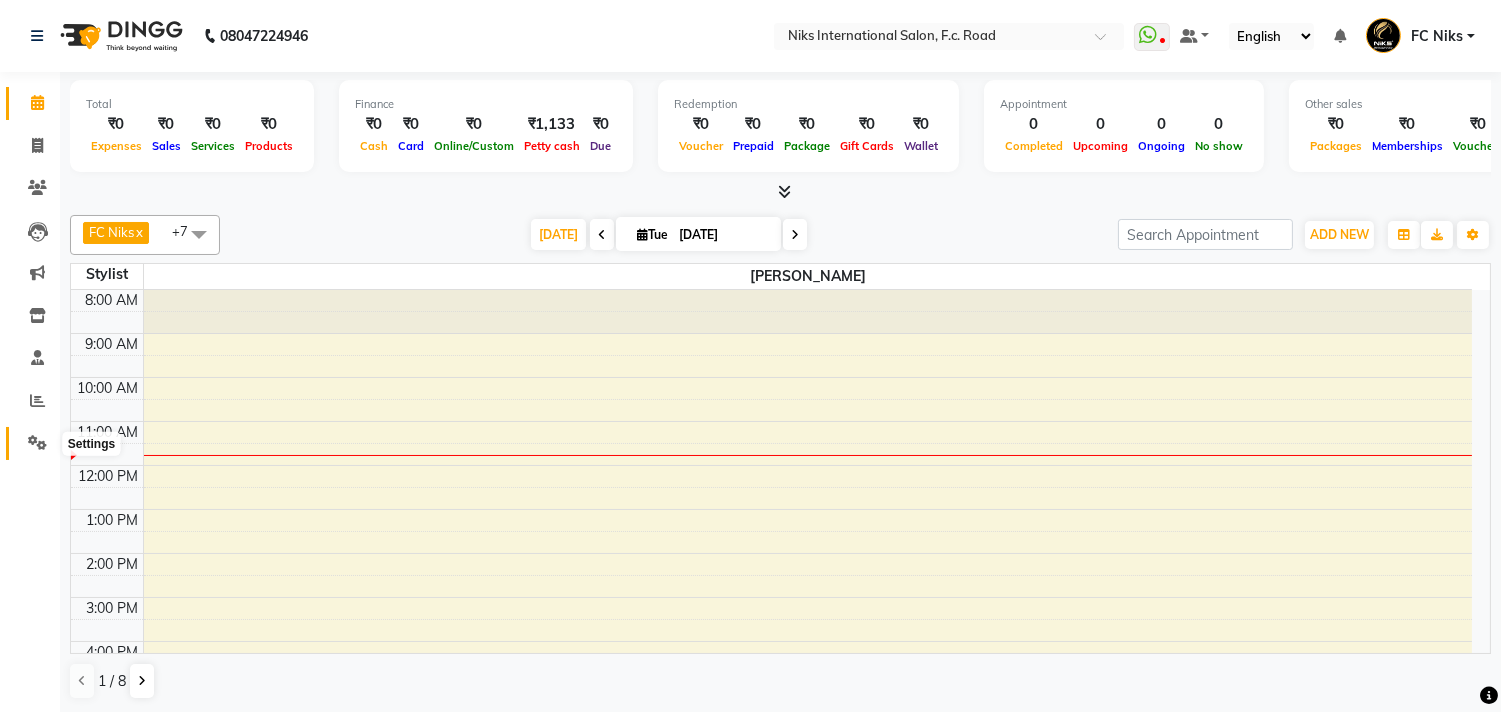 click 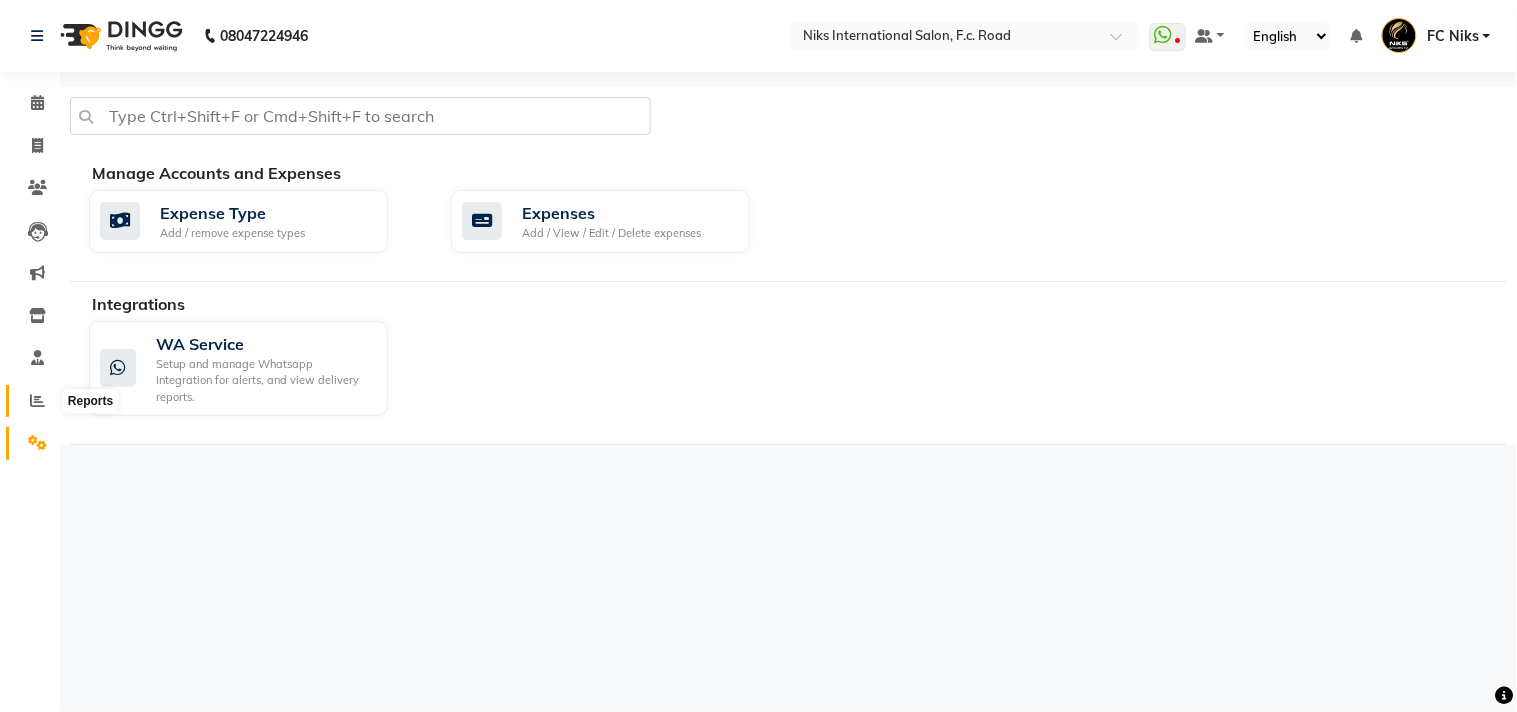 click 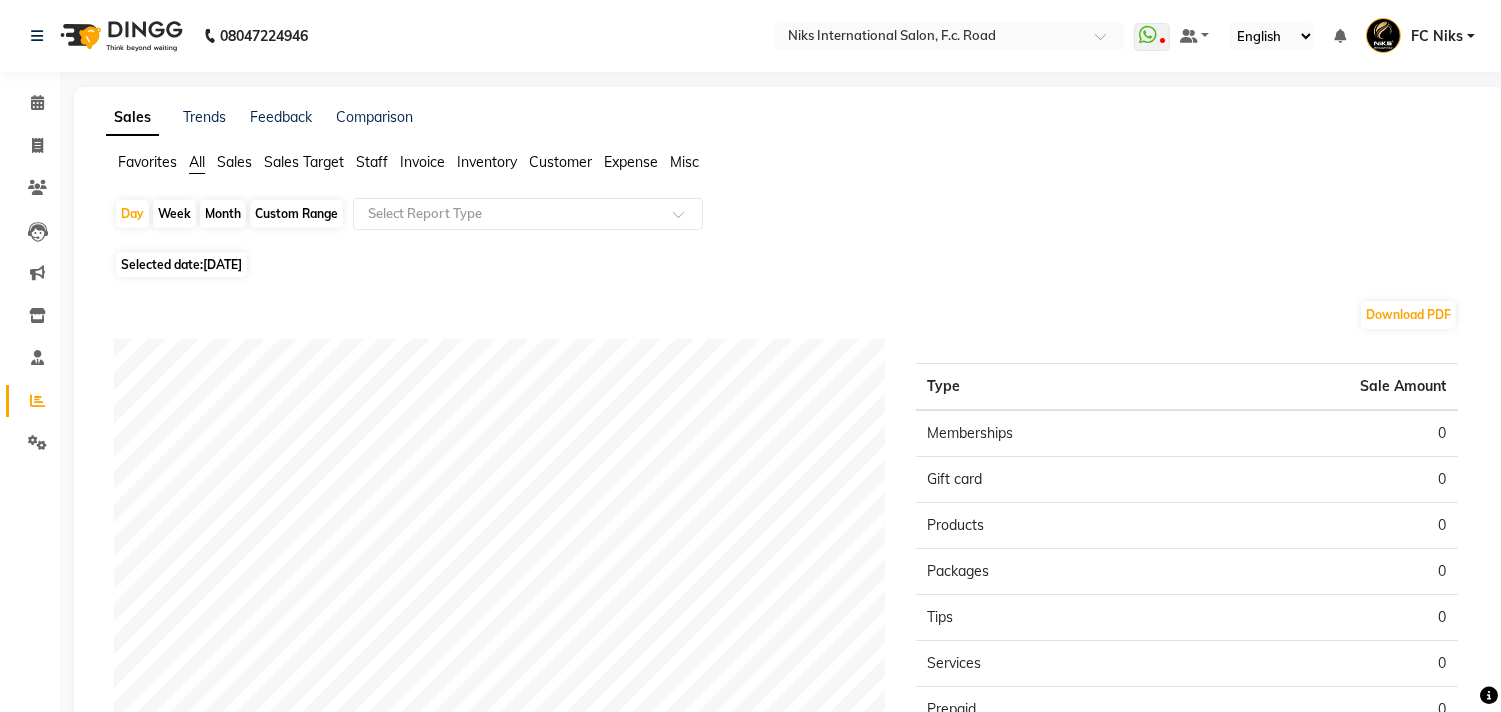 click on "Expense" 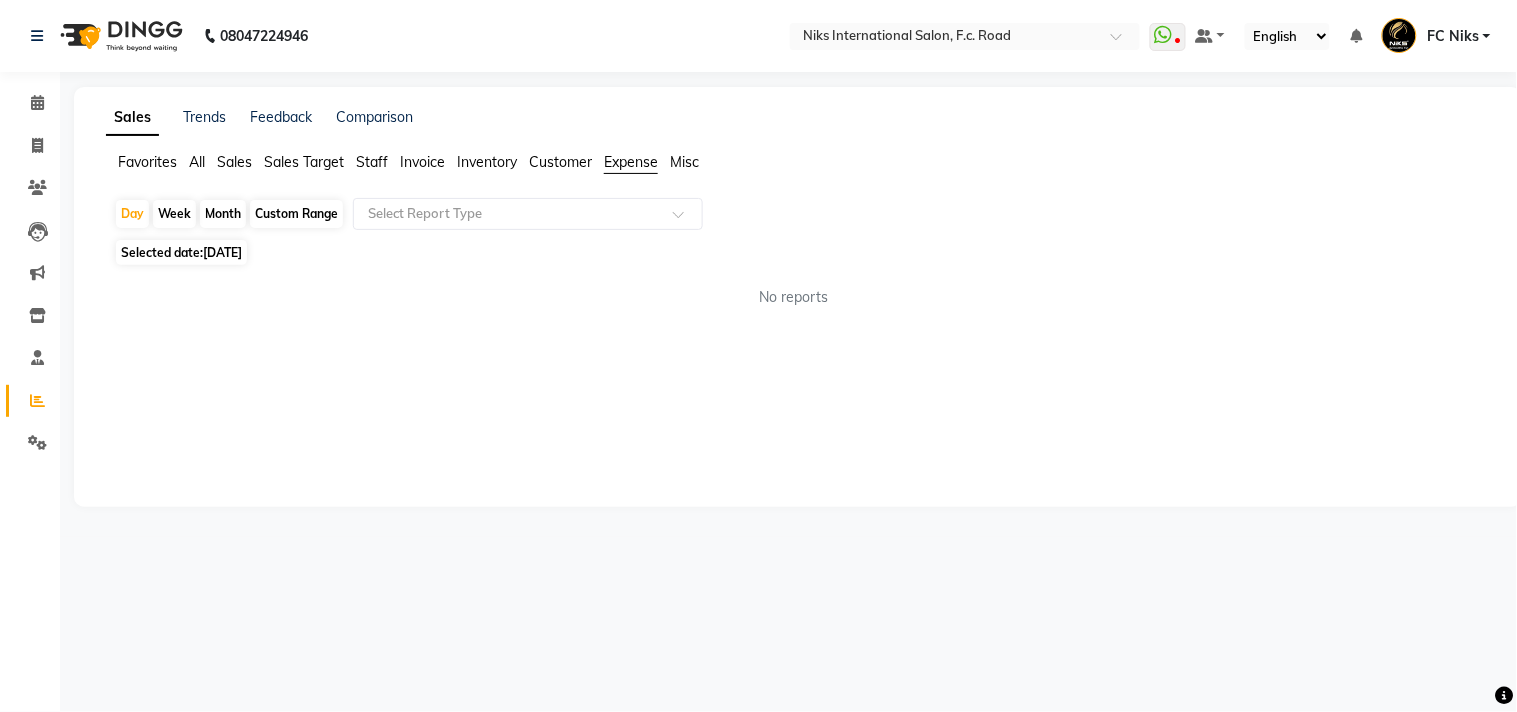 click on "Selected date:  01-07-2025" 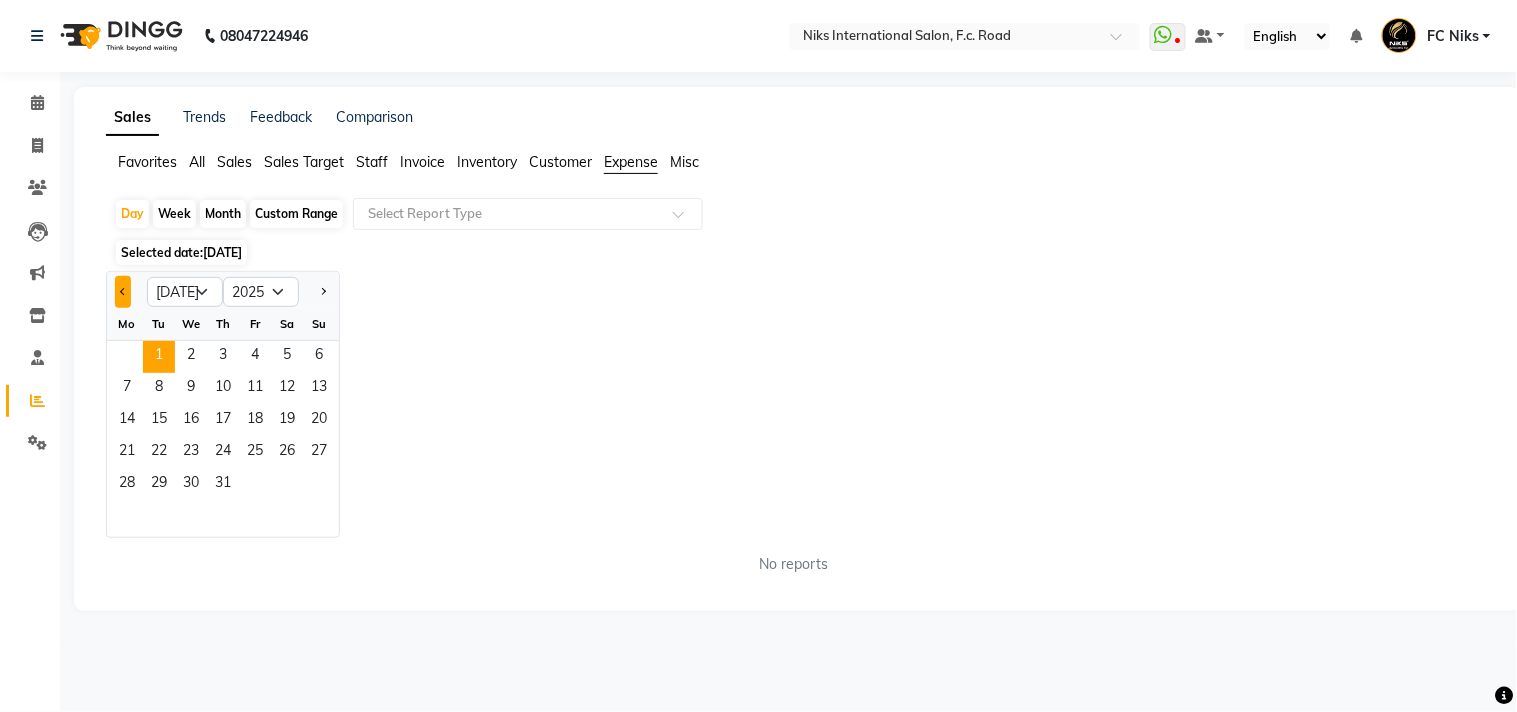 click 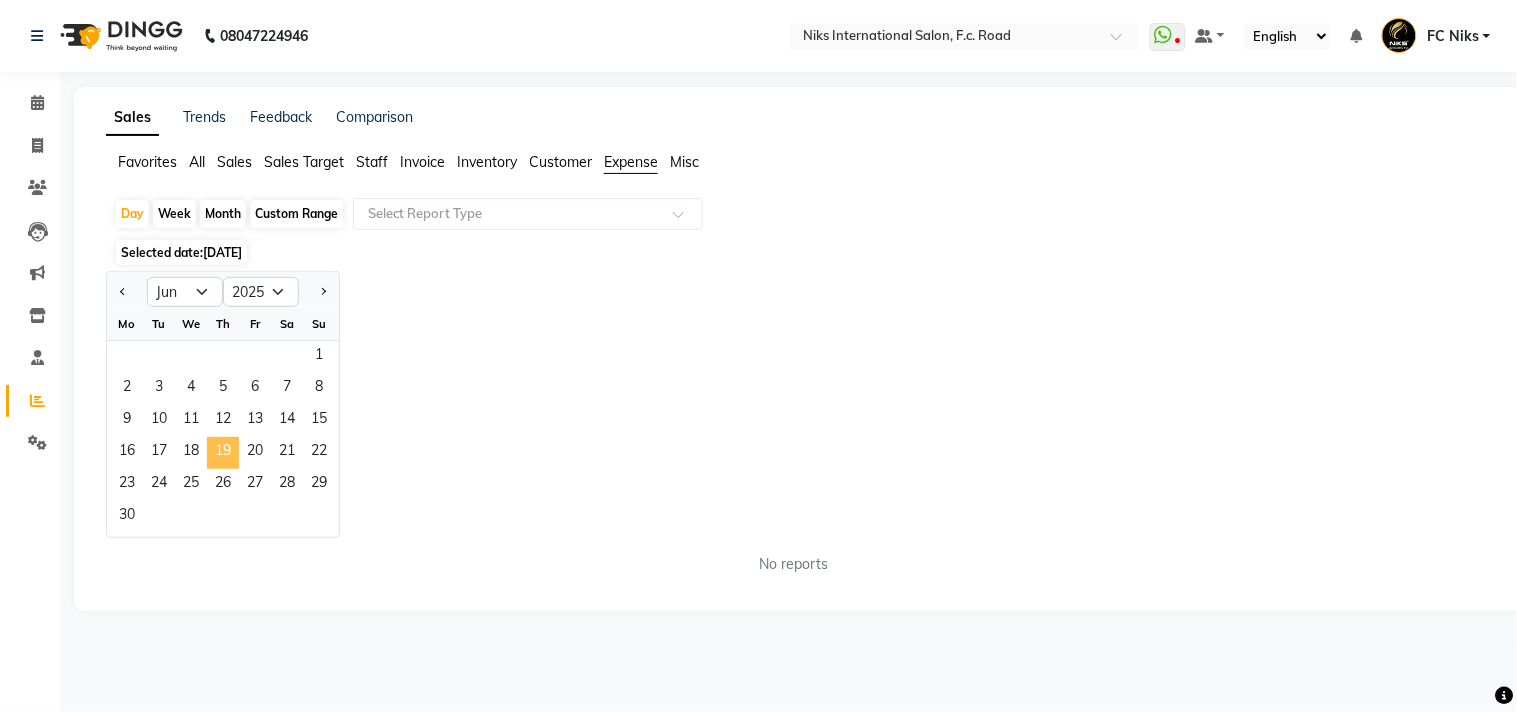 click on "19" 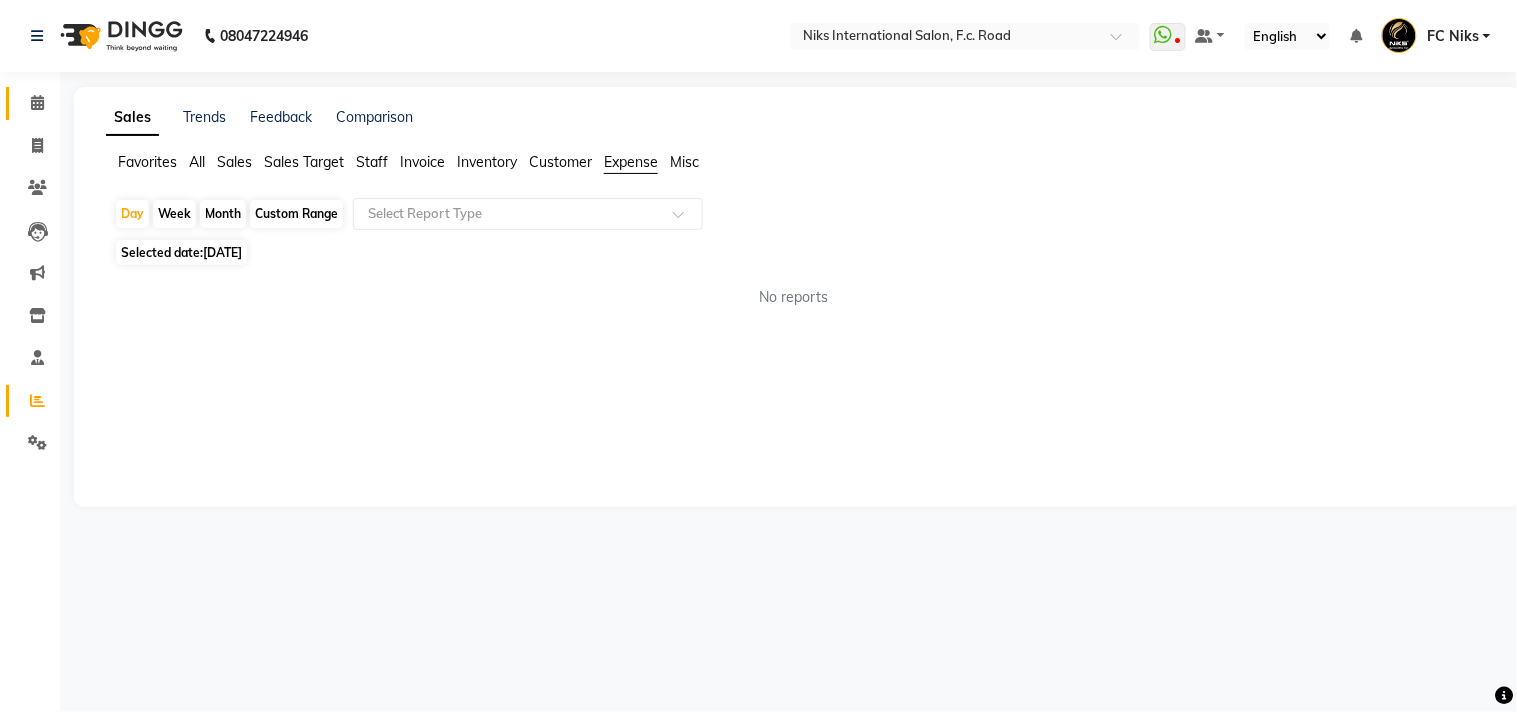 click on "Calendar" 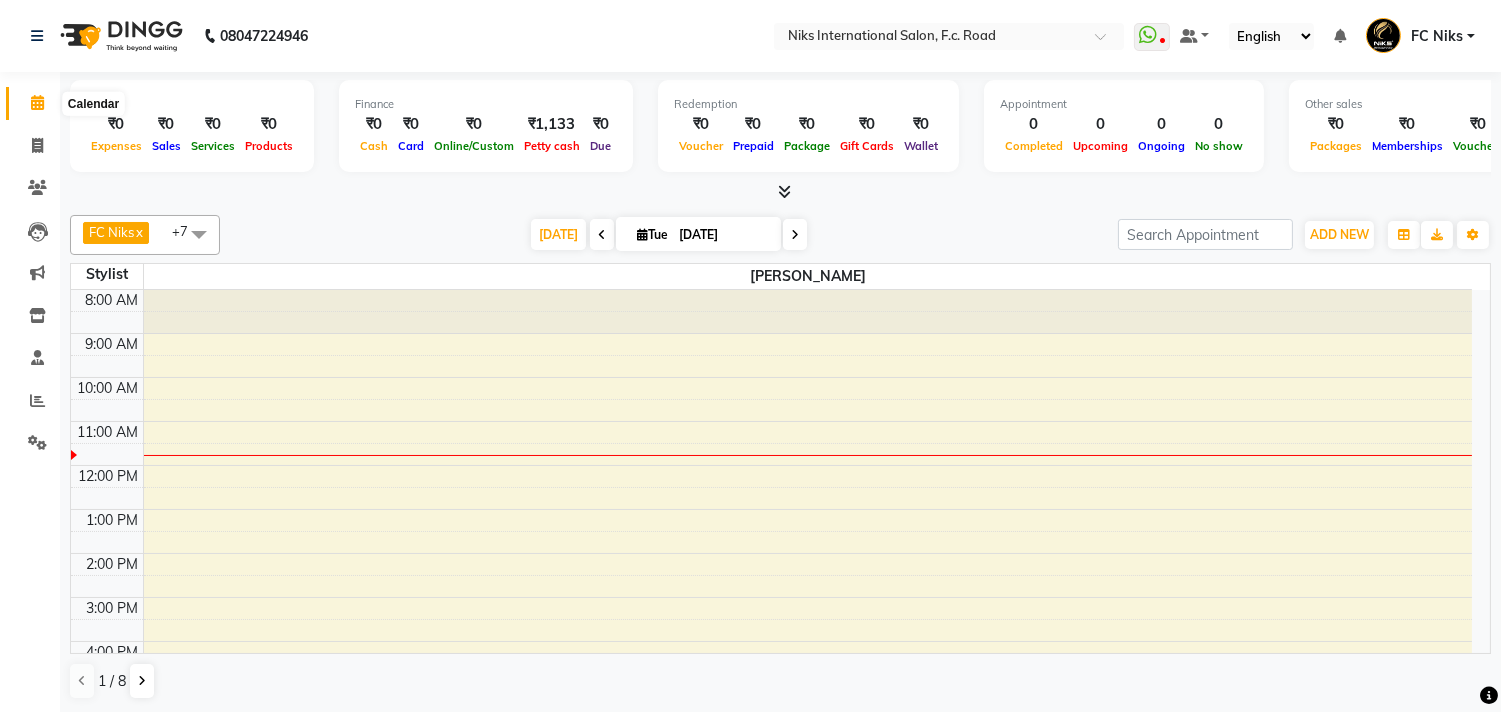 click 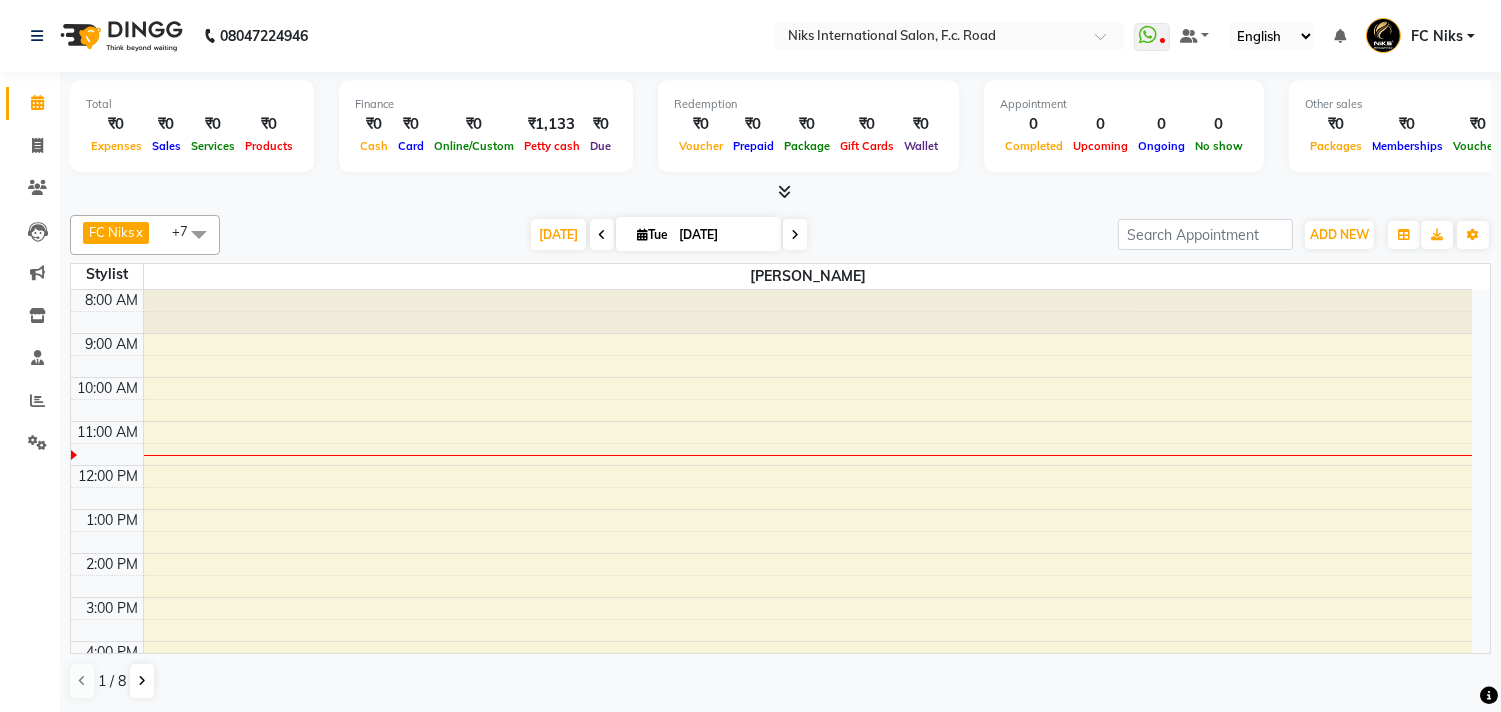click 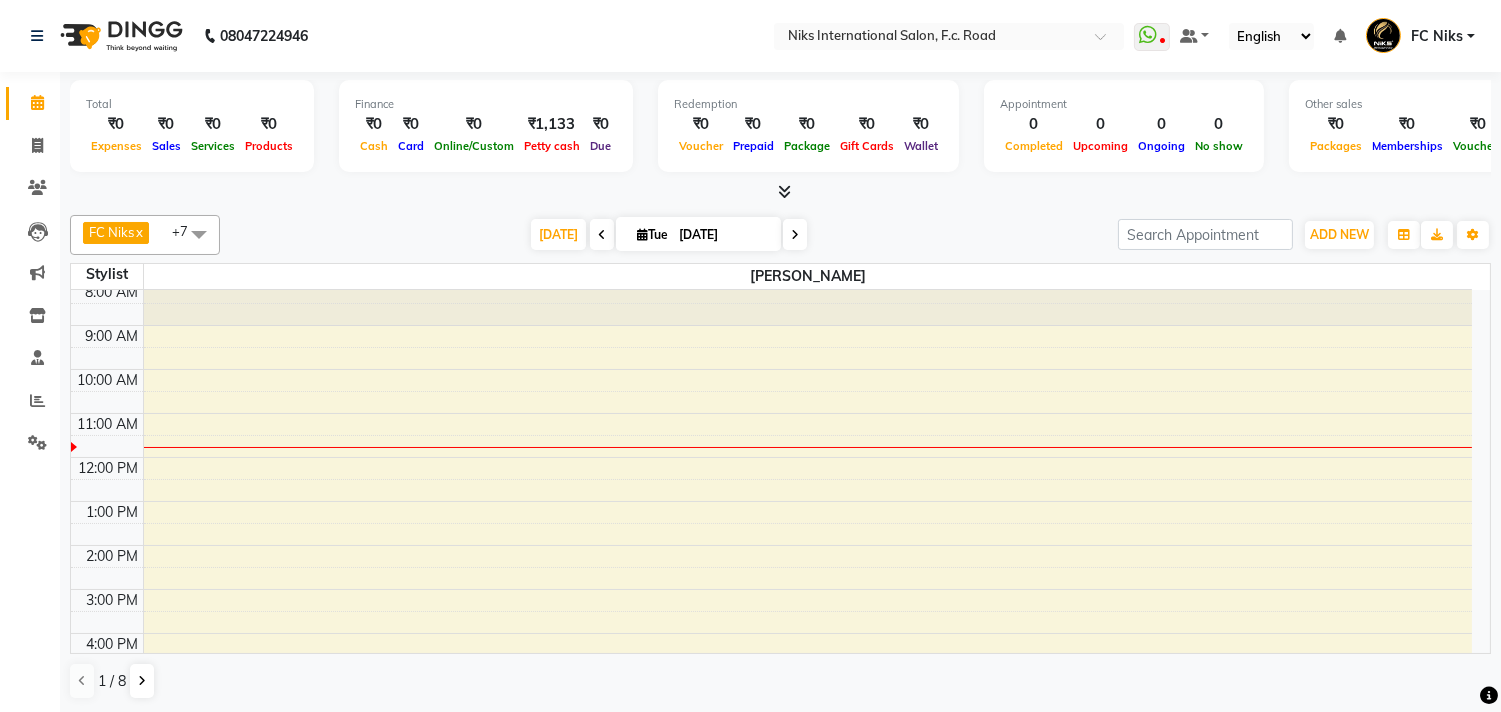 scroll, scrollTop: 0, scrollLeft: 0, axis: both 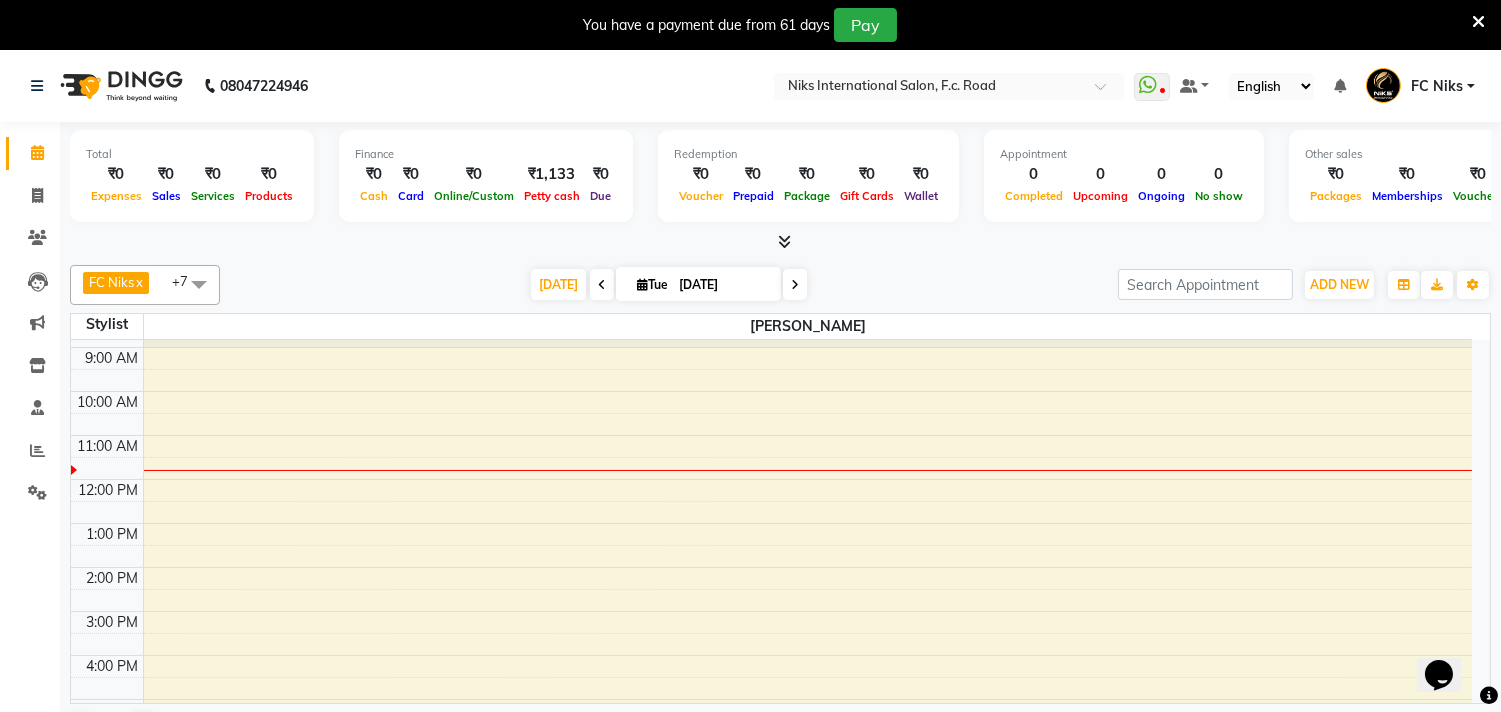 click at bounding box center [199, 284] 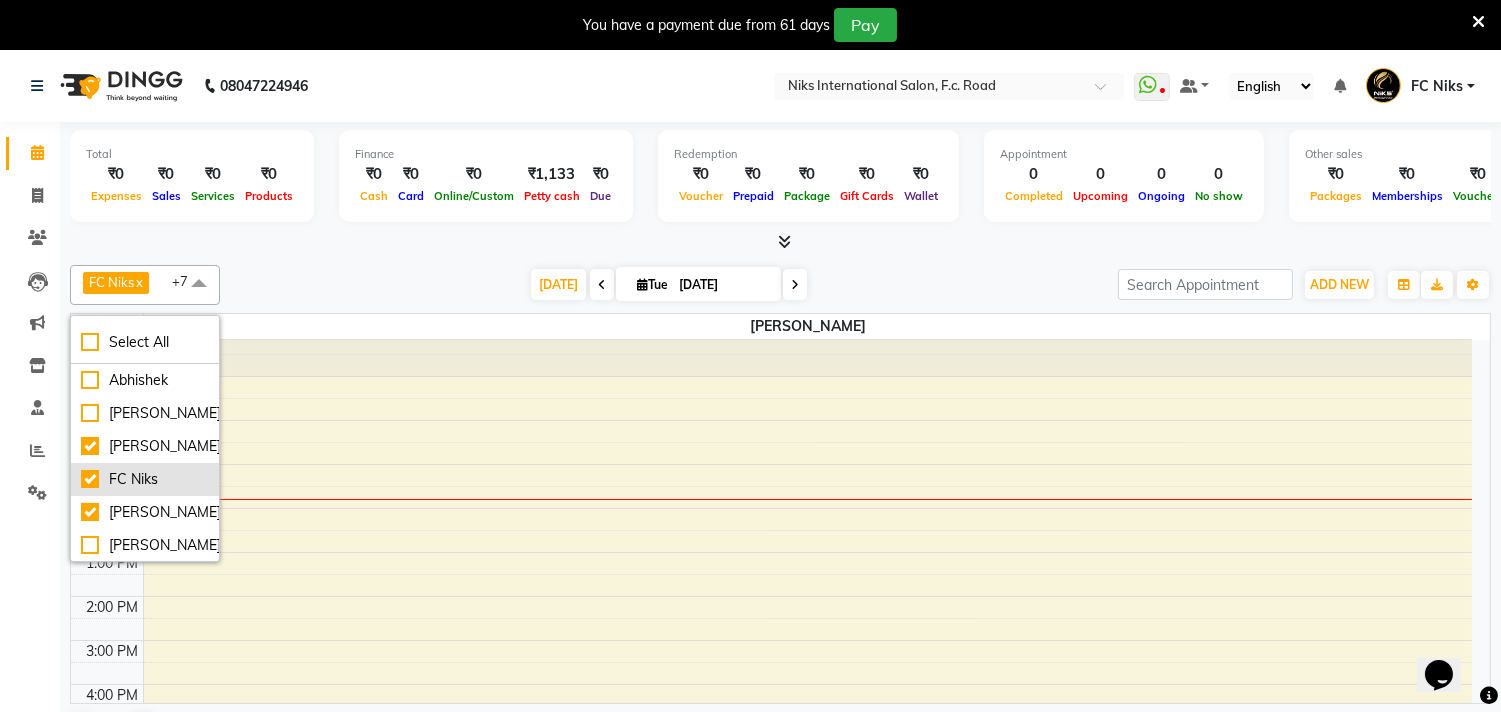 scroll, scrollTop: 0, scrollLeft: 0, axis: both 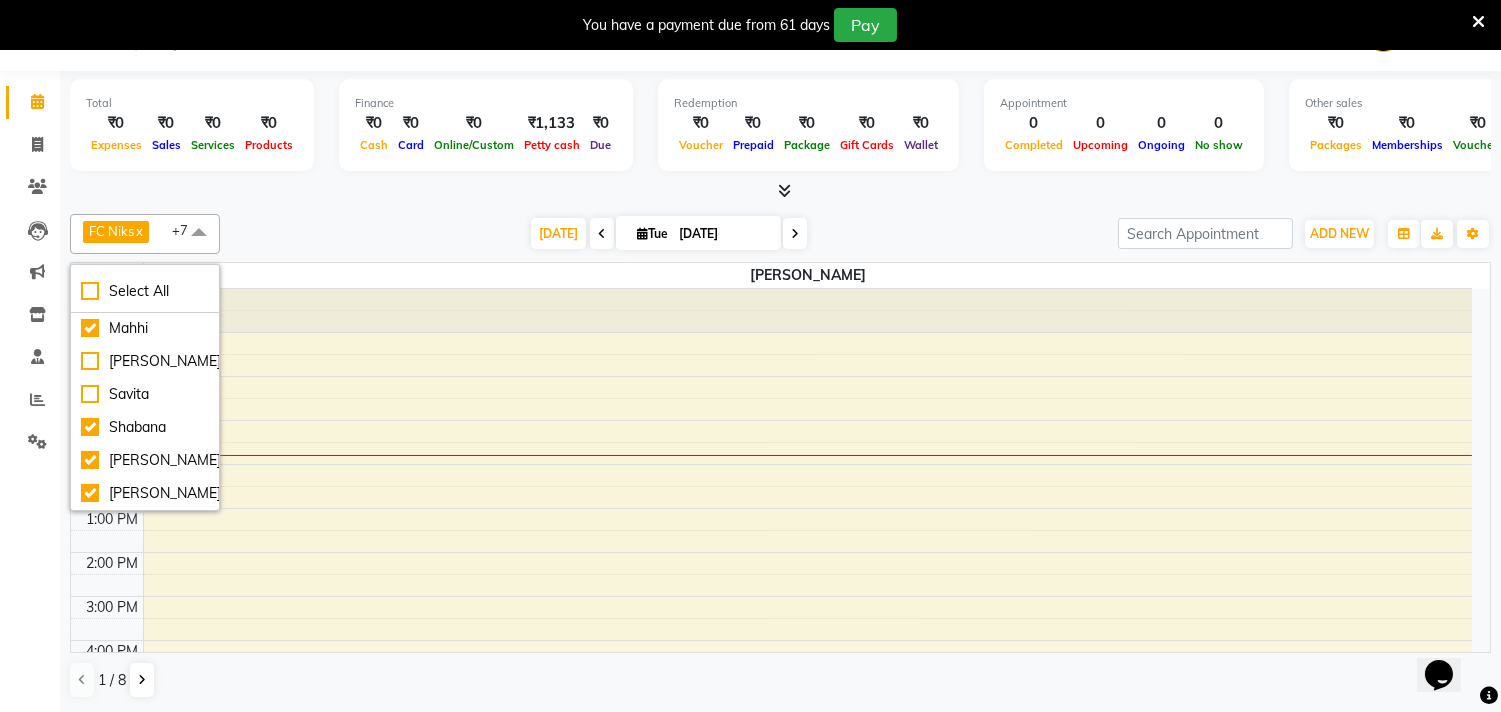 click on "8:00 AM 9:00 AM 10:00 AM 11:00 AM 12:00 PM 1:00 PM 2:00 PM 3:00 PM 4:00 PM 5:00 PM 6:00 PM 7:00 PM 8:00 PM 9:00 PM 10:00 PM" at bounding box center [771, 618] 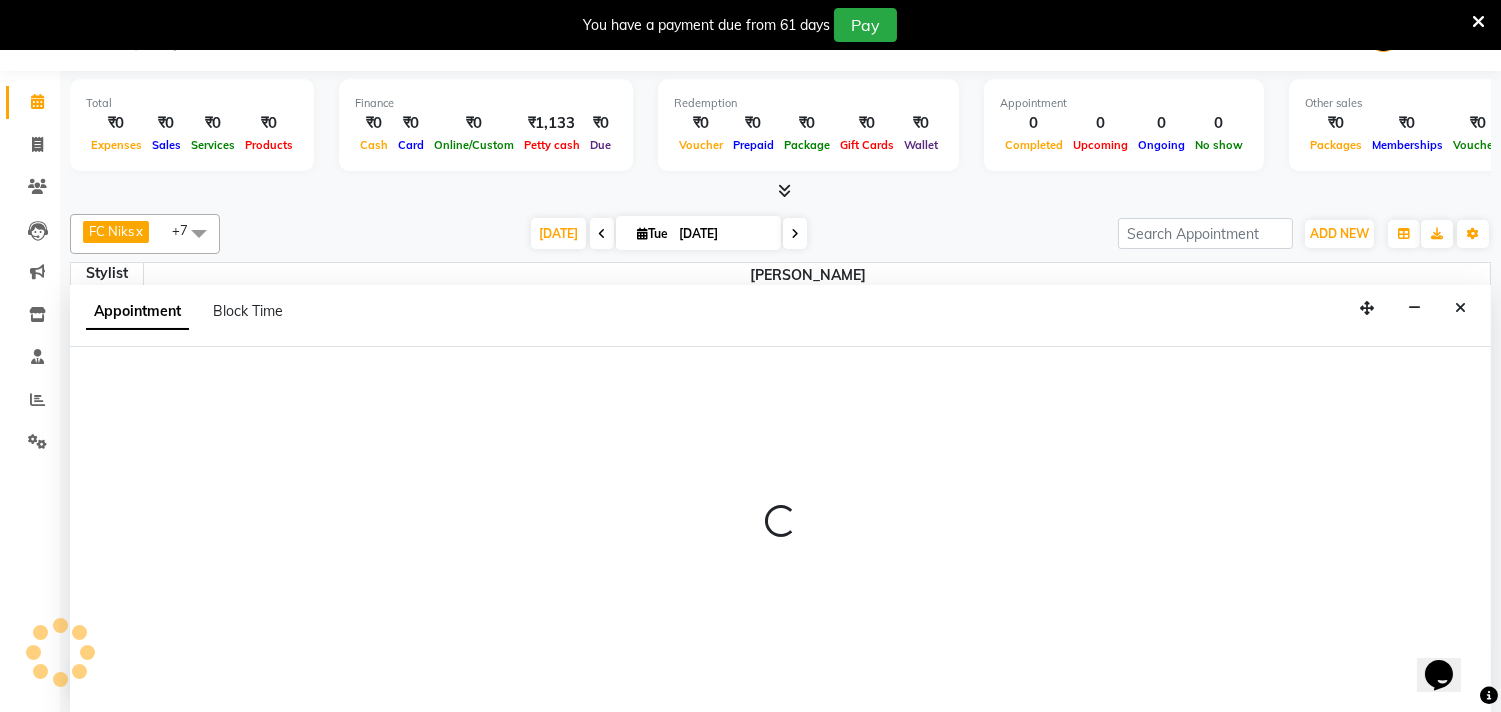 click at bounding box center (780, 529) 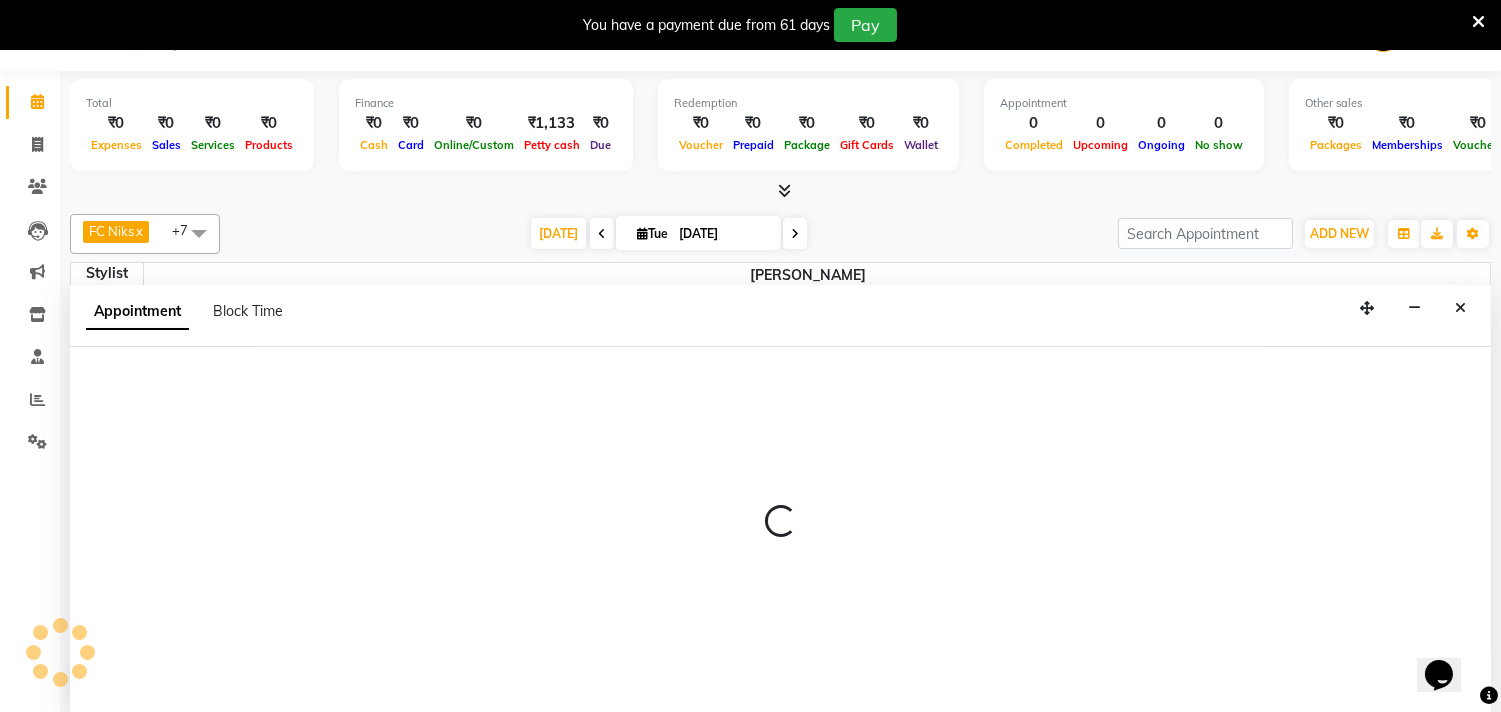 click at bounding box center [780, 529] 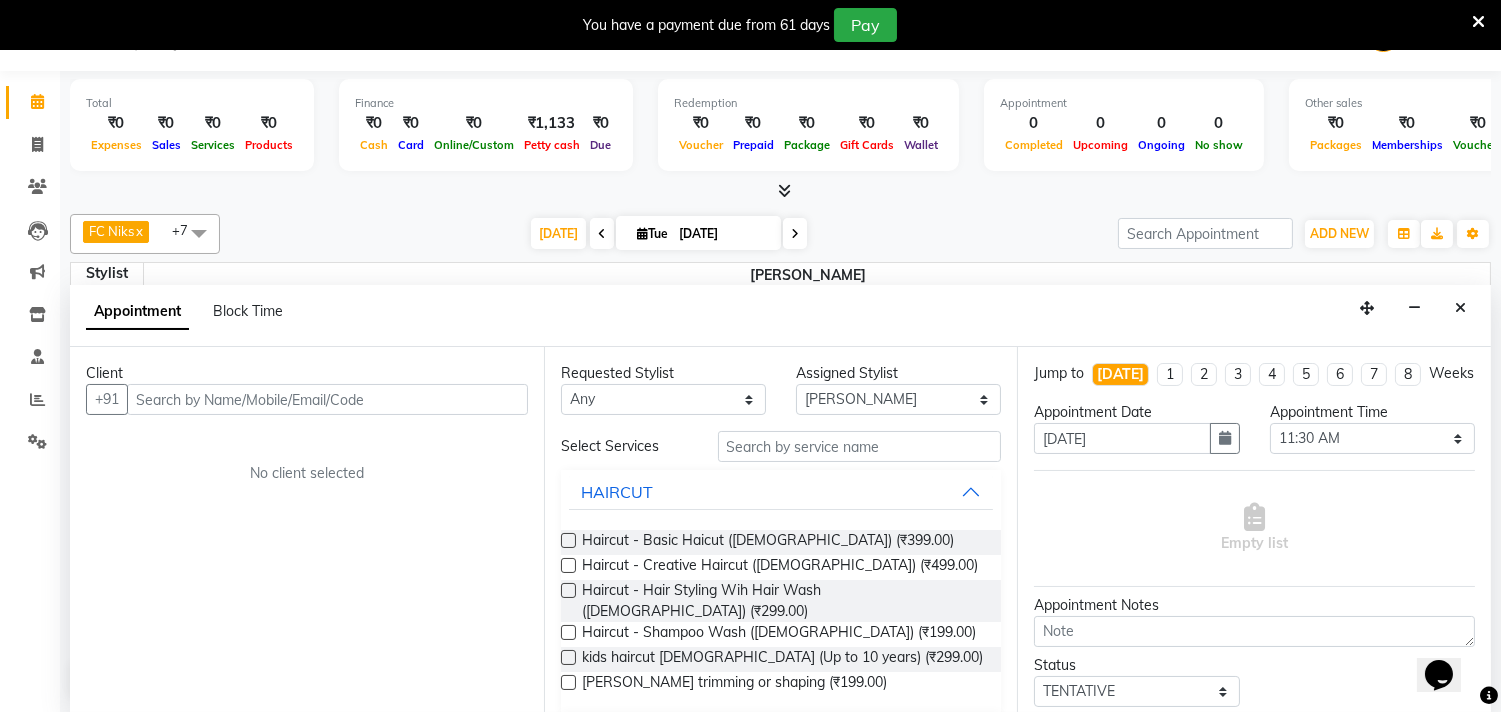 click at bounding box center [1460, 308] 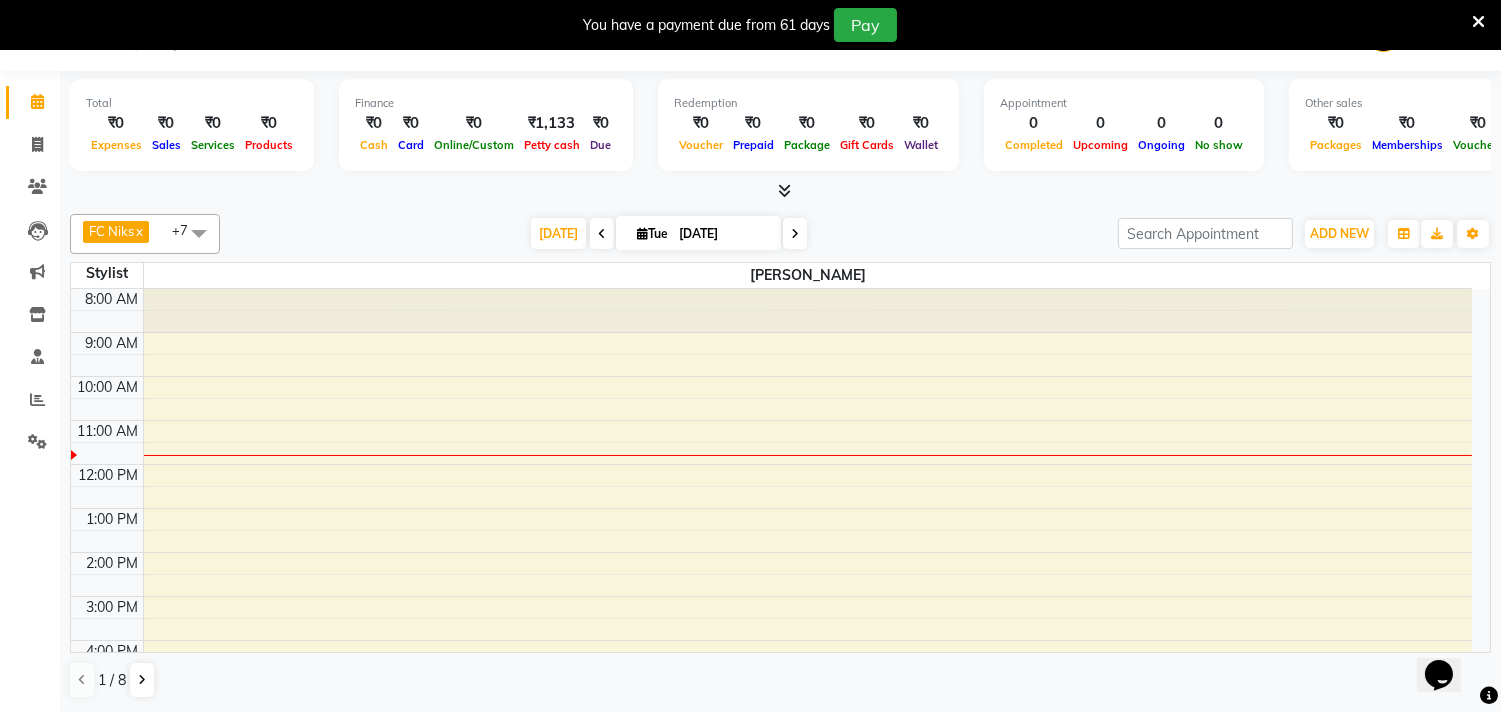 scroll, scrollTop: 0, scrollLeft: 0, axis: both 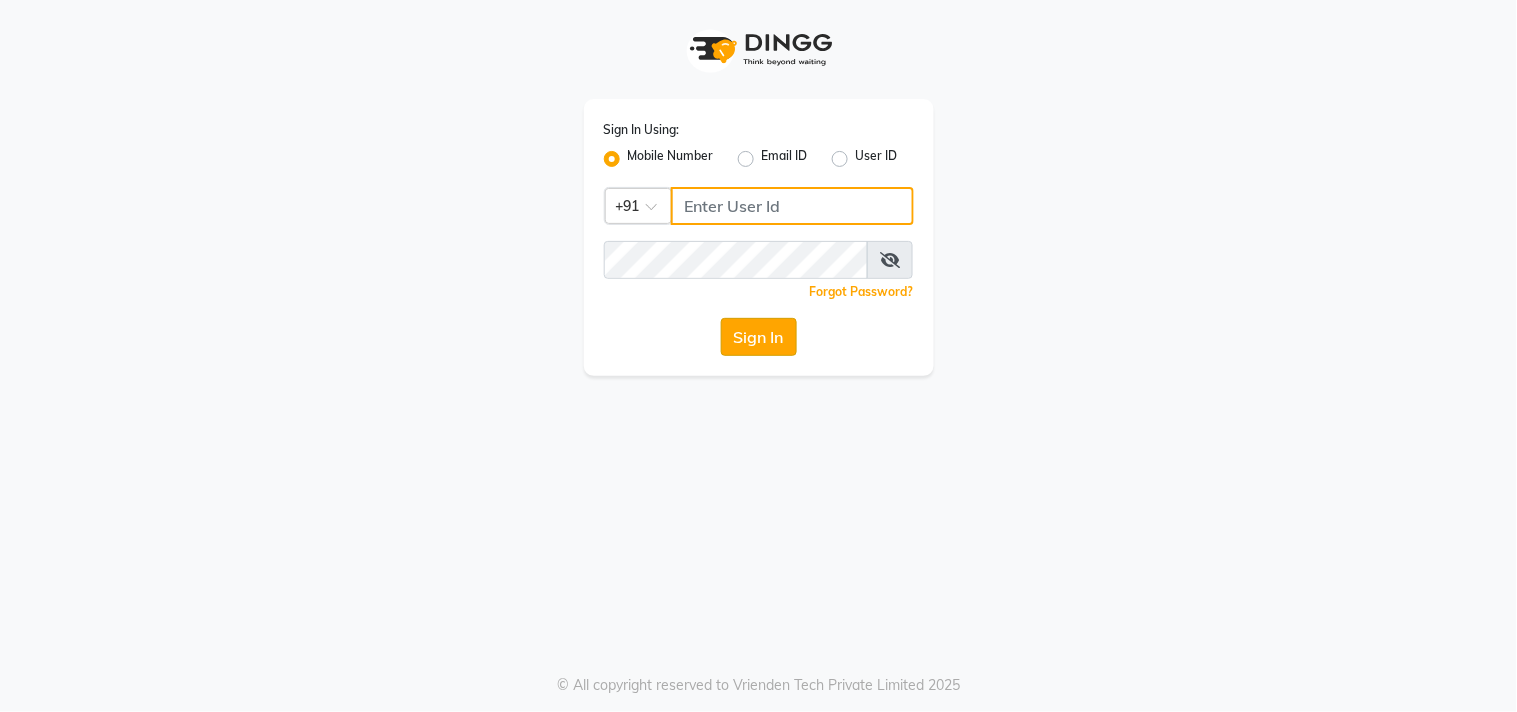 type on "8530086780" 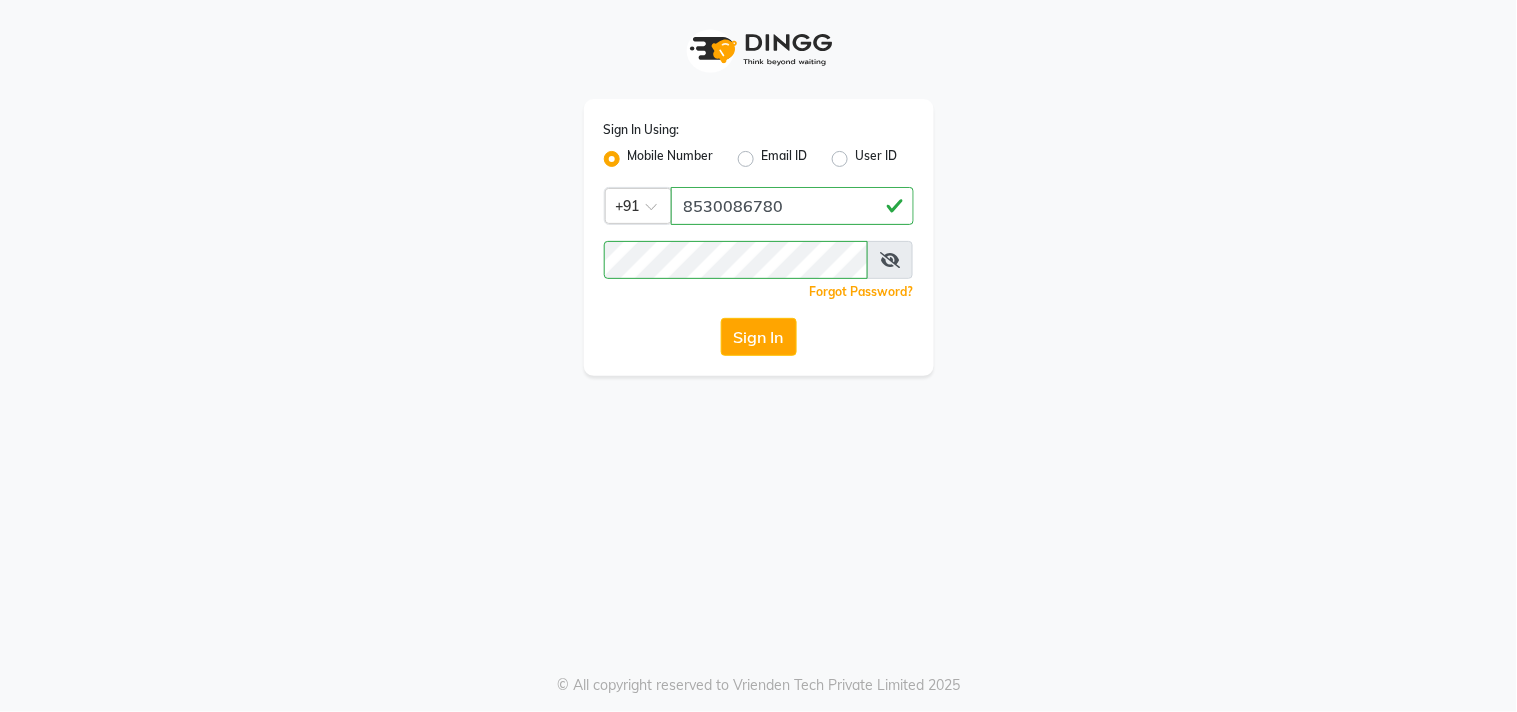 click on "Sign In" 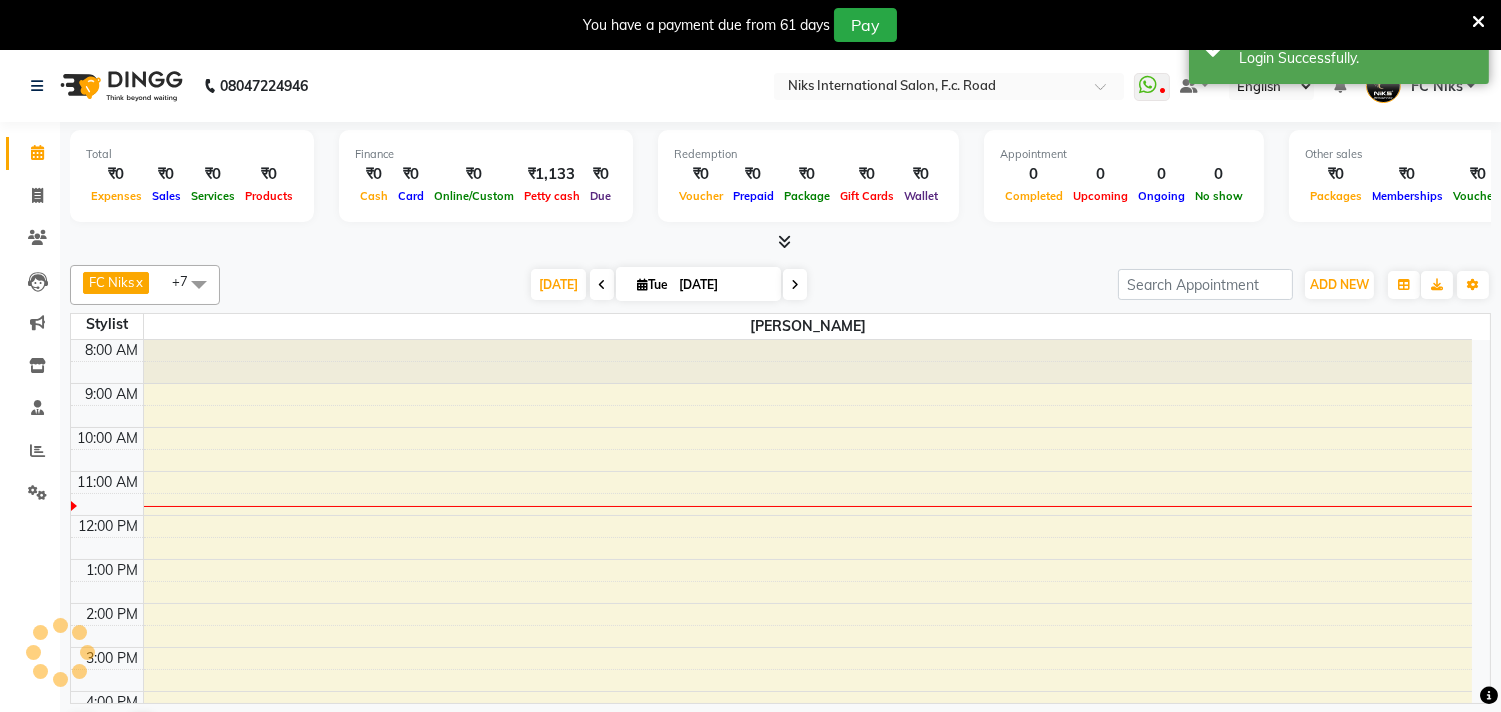 scroll, scrollTop: 0, scrollLeft: 0, axis: both 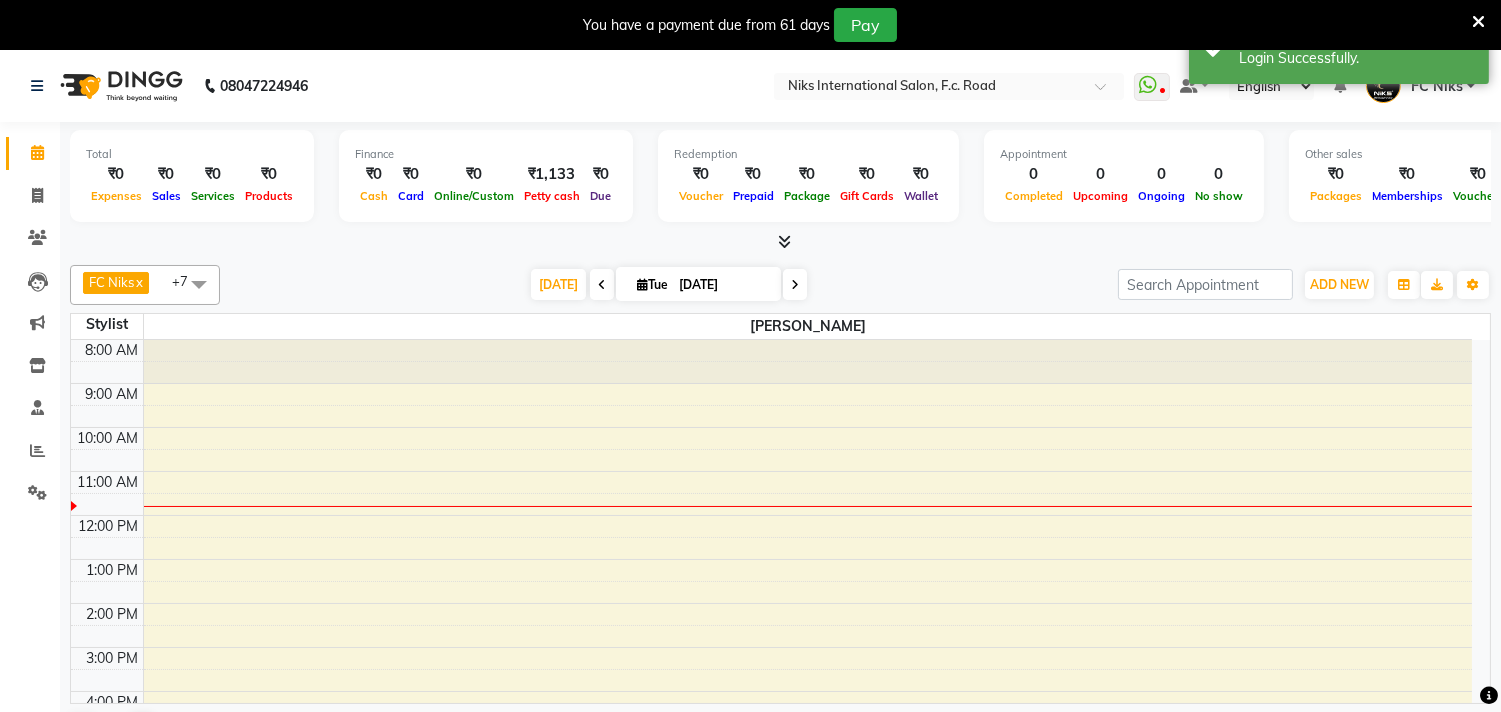 click at bounding box center [199, 284] 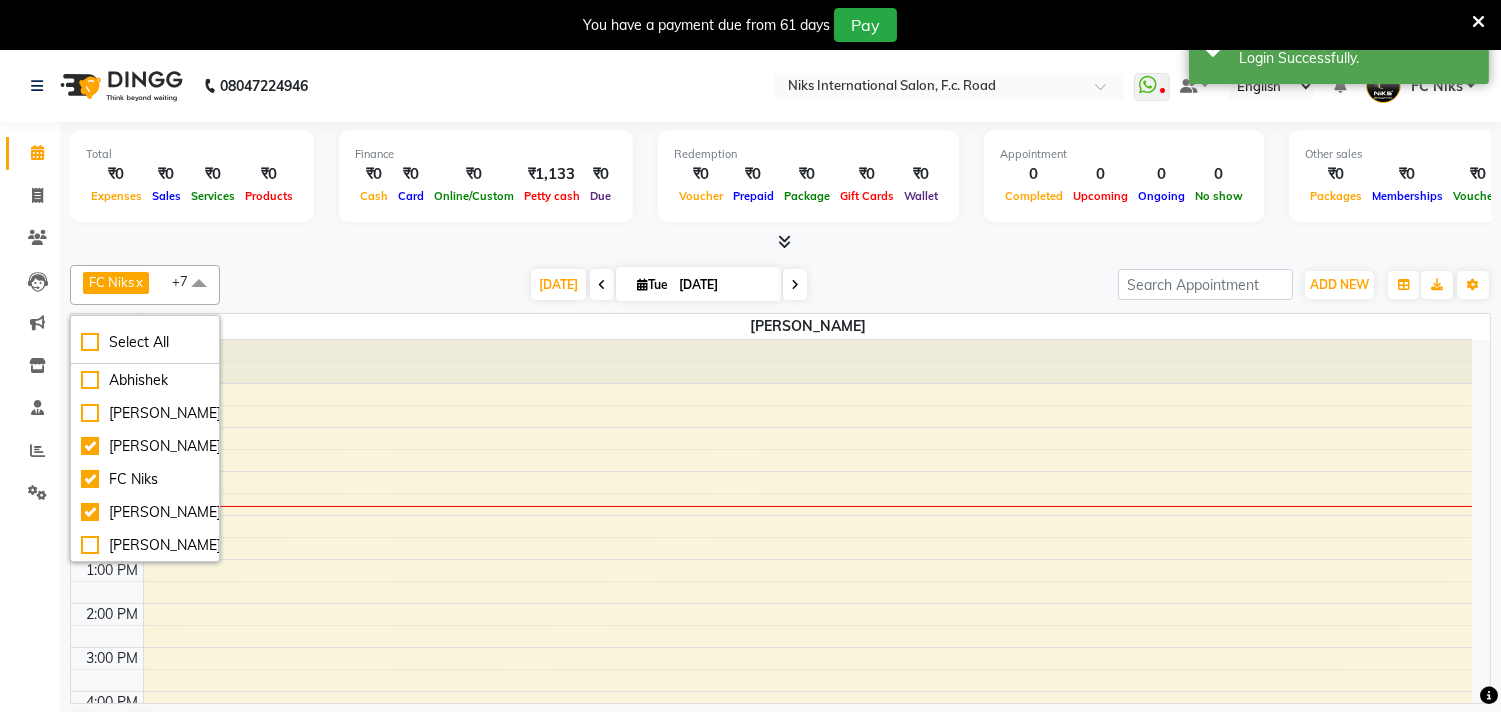 click on "Reports" 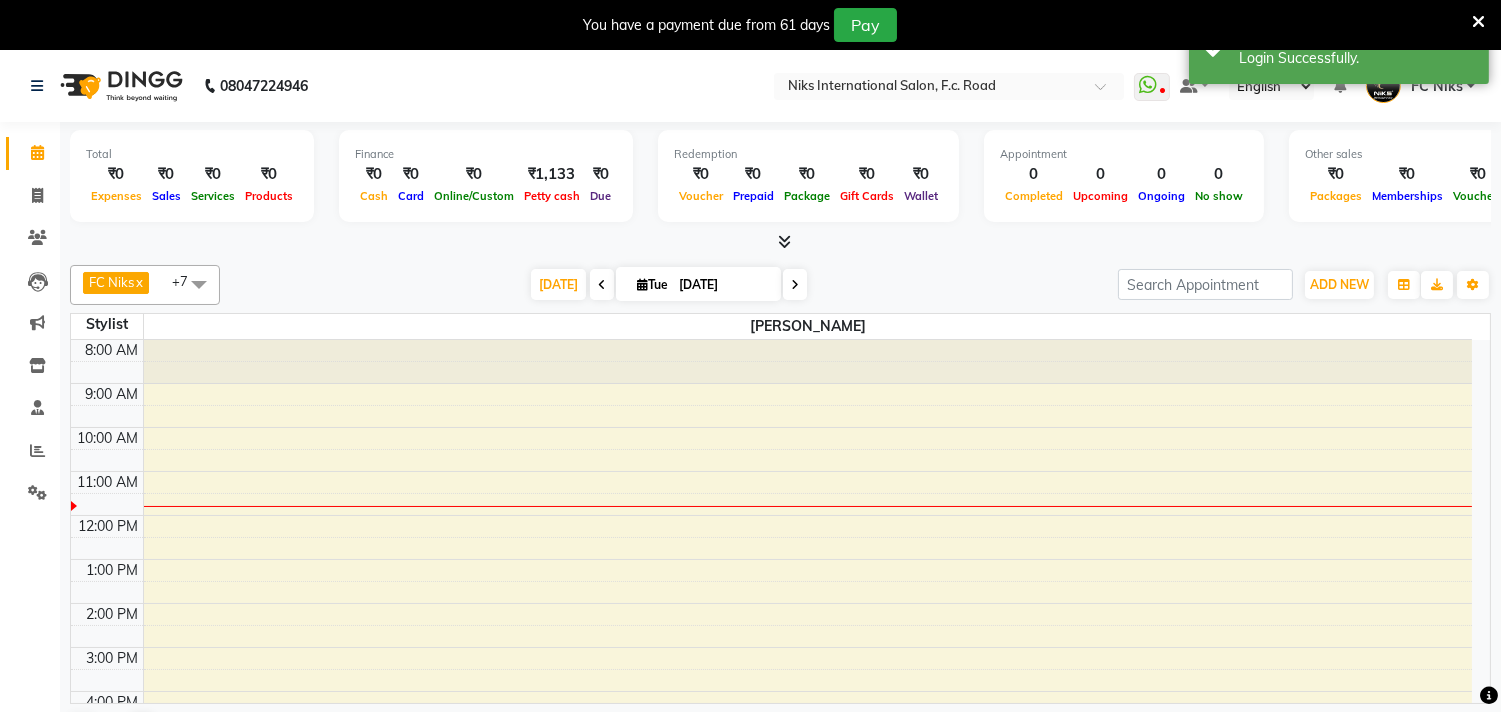 click at bounding box center [199, 284] 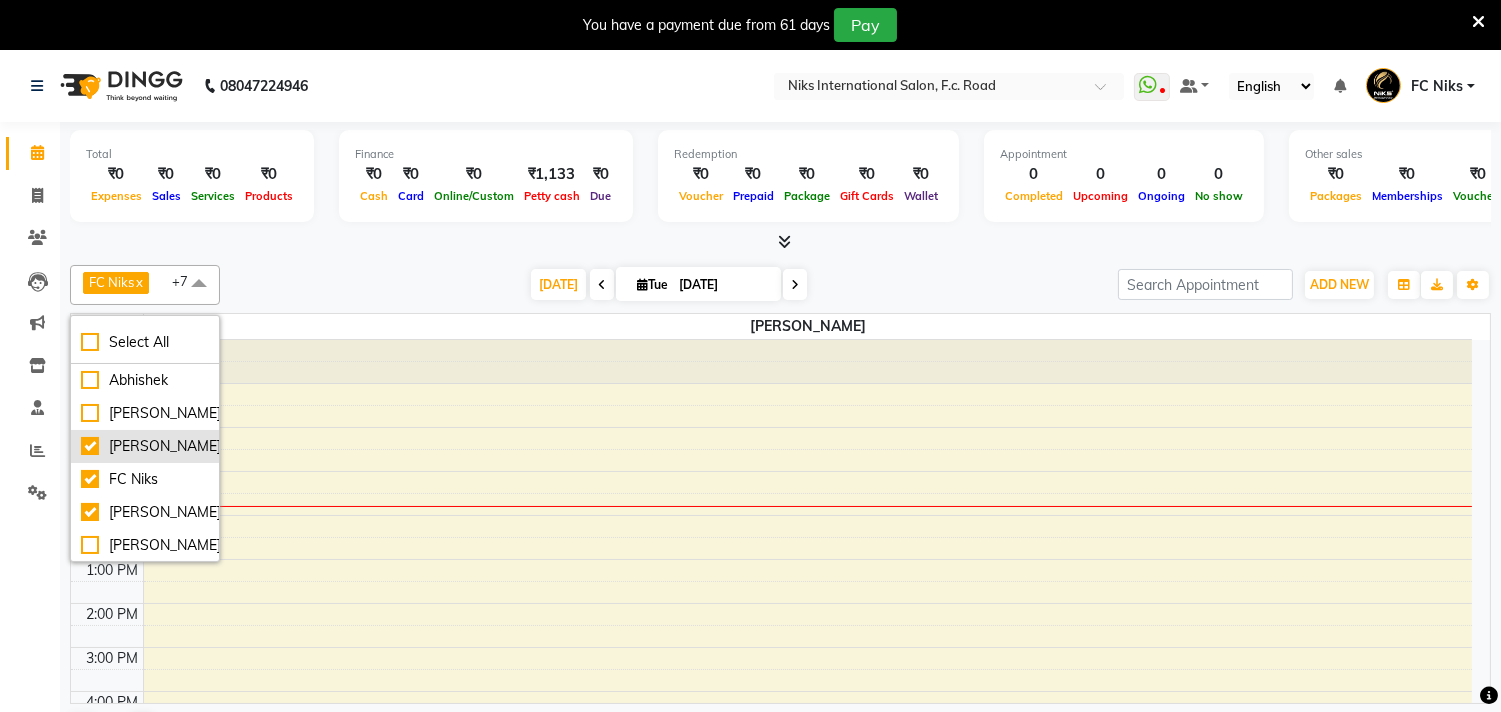 drag, startPoint x: 96, startPoint y: 448, endPoint x: 134, endPoint y: 443, distance: 38.327538 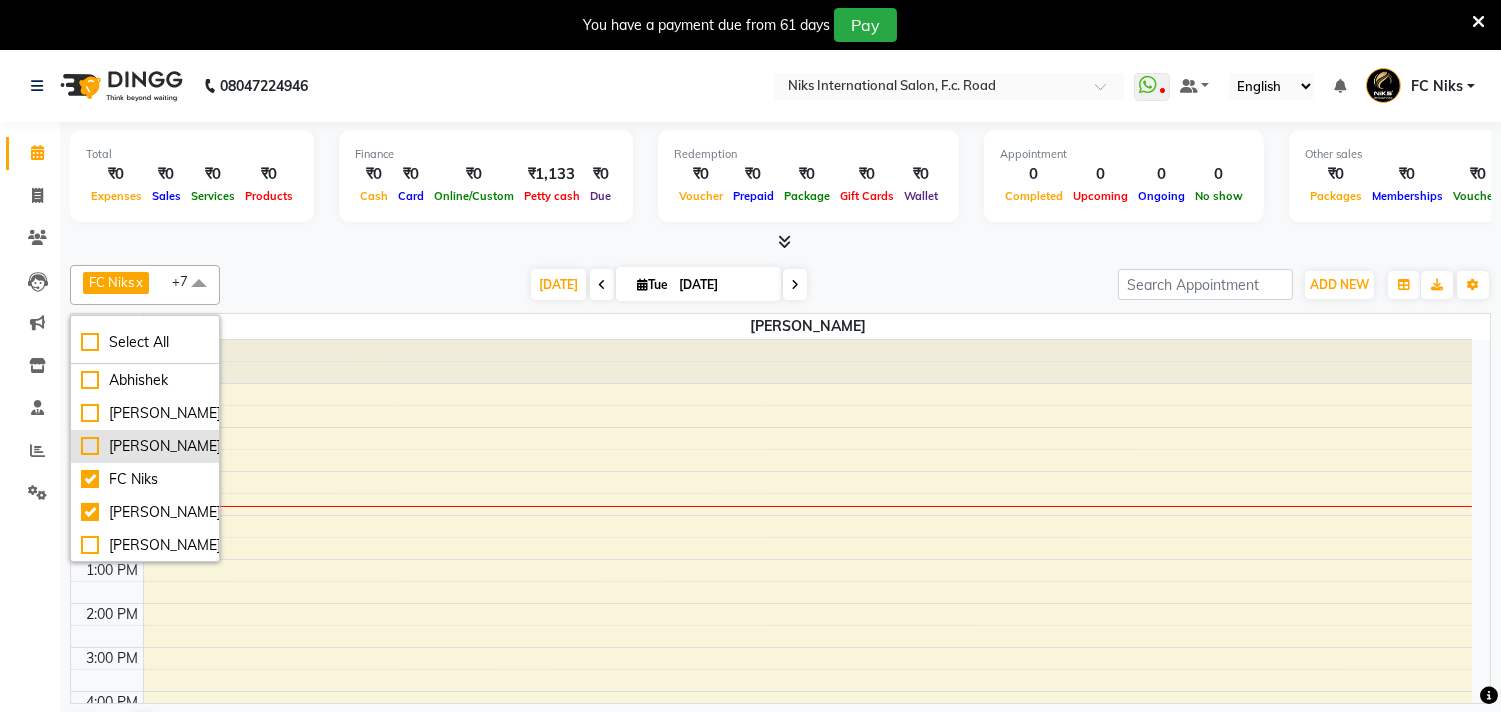 checkbox on "false" 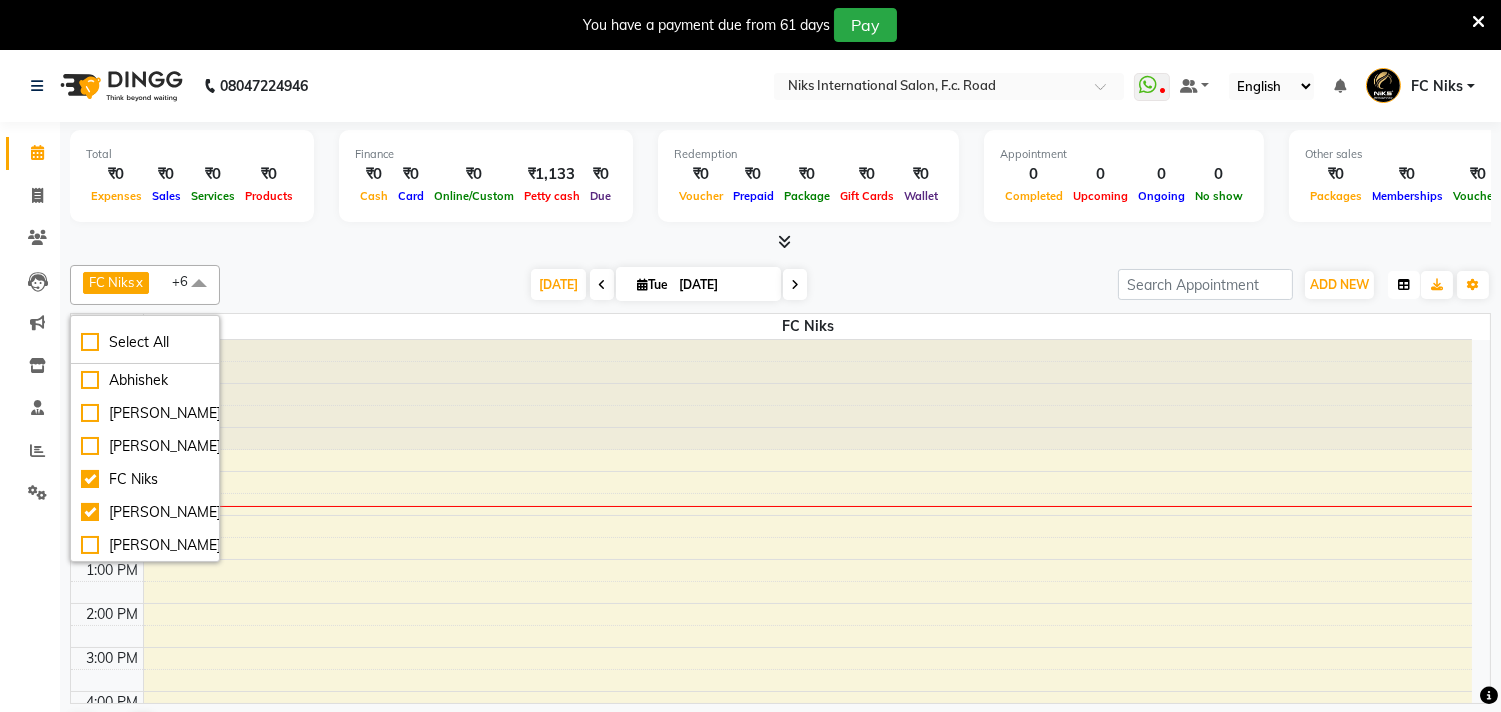 click at bounding box center [1404, 285] 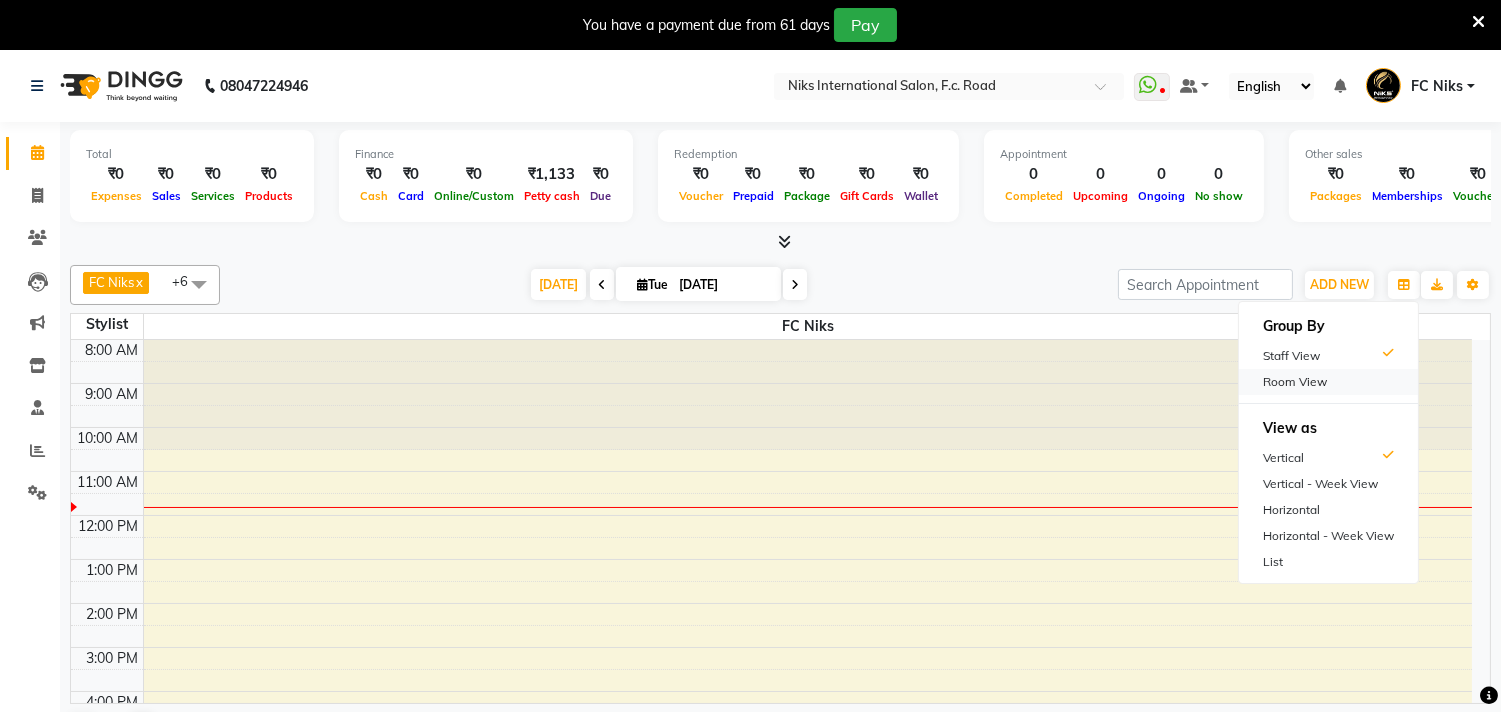 click on "Room View" at bounding box center [1328, 382] 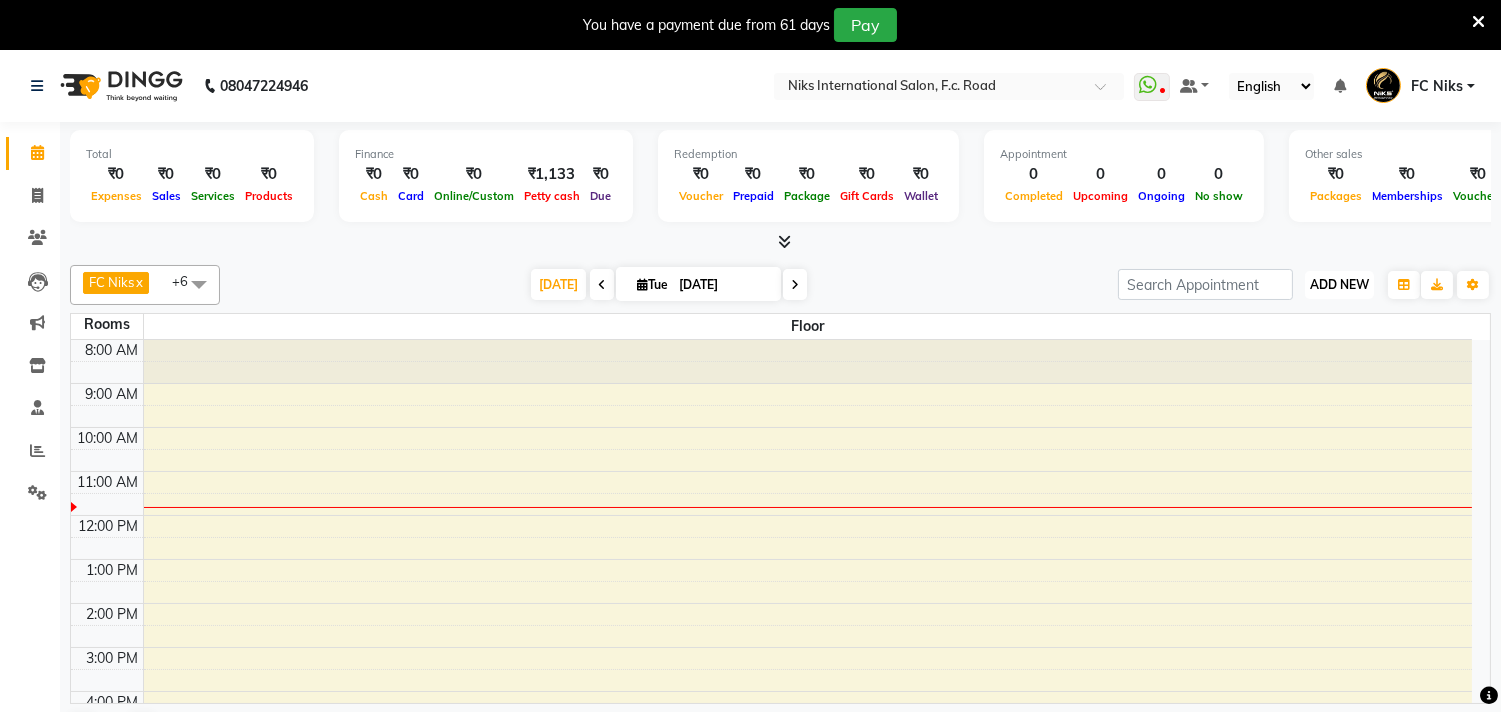 click on "ADD NEW" at bounding box center (1339, 284) 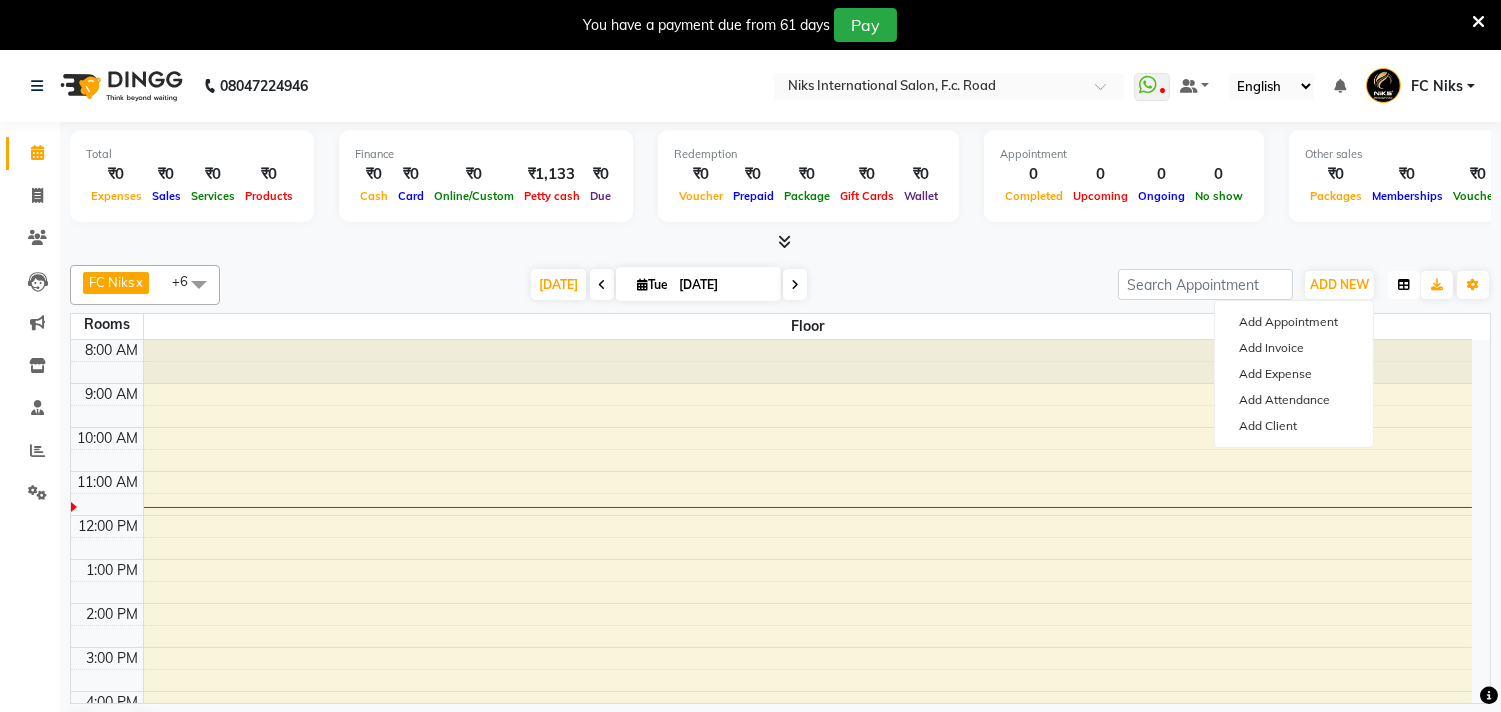 click at bounding box center [1404, 285] 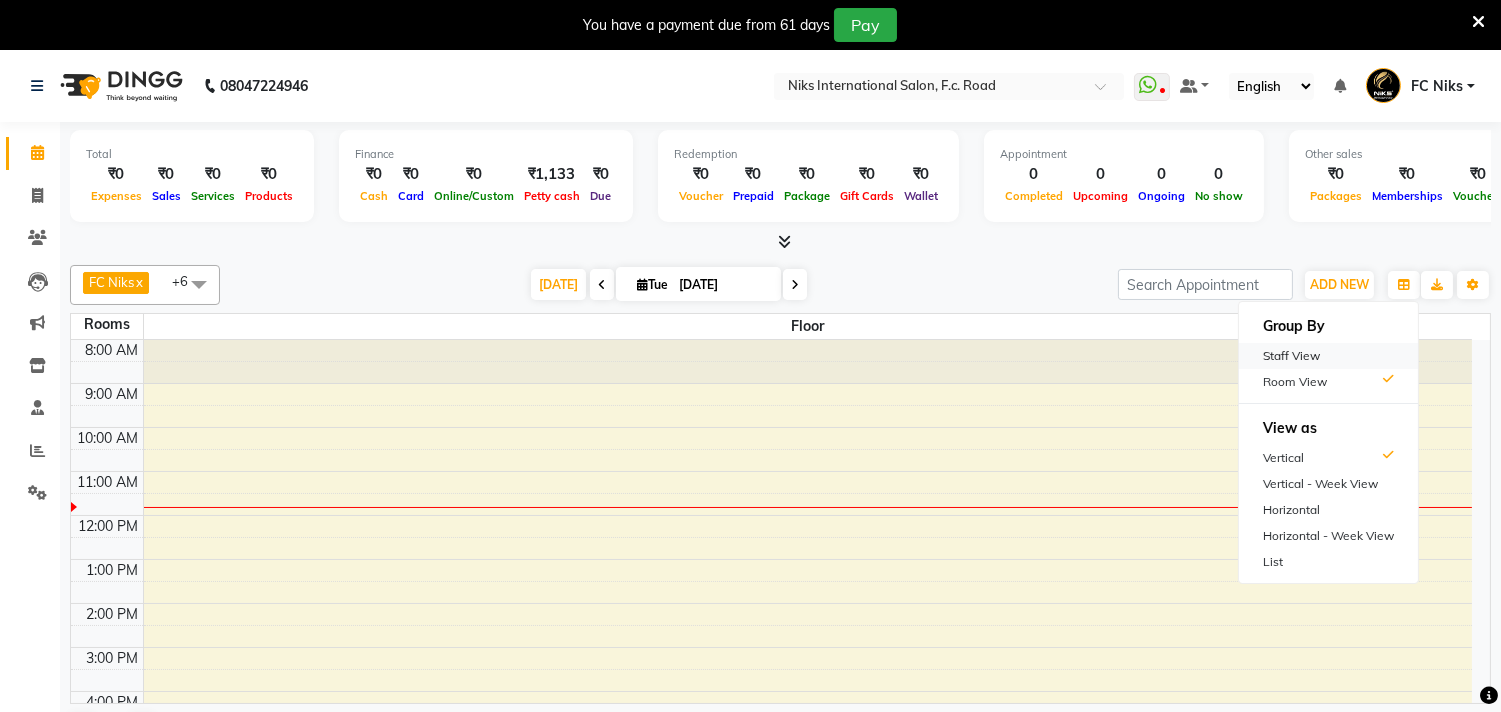 click on "Staff View" at bounding box center (1328, 356) 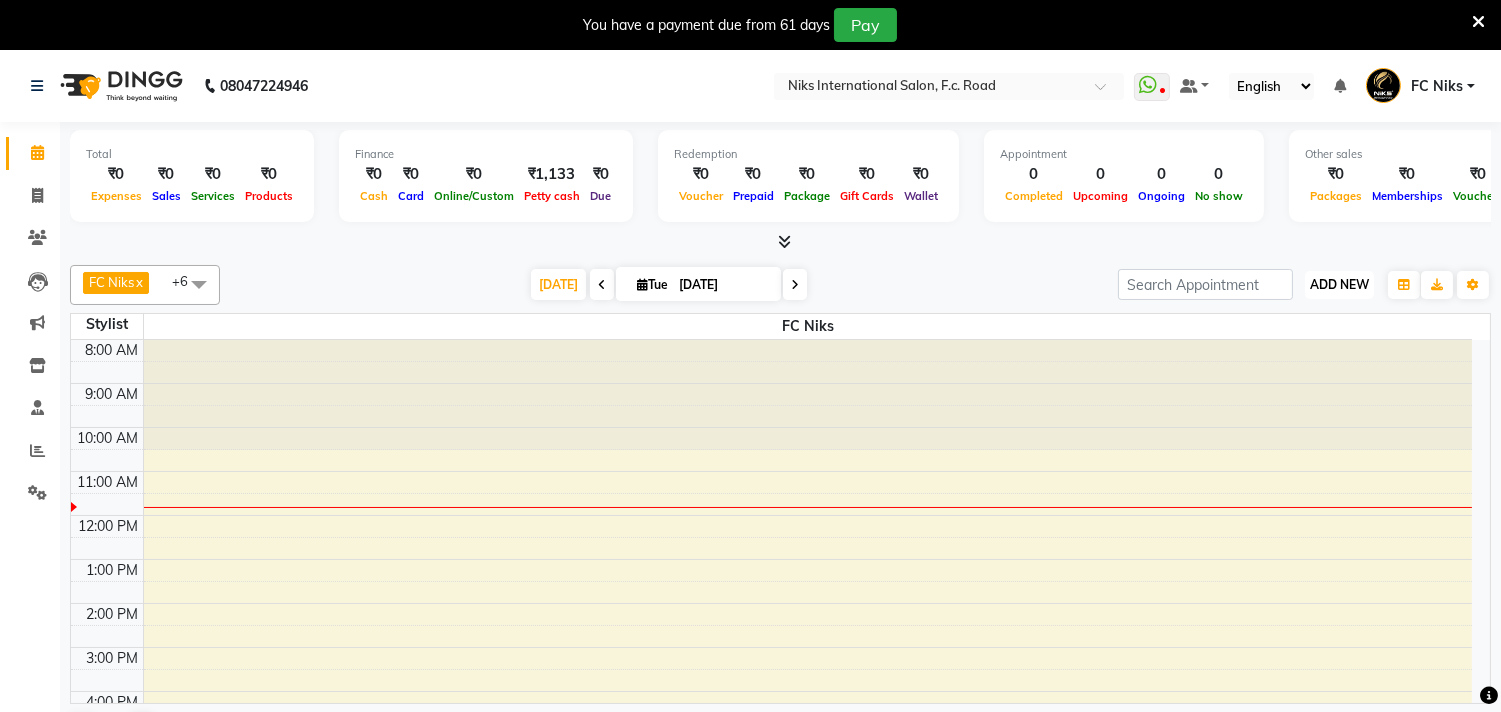click on "ADD NEW Toggle Dropdown" at bounding box center (1339, 285) 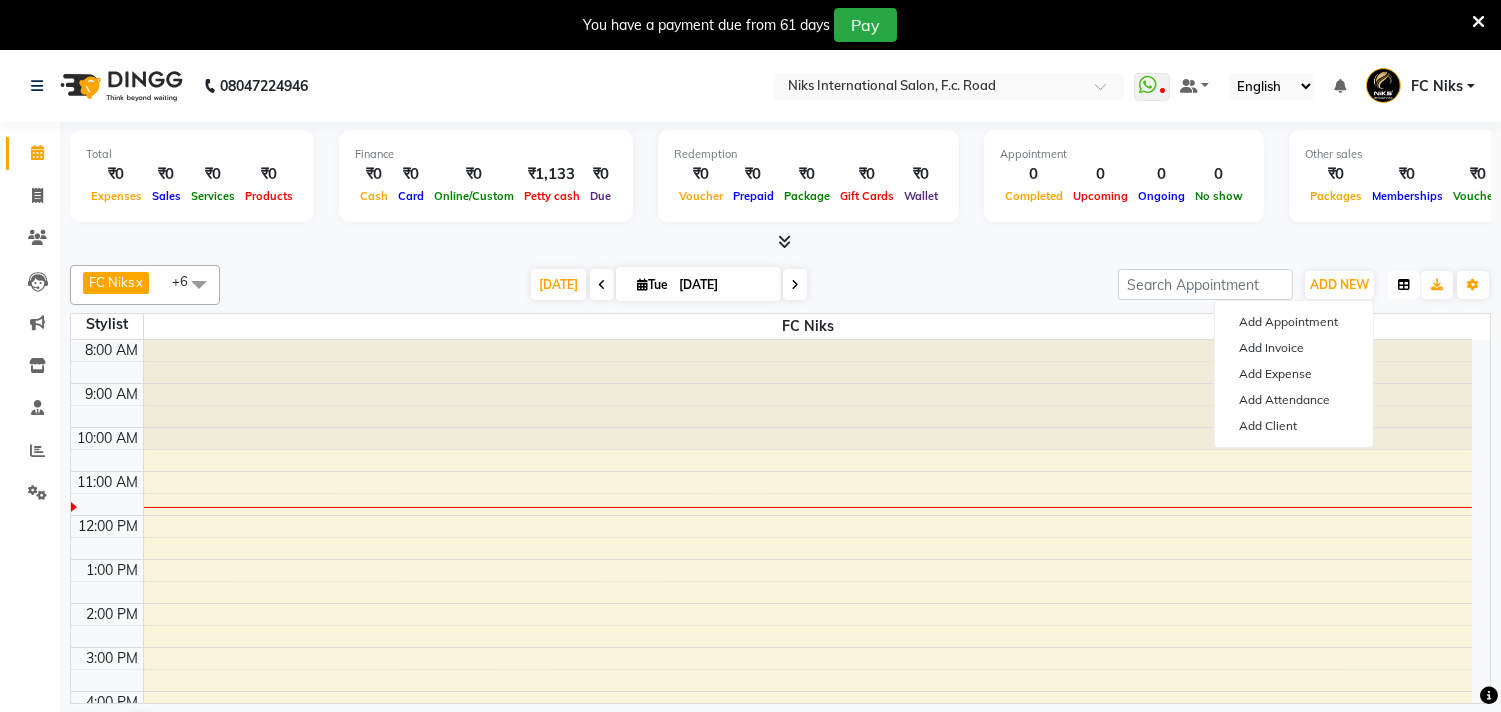 click at bounding box center [1404, 285] 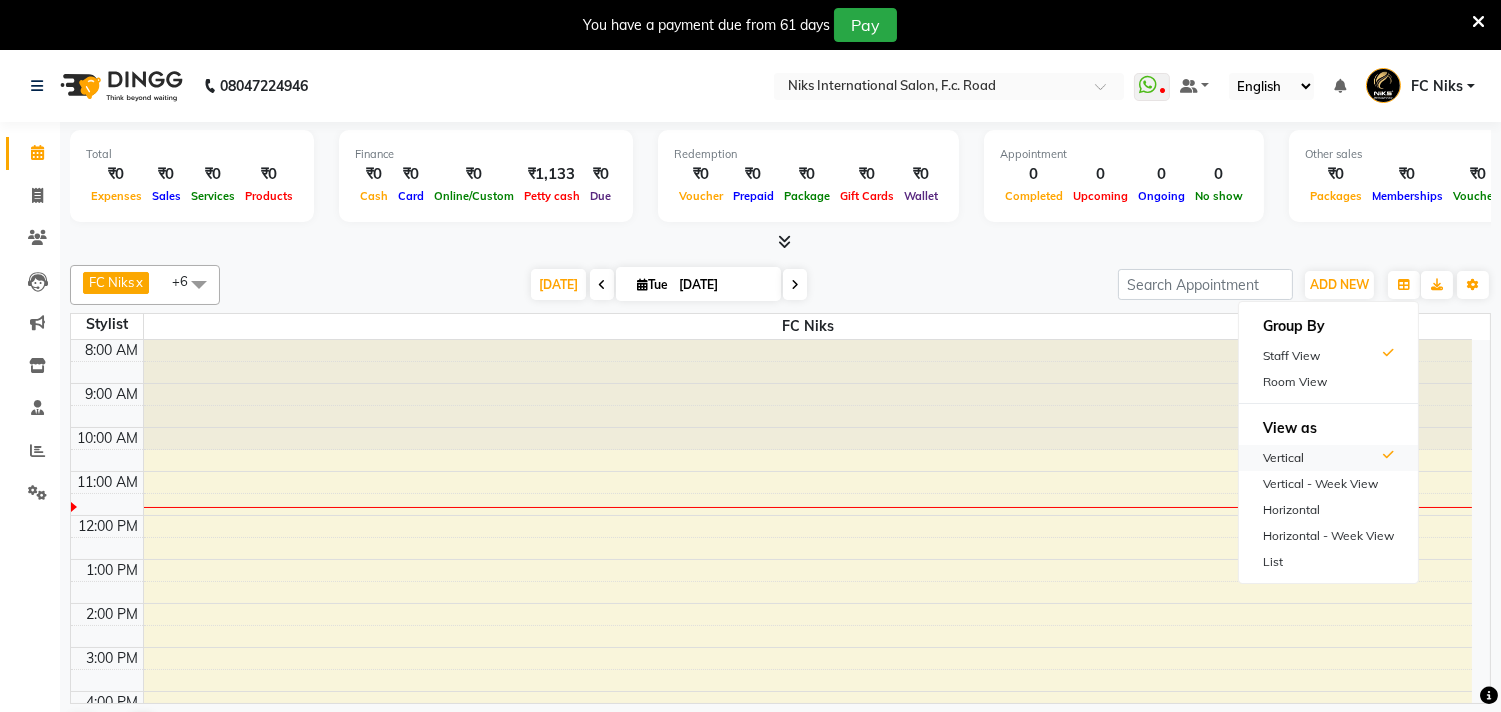 click on "Vertical" at bounding box center [1328, 458] 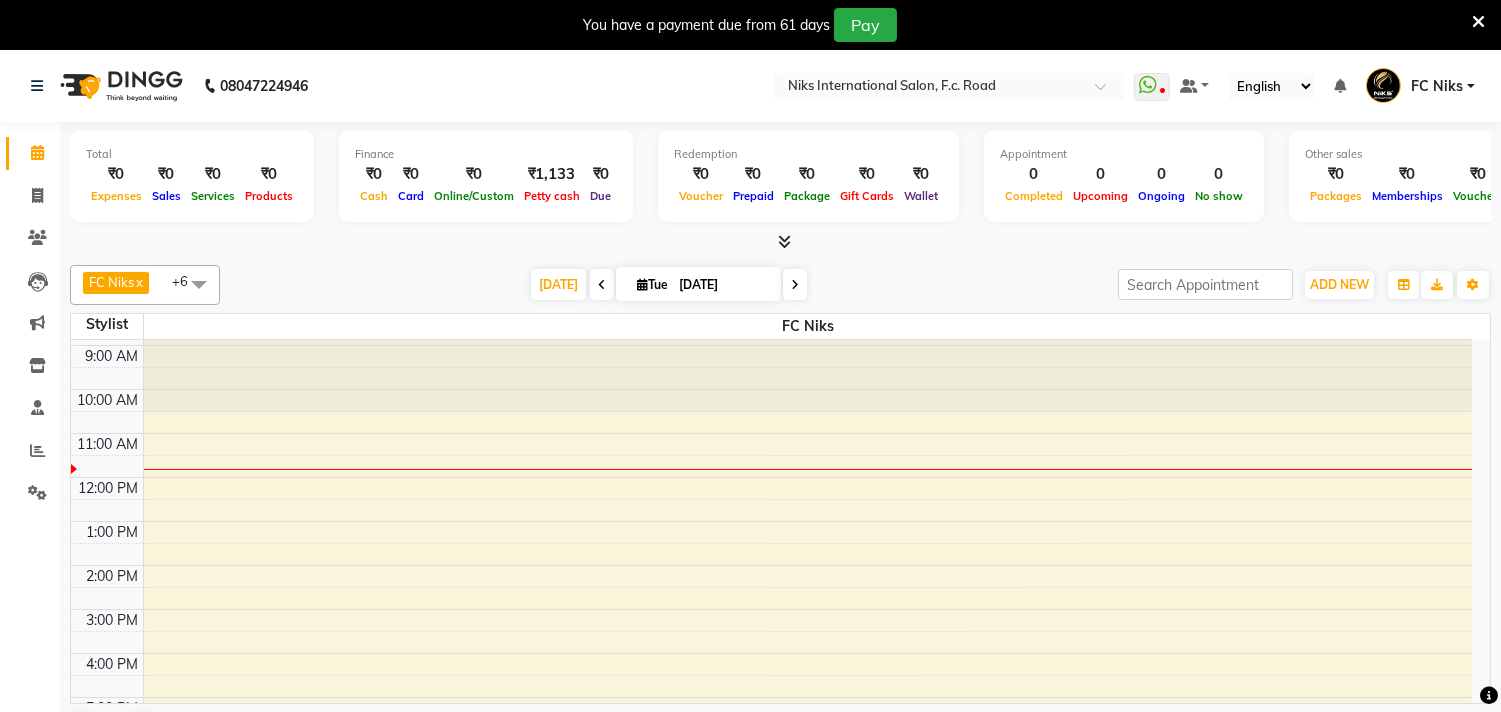 scroll, scrollTop: 36, scrollLeft: 0, axis: vertical 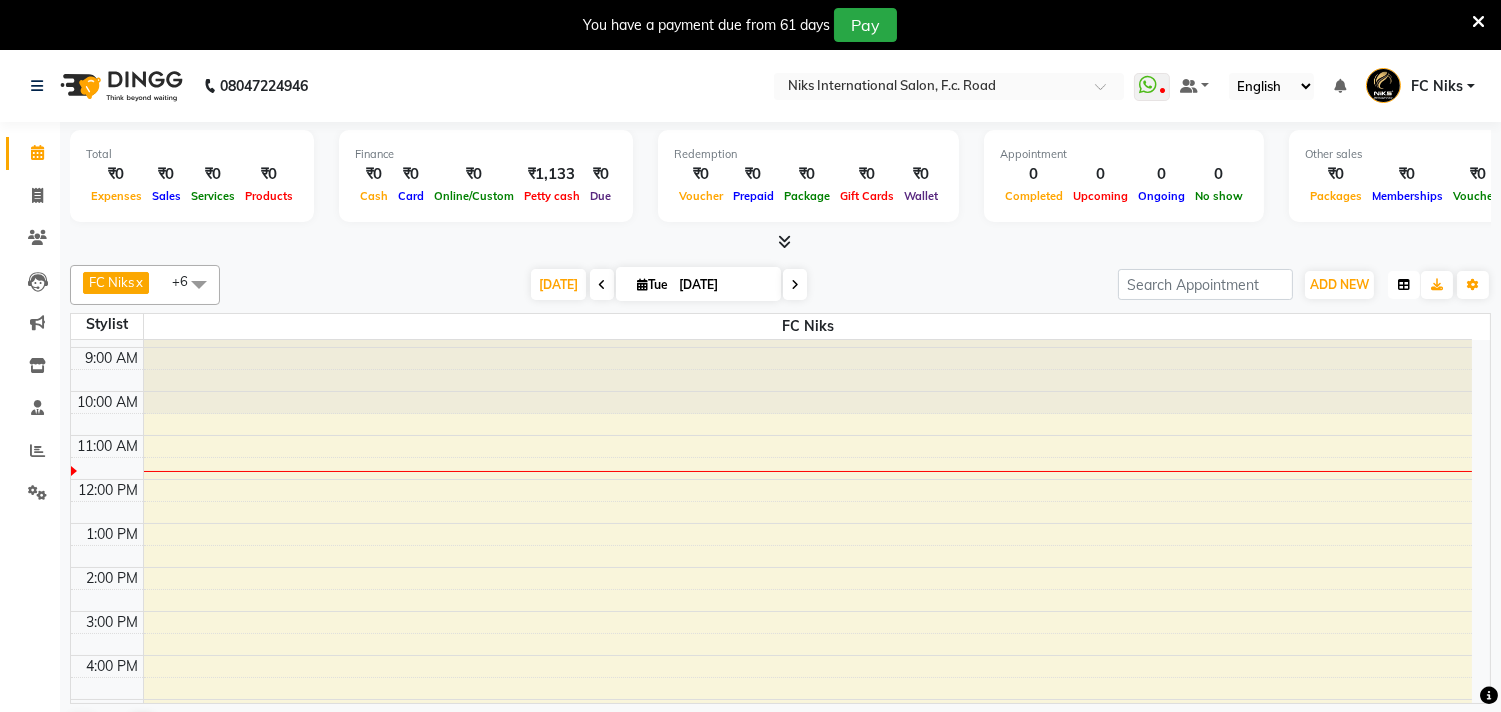 click at bounding box center [1404, 285] 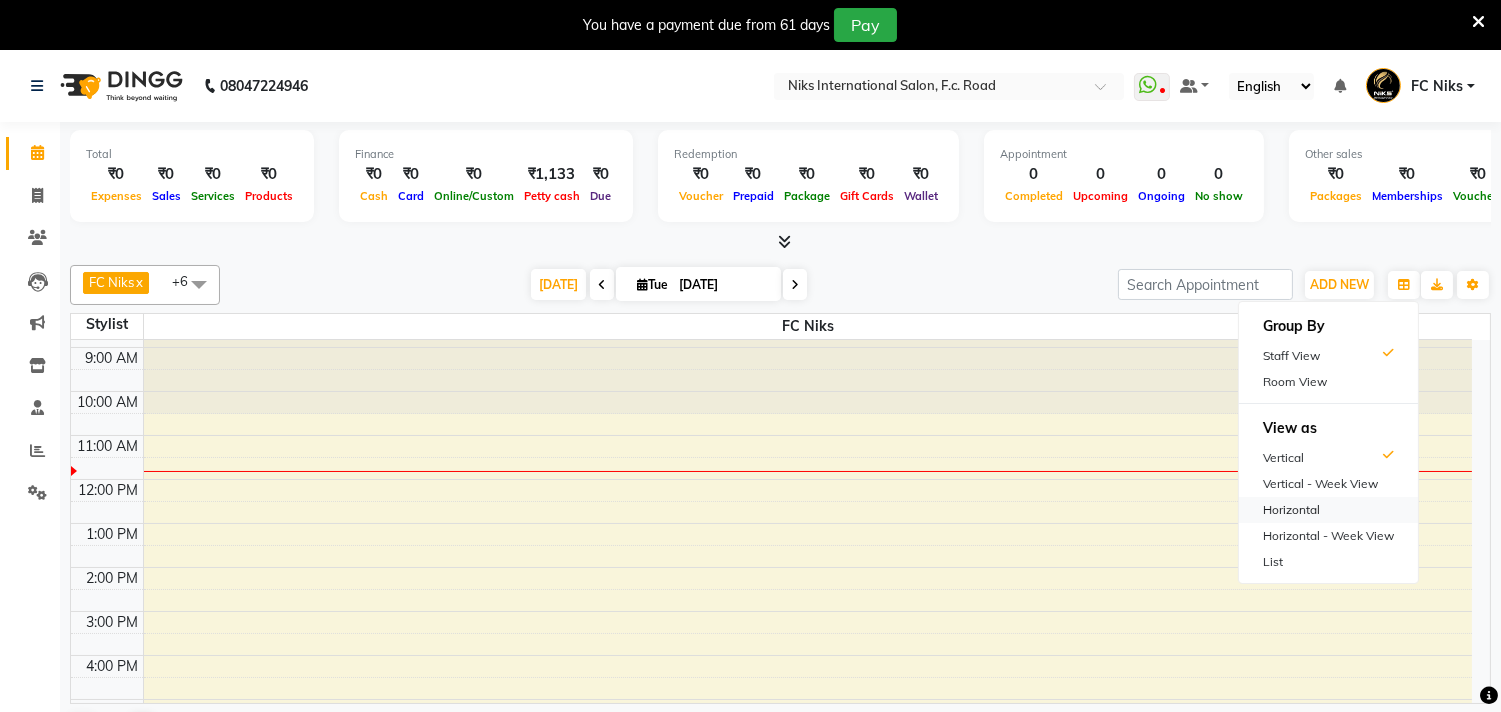 click on "Horizontal" at bounding box center [1328, 510] 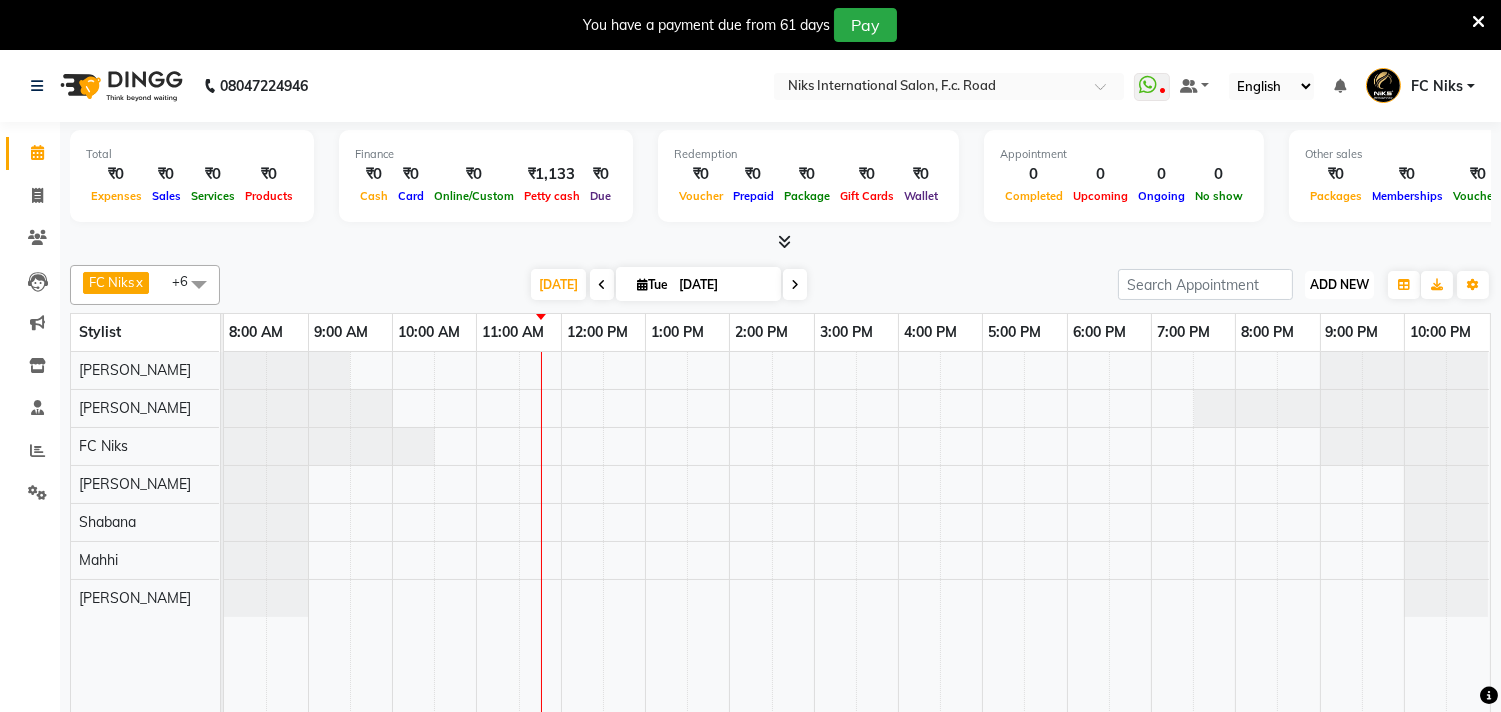 click on "ADD NEW" at bounding box center (1339, 284) 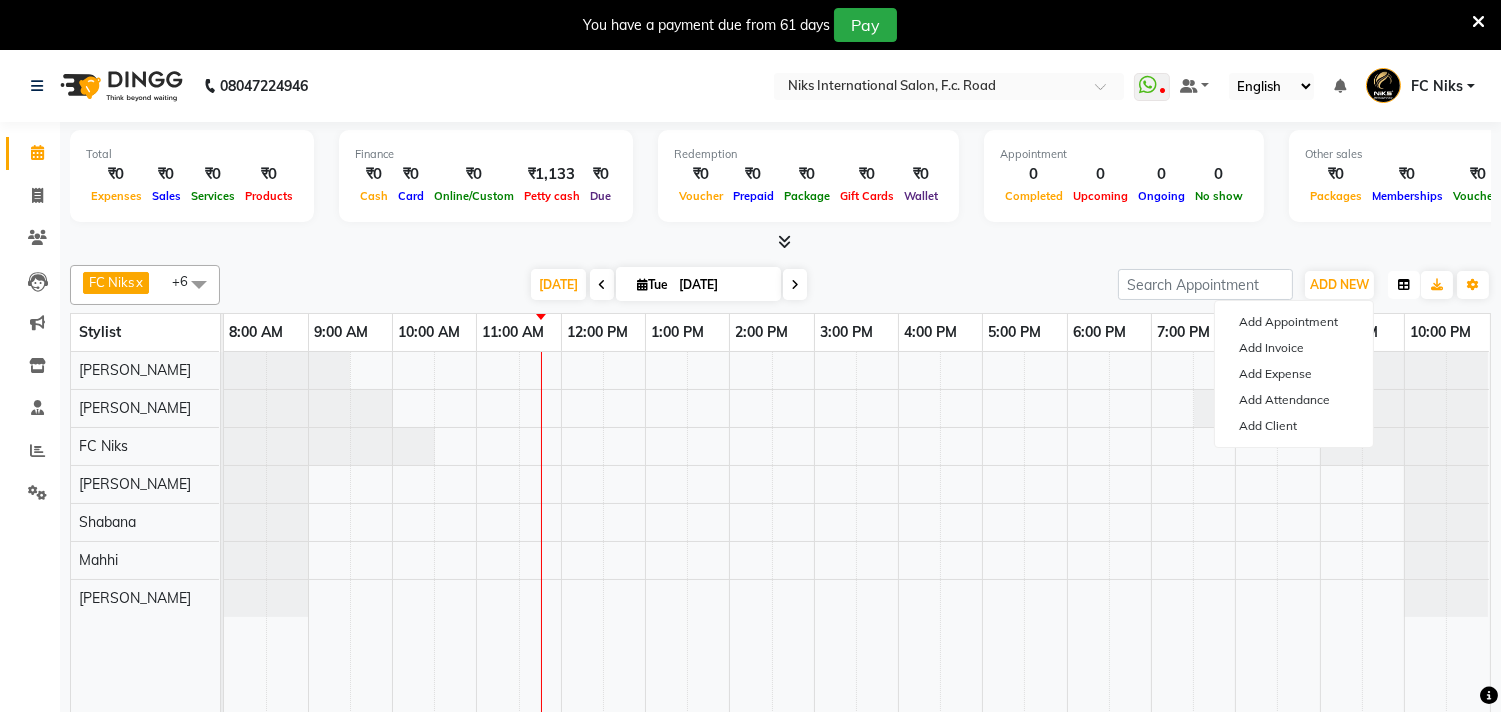 click at bounding box center (1404, 285) 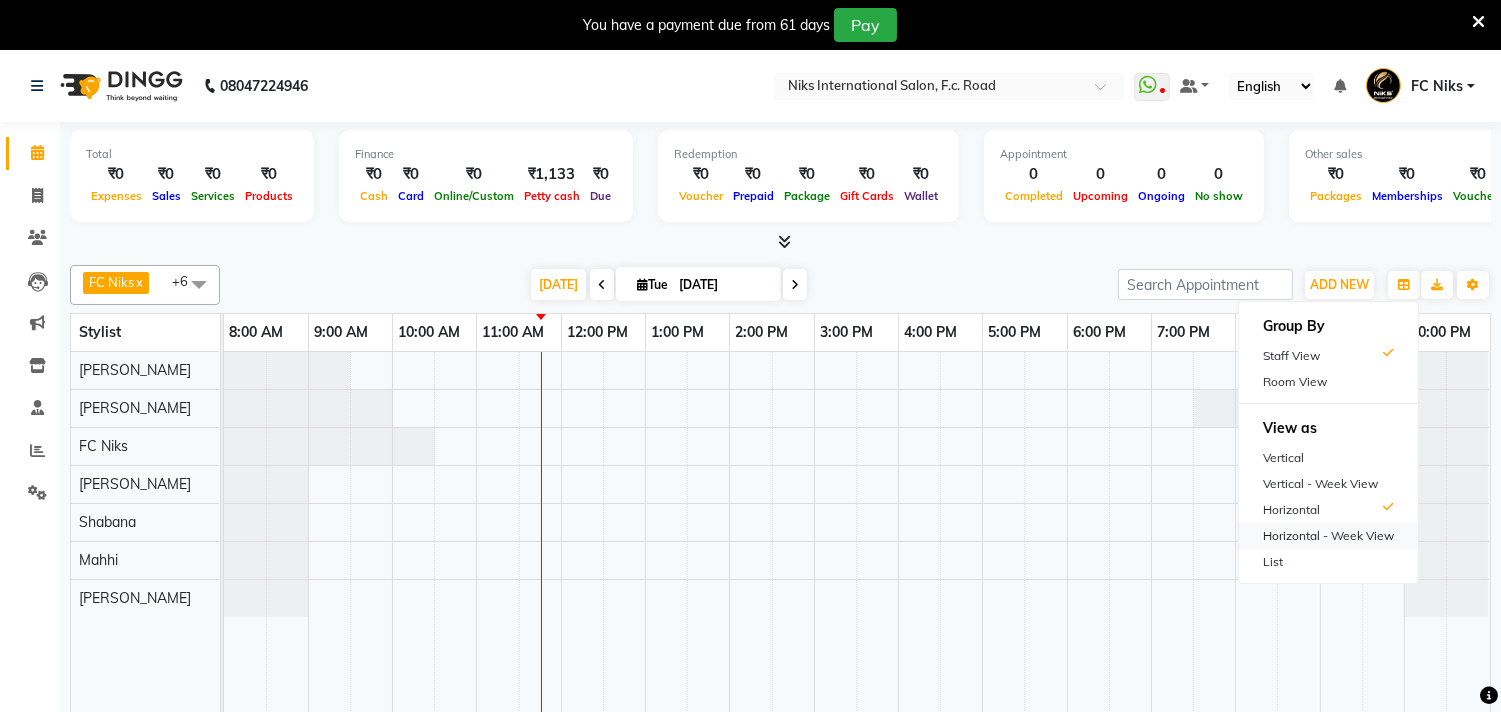 click on "Horizontal - Week View" at bounding box center (1328, 536) 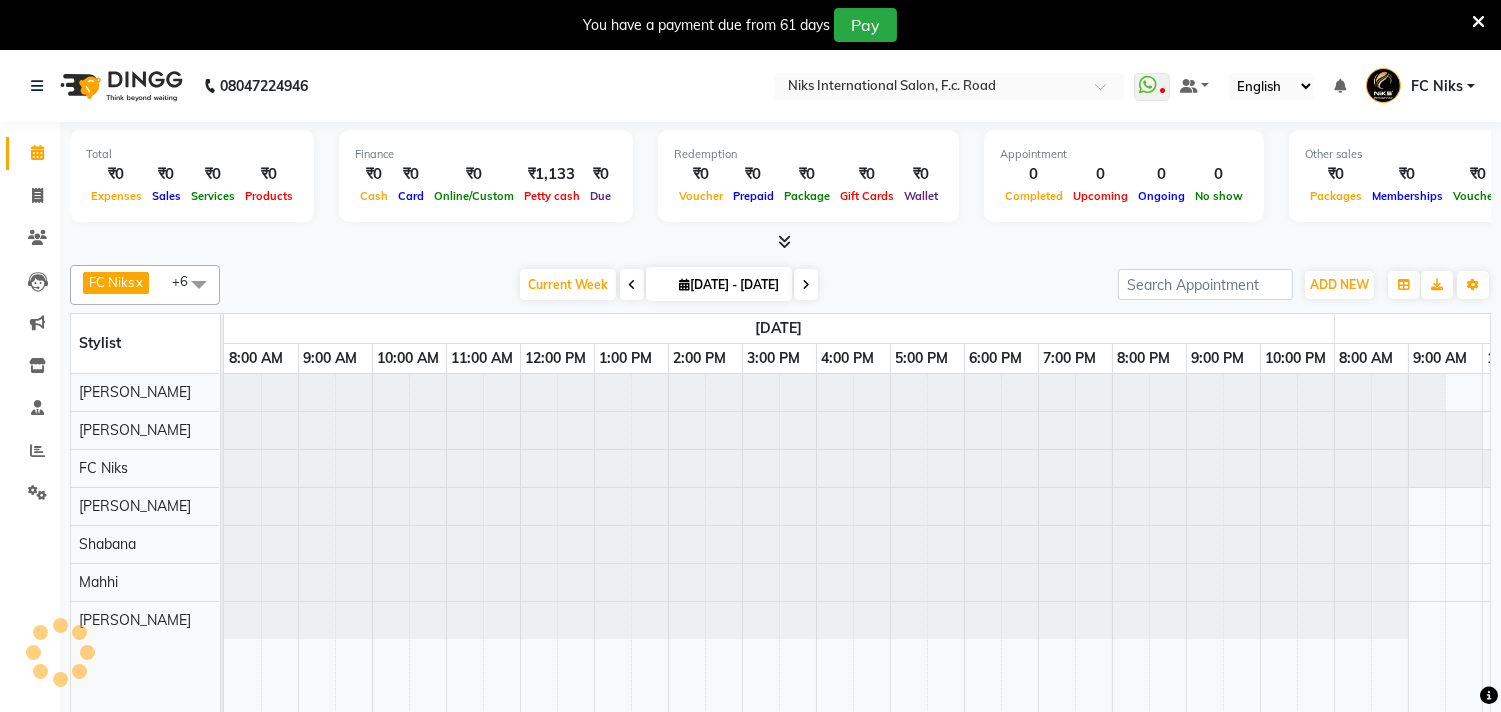 scroll, scrollTop: 0, scrollLeft: 0, axis: both 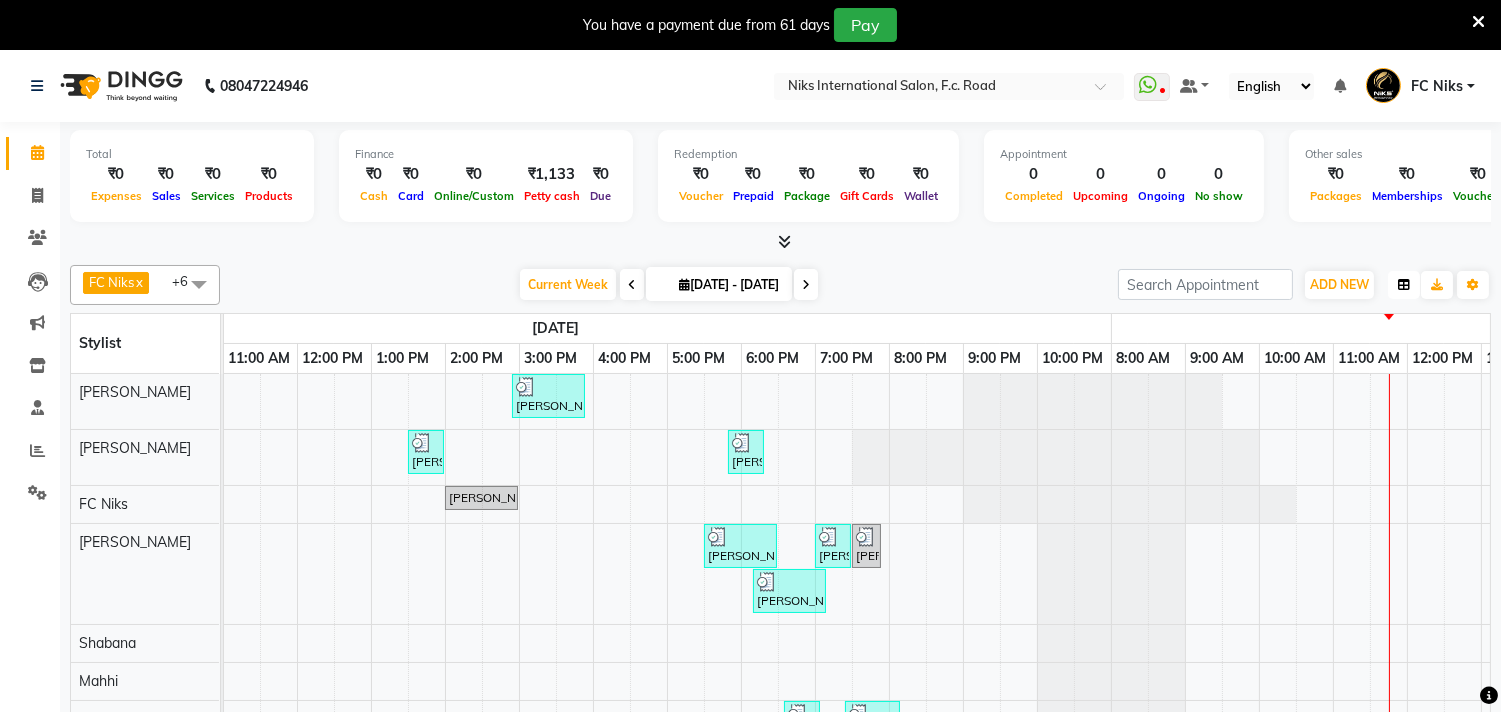 click at bounding box center (1404, 285) 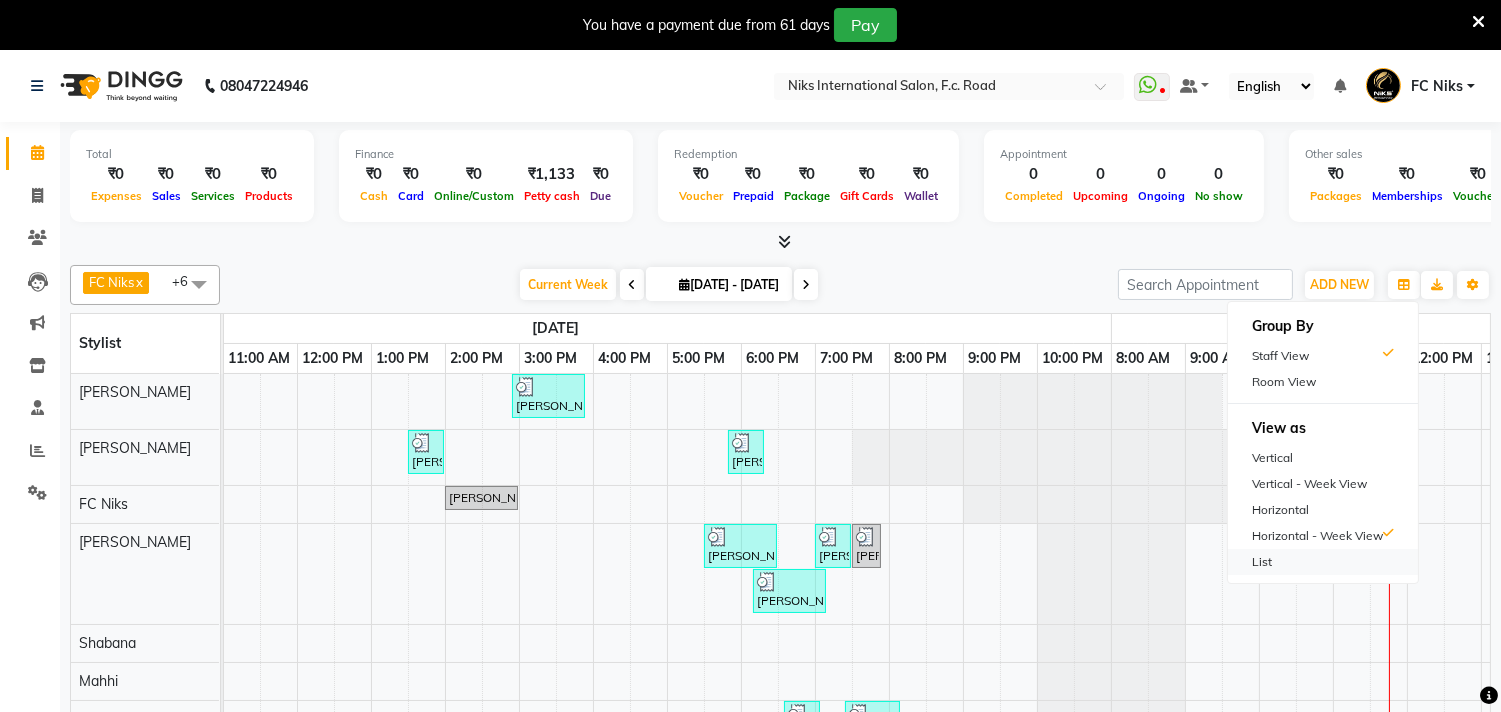 click on "List" at bounding box center [1323, 562] 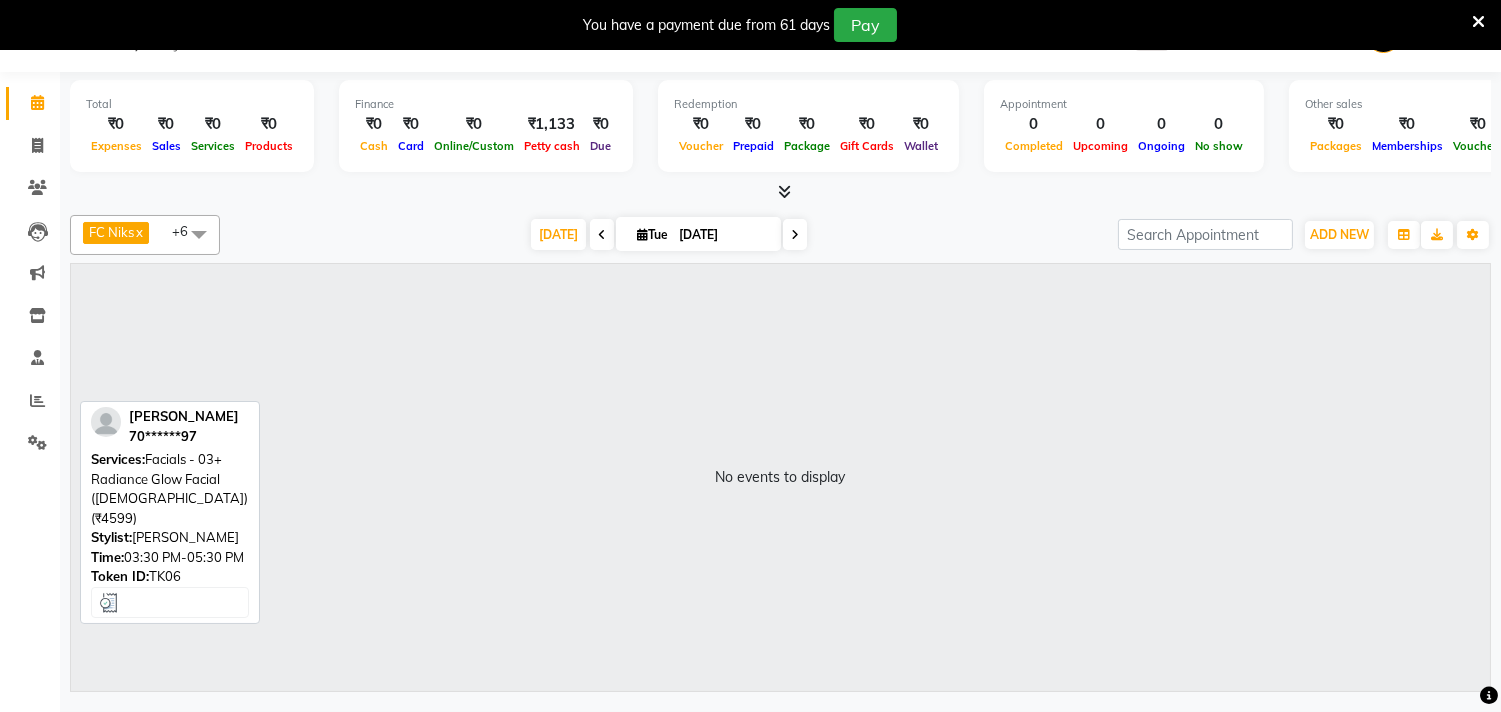 scroll, scrollTop: 13, scrollLeft: 0, axis: vertical 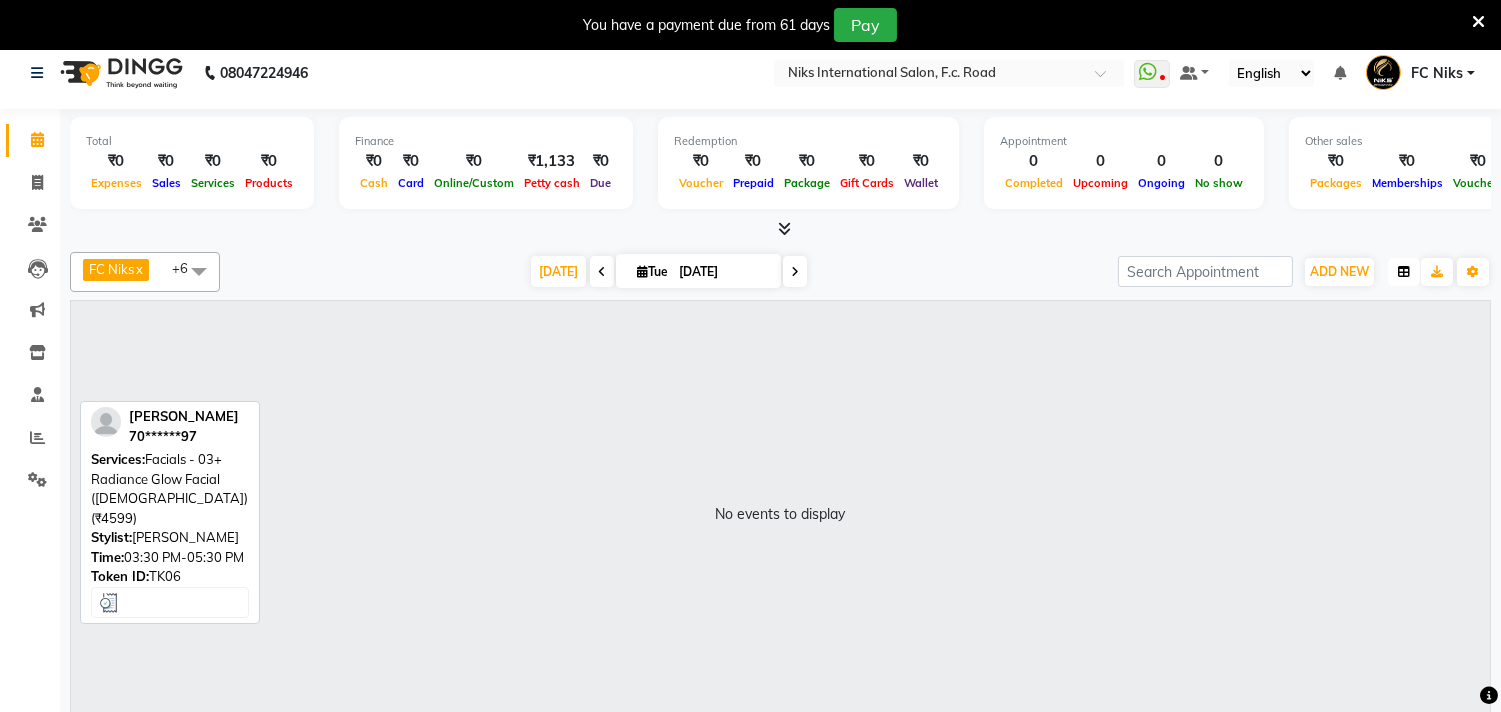click at bounding box center [1404, 272] 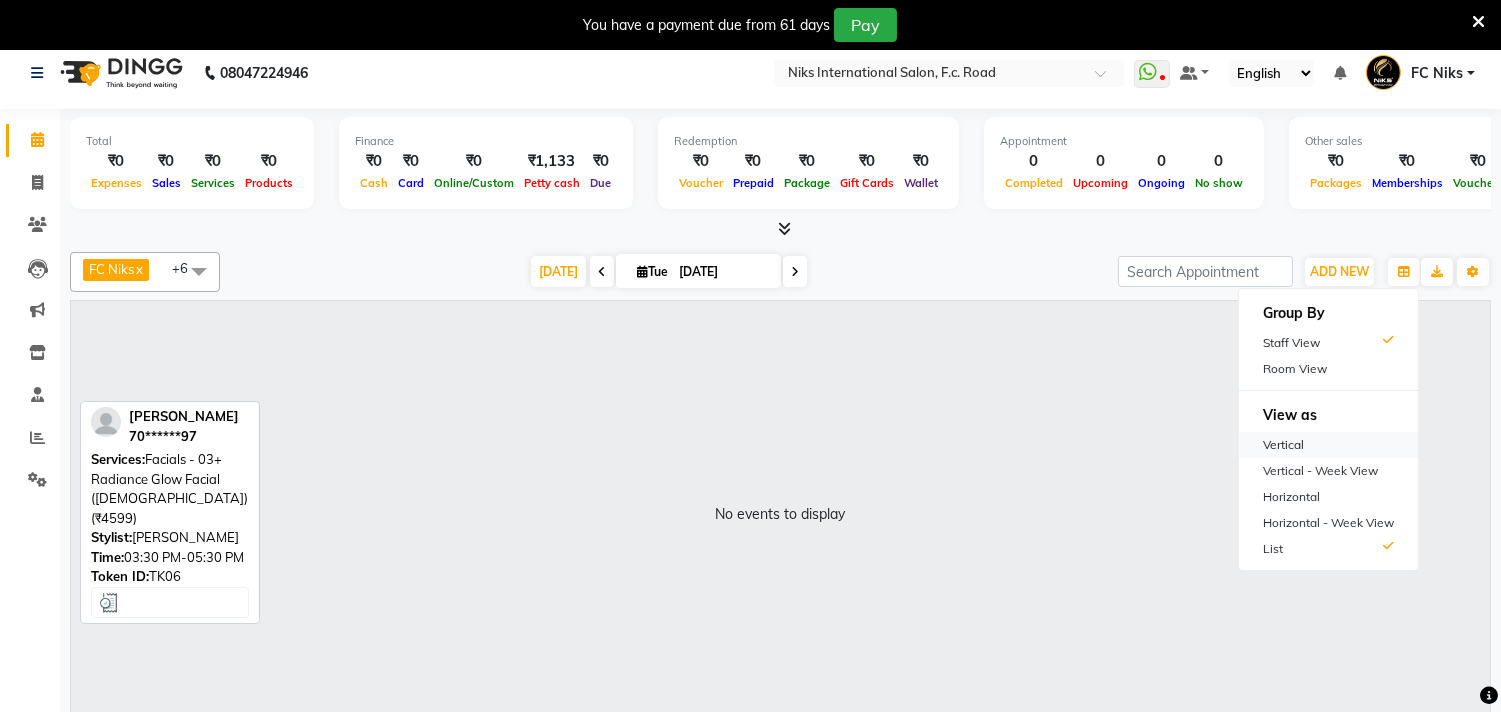 click on "Vertical" at bounding box center (1328, 445) 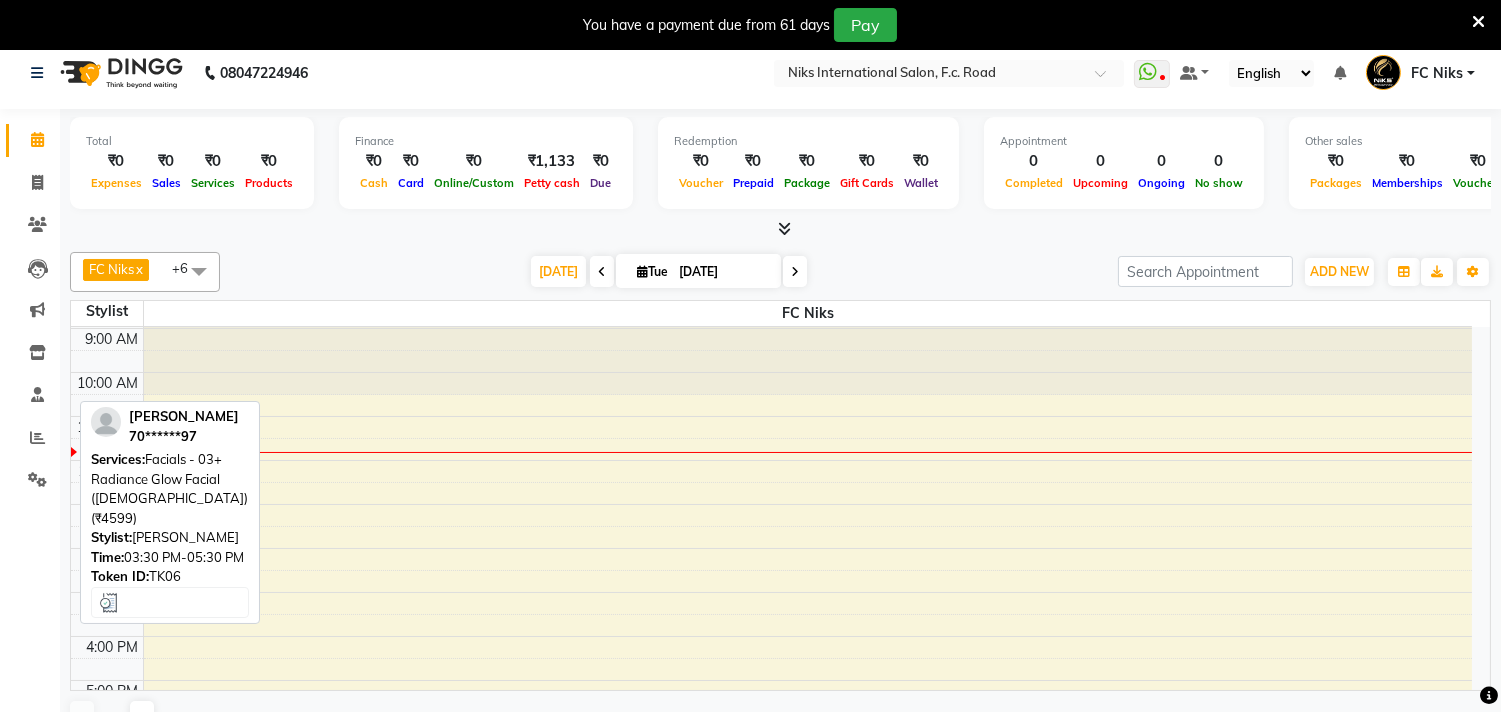 scroll, scrollTop: 0, scrollLeft: 0, axis: both 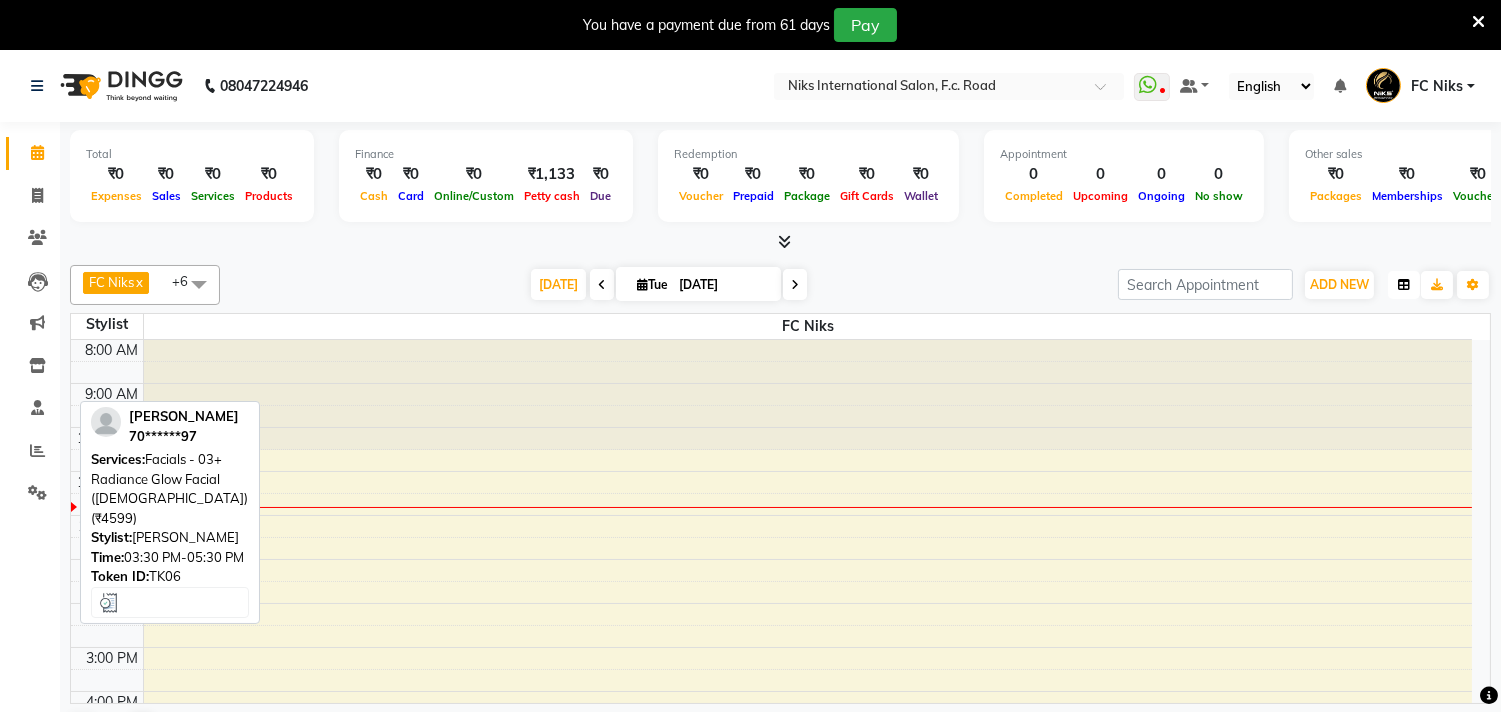 click at bounding box center [1404, 285] 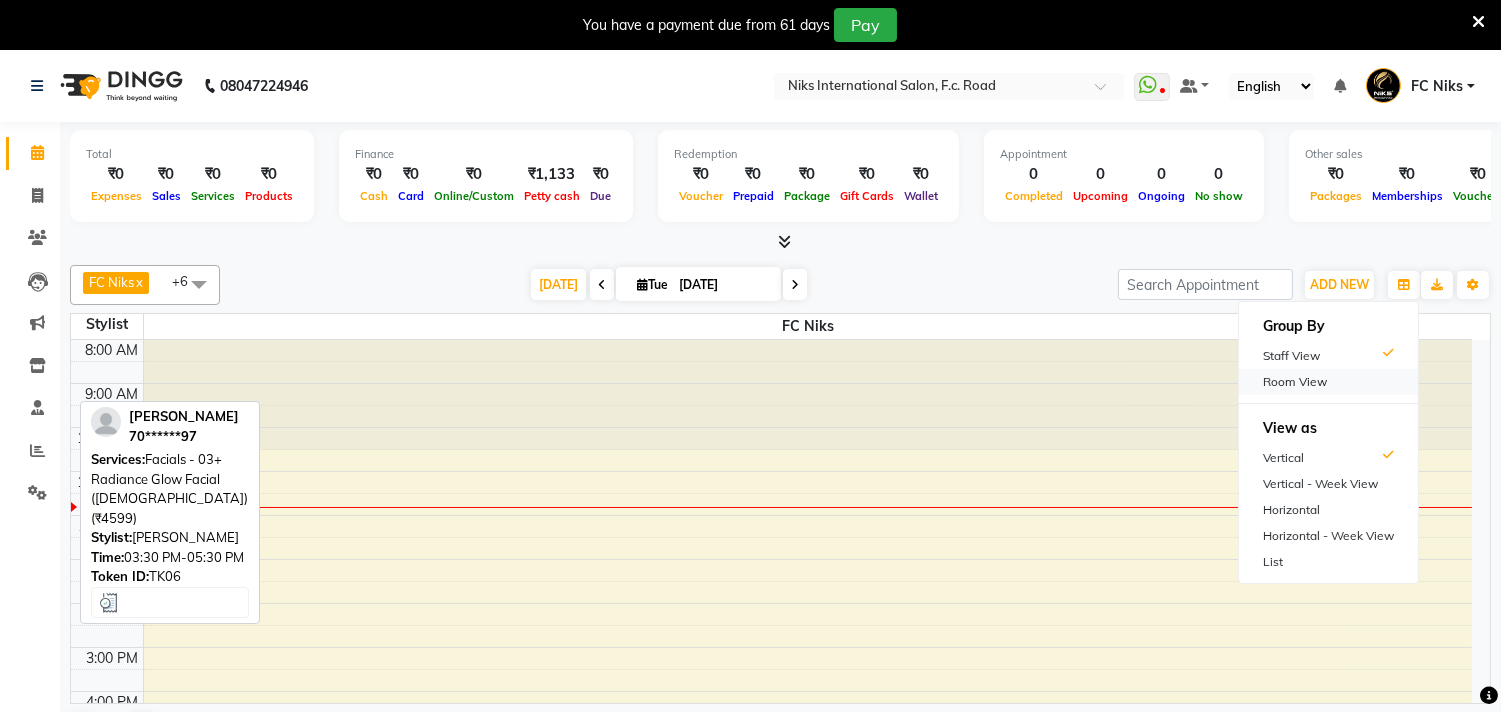click on "Room View" at bounding box center (1328, 382) 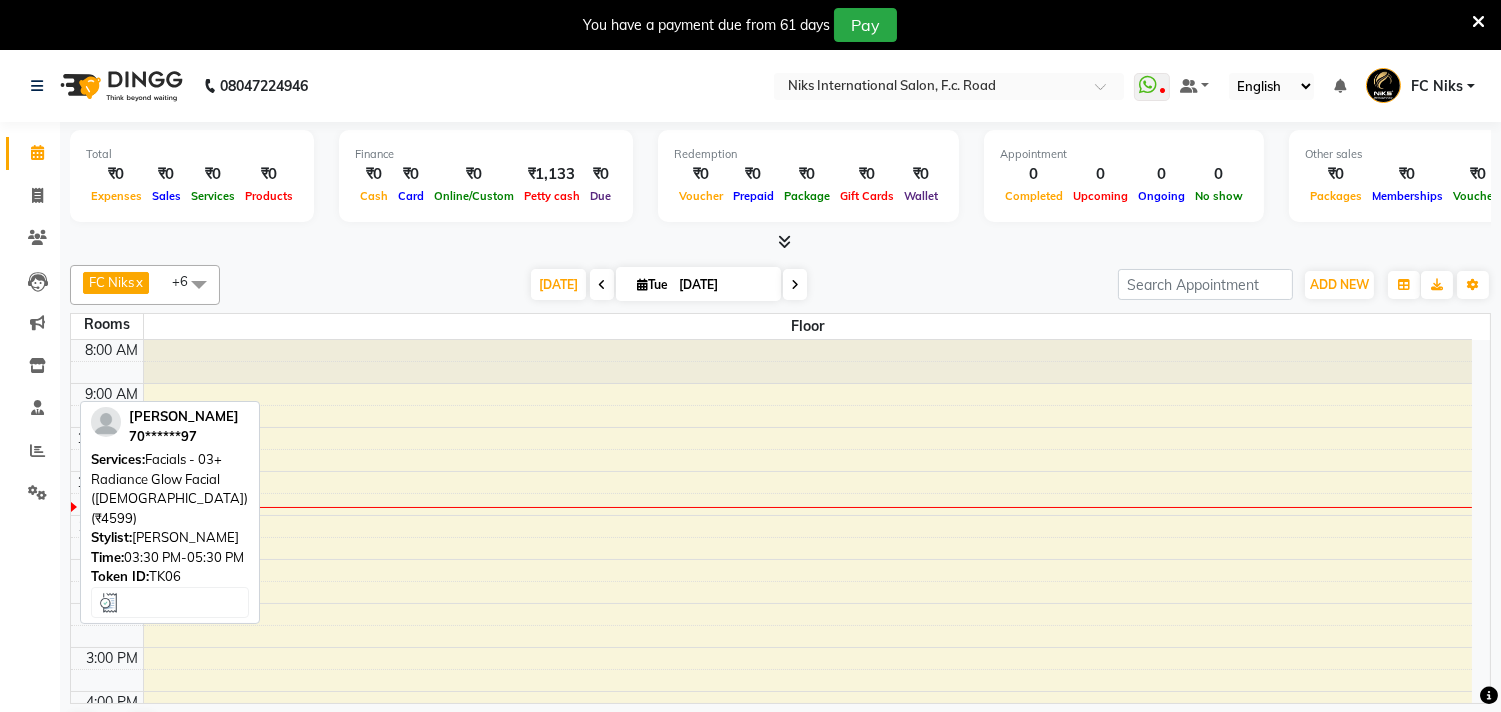 click on "FC Niks  x Shabana  x Shrikant Gaikwad  x Soham  x Komal  x Mahhi  x Ishika  x +6 Select All Abhishek Amruta Bhagyashree FC Niks Ishika Kirti Komal Mahhi Rajesh Savita Shabana Shrikant Gaikwad Soham Today  Tue 01-07-2025 Toggle Dropdown Add Appointment Add Invoice Add Expense Add Attendance Add Client Toggle Dropdown Add Appointment Add Invoice Add Expense Add Attendance Add Client ADD NEW Toggle Dropdown Add Appointment Add Invoice Add Expense Add Attendance Add Client FC Niks  x Shabana  x Shrikant Gaikwad  x Soham  x Komal  x Mahhi  x Ishika  x +6 Select All Abhishek Amruta Bhagyashree FC Niks Ishika Kirti Komal Mahhi Rajesh Savita Shabana Shrikant Gaikwad Soham Group By  Staff View   Room View  View as Vertical  Vertical - Week View  Horizontal  Horizontal - Week View  List  Toggle Dropdown Calendar Settings Manage Tags   Arrange Stylists   Reset Stylists  Full Screen Appointment Form Zoom 50% Staff/Room Display Count 1" at bounding box center (780, 285) 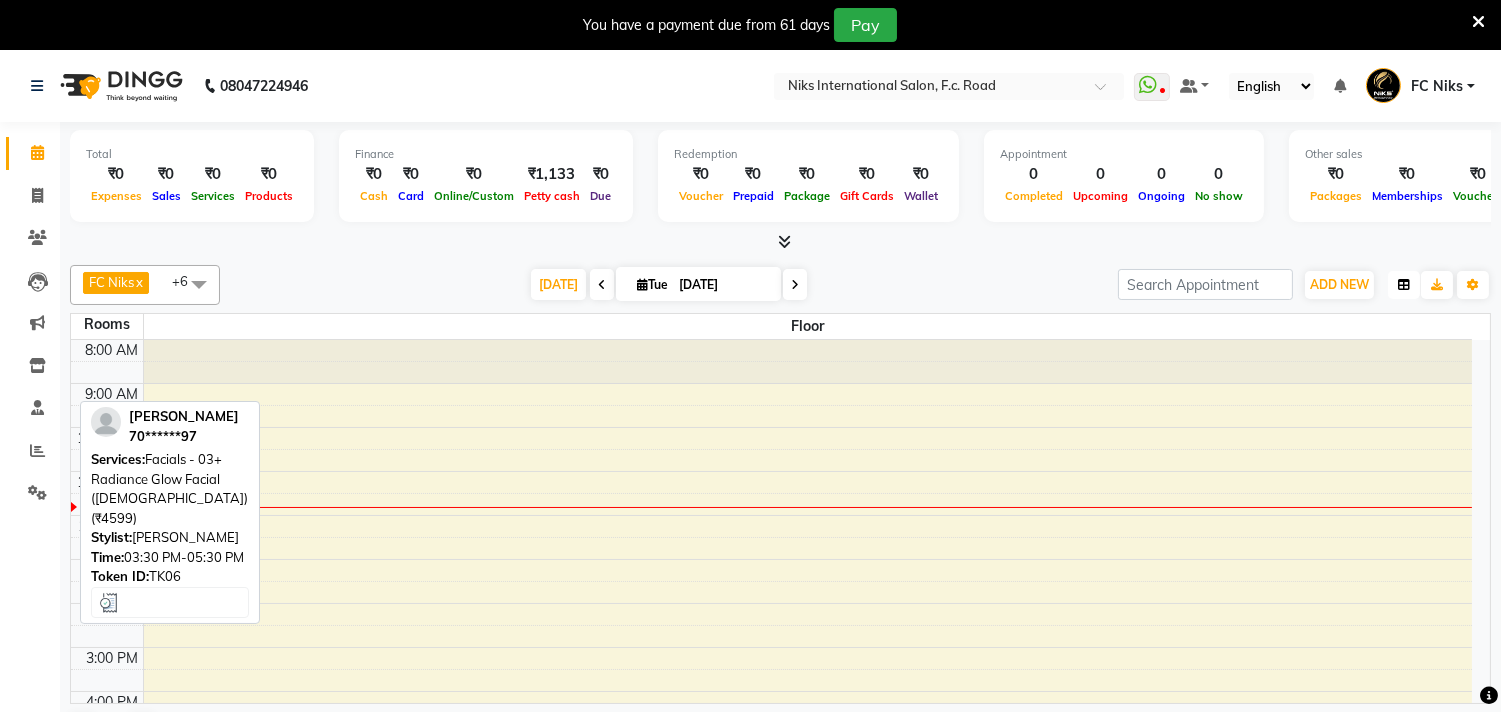 click at bounding box center [1404, 285] 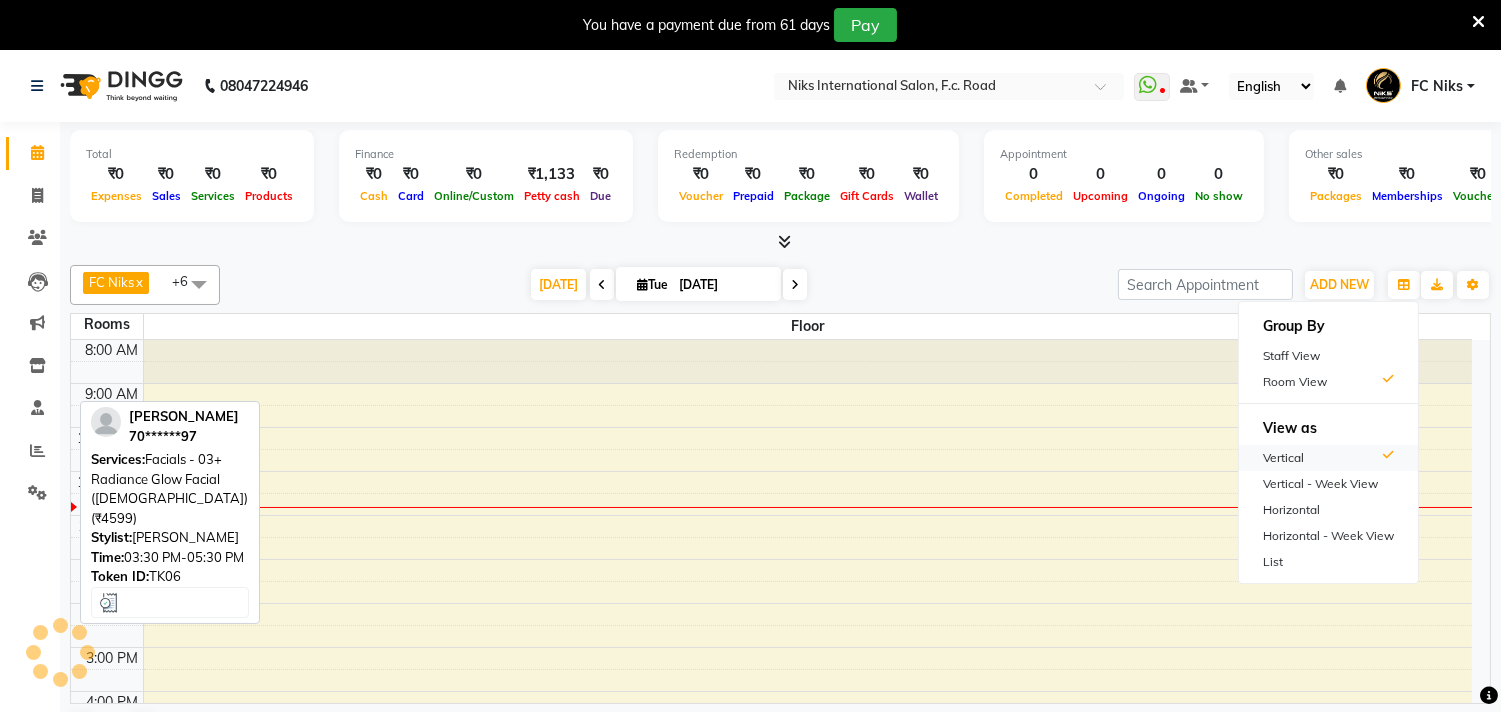 click on "Vertical" at bounding box center (1328, 458) 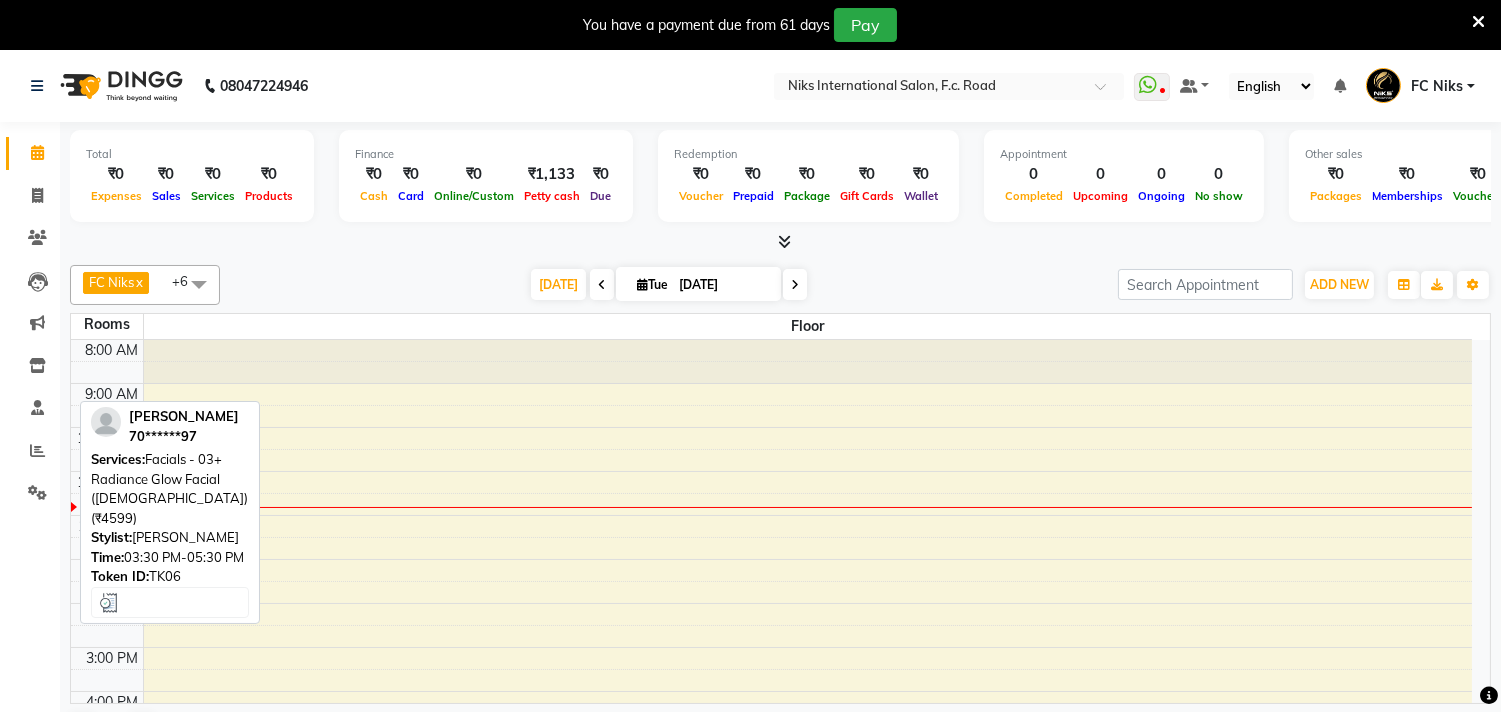 scroll, scrollTop: 134, scrollLeft: 0, axis: vertical 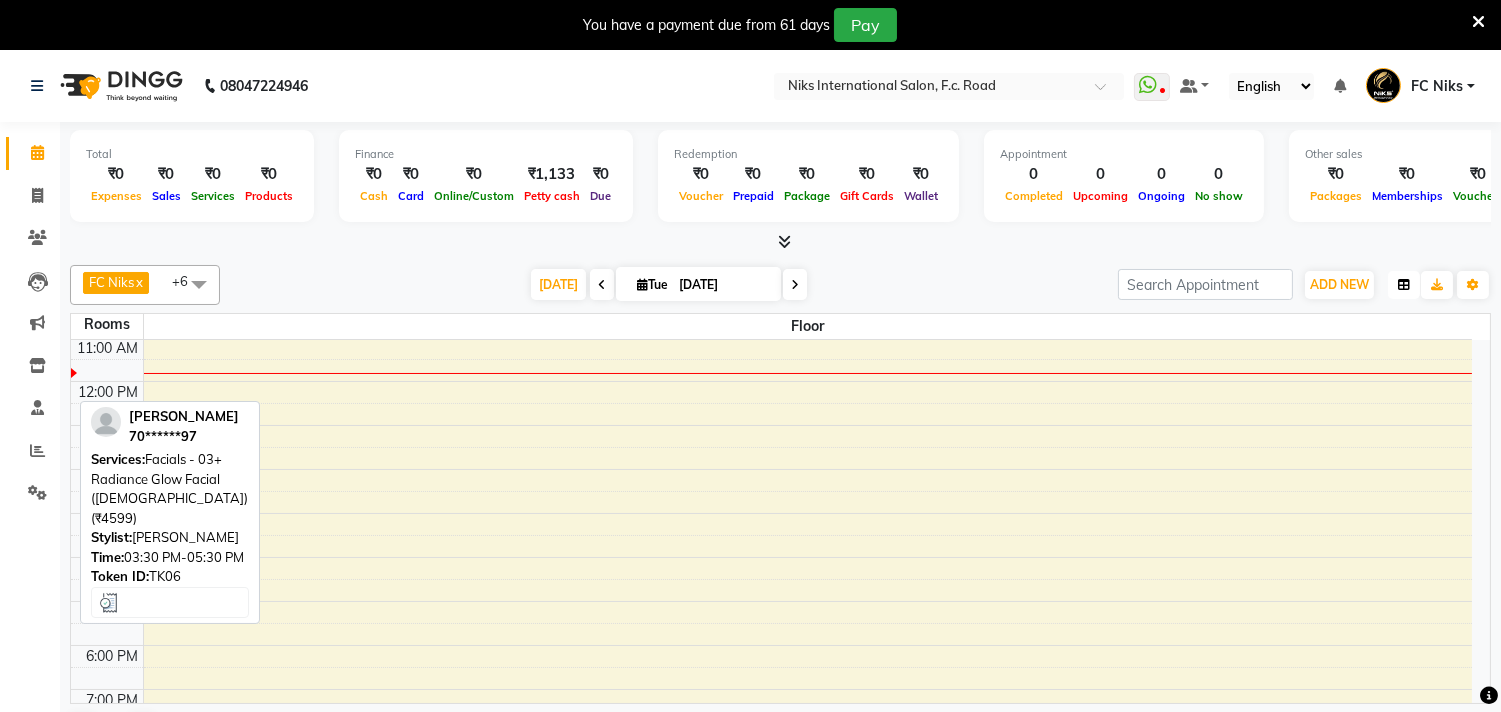 click at bounding box center [1404, 285] 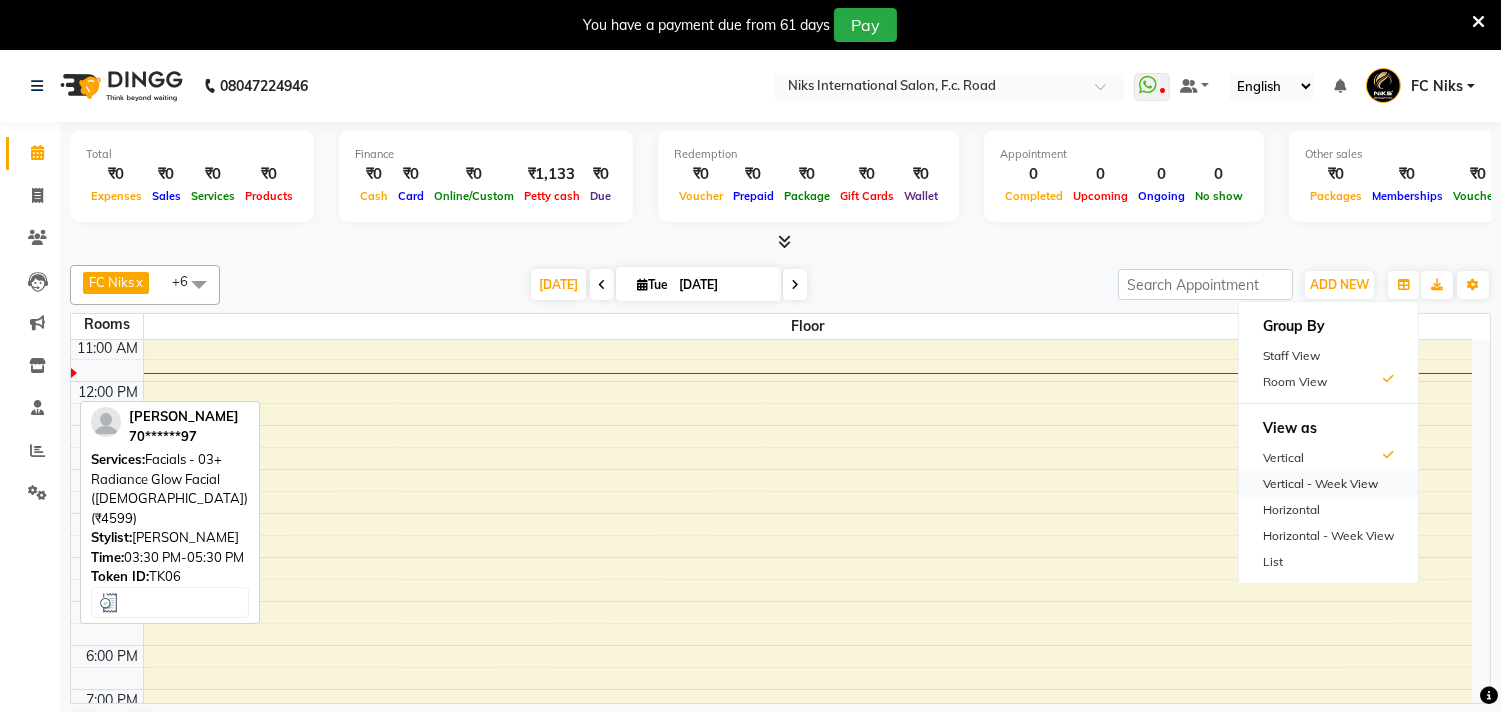 click on "Vertical - Week View" at bounding box center [1328, 484] 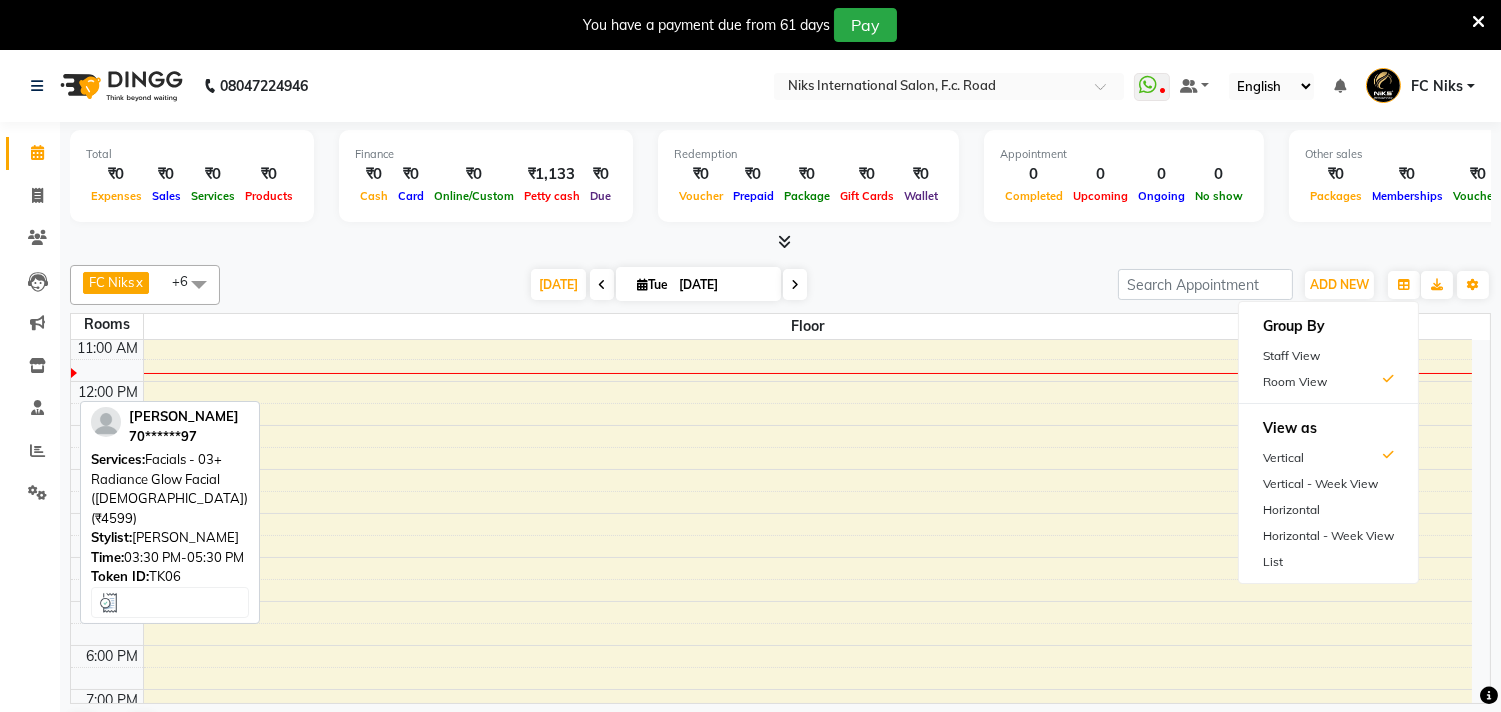 scroll, scrollTop: 134, scrollLeft: 0, axis: vertical 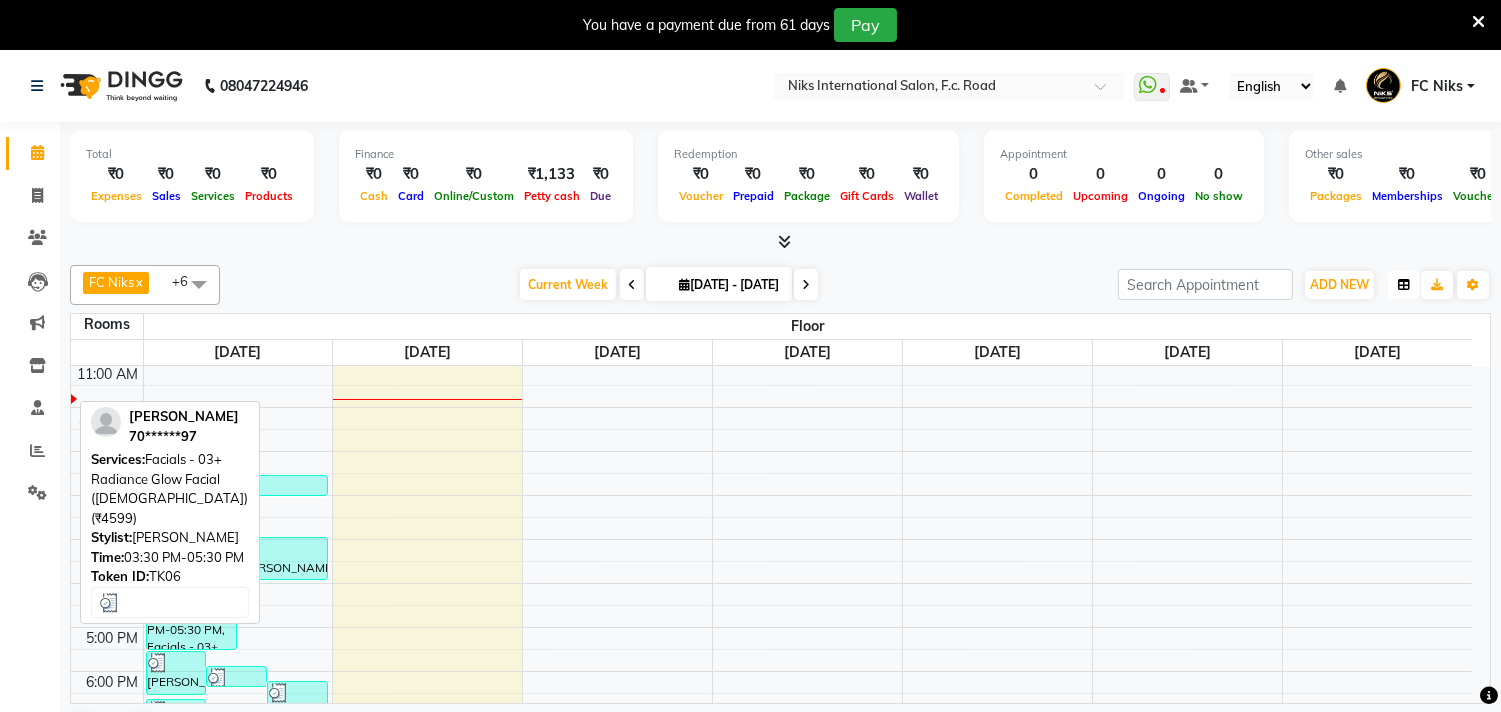 click at bounding box center (1404, 285) 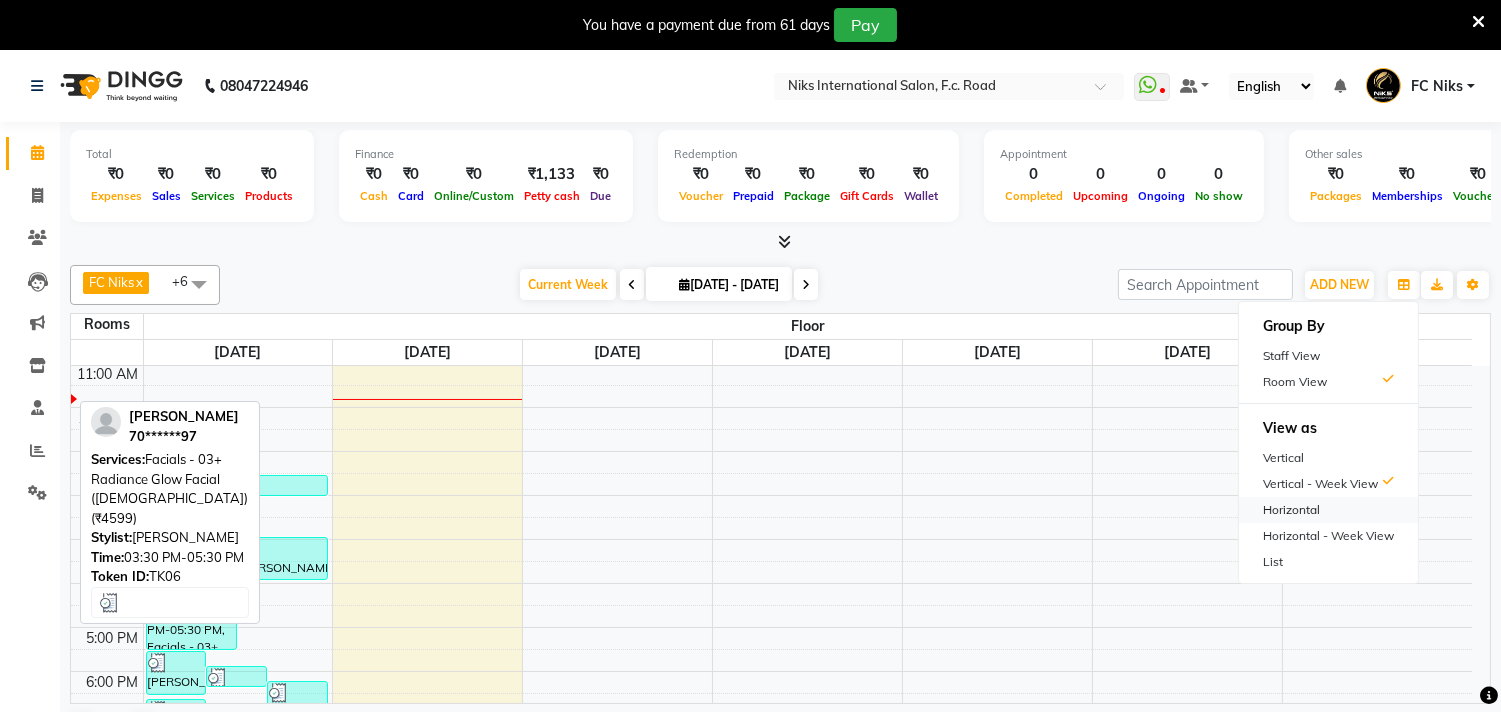click on "Horizontal" at bounding box center [1328, 510] 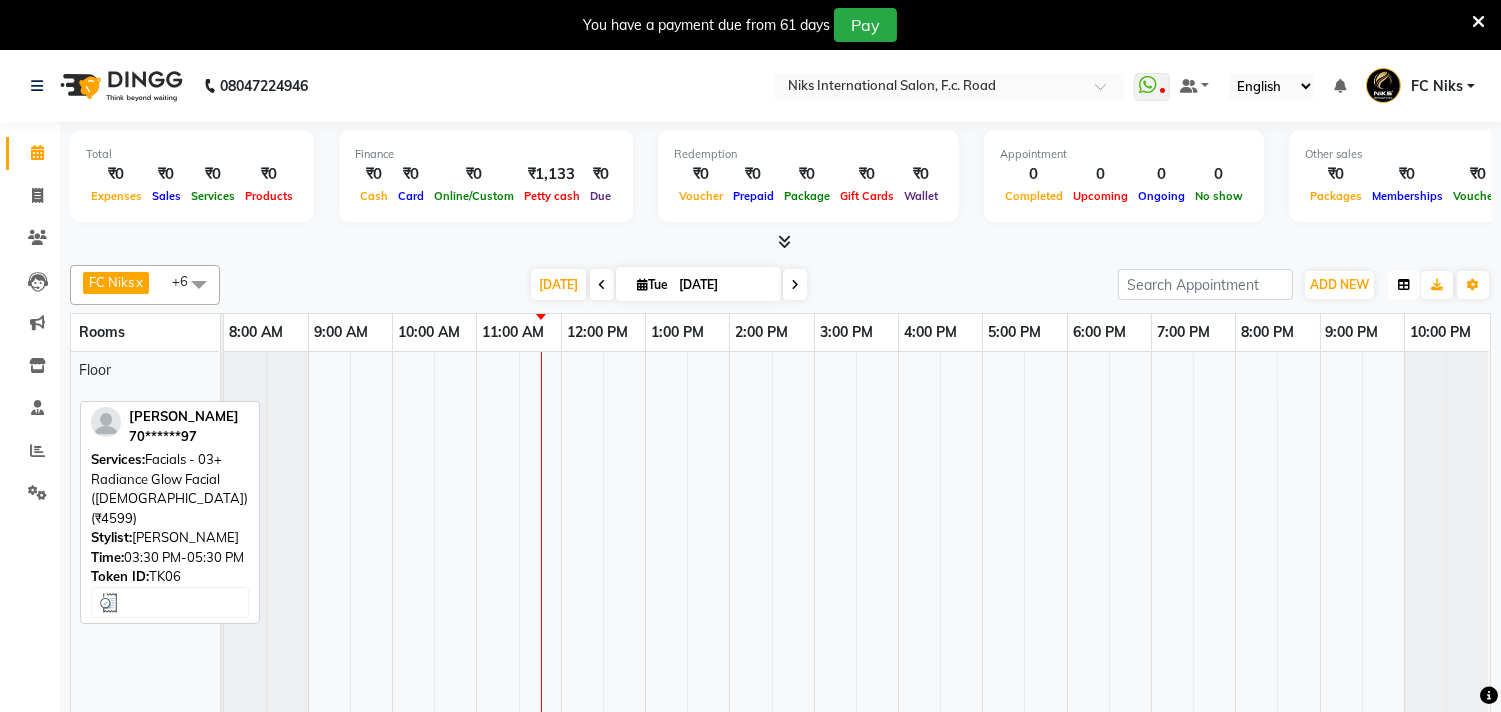 click at bounding box center (1404, 285) 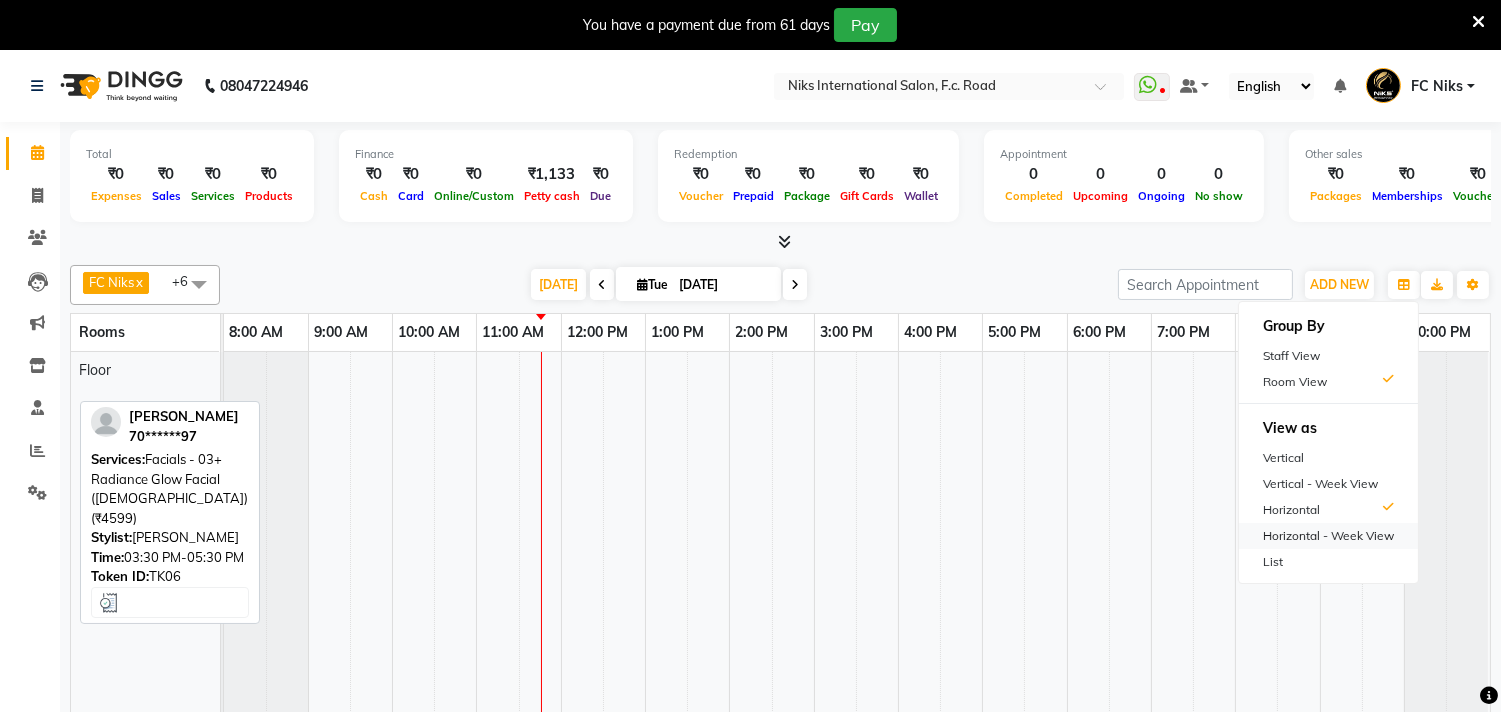 click on "Horizontal - Week View" at bounding box center (1328, 536) 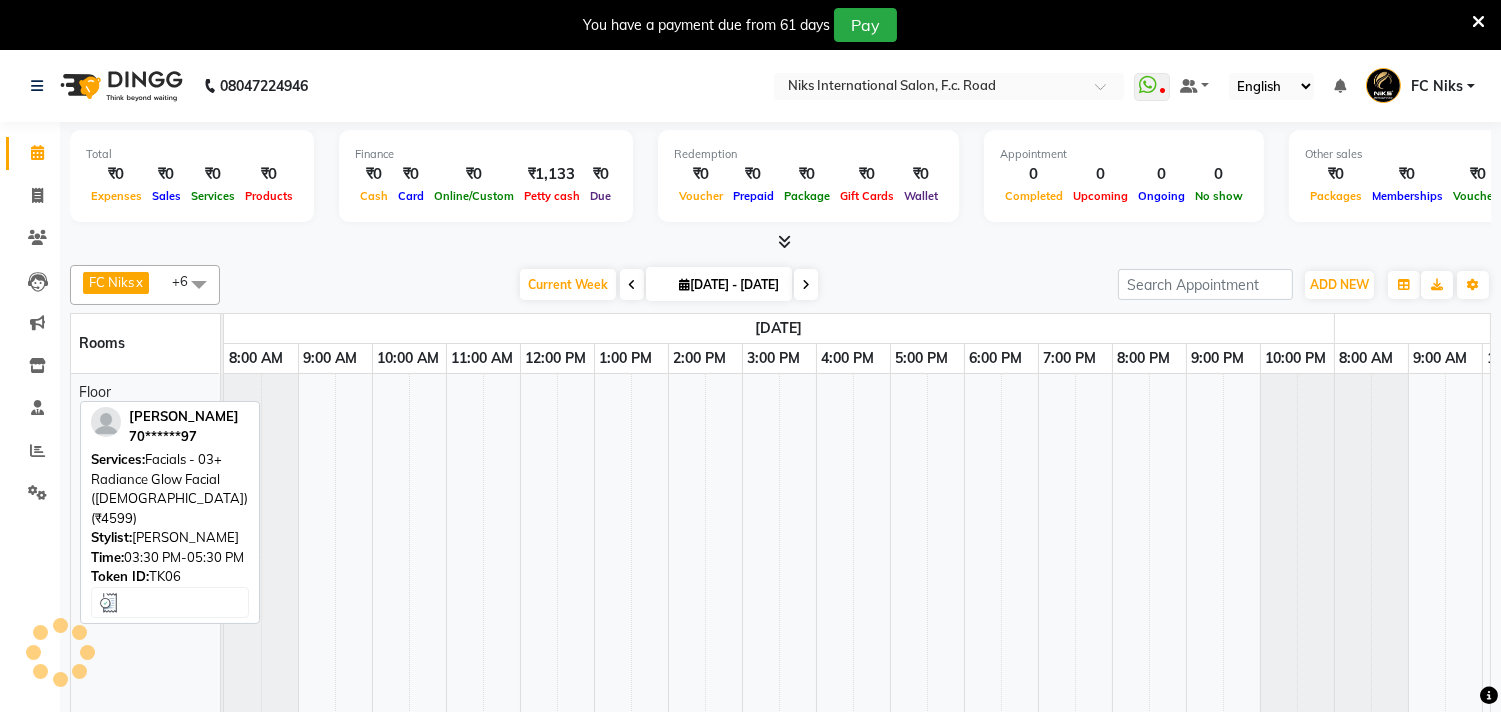 scroll, scrollTop: 0, scrollLeft: 223, axis: horizontal 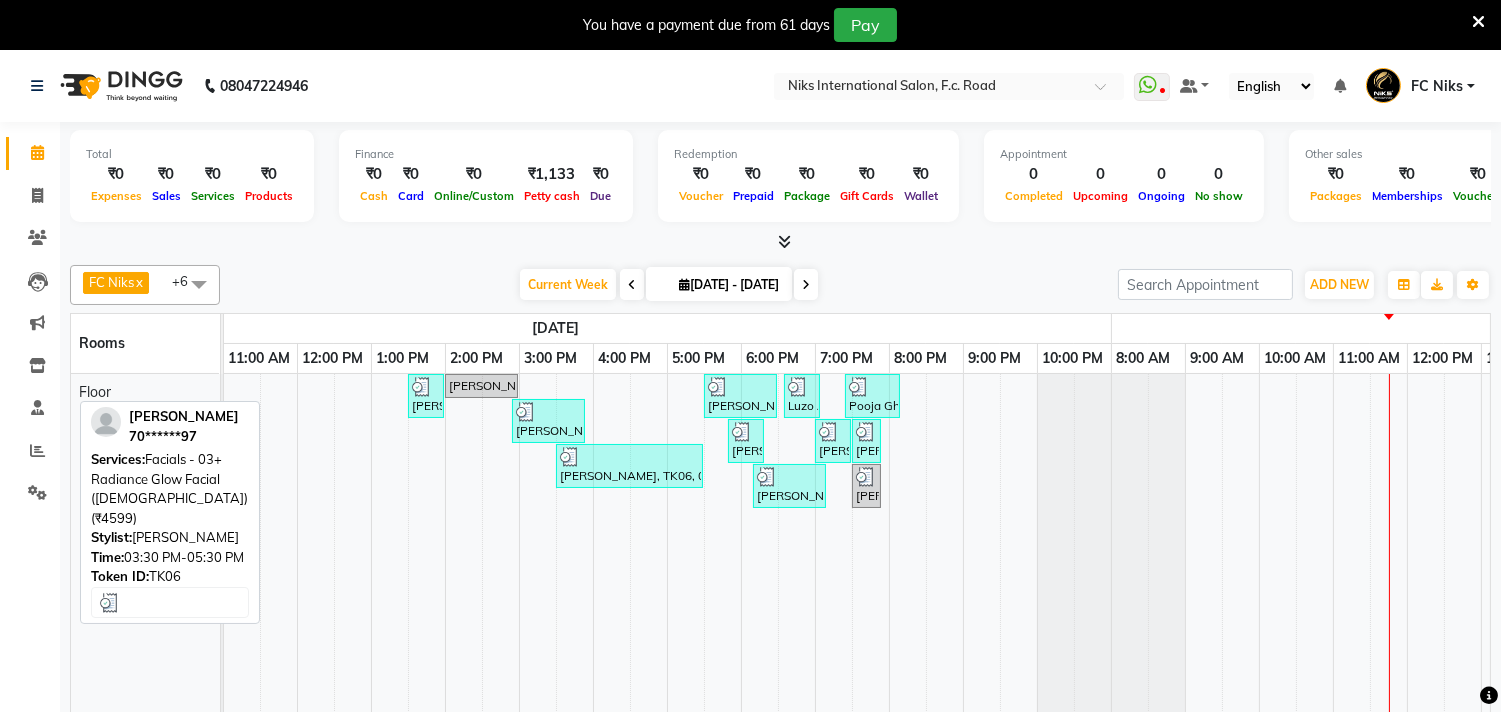 click at bounding box center [806, 284] 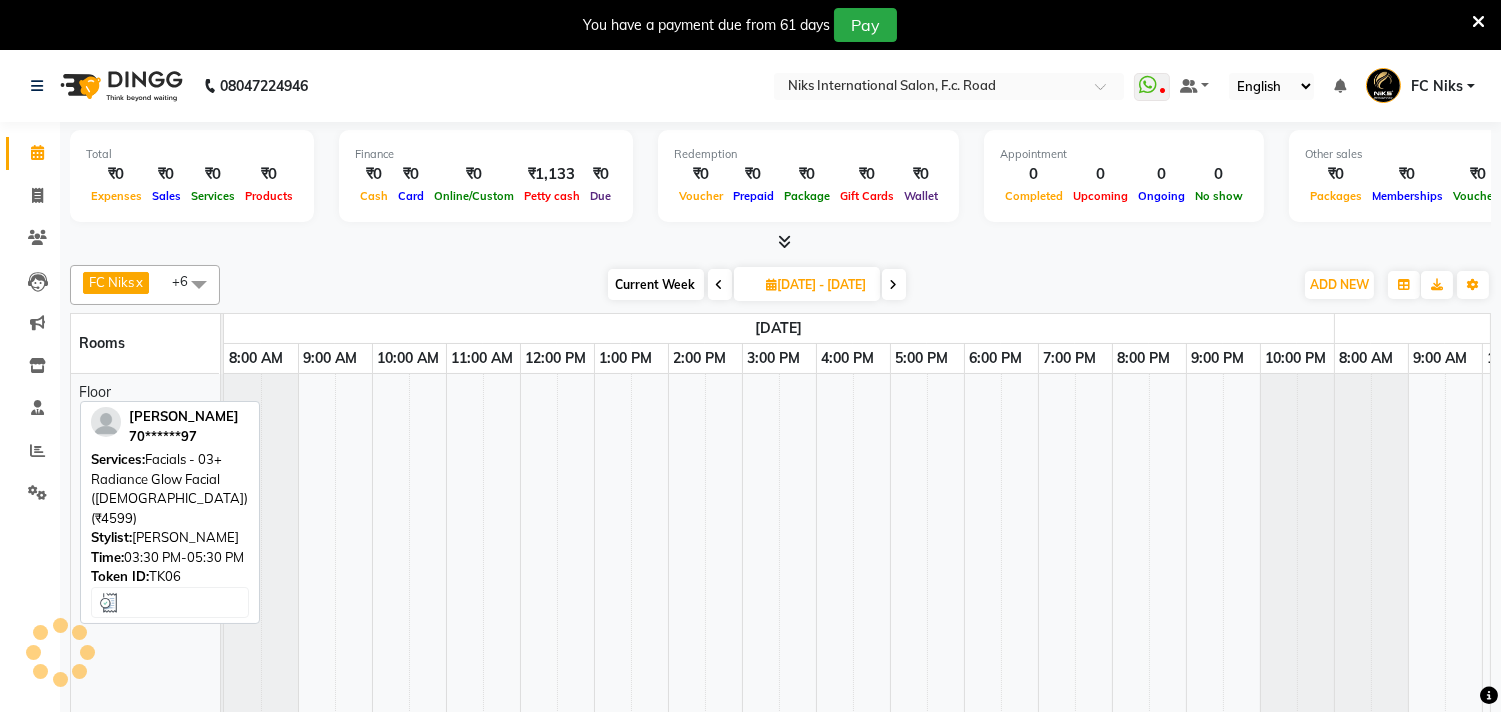 scroll, scrollTop: 0, scrollLeft: 223, axis: horizontal 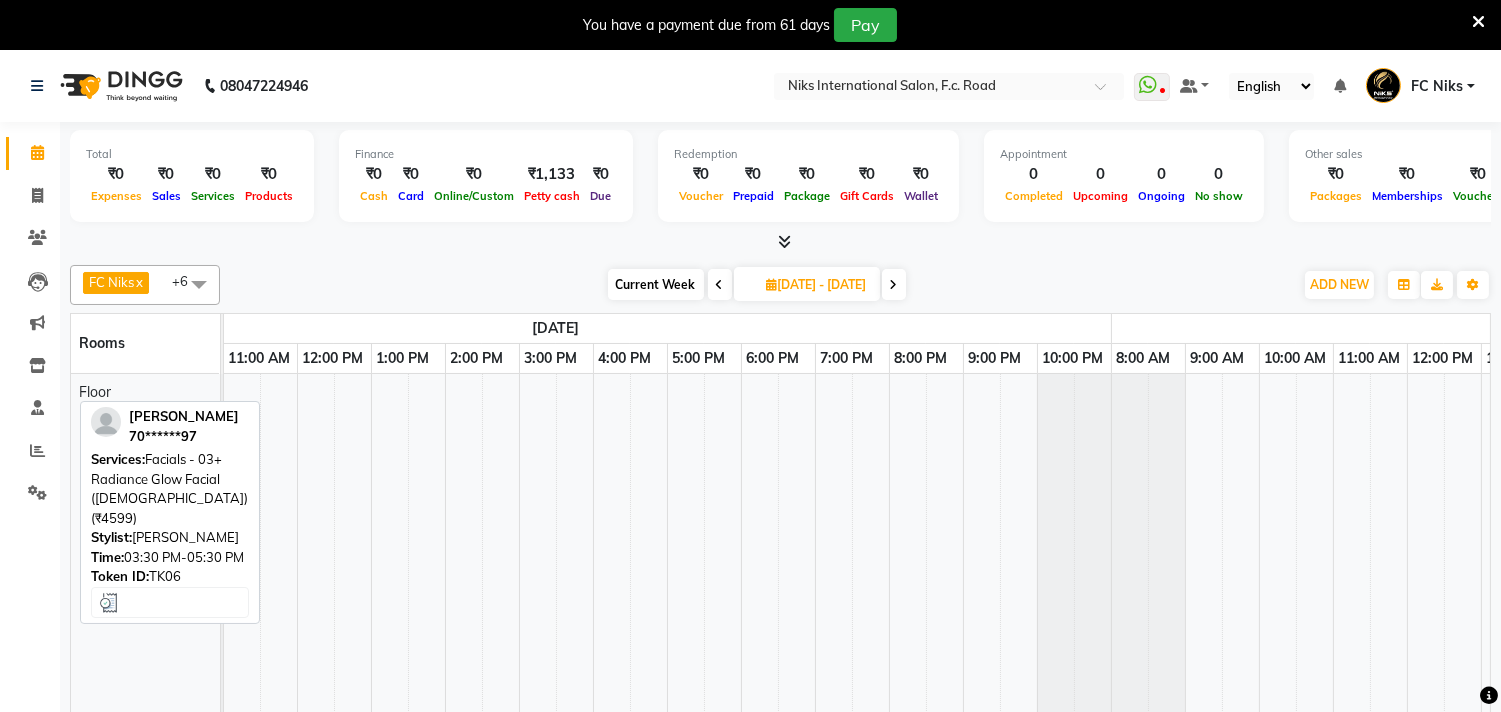 click on "07-07-2025 - 13-07-2025" at bounding box center (817, 284) 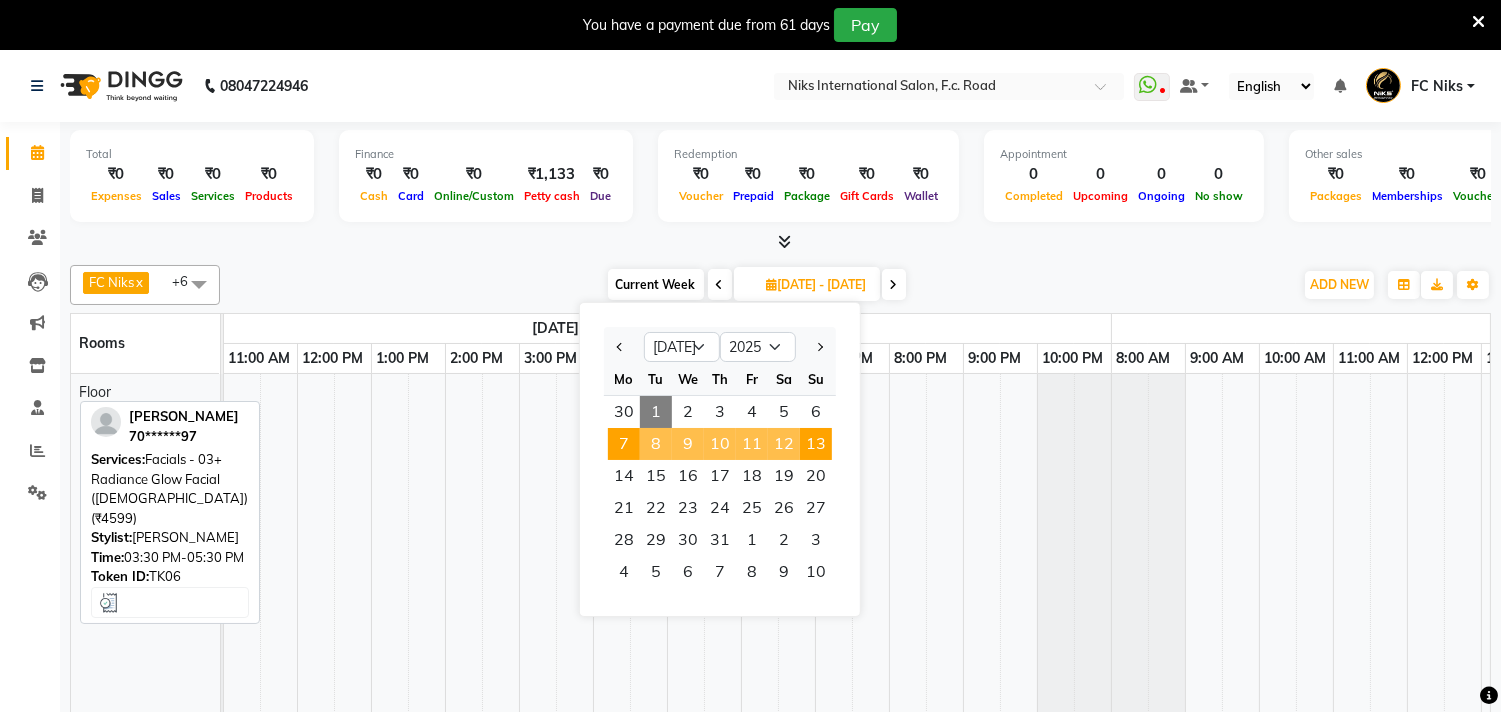 click on "1" at bounding box center [656, 412] 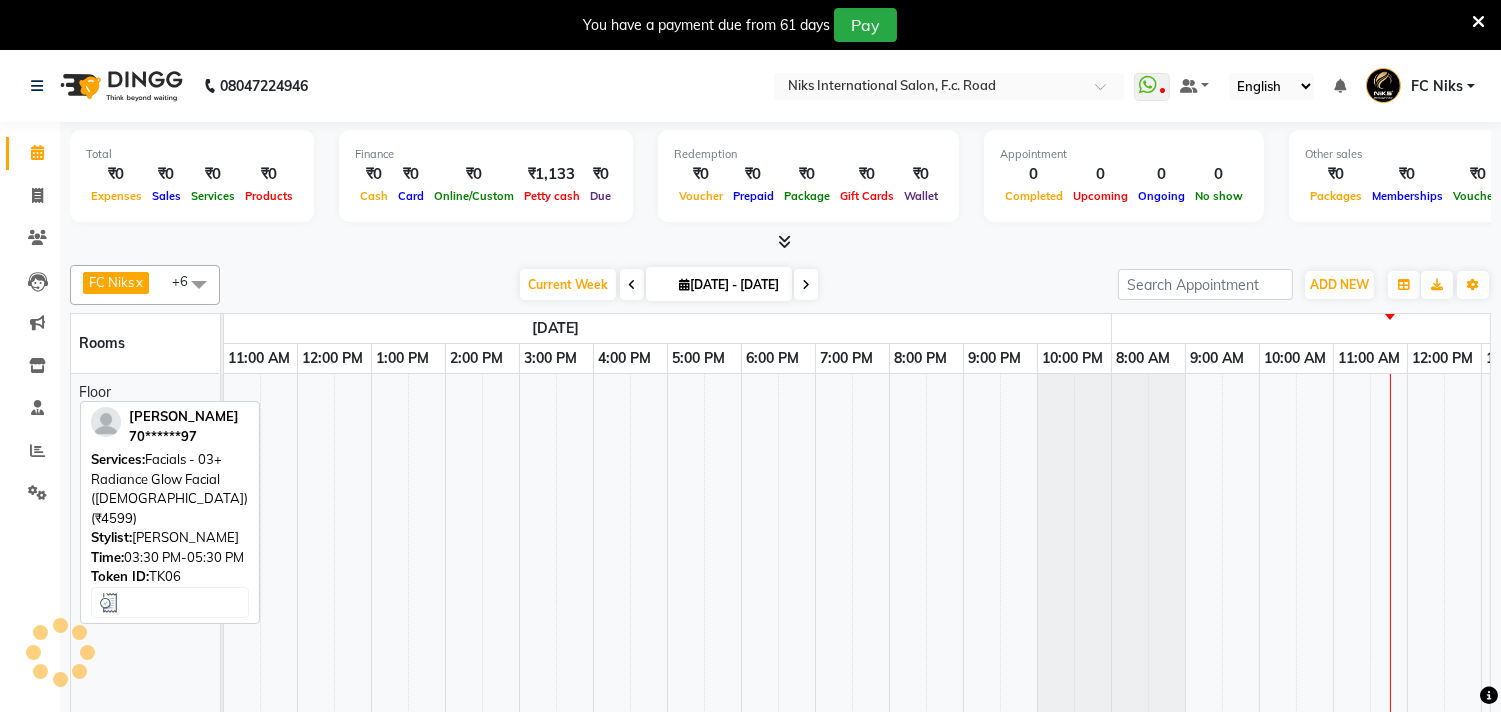scroll, scrollTop: 0, scrollLeft: 223, axis: horizontal 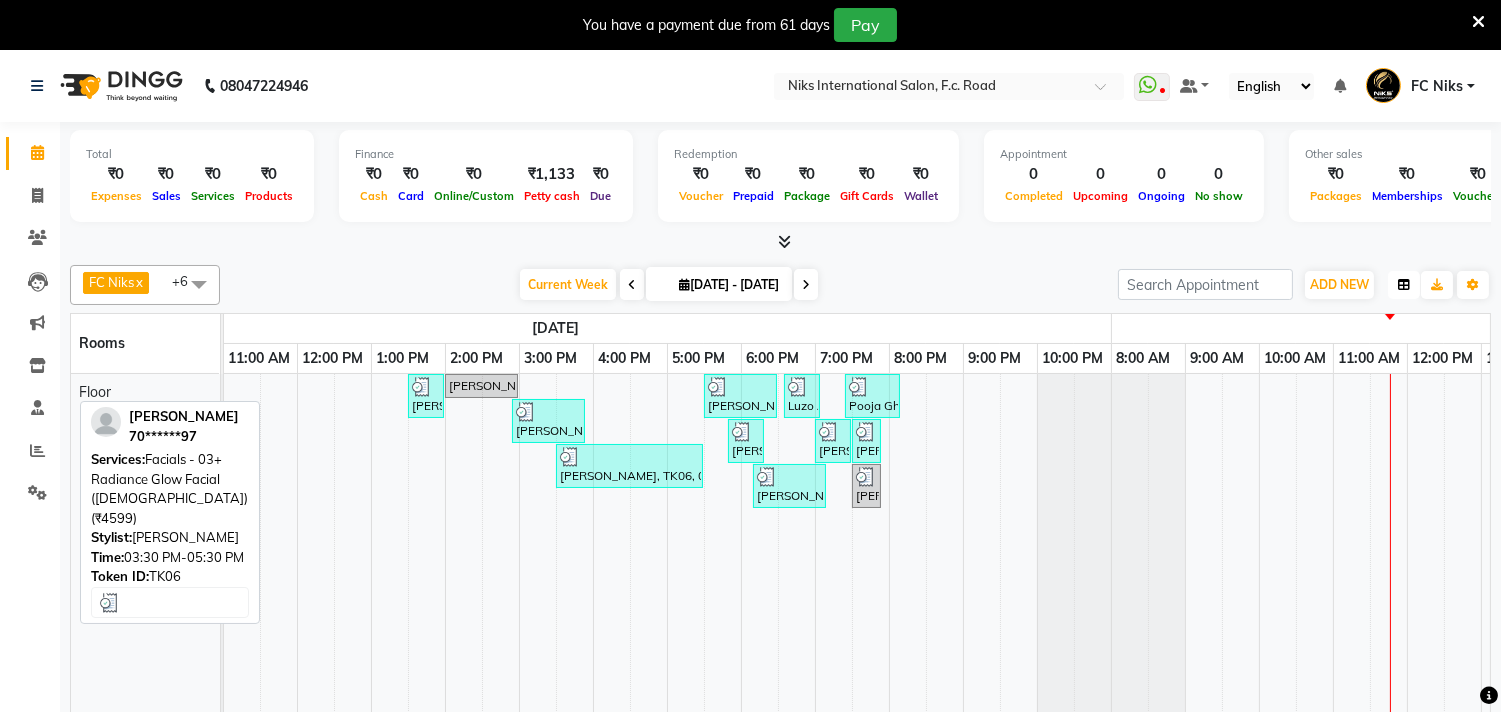 click at bounding box center (1404, 285) 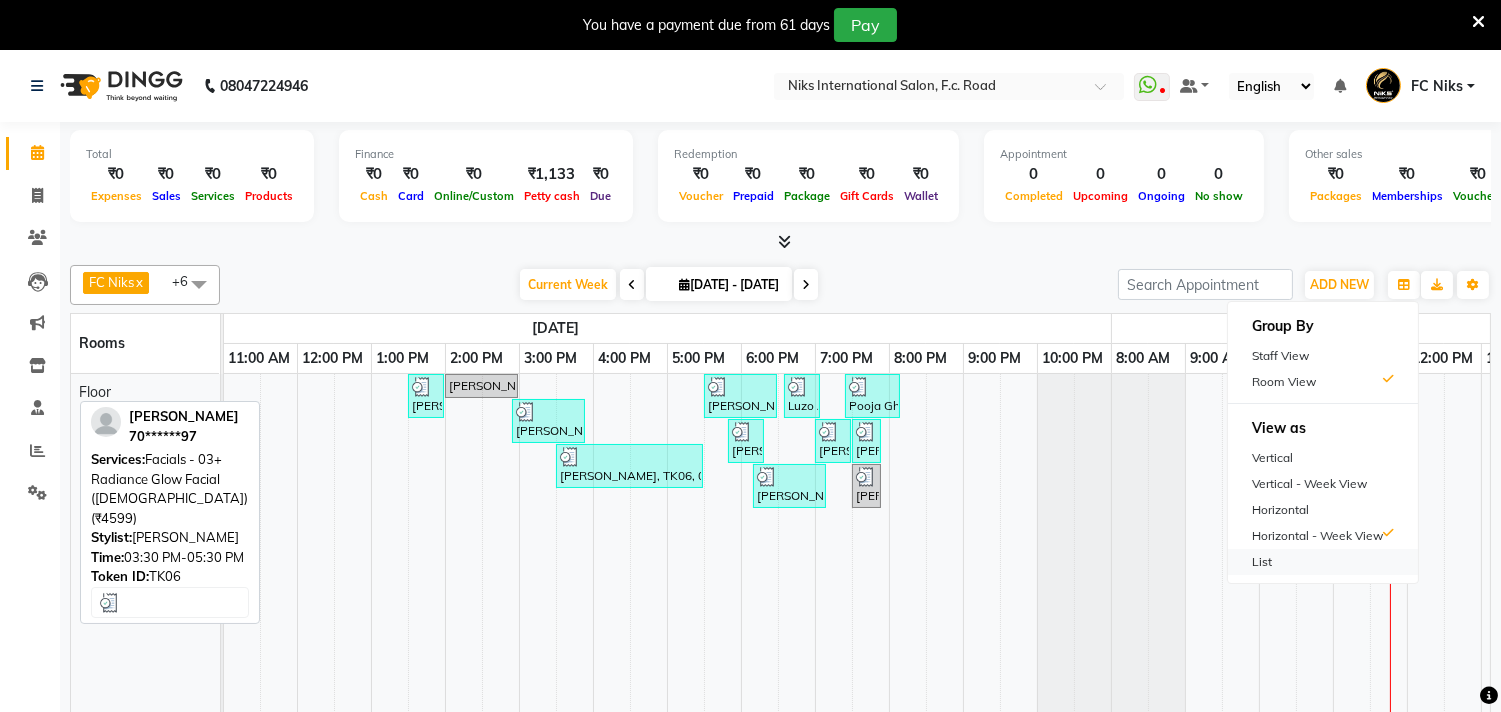 click on "List" at bounding box center [1323, 562] 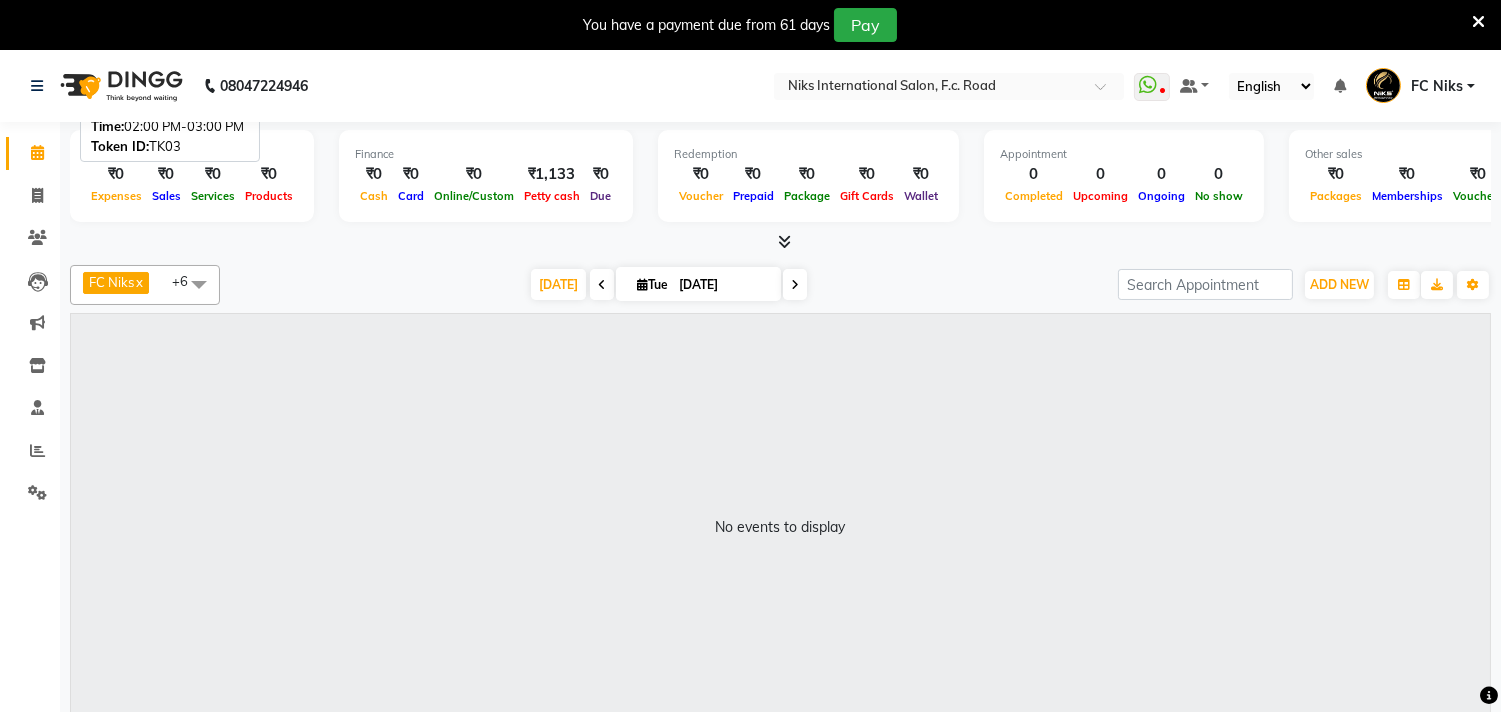 click on "You have a payment due from 61 days   Pay" at bounding box center [740, 25] 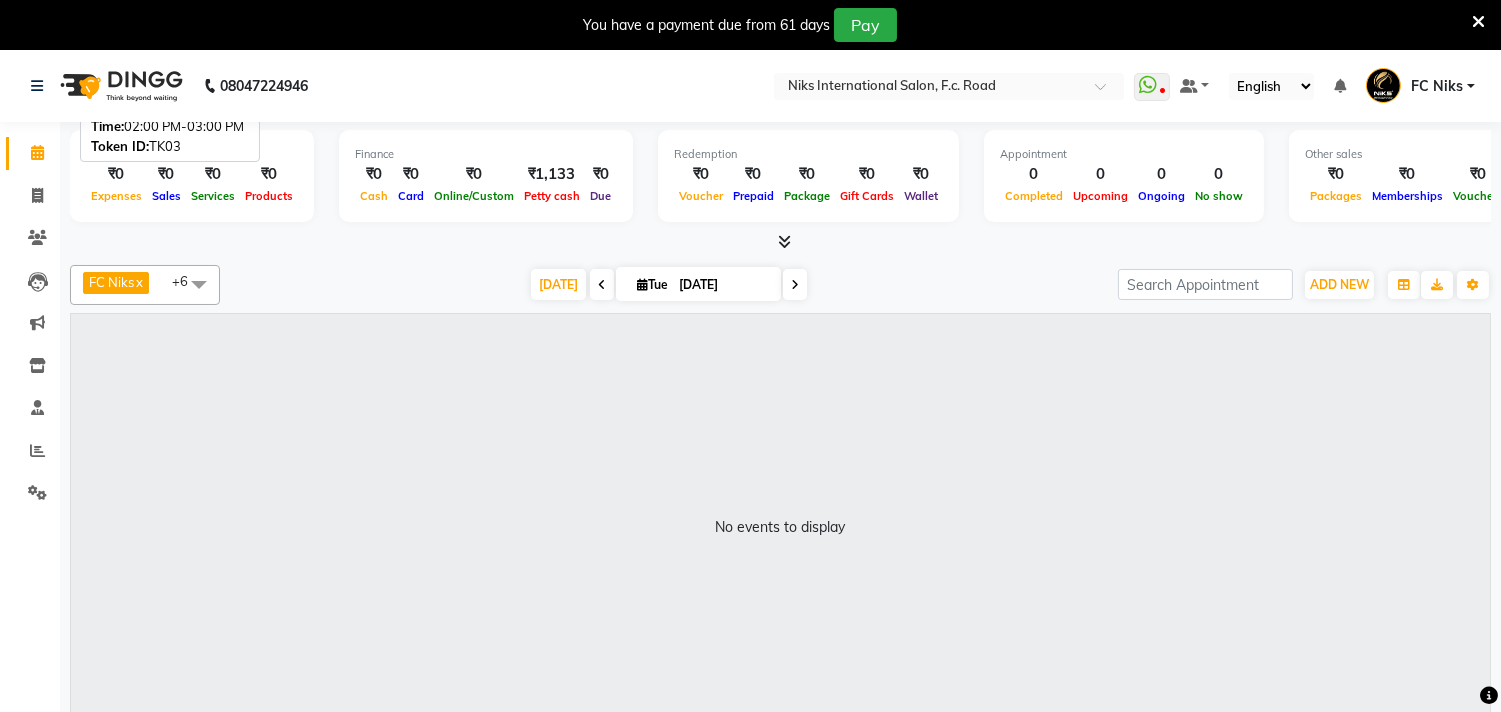 click at bounding box center [1478, 22] 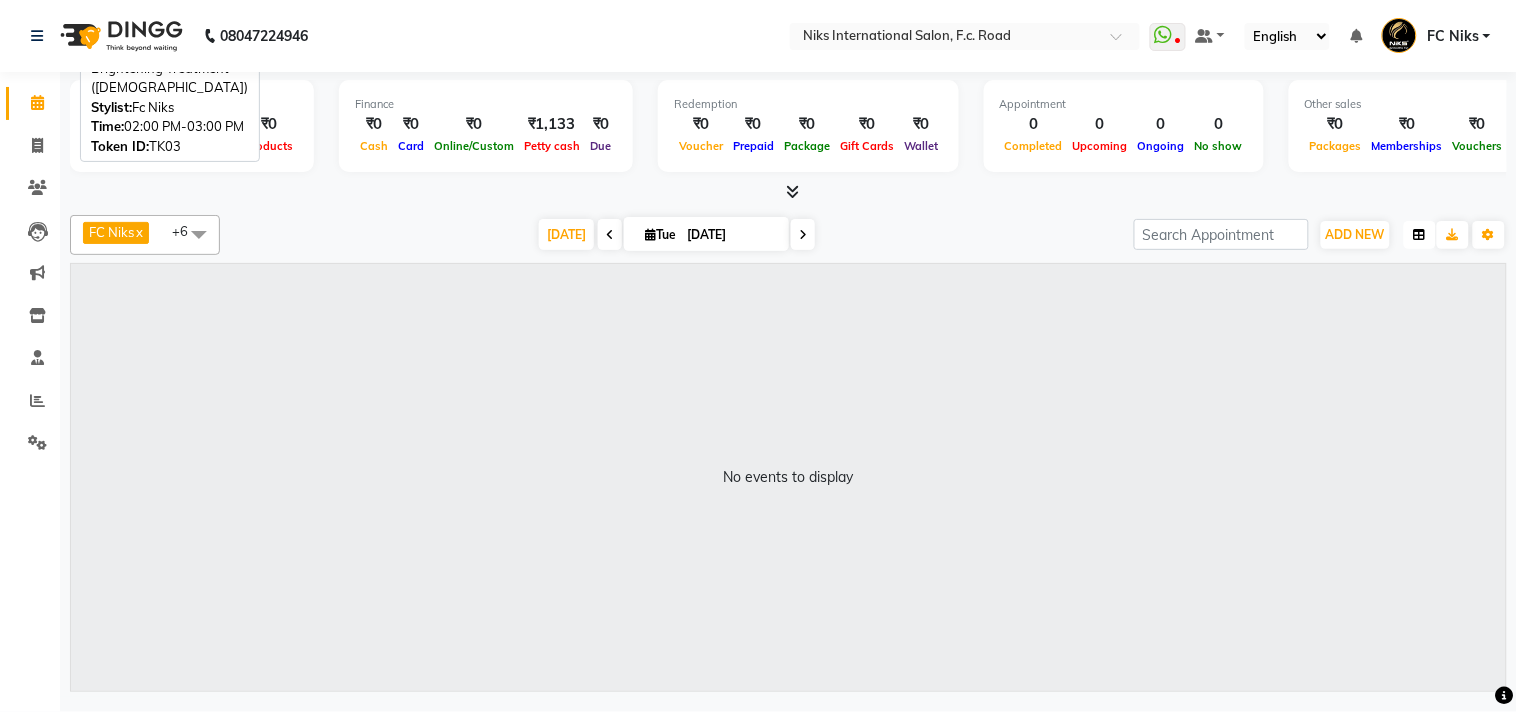 click at bounding box center [1420, 235] 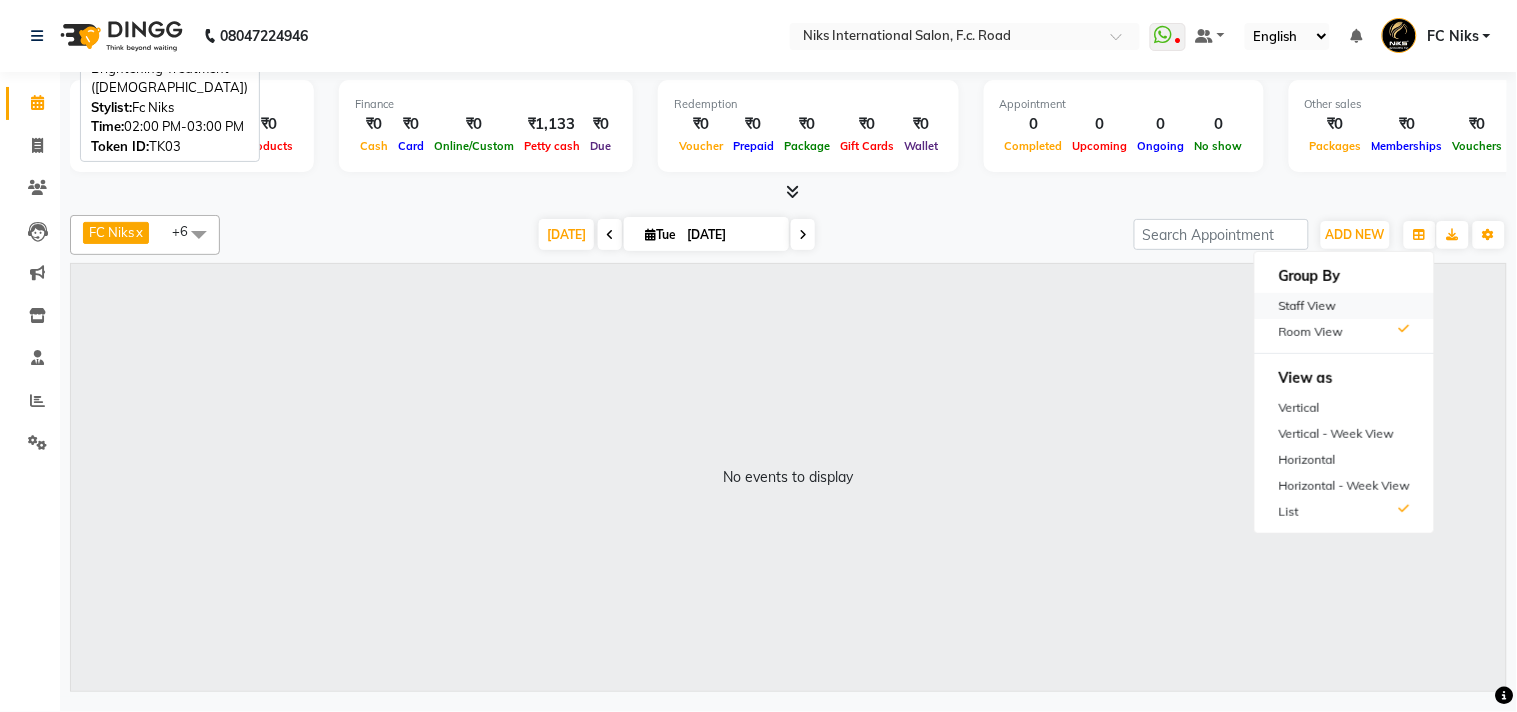 click on "Staff View" at bounding box center [1344, 306] 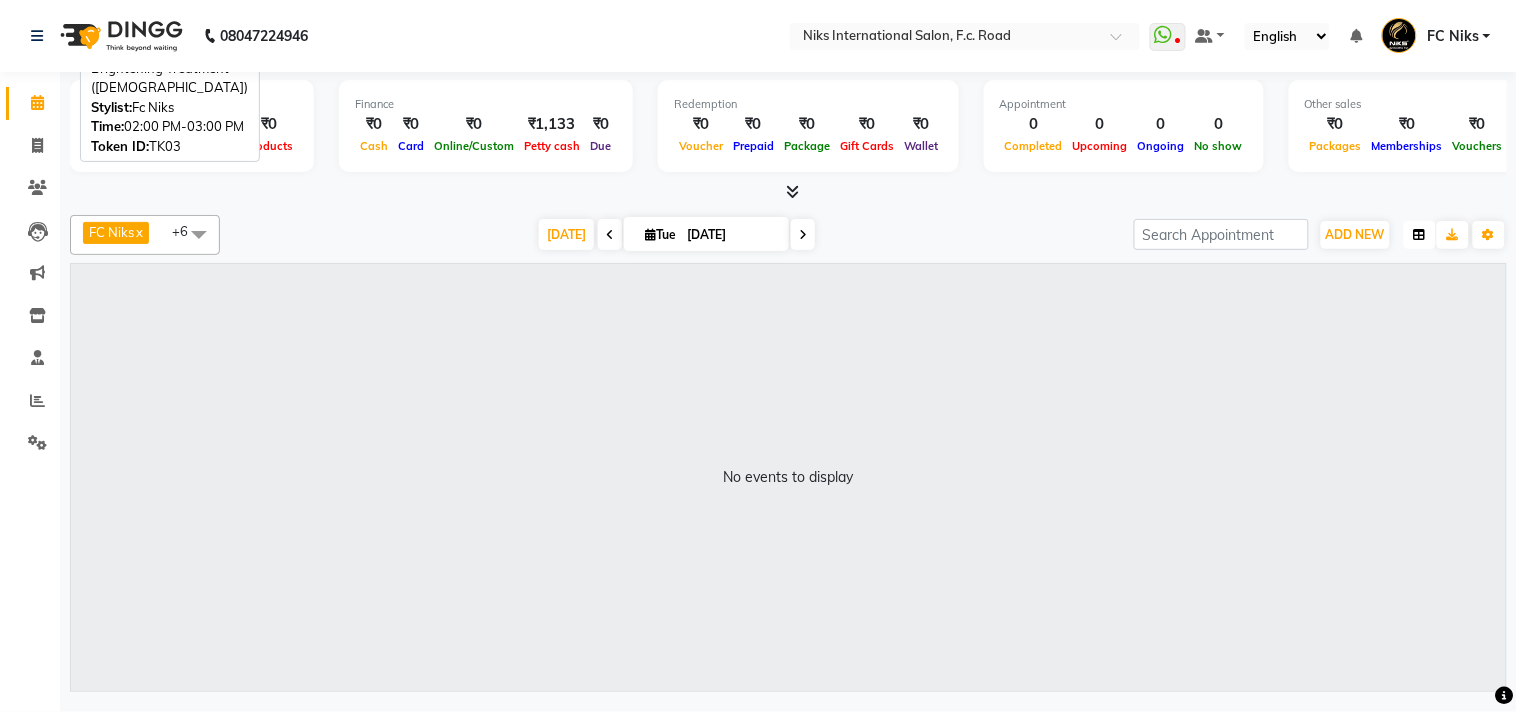 click at bounding box center [1420, 235] 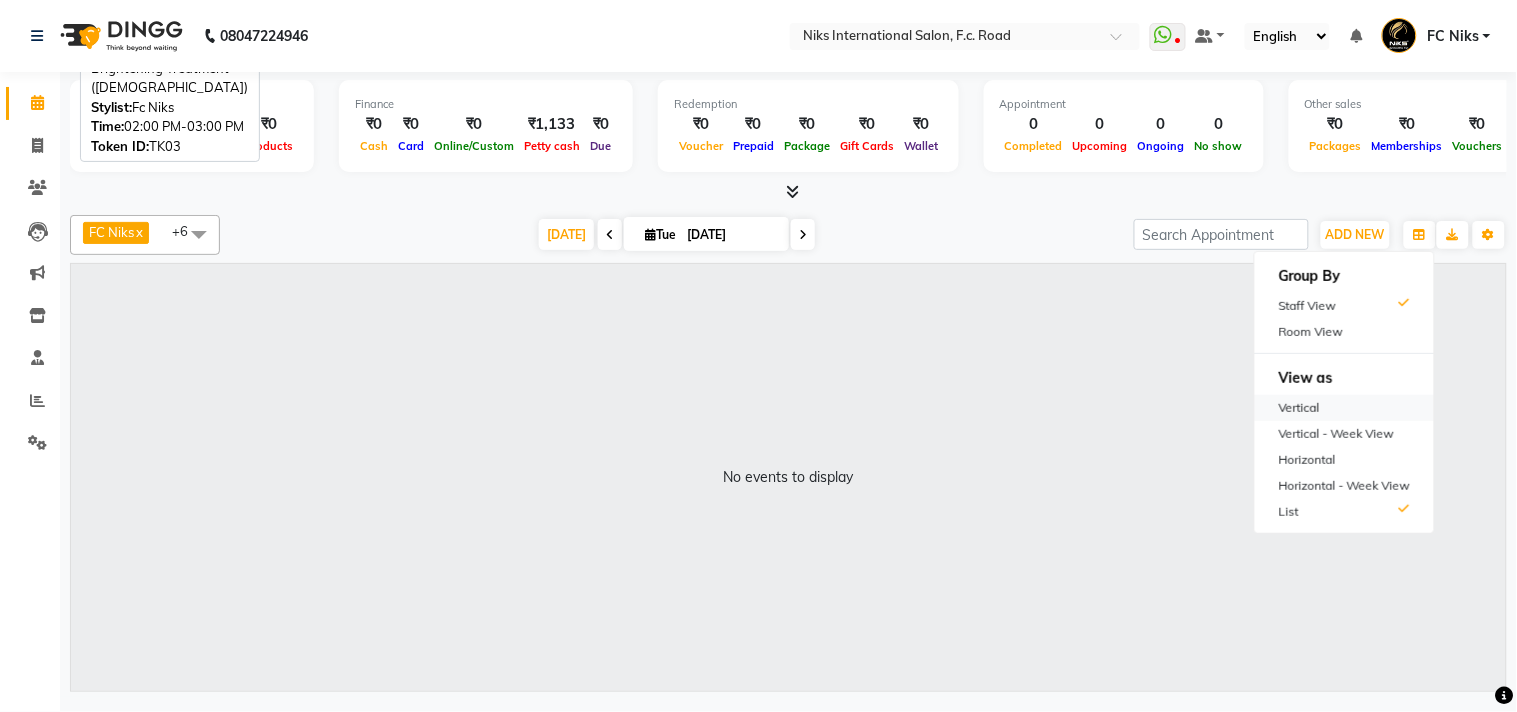 click on "Vertical" at bounding box center (1344, 408) 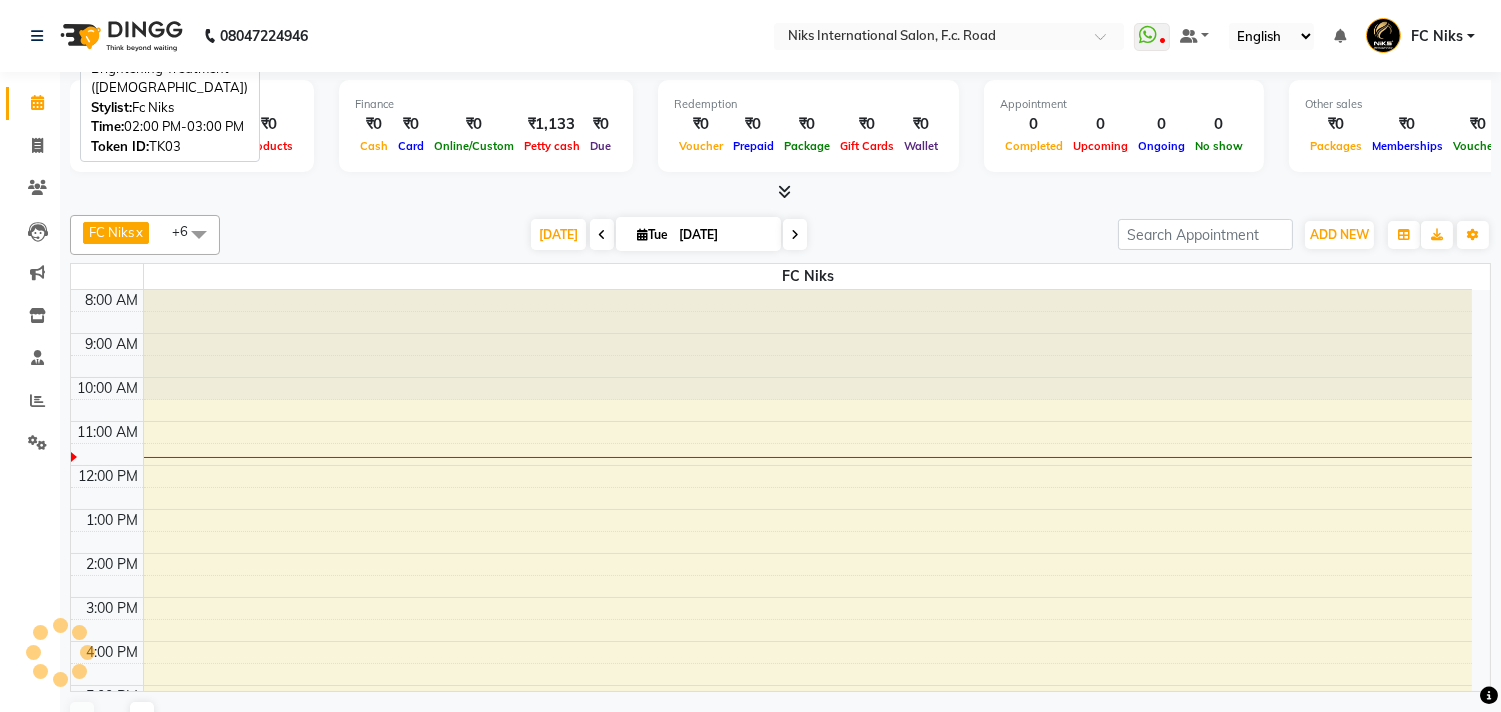 scroll, scrollTop: 134, scrollLeft: 0, axis: vertical 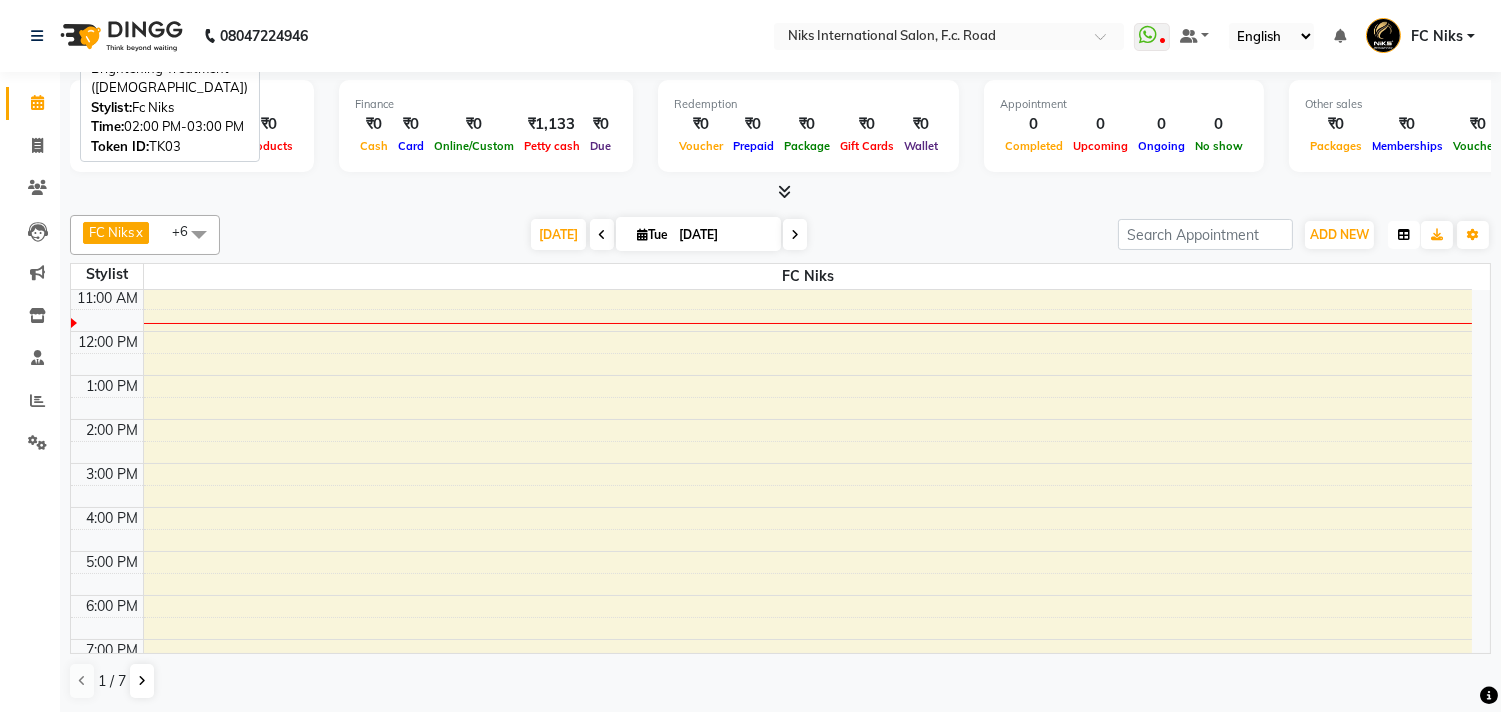 click at bounding box center (1404, 235) 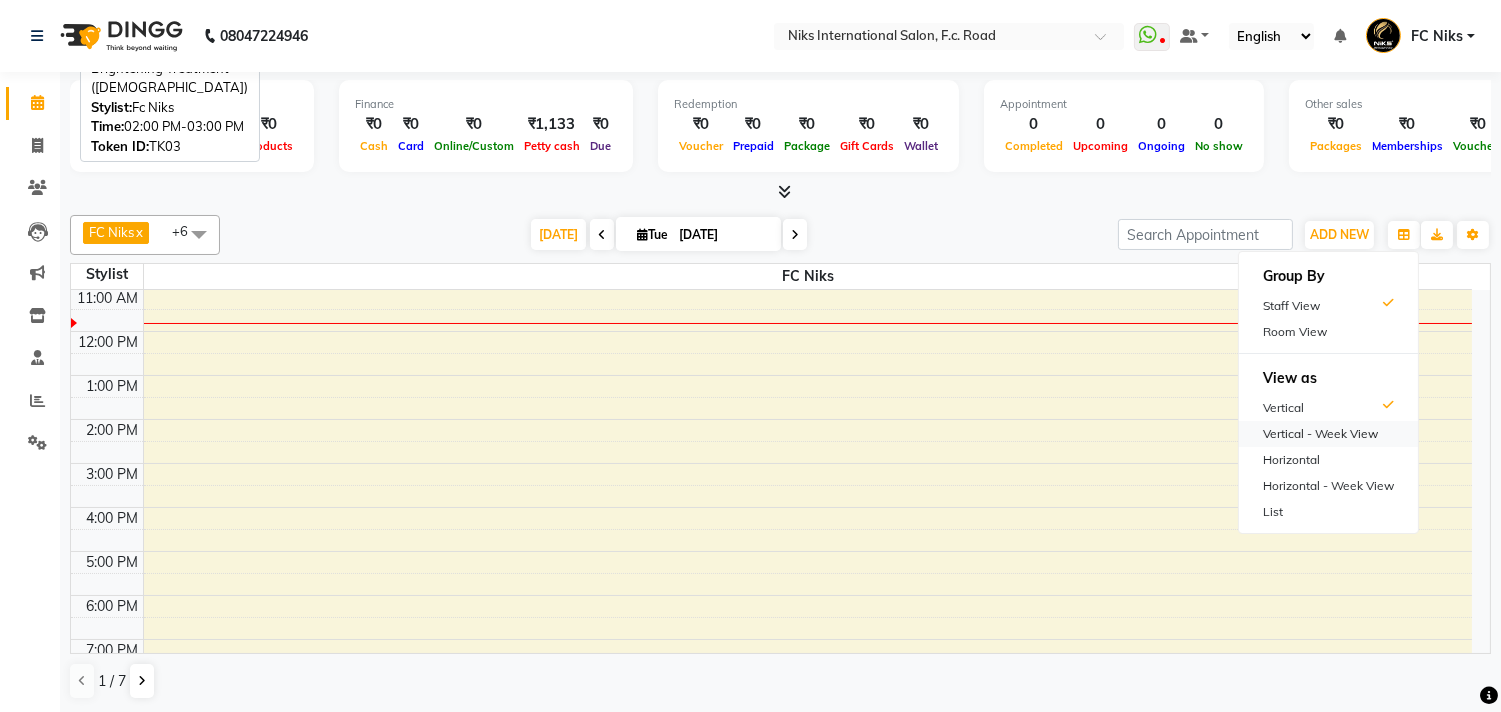 click on "Vertical - Week View" at bounding box center (1328, 434) 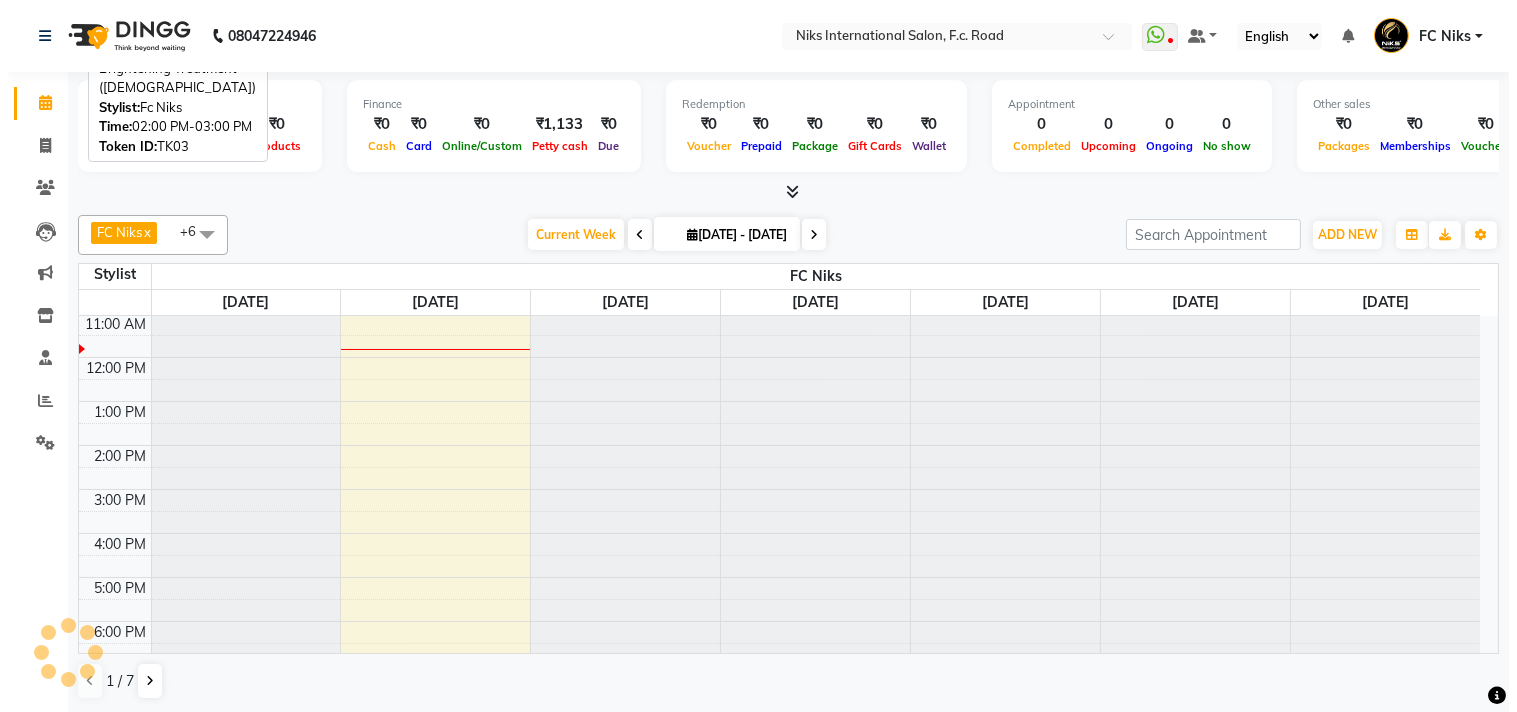 scroll, scrollTop: 134, scrollLeft: 0, axis: vertical 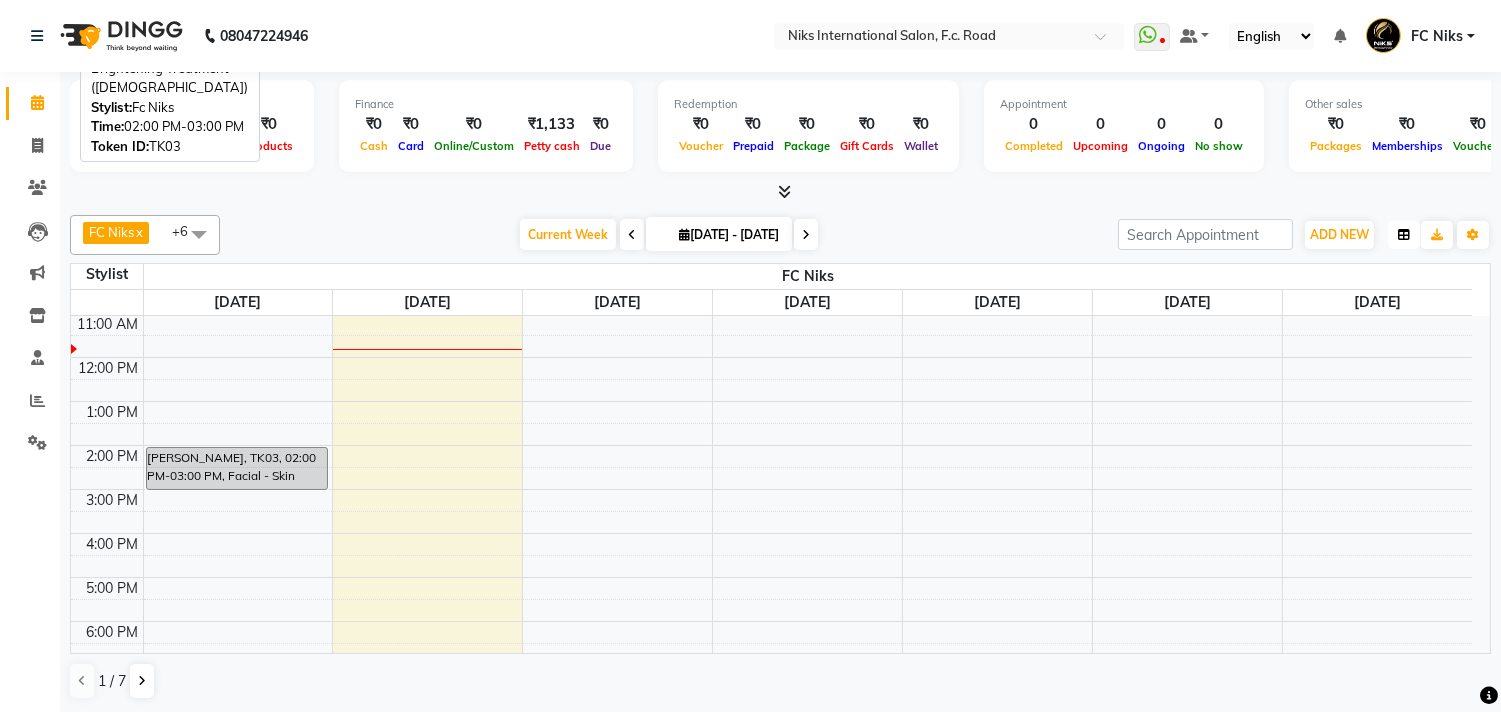 click at bounding box center [1404, 235] 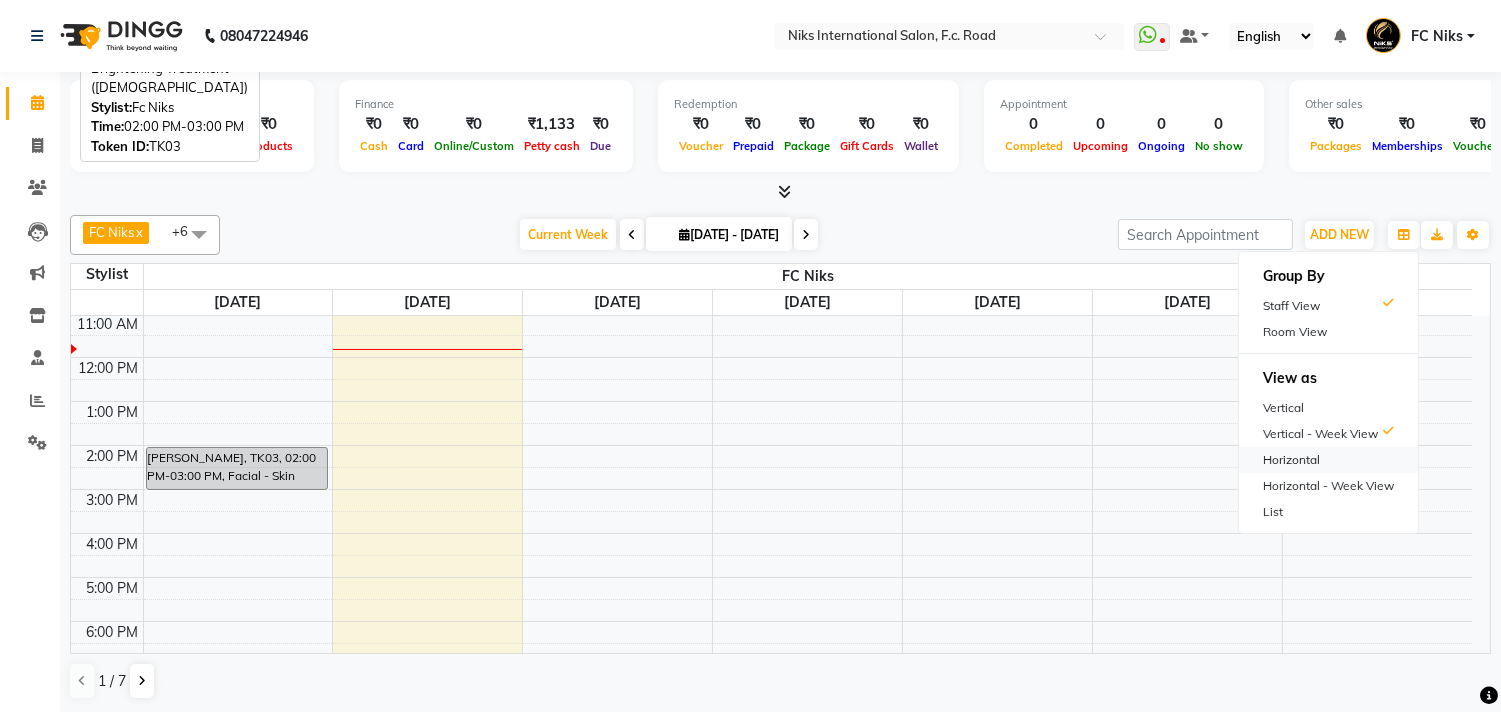 click on "Horizontal" at bounding box center [1328, 460] 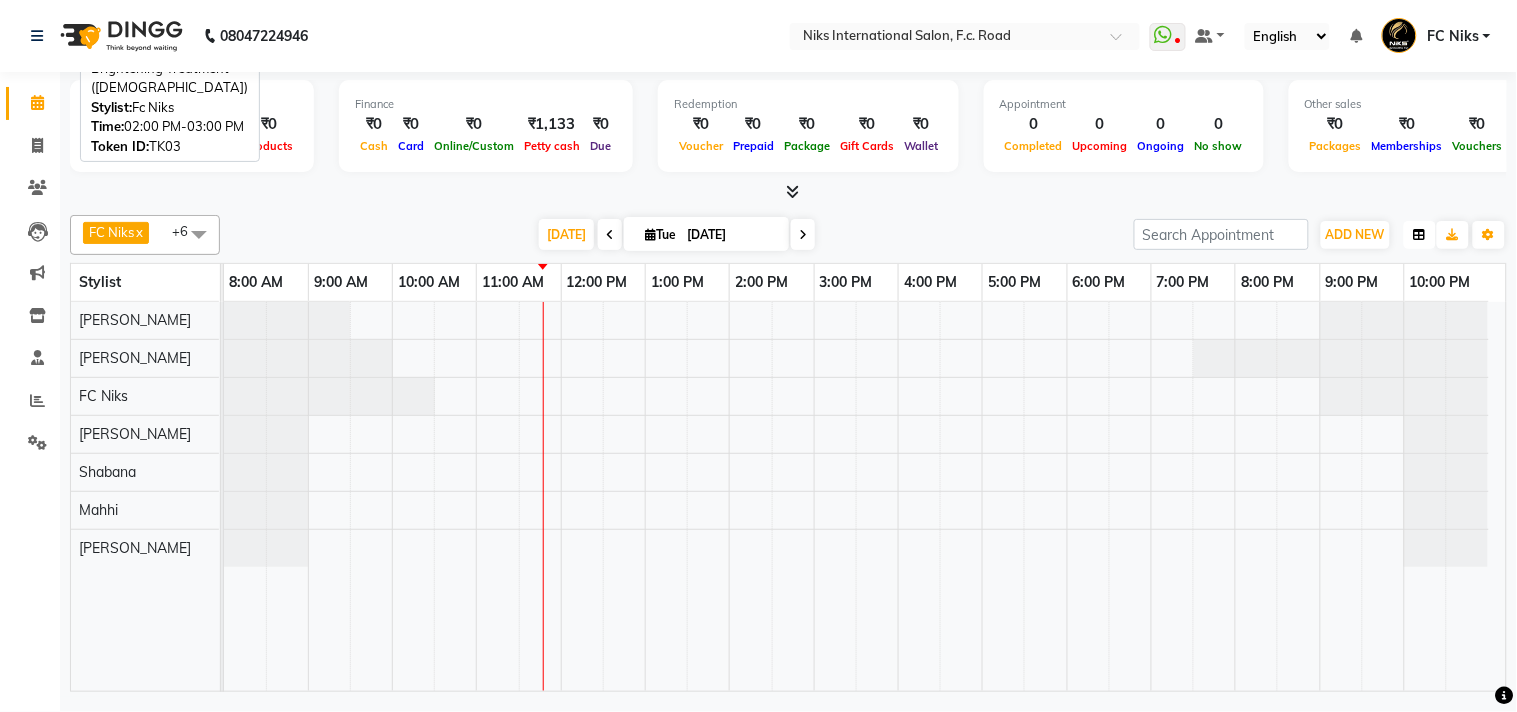 click at bounding box center (1420, 235) 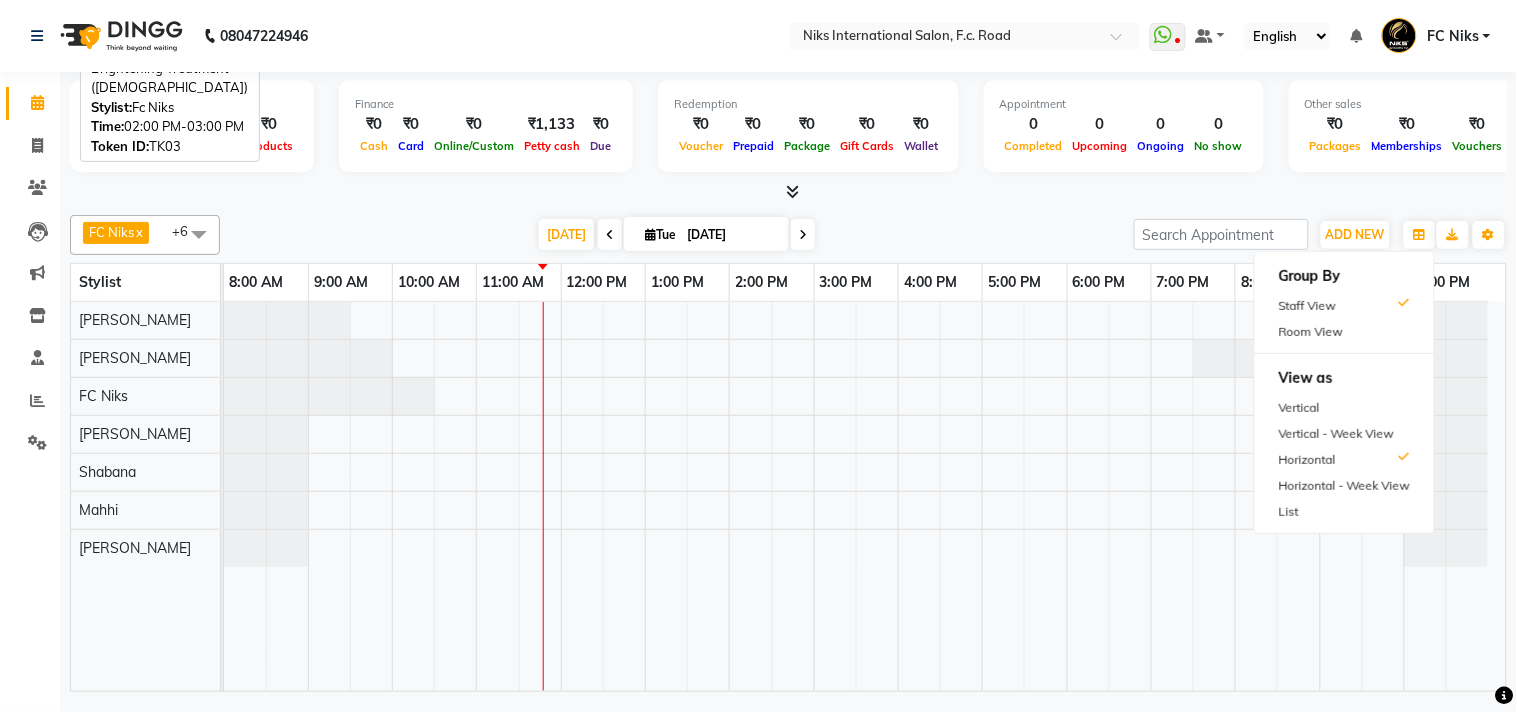 click on "Horizontal - Week View" at bounding box center (1344, 486) 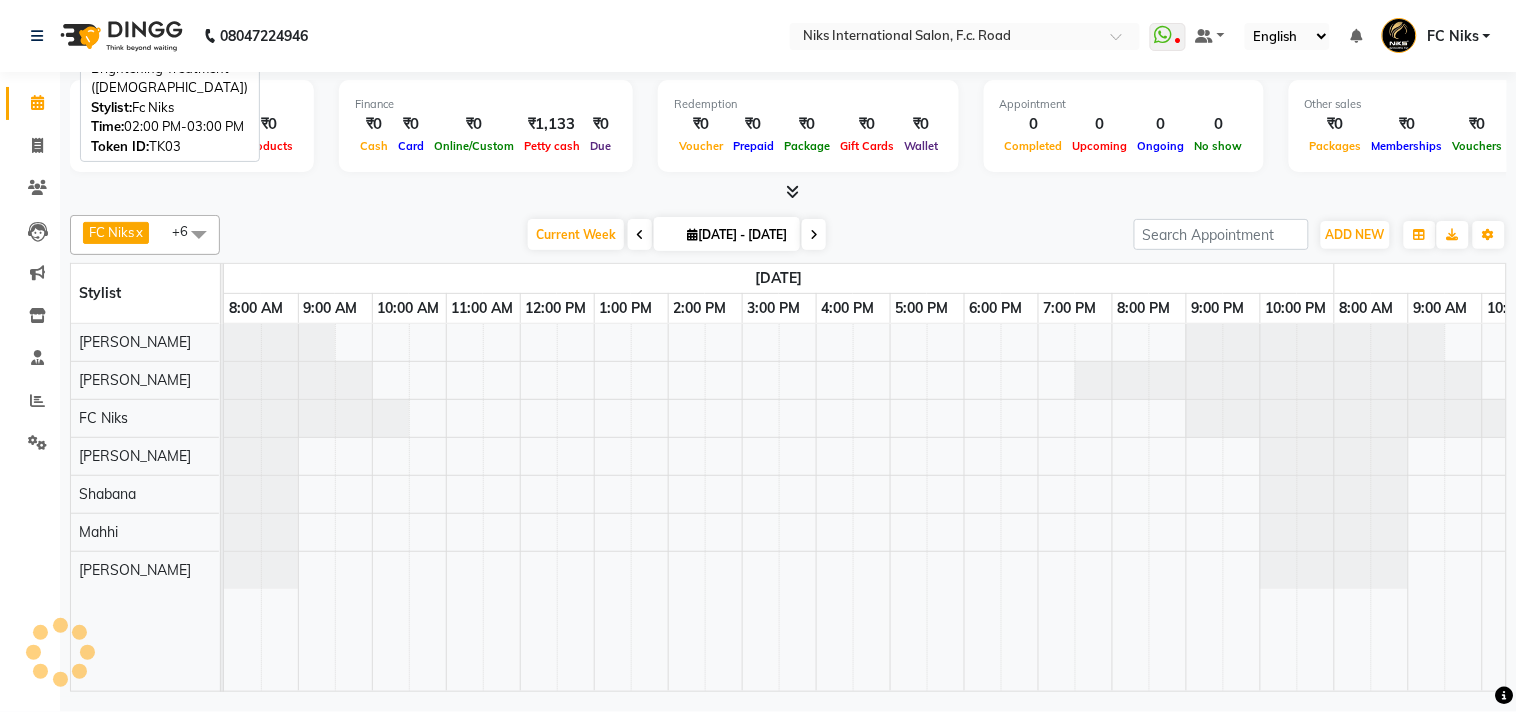 scroll, scrollTop: 0, scrollLeft: 223, axis: horizontal 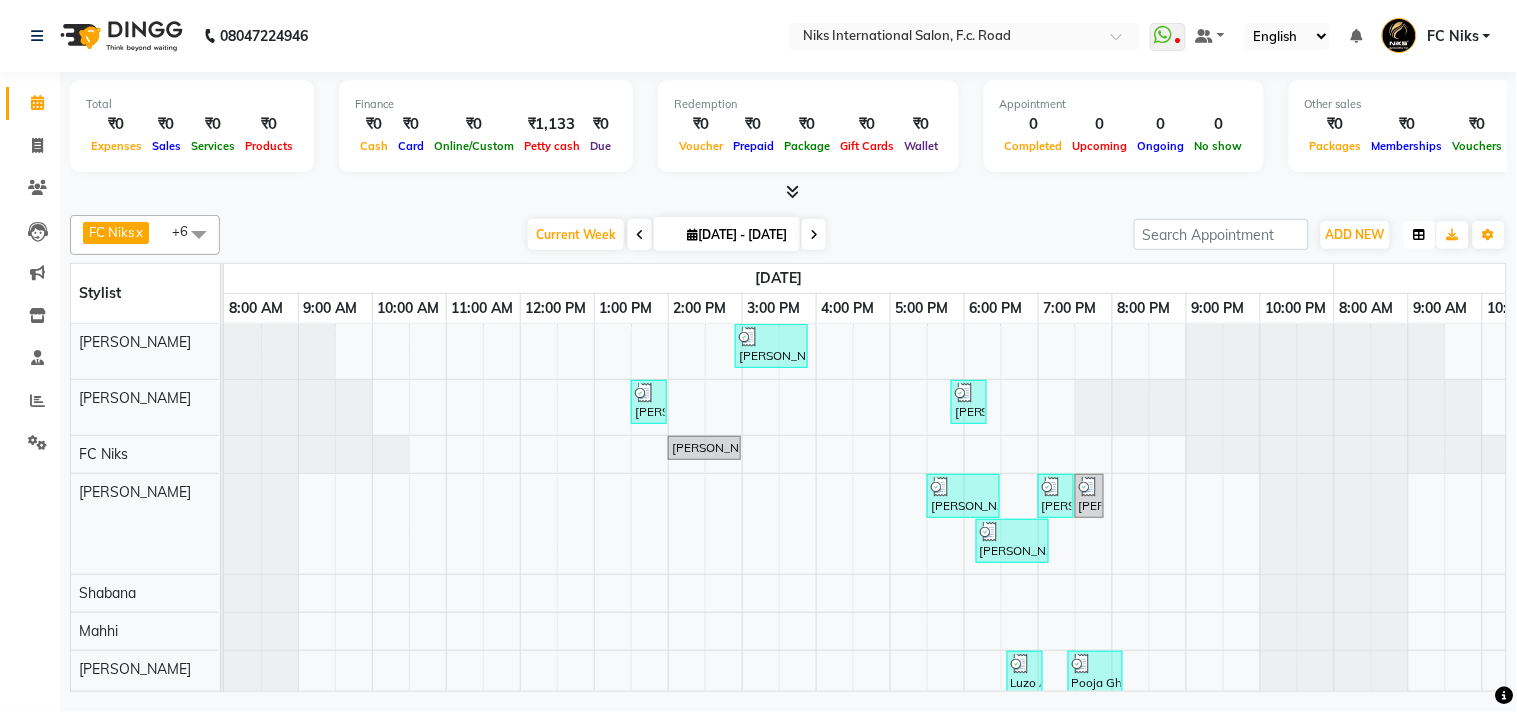 click at bounding box center (1420, 235) 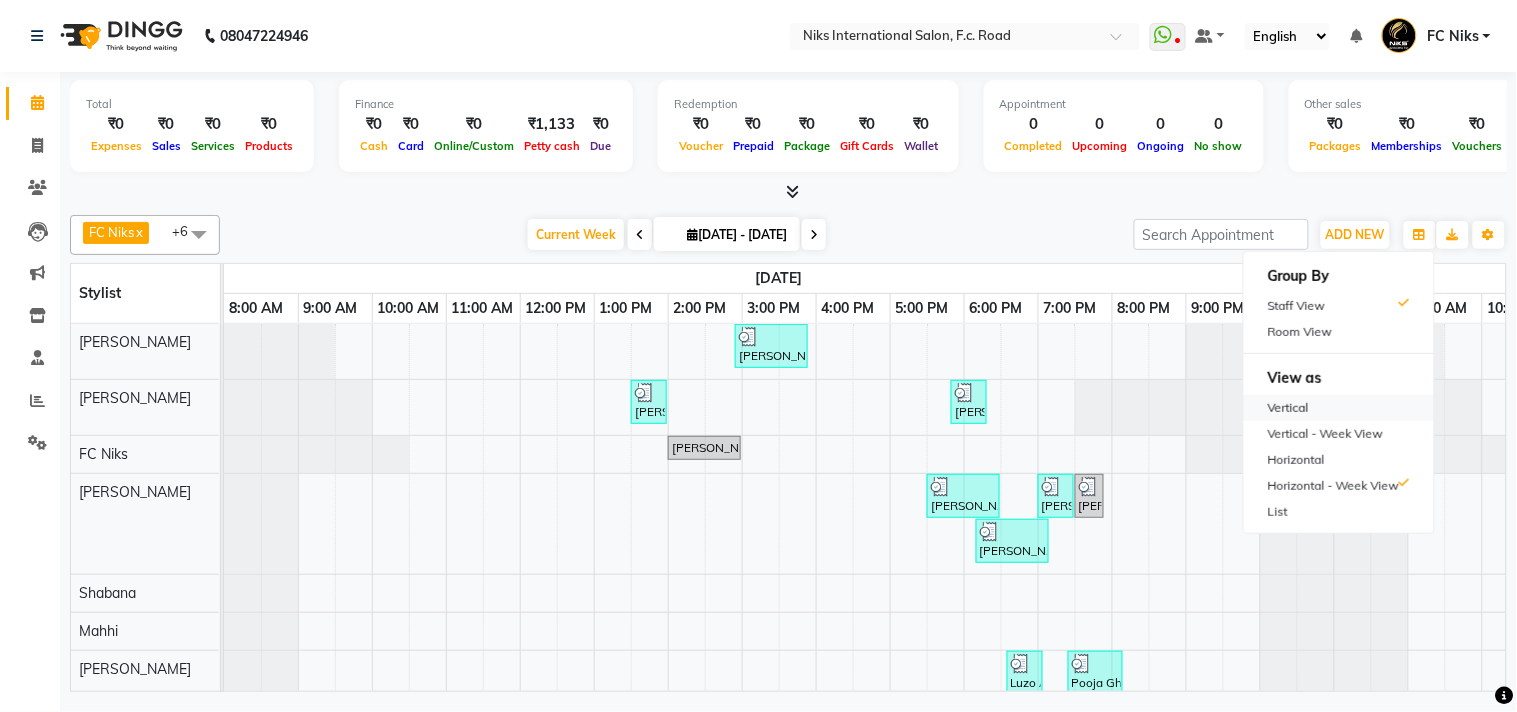 click on "Vertical" at bounding box center [1339, 408] 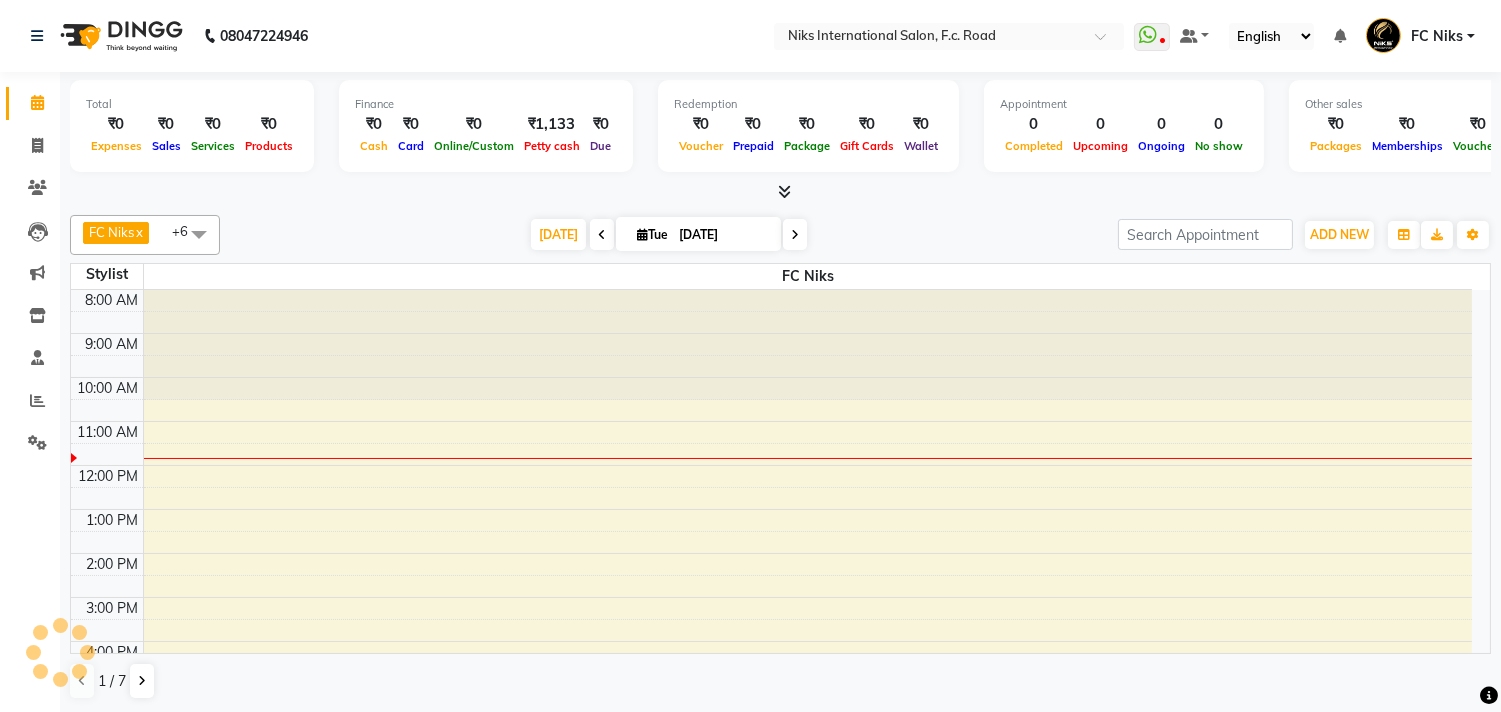 scroll, scrollTop: 134, scrollLeft: 0, axis: vertical 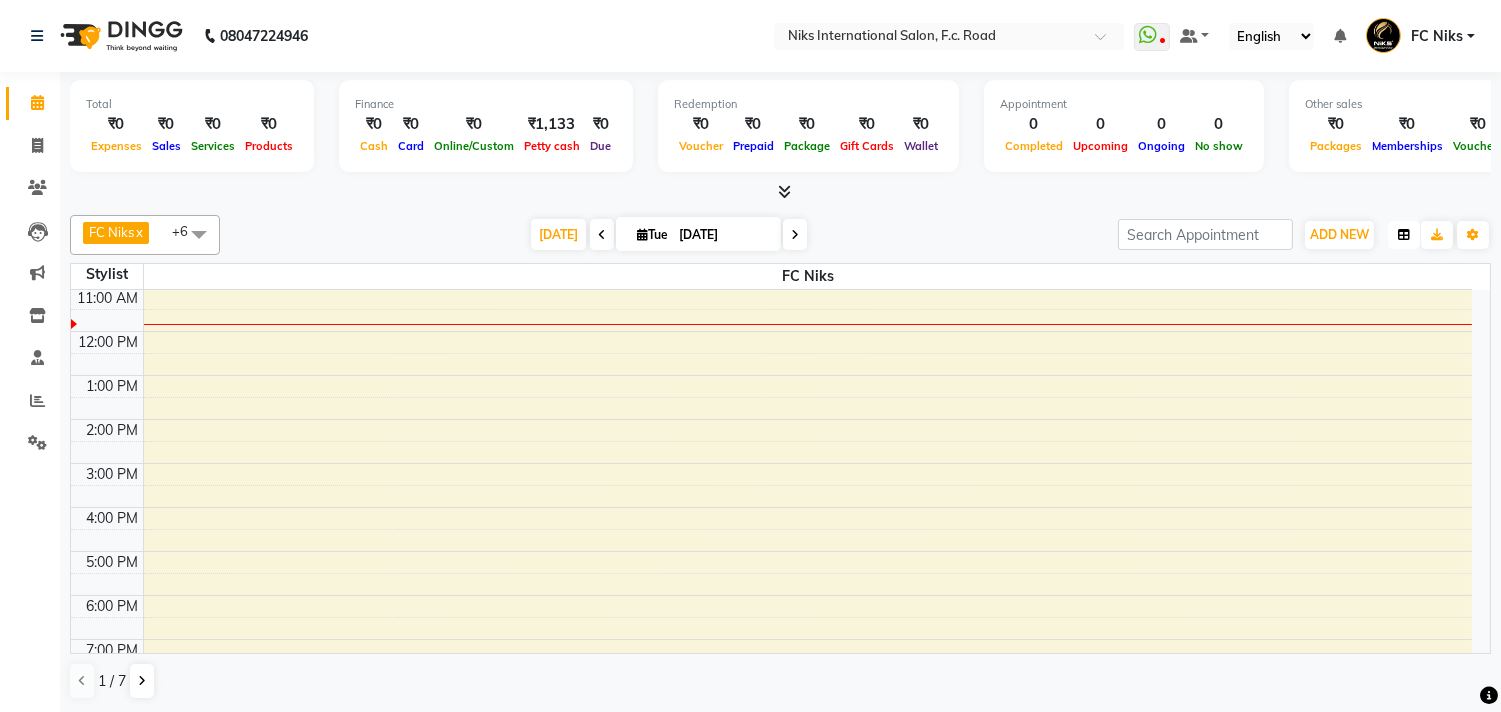 click at bounding box center [1404, 235] 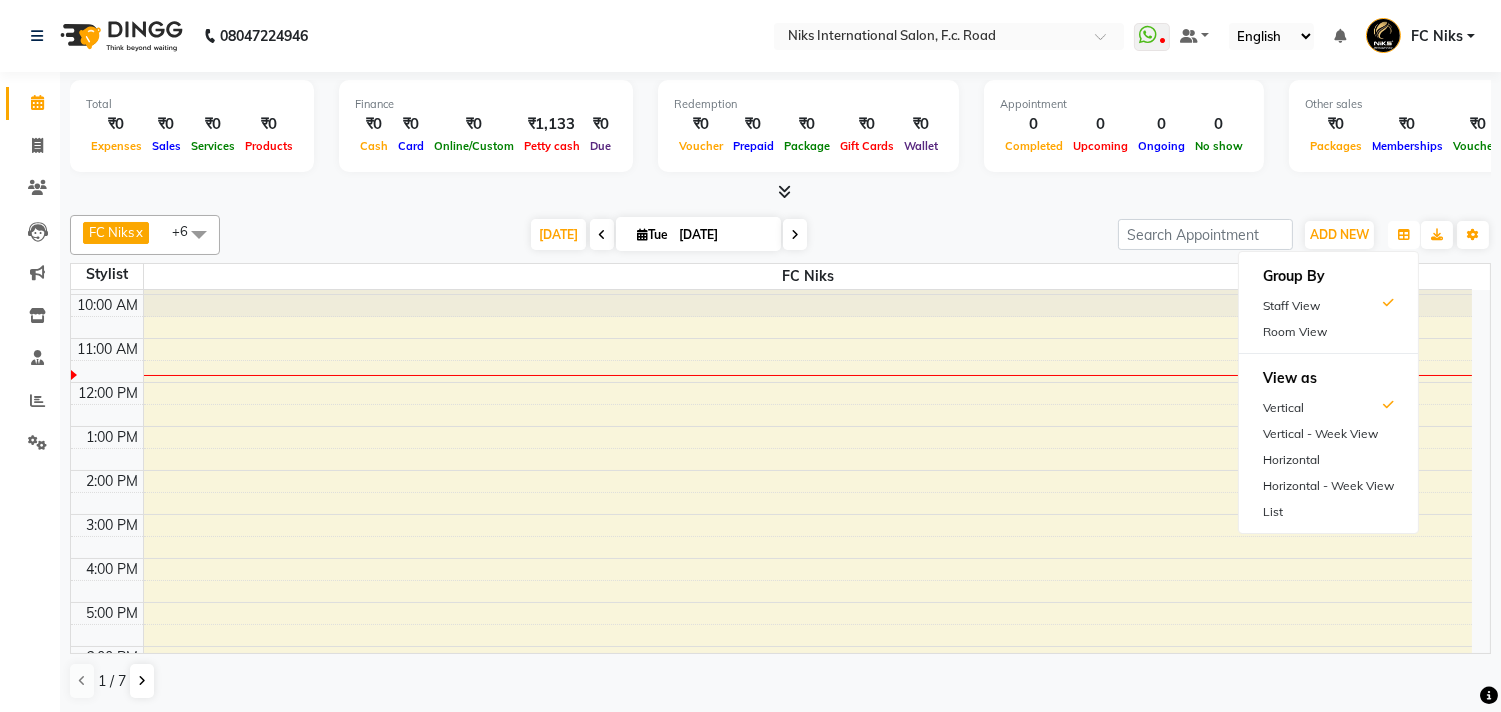 scroll, scrollTop: 0, scrollLeft: 0, axis: both 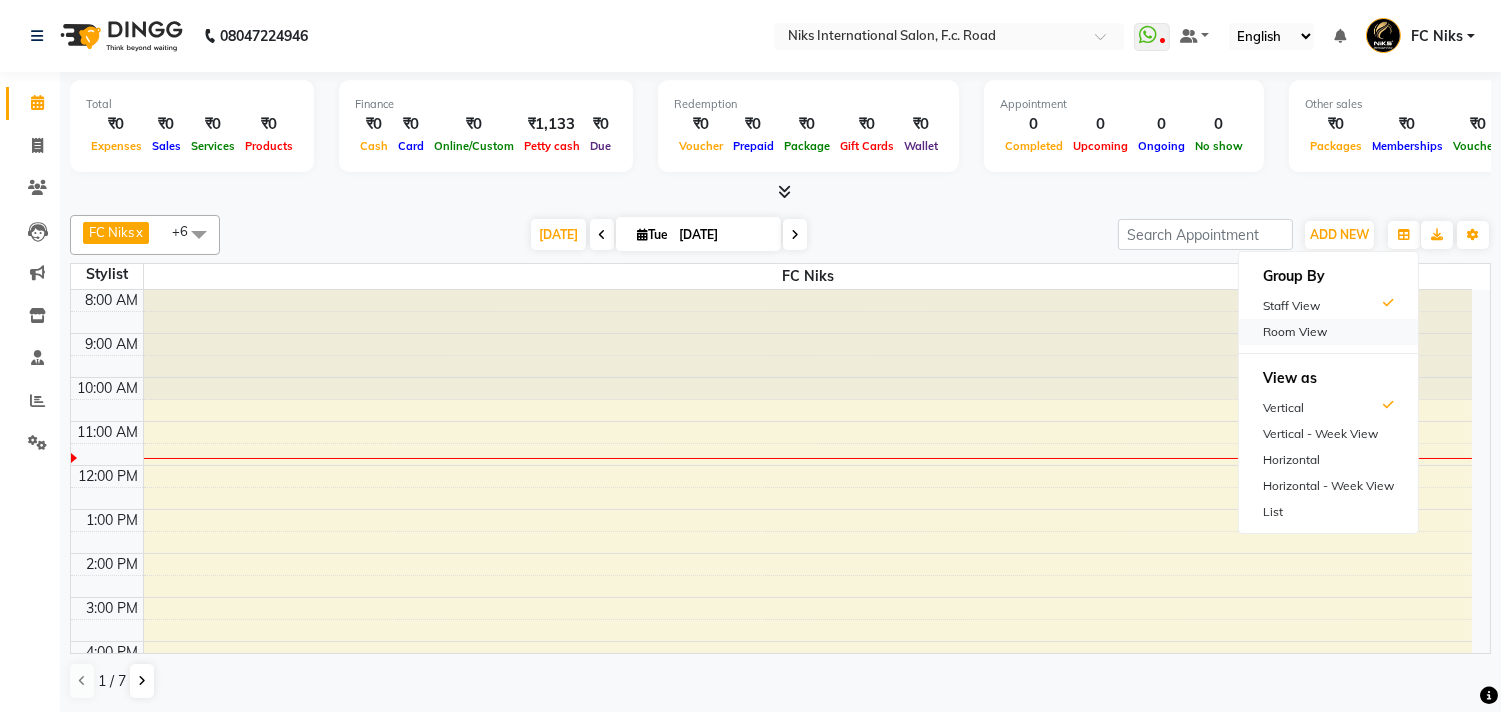 click on "Room View" at bounding box center [1328, 332] 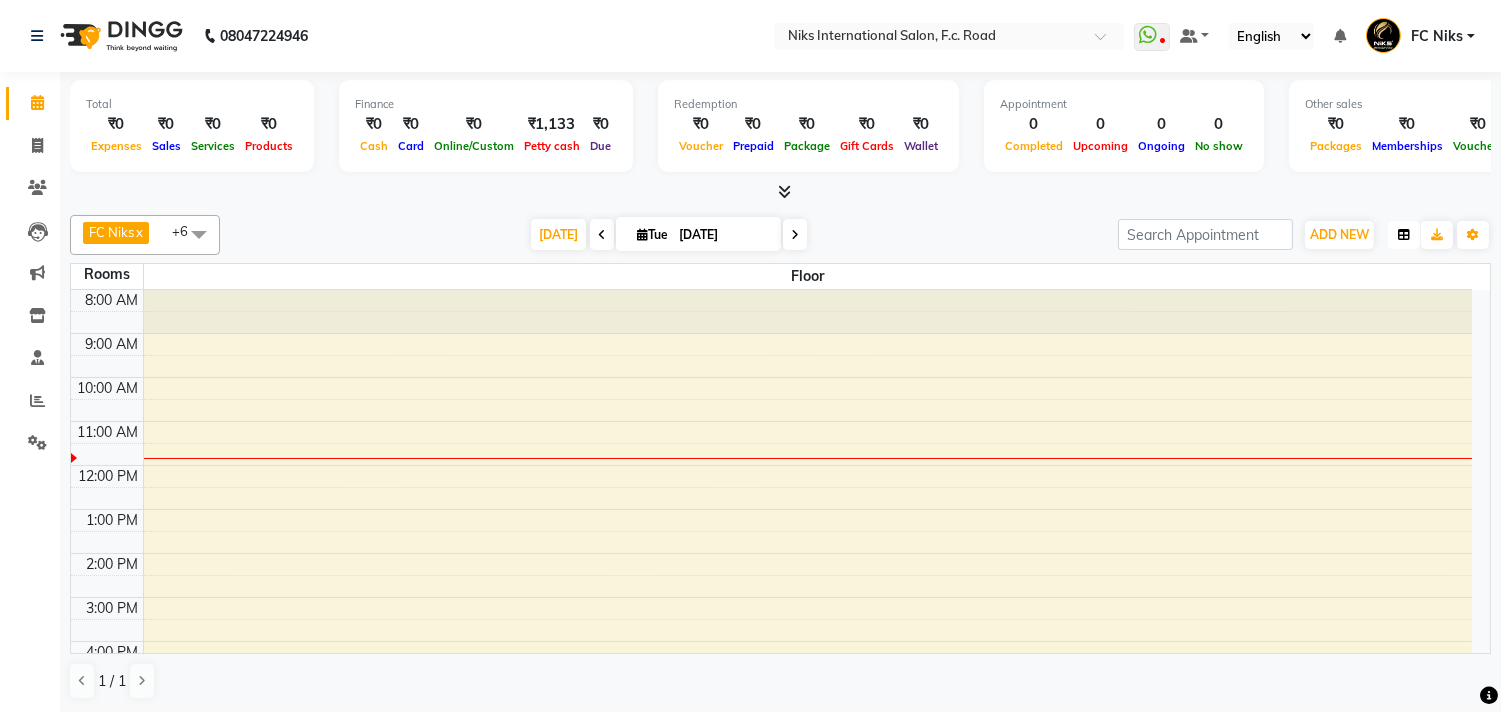 click at bounding box center [1404, 235] 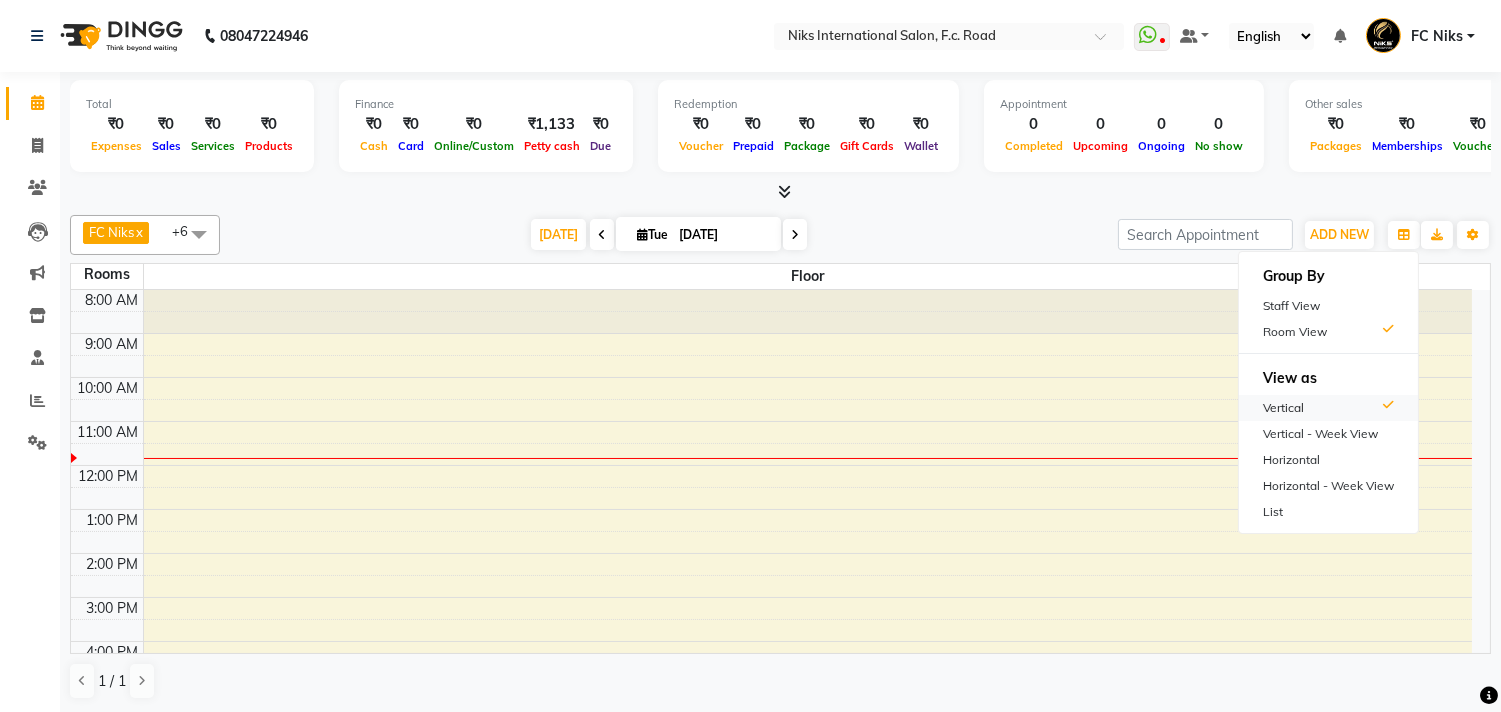 click on "Vertical" at bounding box center (1328, 408) 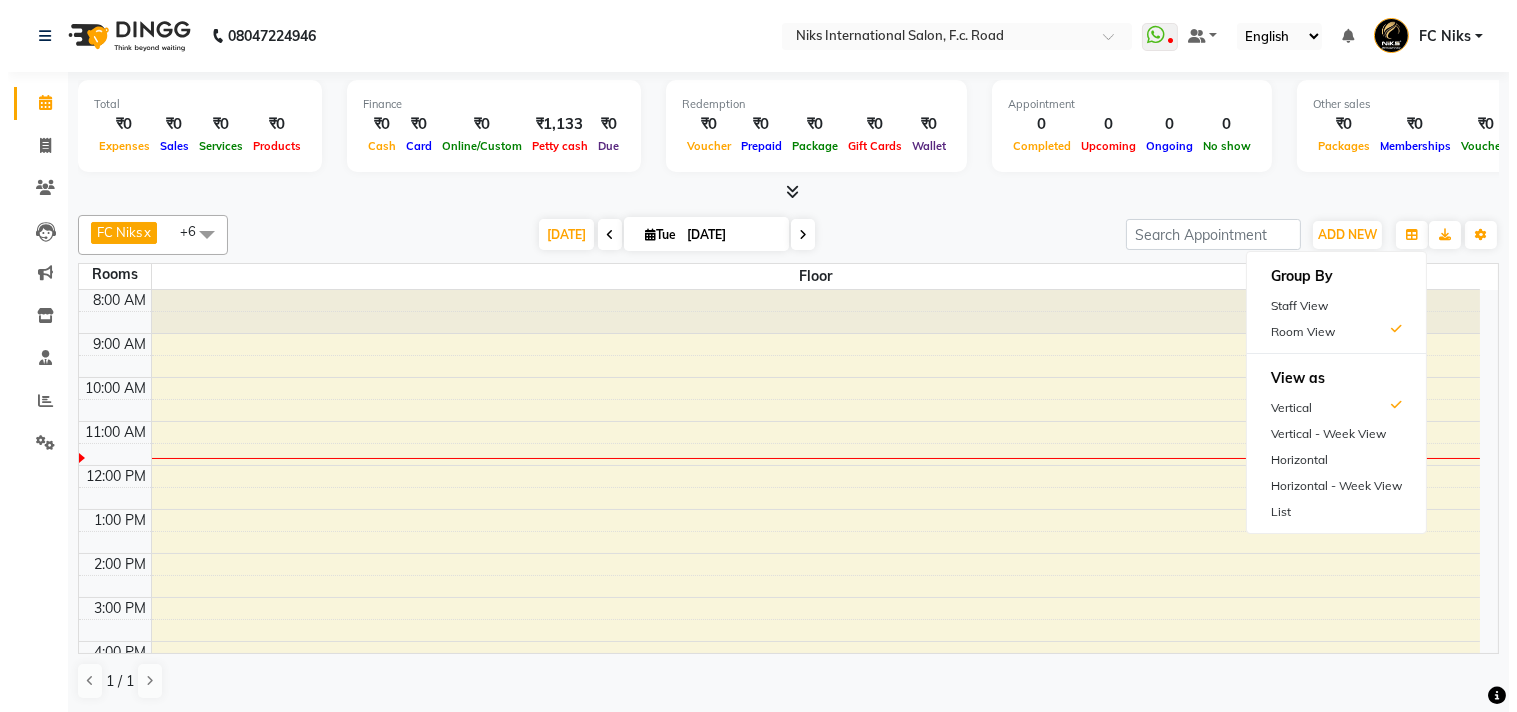 scroll, scrollTop: 134, scrollLeft: 0, axis: vertical 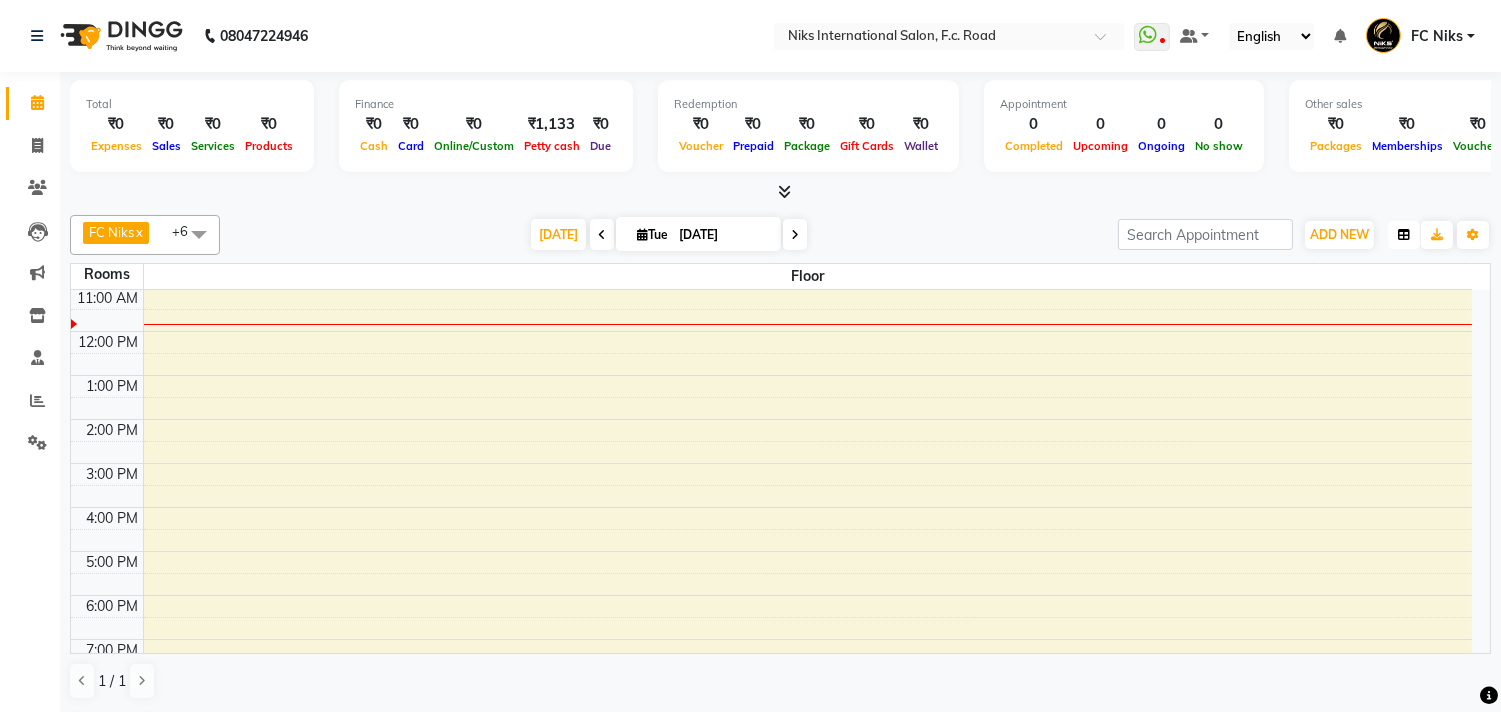 click at bounding box center (1404, 235) 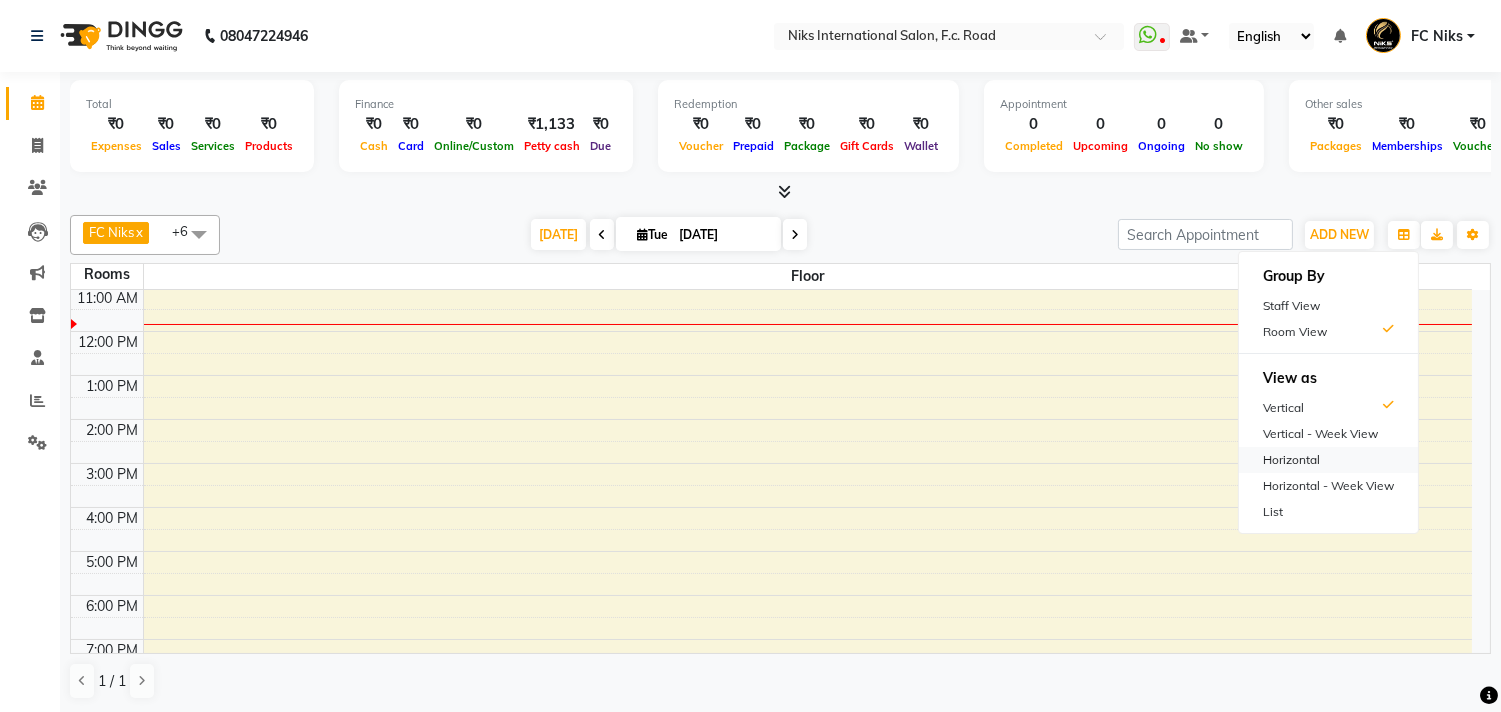 click on "Horizontal" at bounding box center (1328, 460) 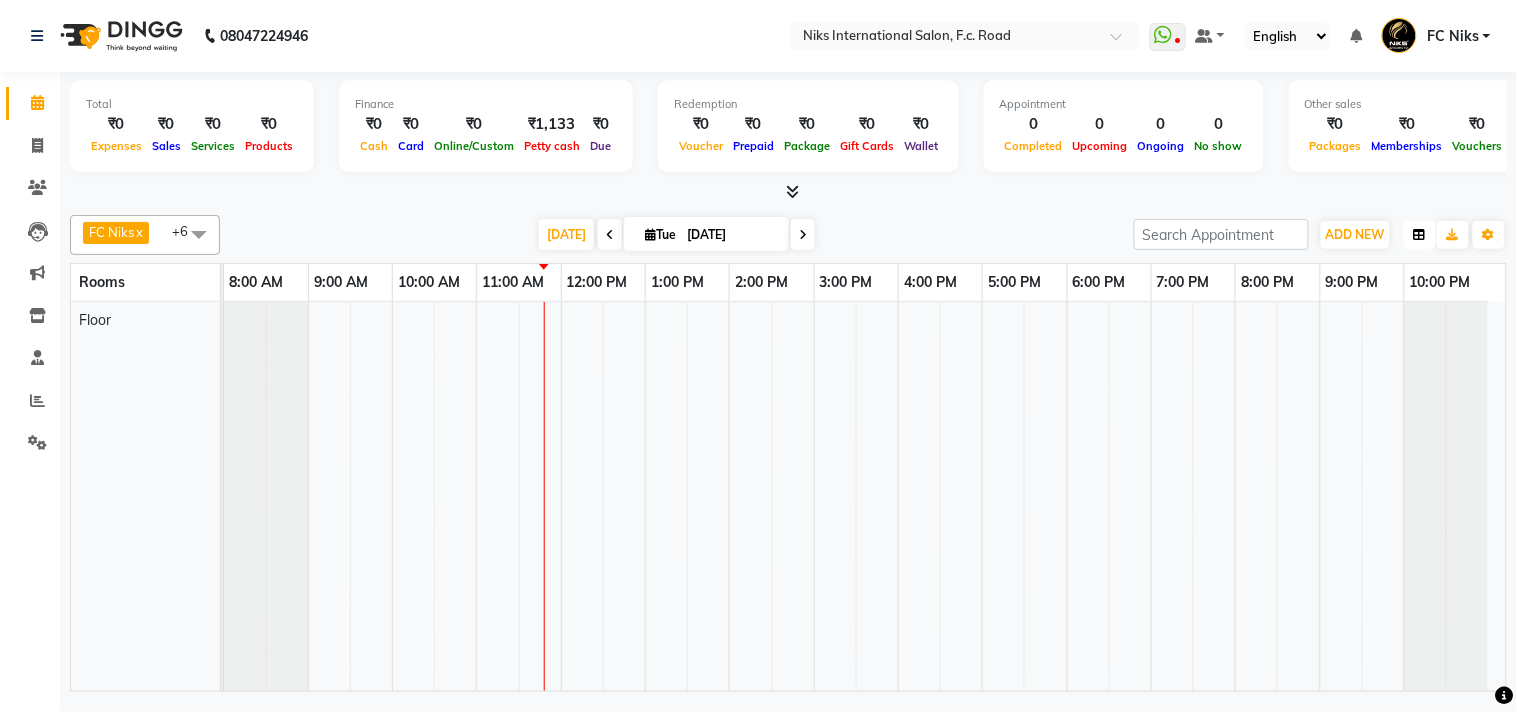 click at bounding box center [1420, 235] 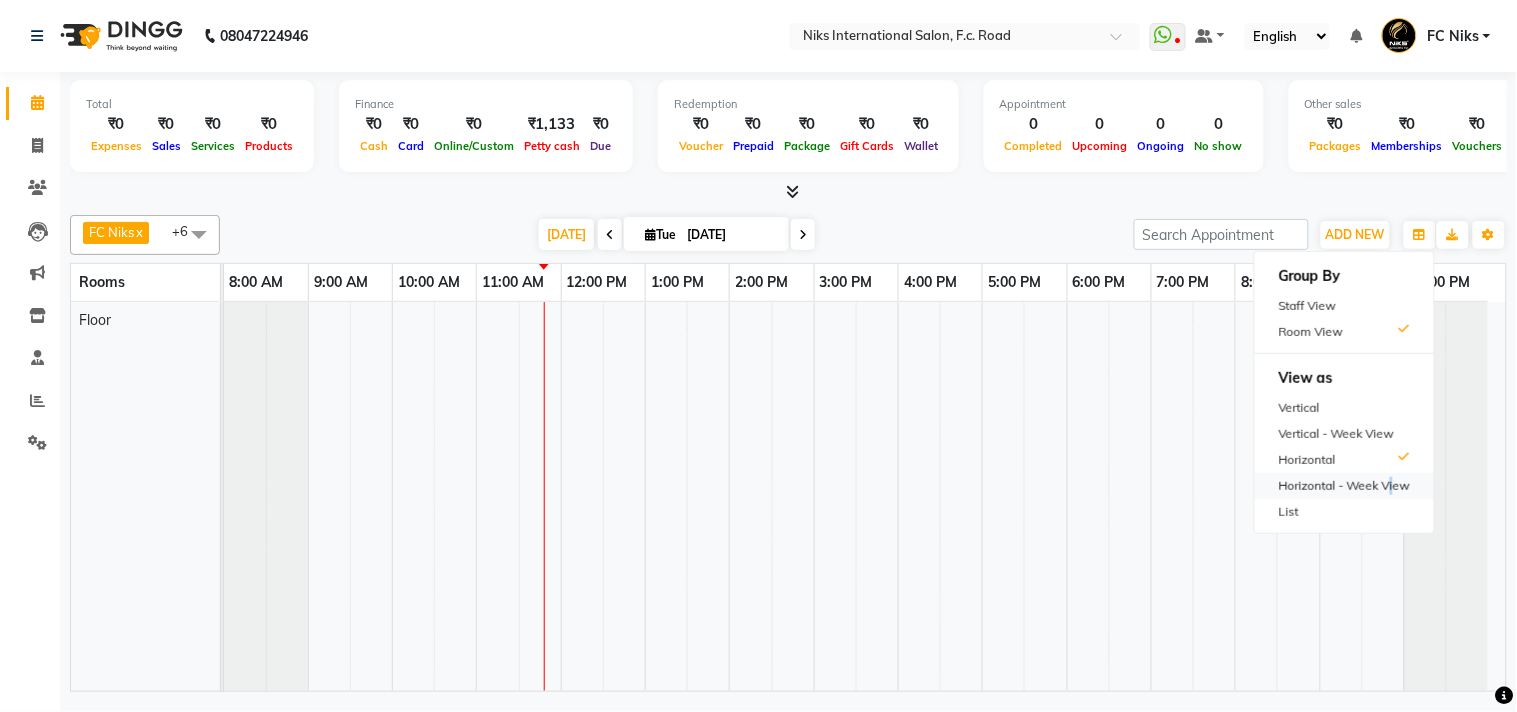 click on "Horizontal - Week View" at bounding box center (1344, 486) 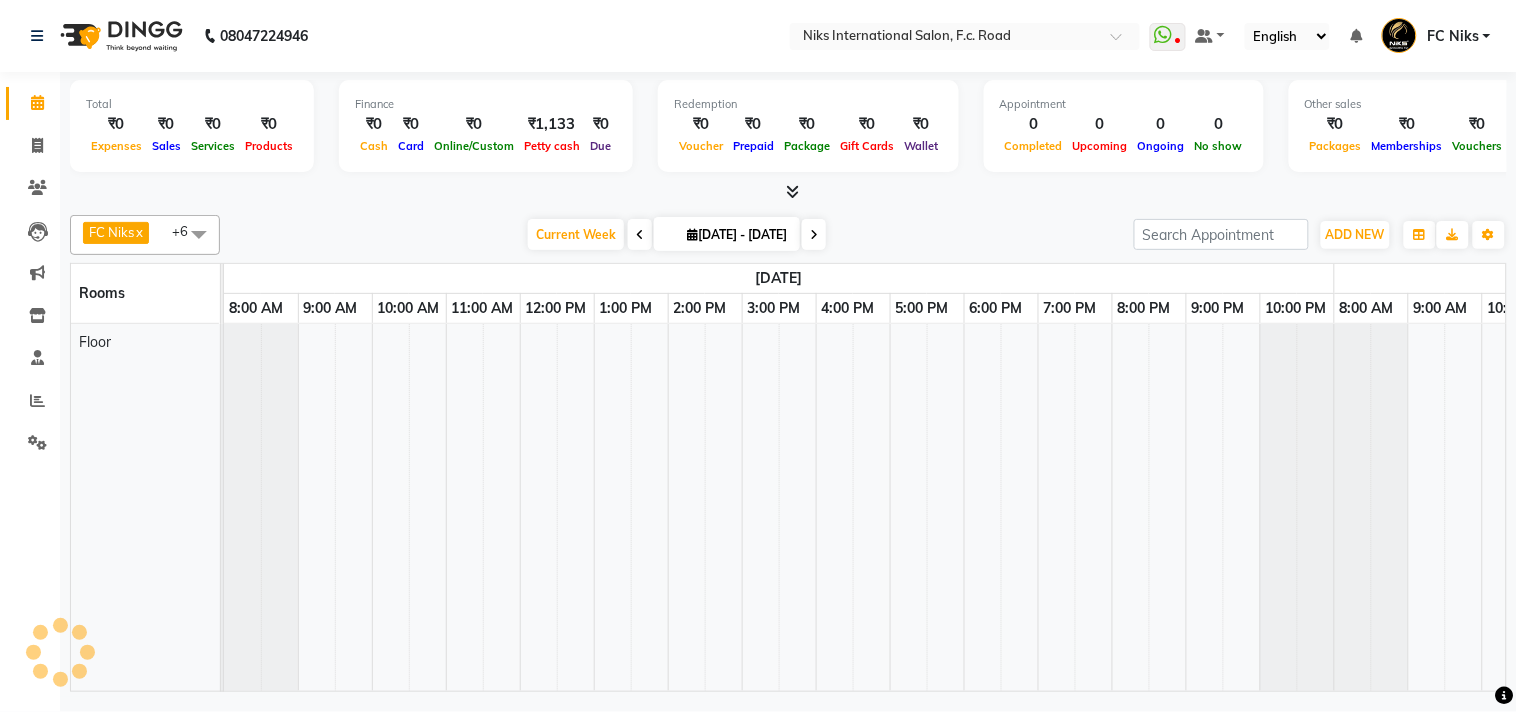 scroll, scrollTop: 0, scrollLeft: 223, axis: horizontal 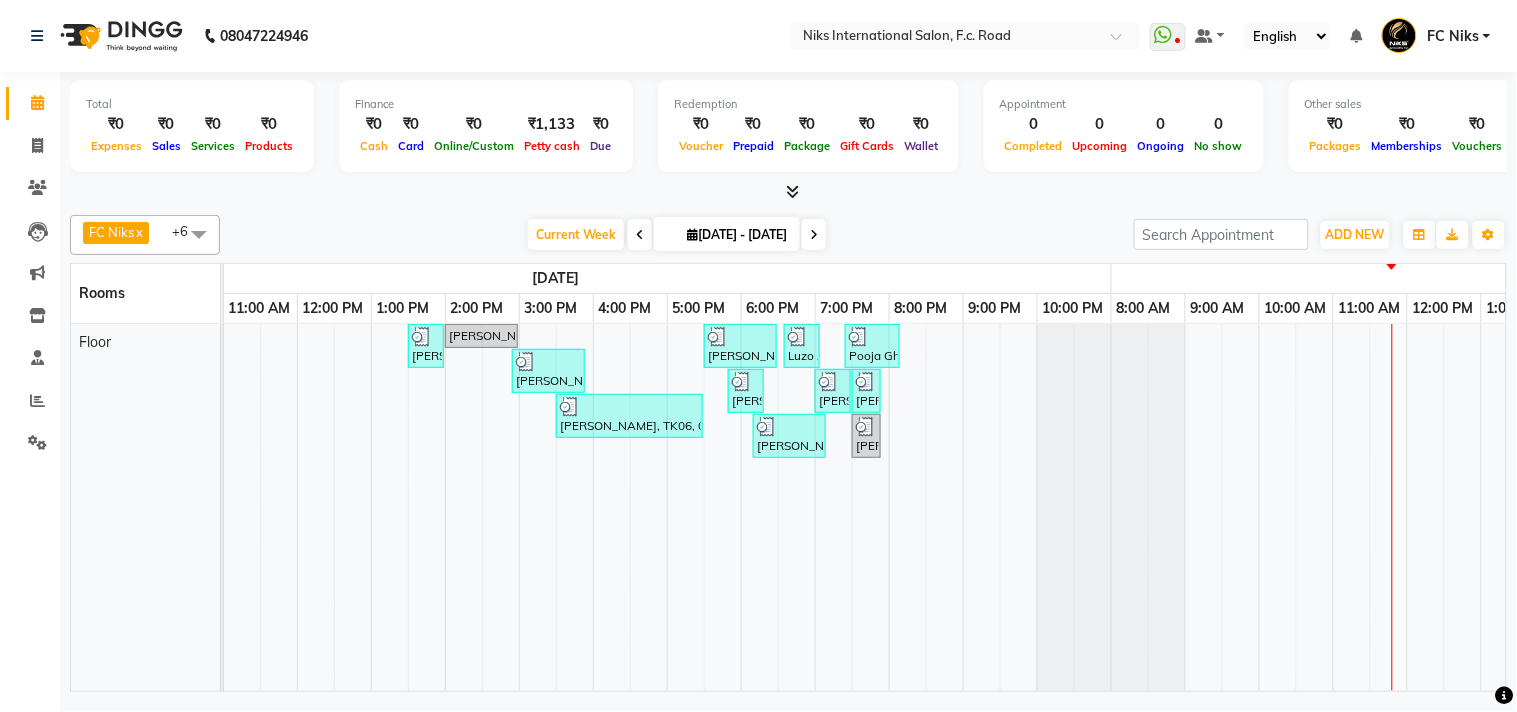 click at bounding box center (814, 235) 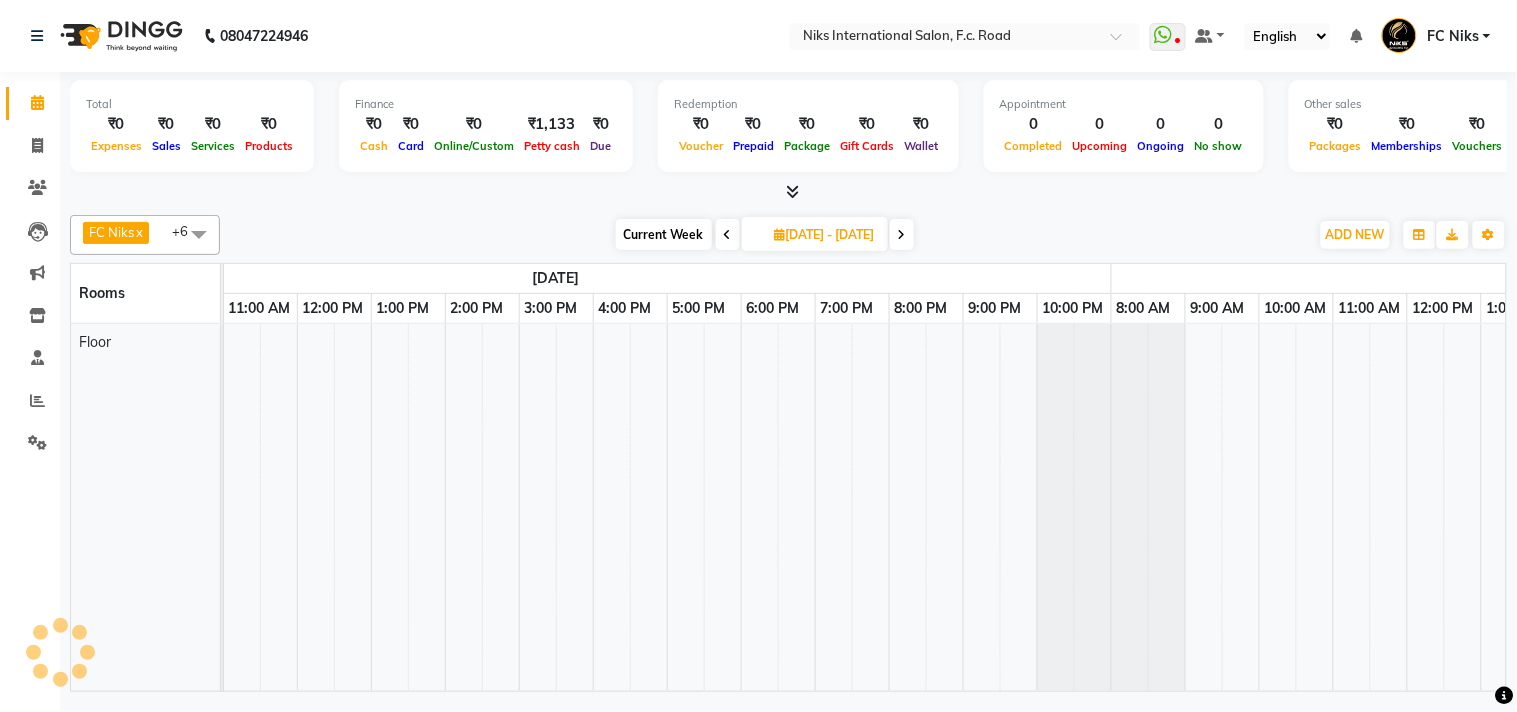 scroll, scrollTop: 0, scrollLeft: 223, axis: horizontal 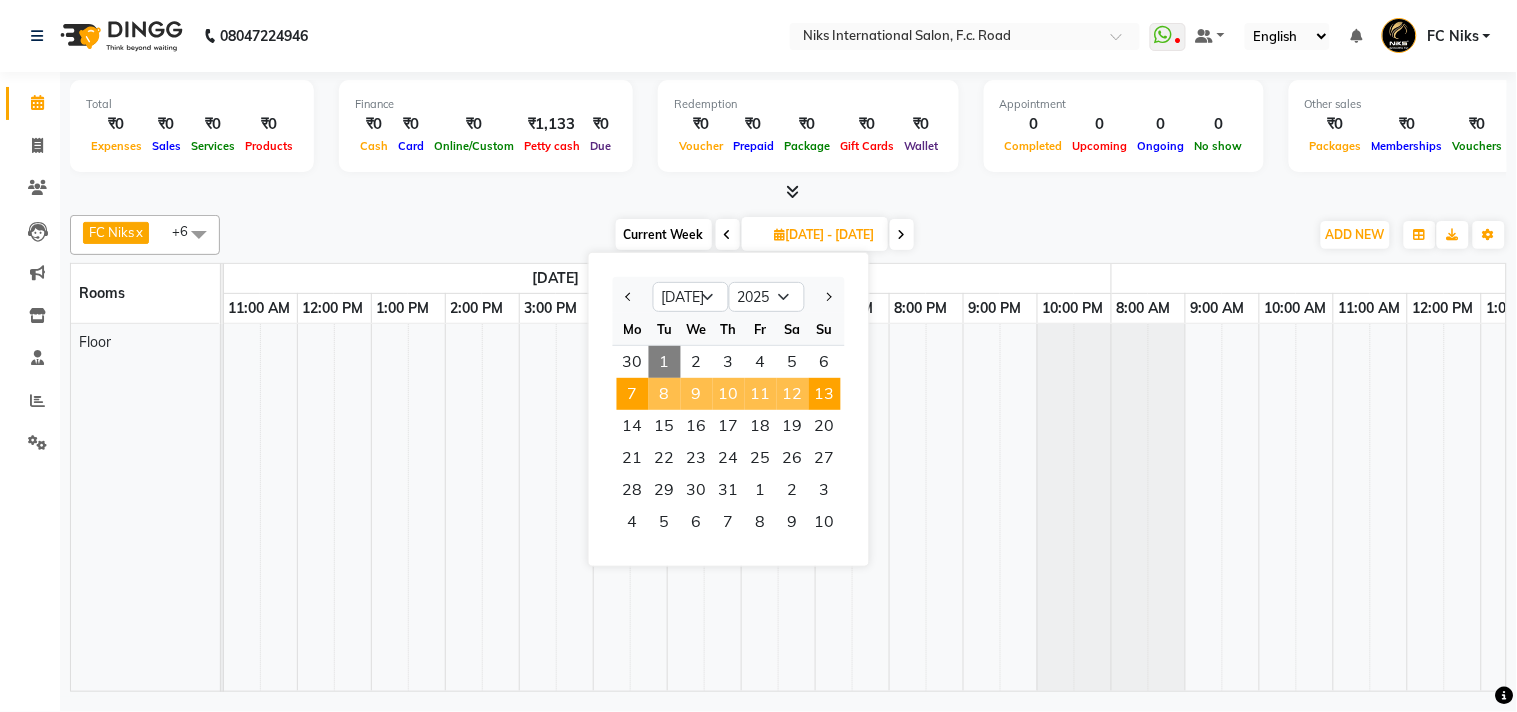 click at bounding box center [902, 234] 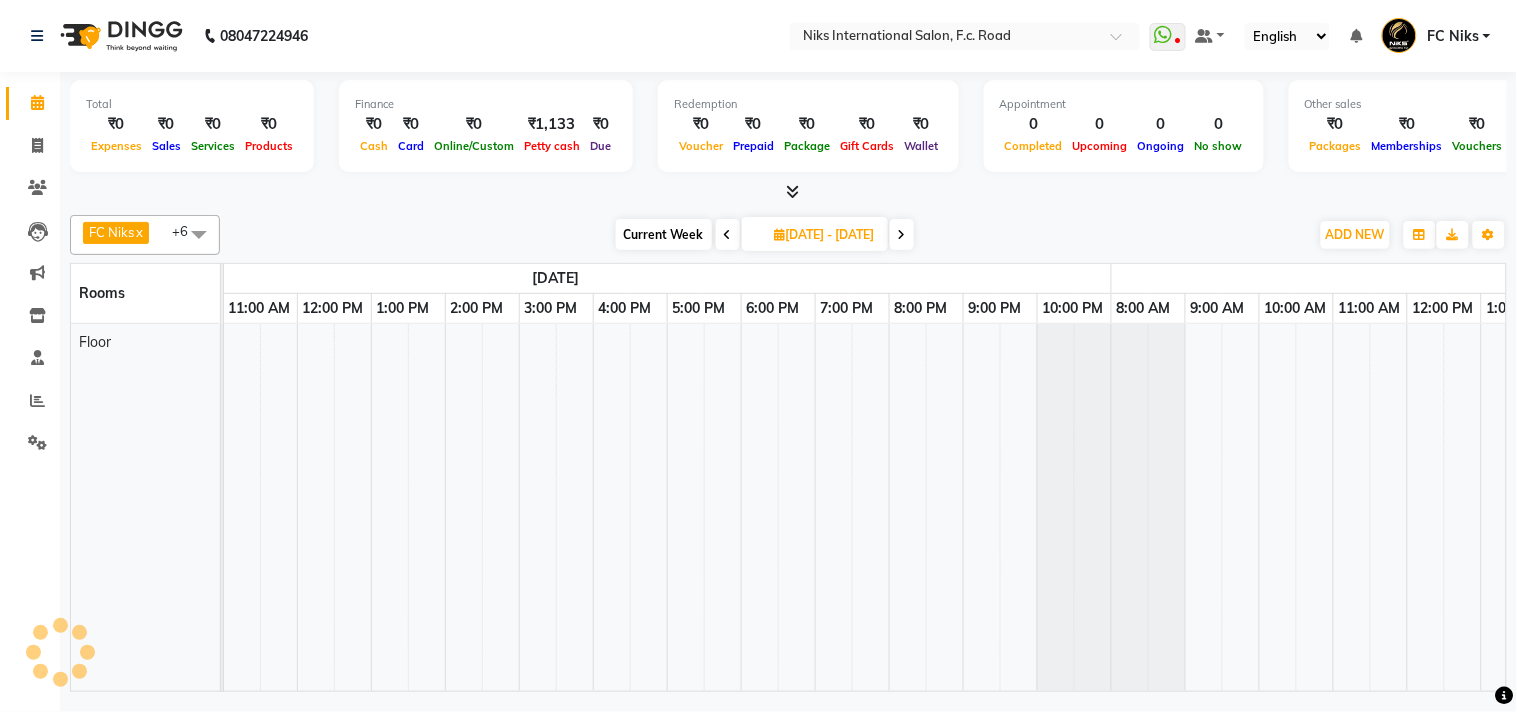 scroll, scrollTop: 0, scrollLeft: 0, axis: both 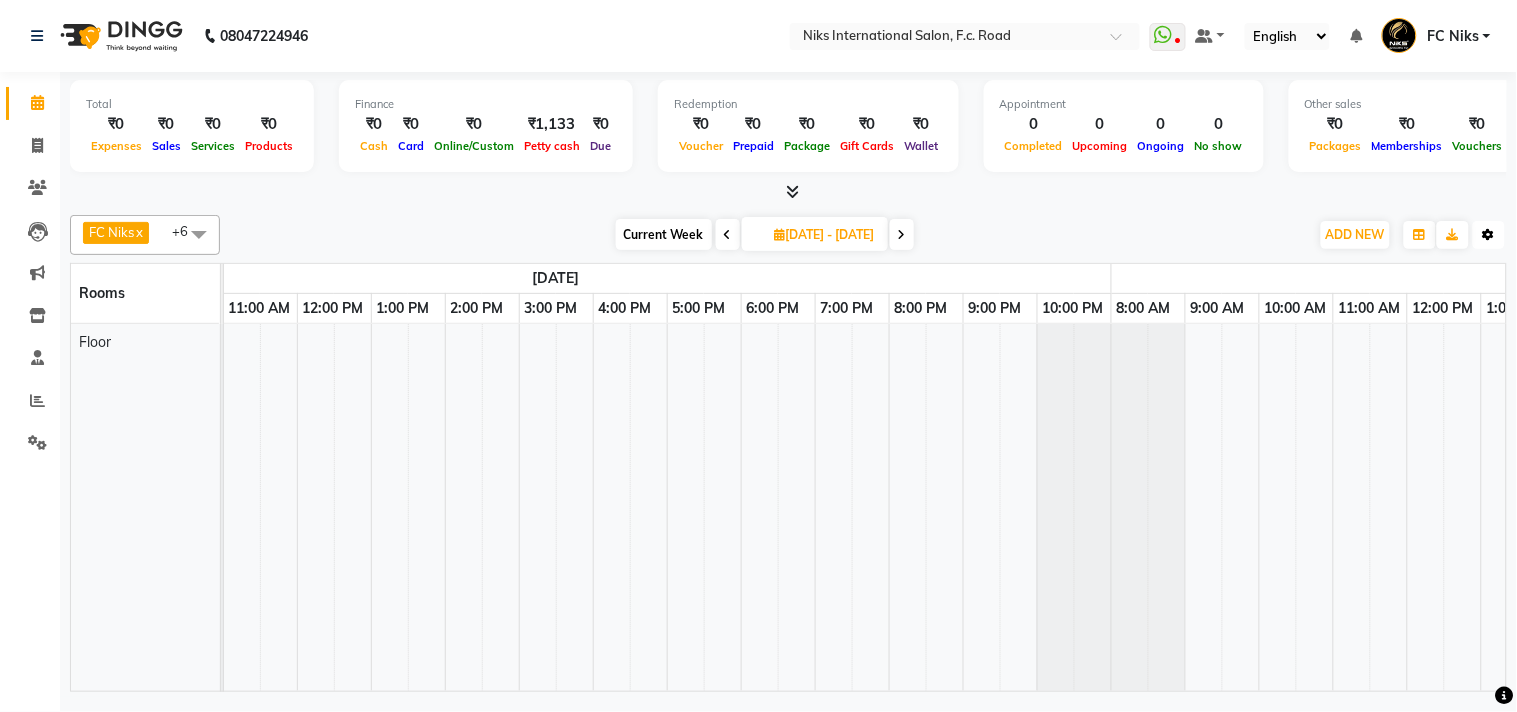 click at bounding box center (1489, 235) 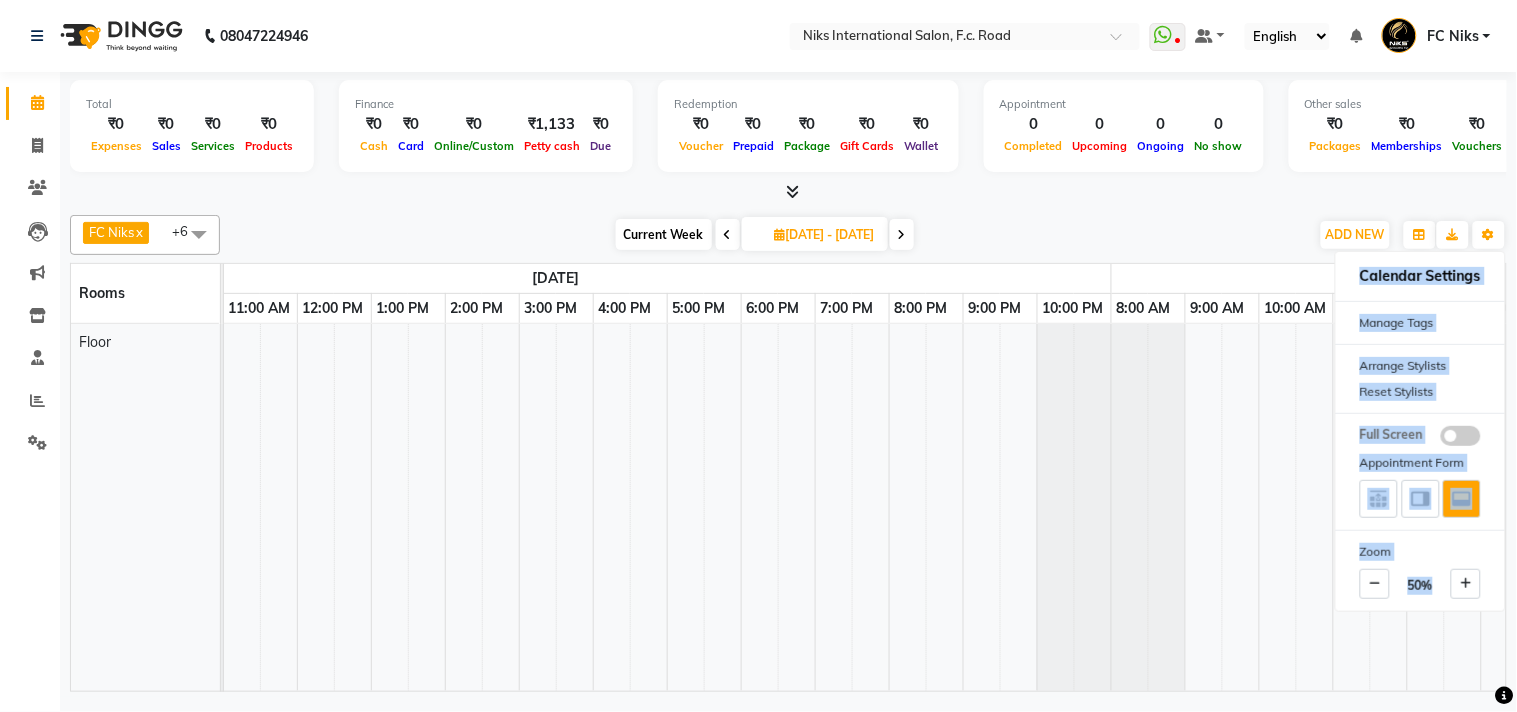 click on "Current Week 2025-07-29  28-07-2025 - 03-08-2025" at bounding box center [764, 235] 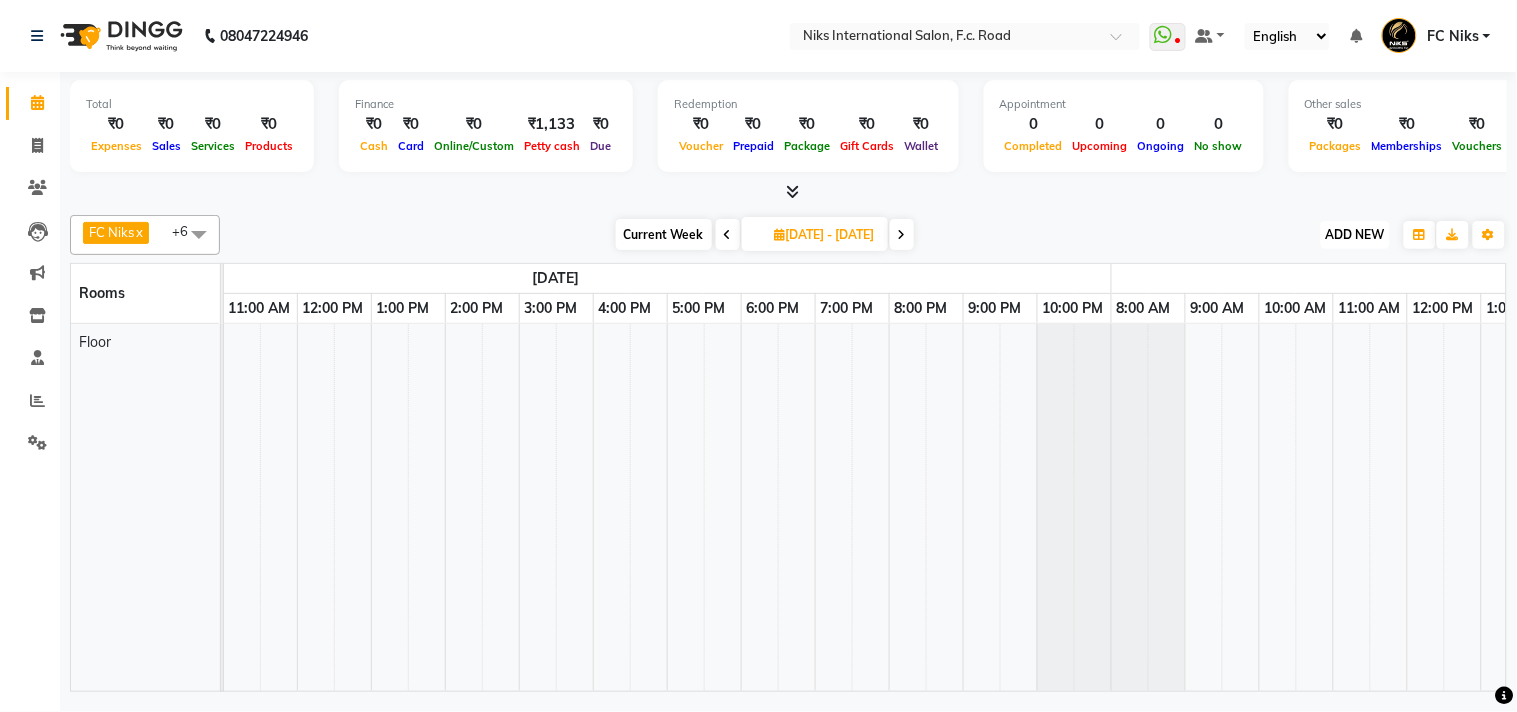 click on "ADD NEW" at bounding box center (1355, 234) 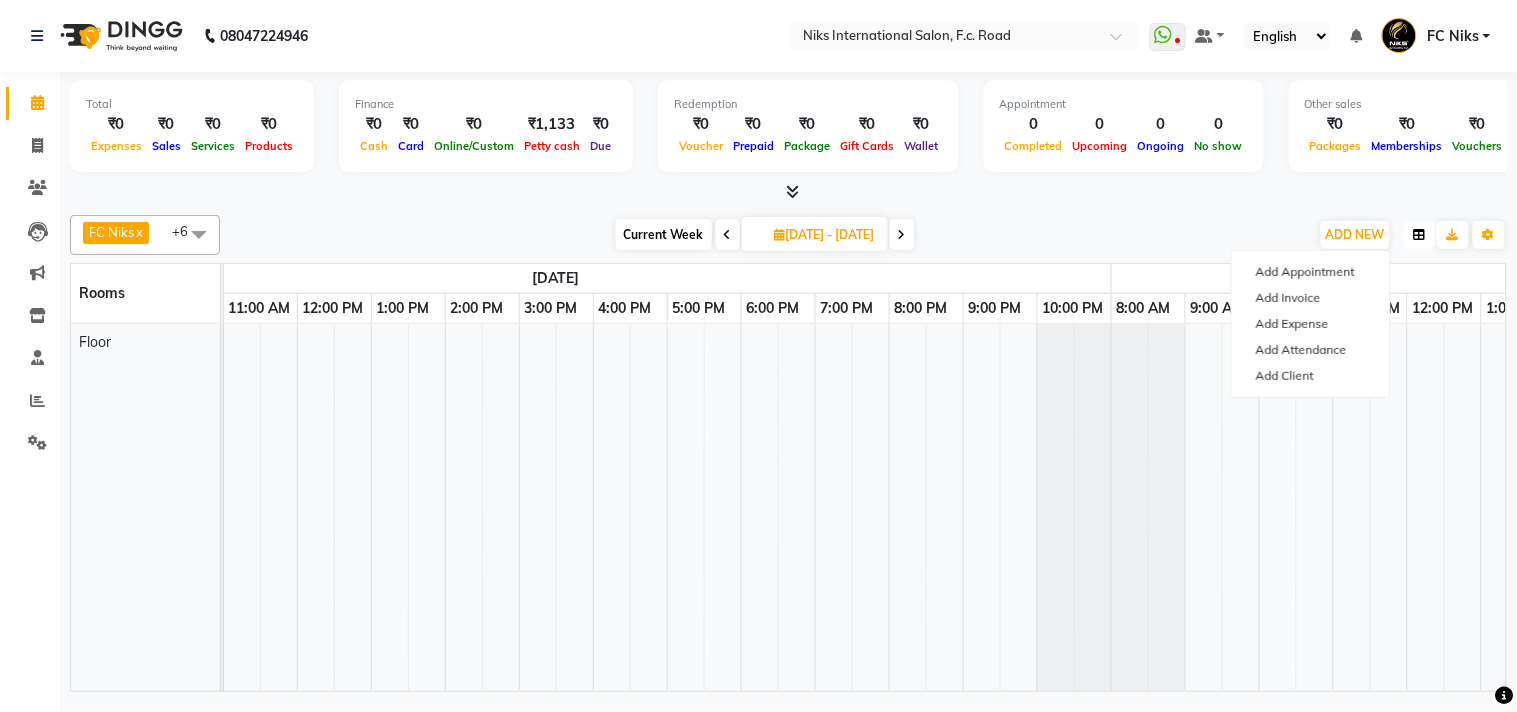click at bounding box center [1420, 235] 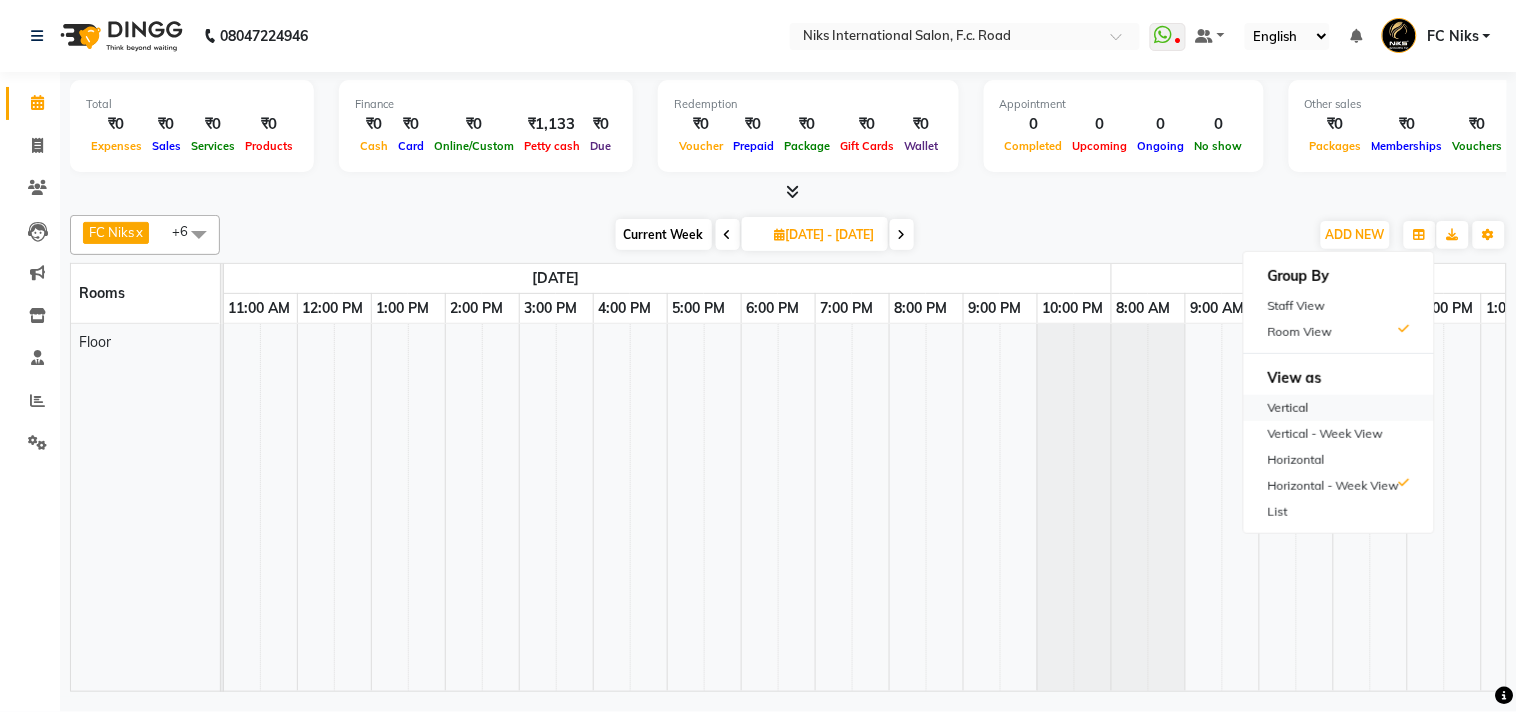click on "Vertical" at bounding box center (1339, 408) 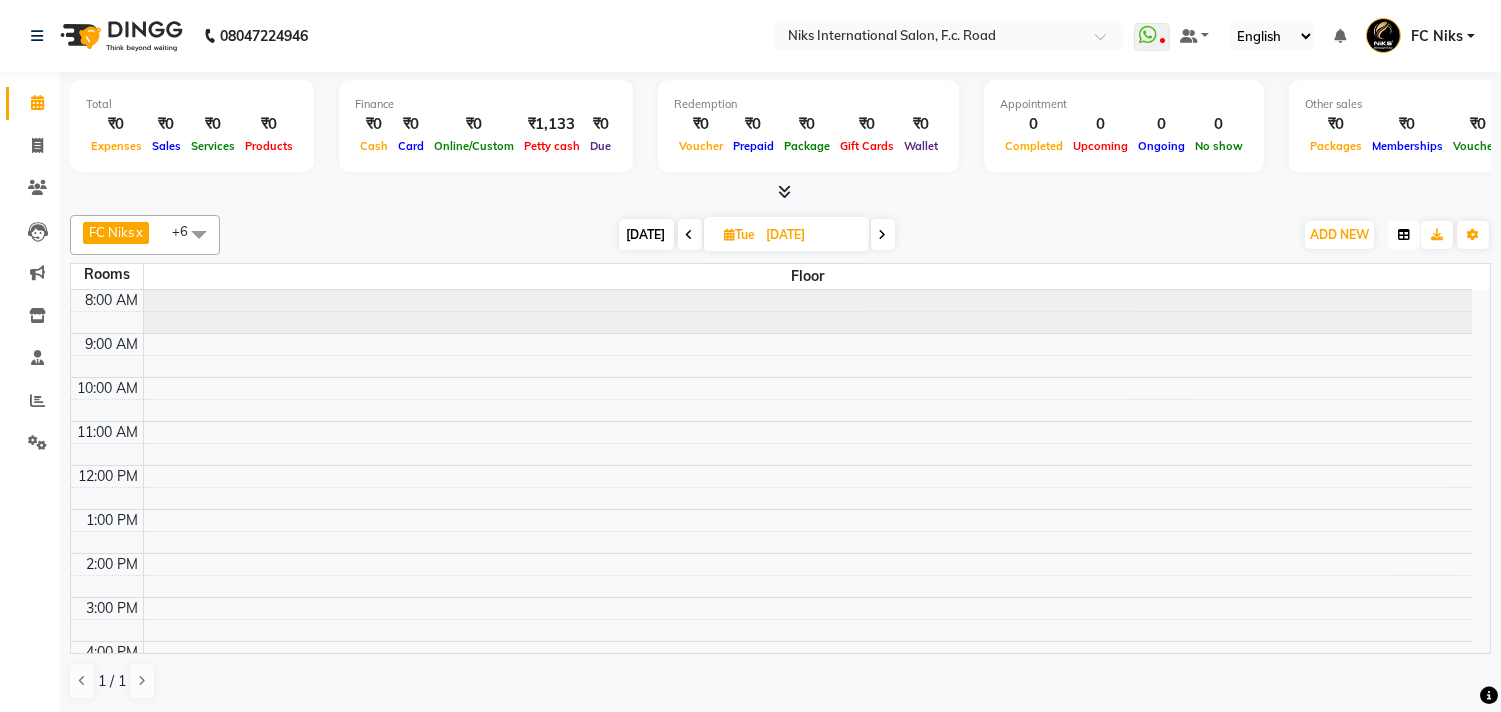 click at bounding box center [1404, 235] 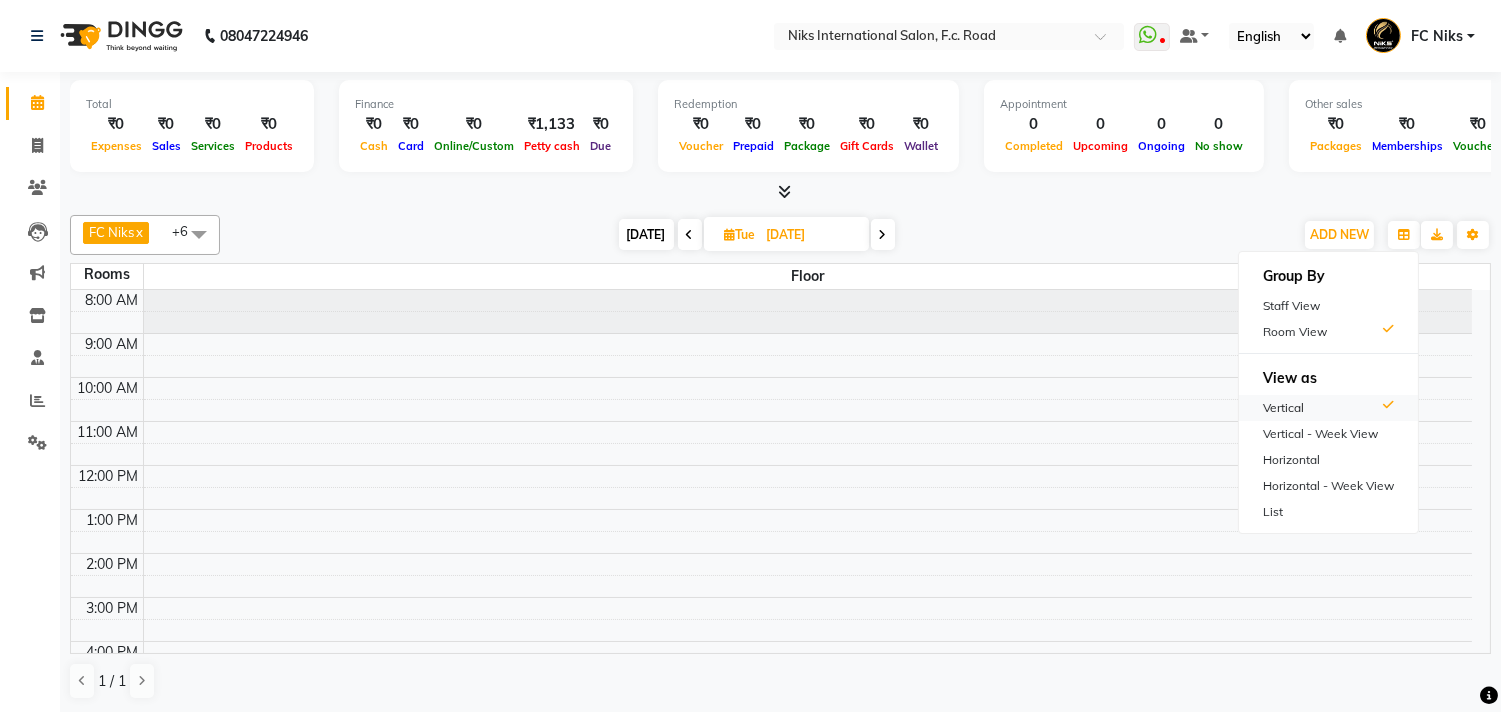 click on "Vertical" at bounding box center (1328, 408) 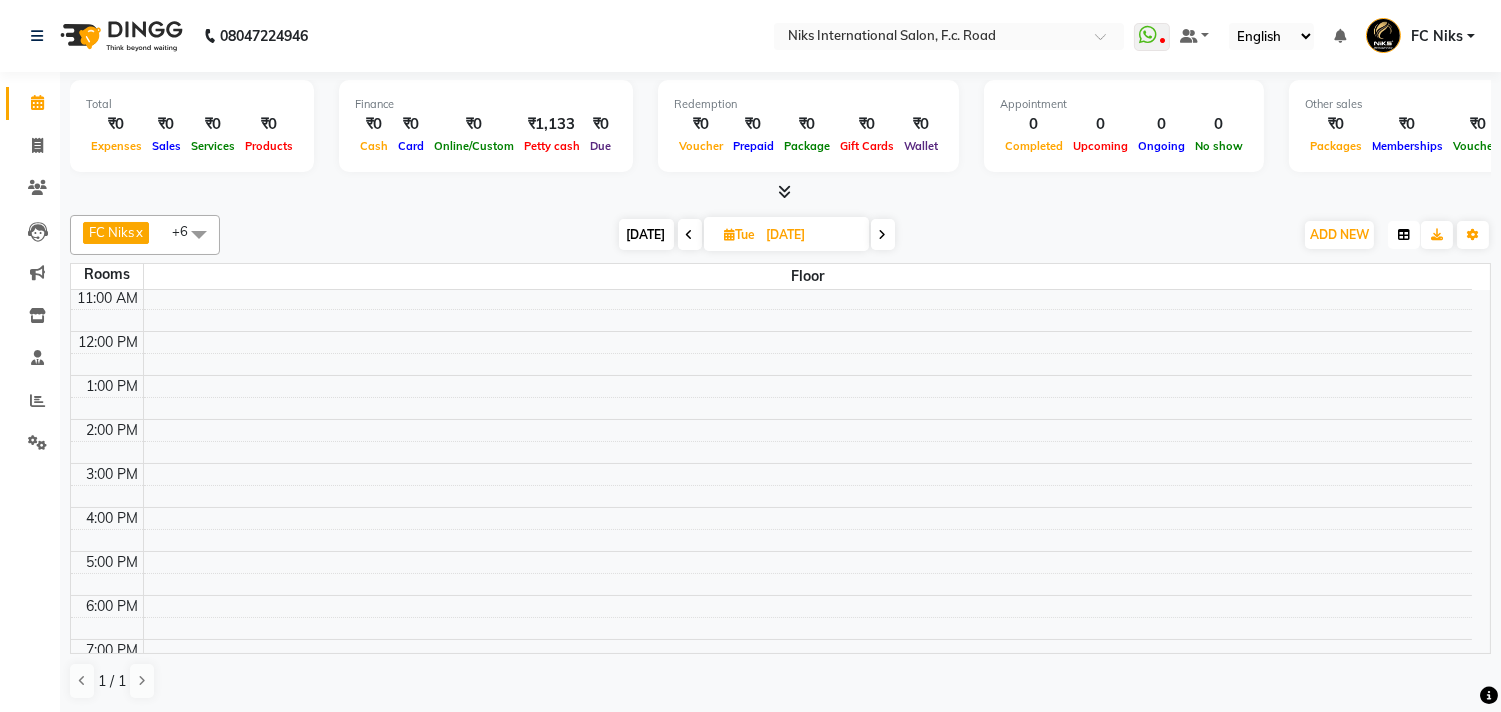 click at bounding box center (1404, 235) 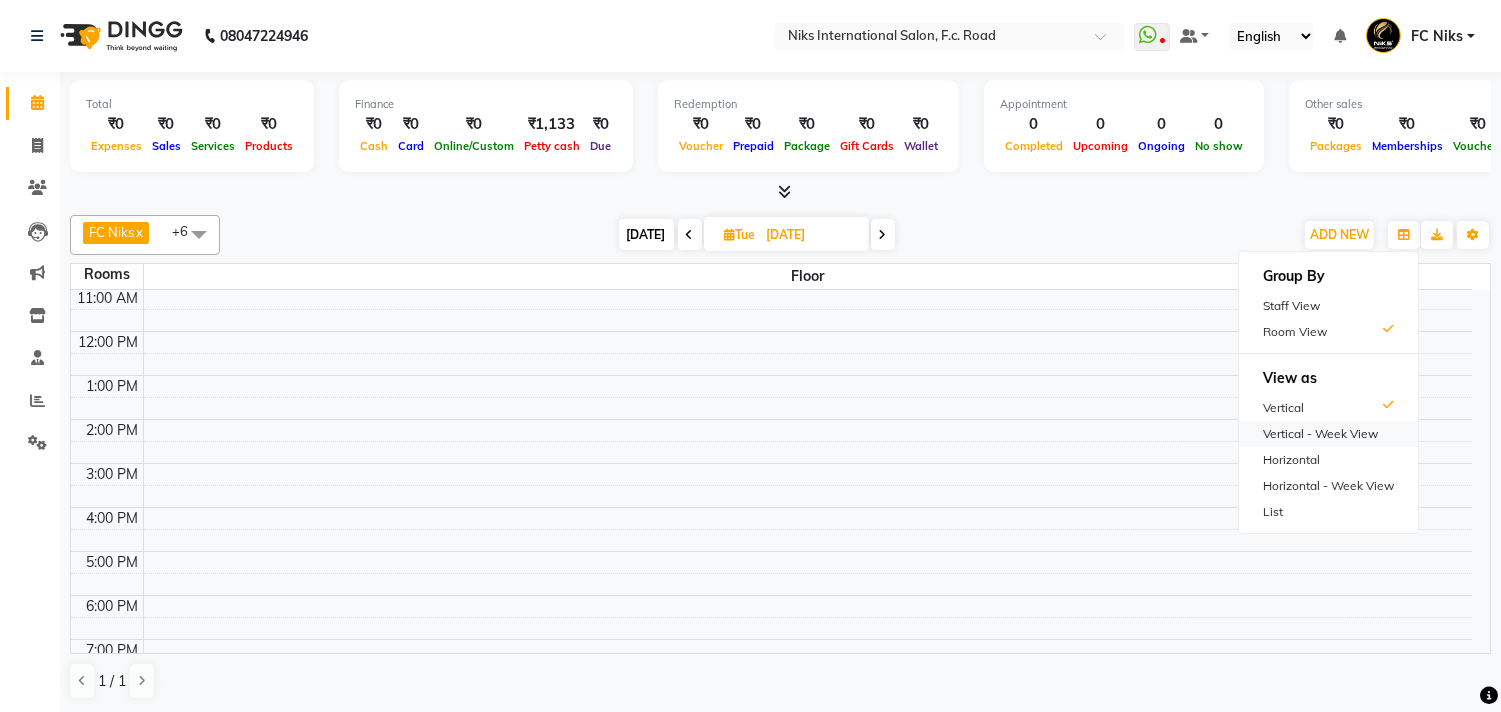click on "Vertical - Week View" at bounding box center (1328, 434) 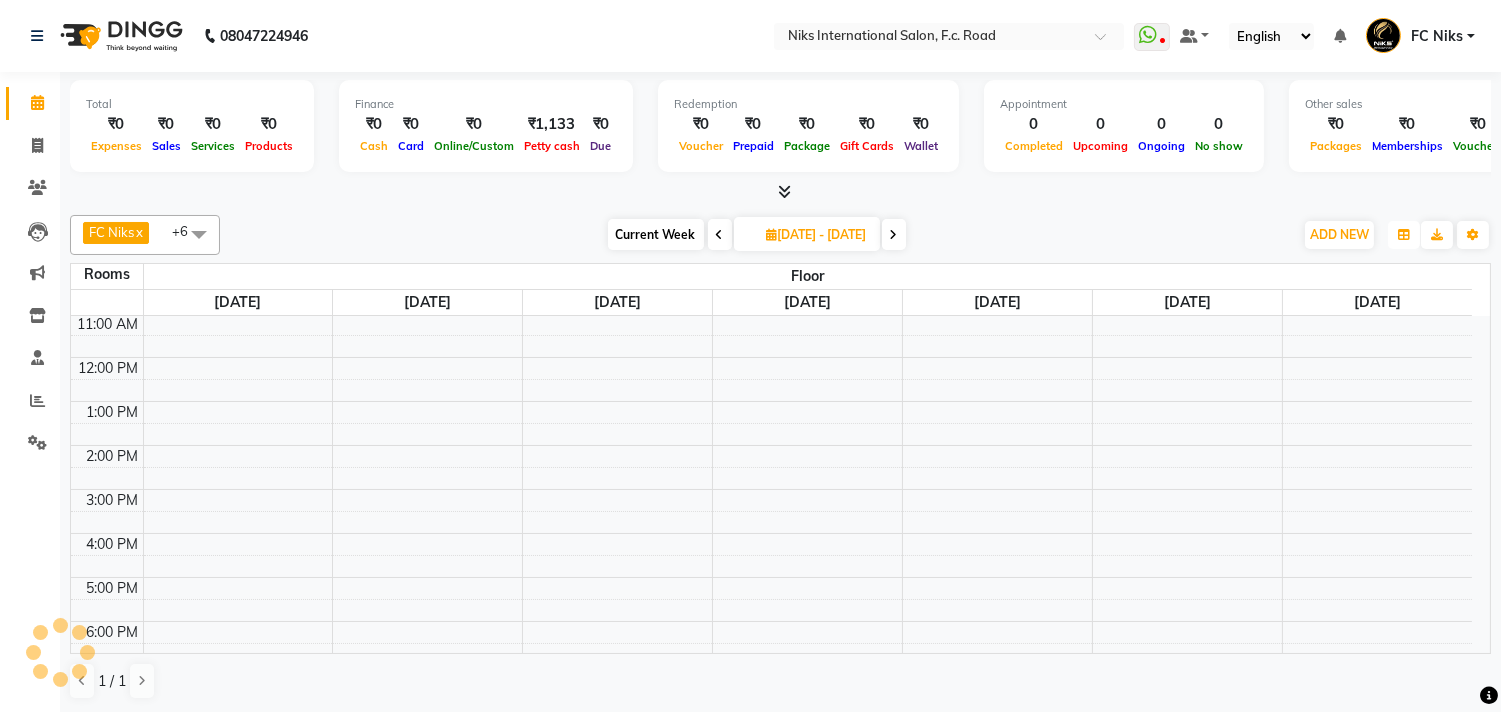 drag, startPoint x: 1398, startPoint y: 240, endPoint x: 1366, endPoint y: 371, distance: 134.85178 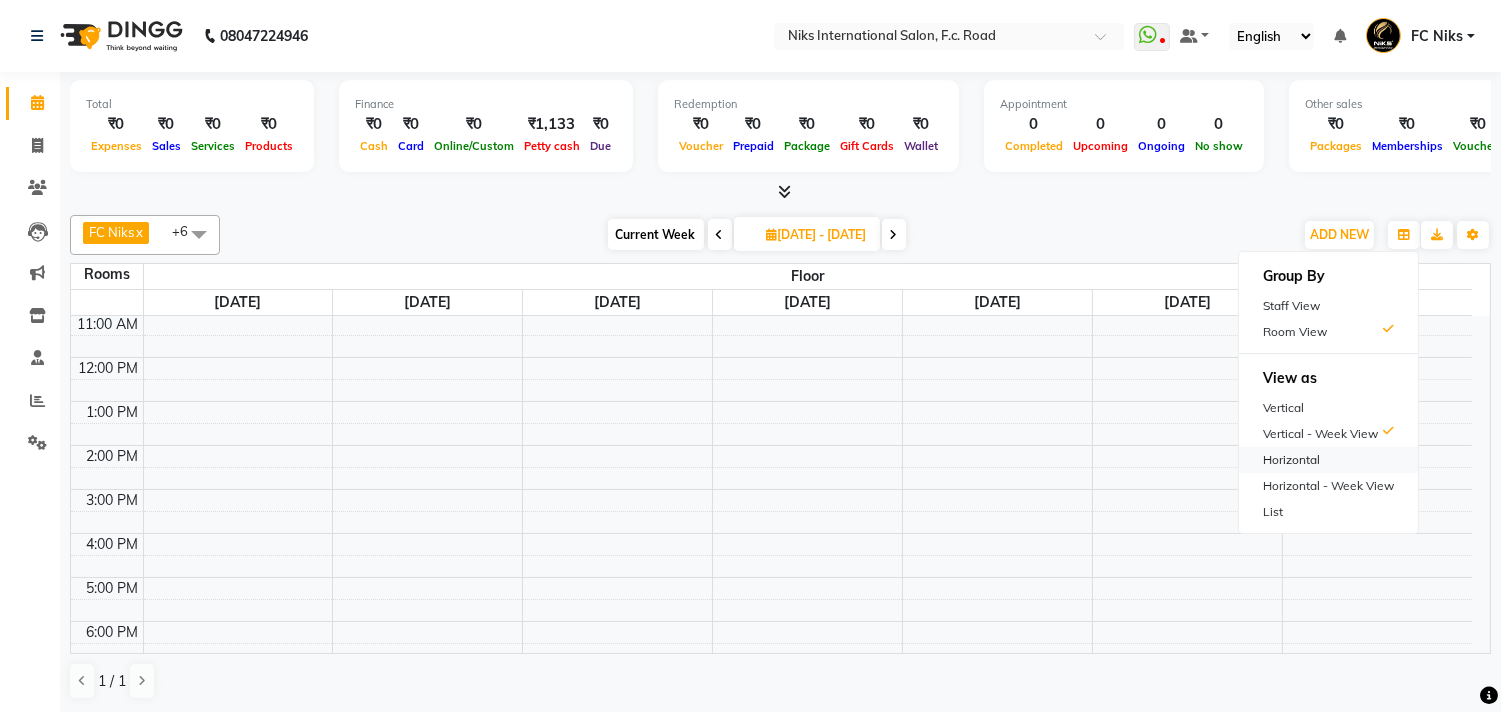 click on "Horizontal" at bounding box center [1328, 460] 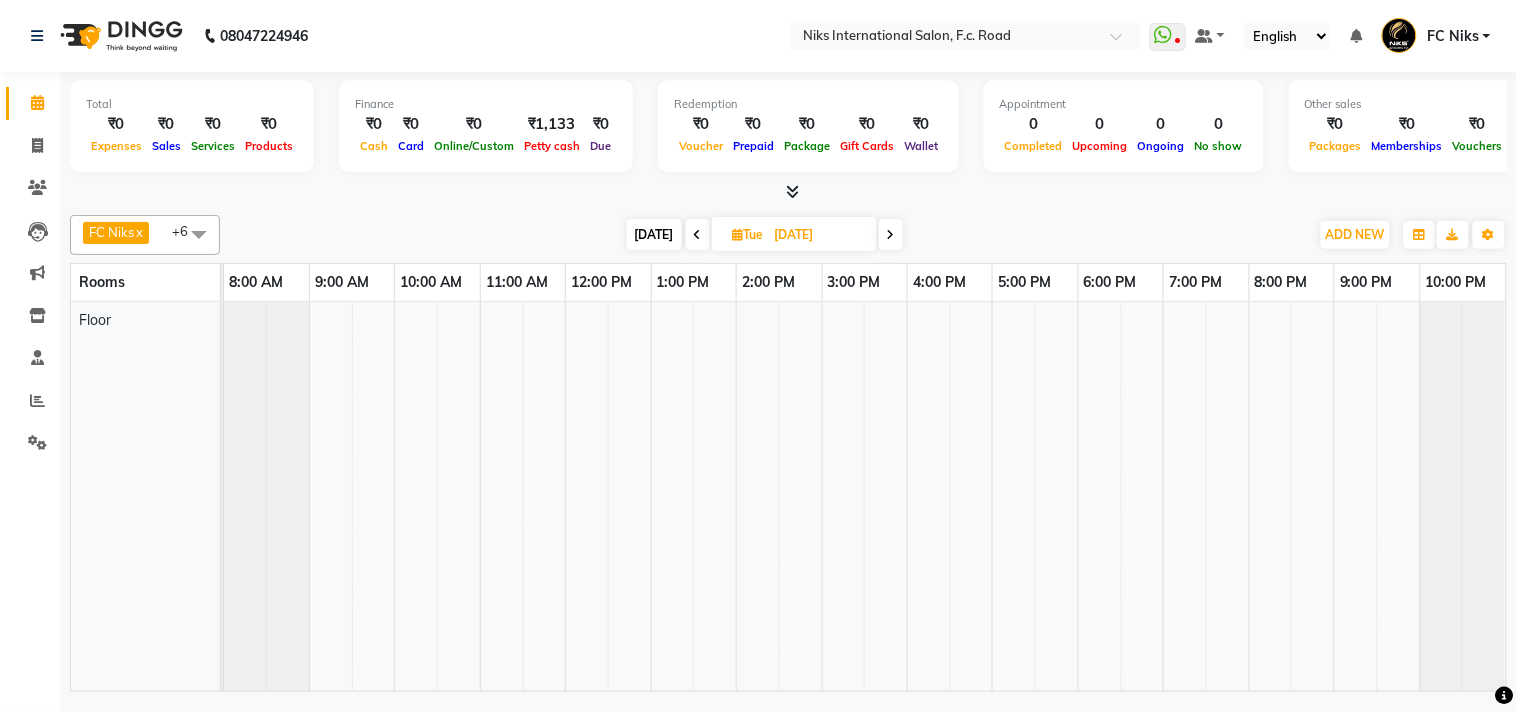 click on "Rooms" at bounding box center (145, 282) 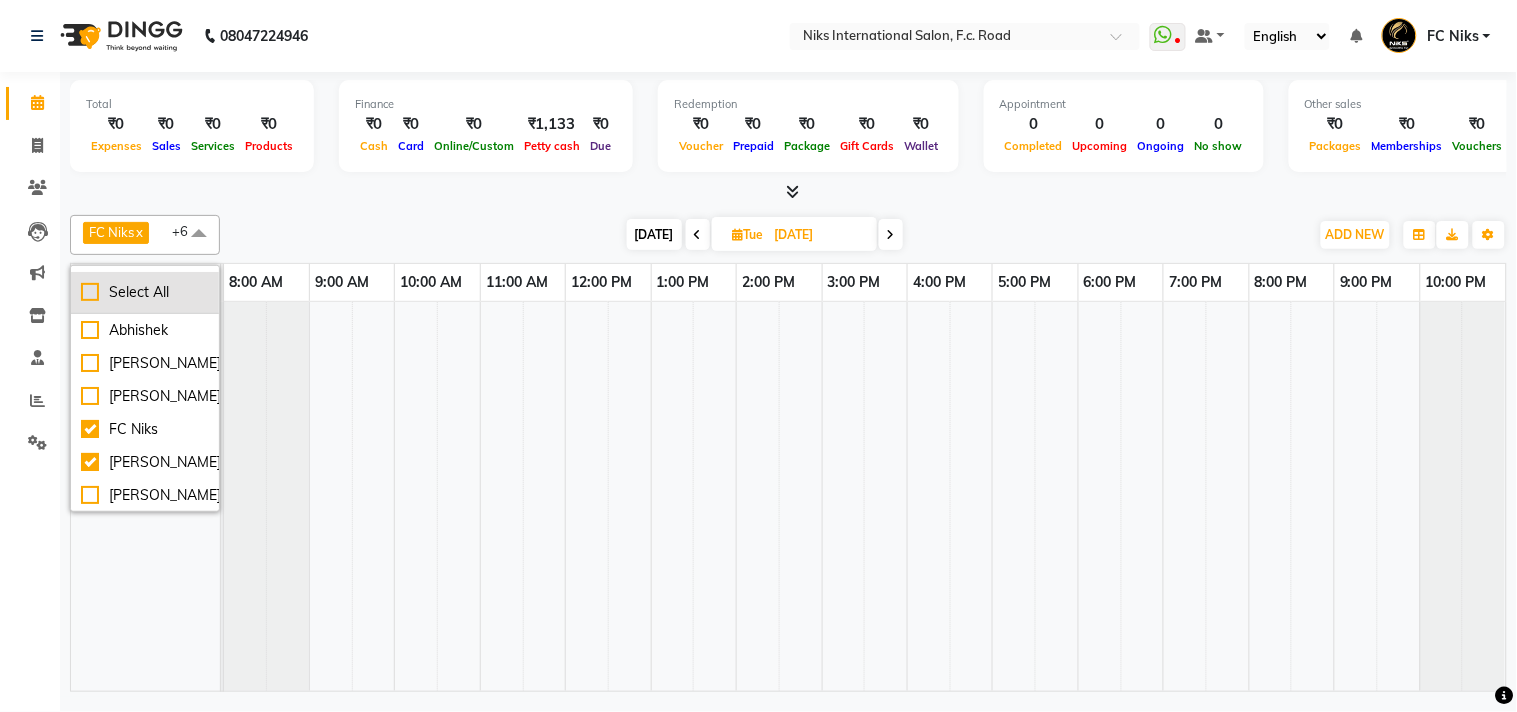click on "Select All" at bounding box center [145, 292] 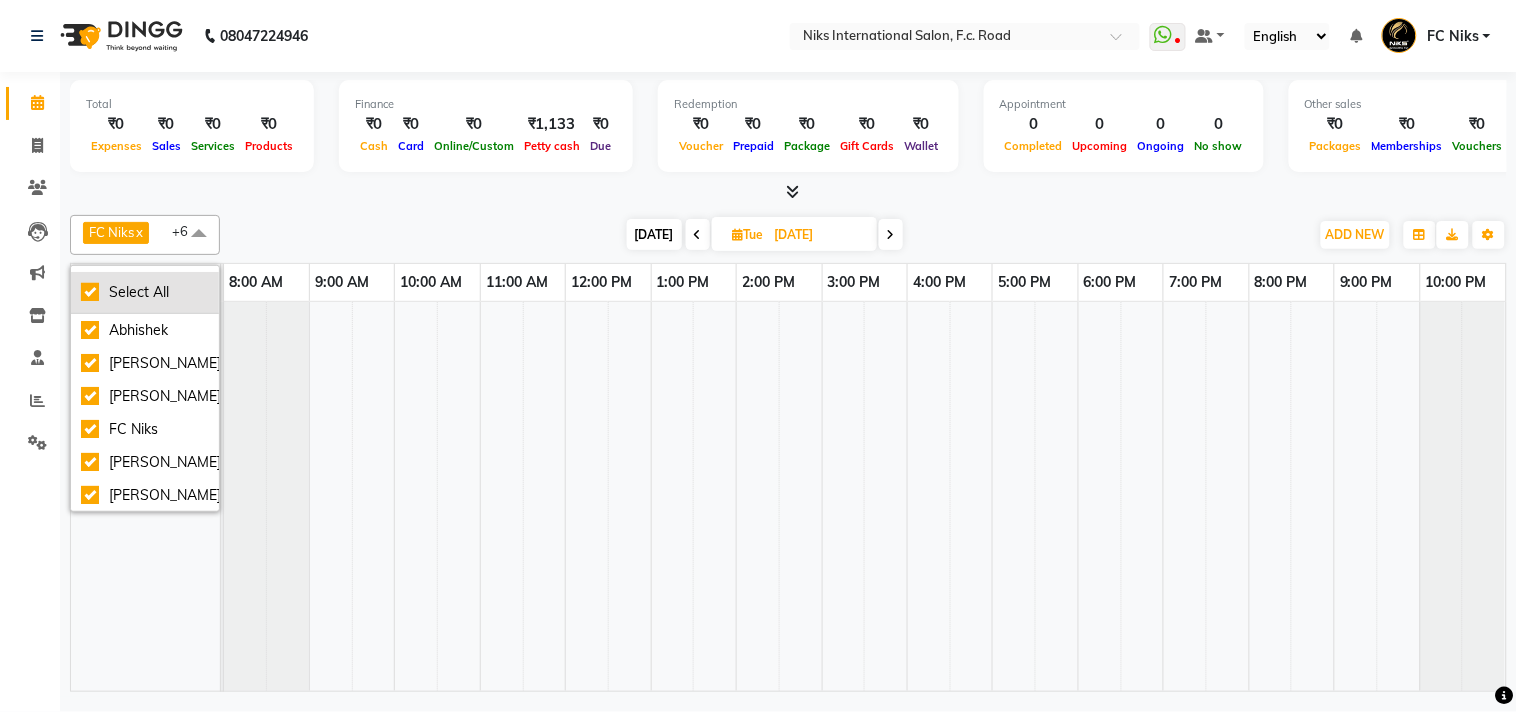 checkbox on "true" 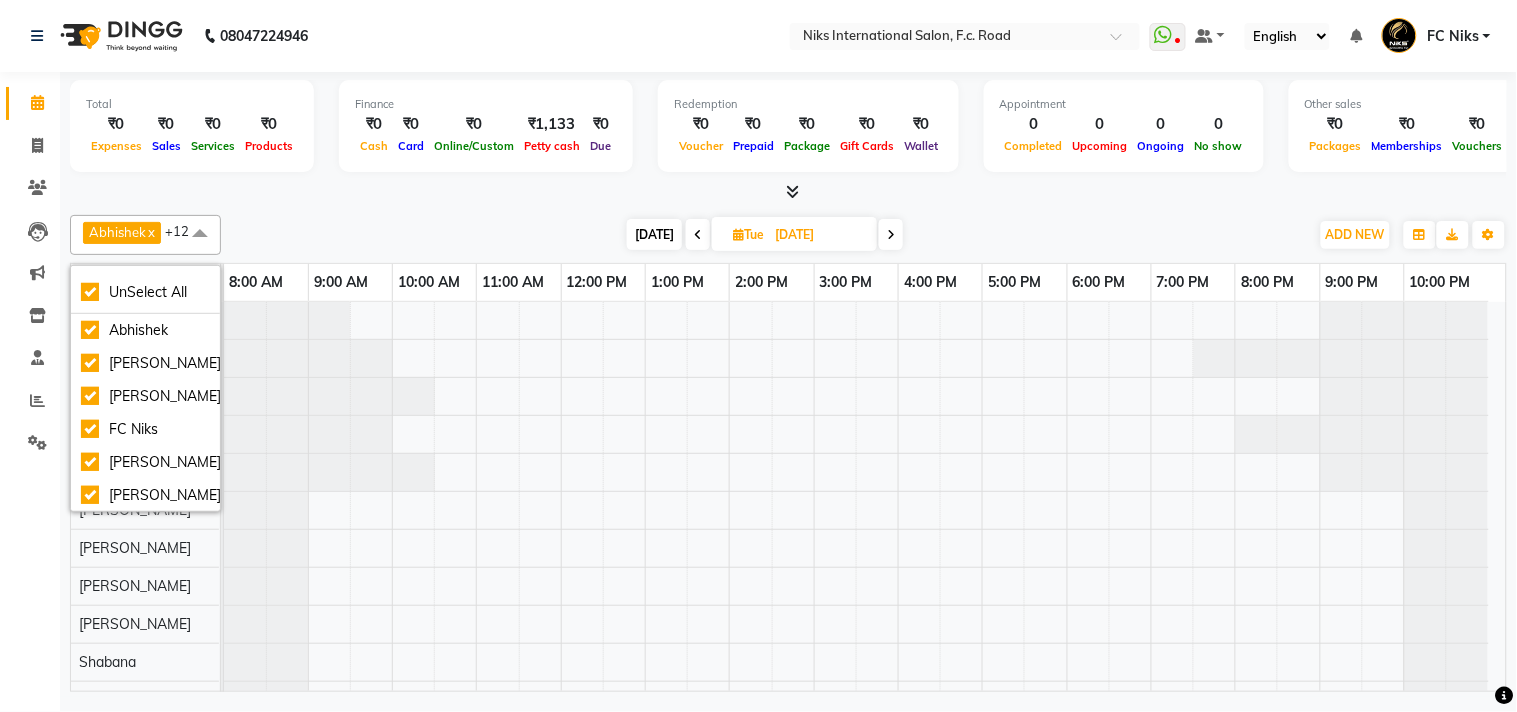 click on "Today  Tue 29-07-2025" at bounding box center (765, 235) 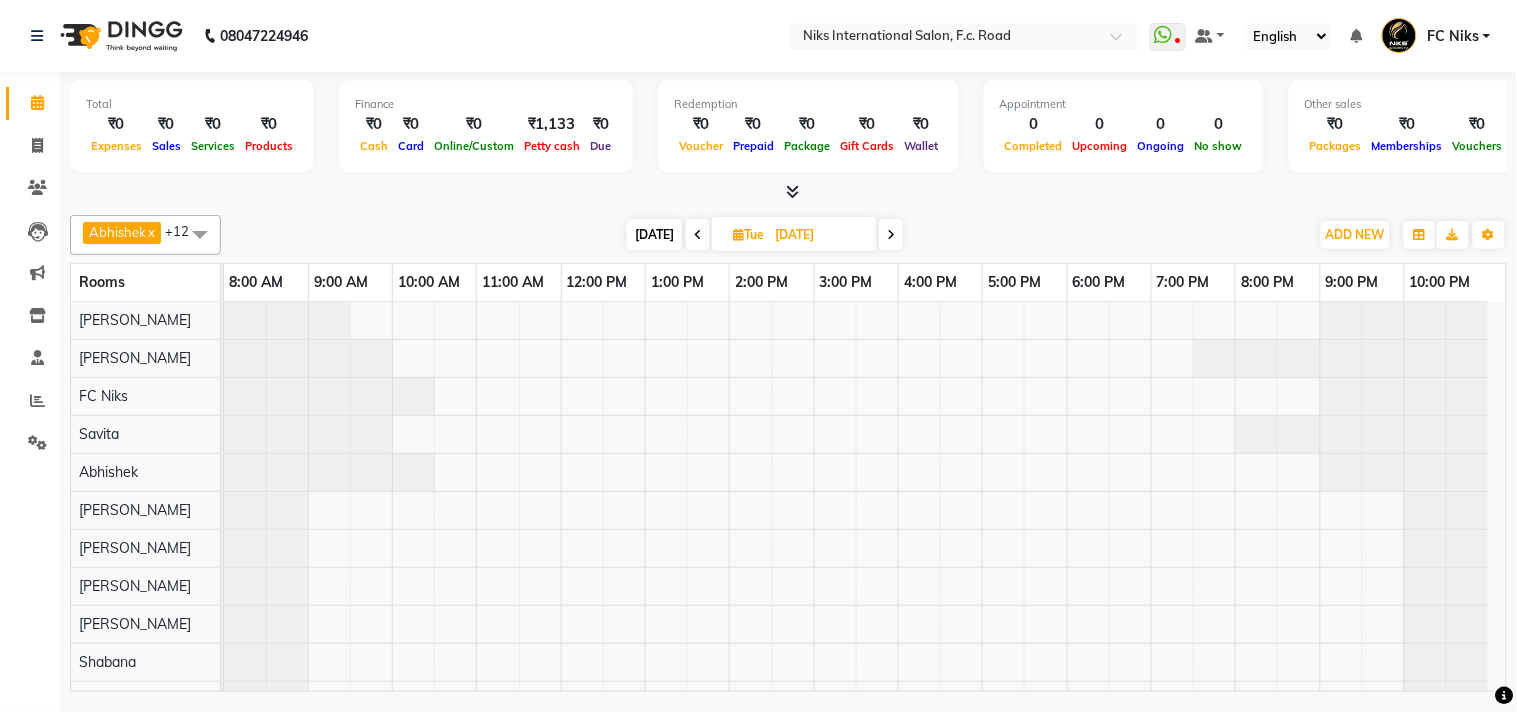 scroll, scrollTop: 6, scrollLeft: 0, axis: vertical 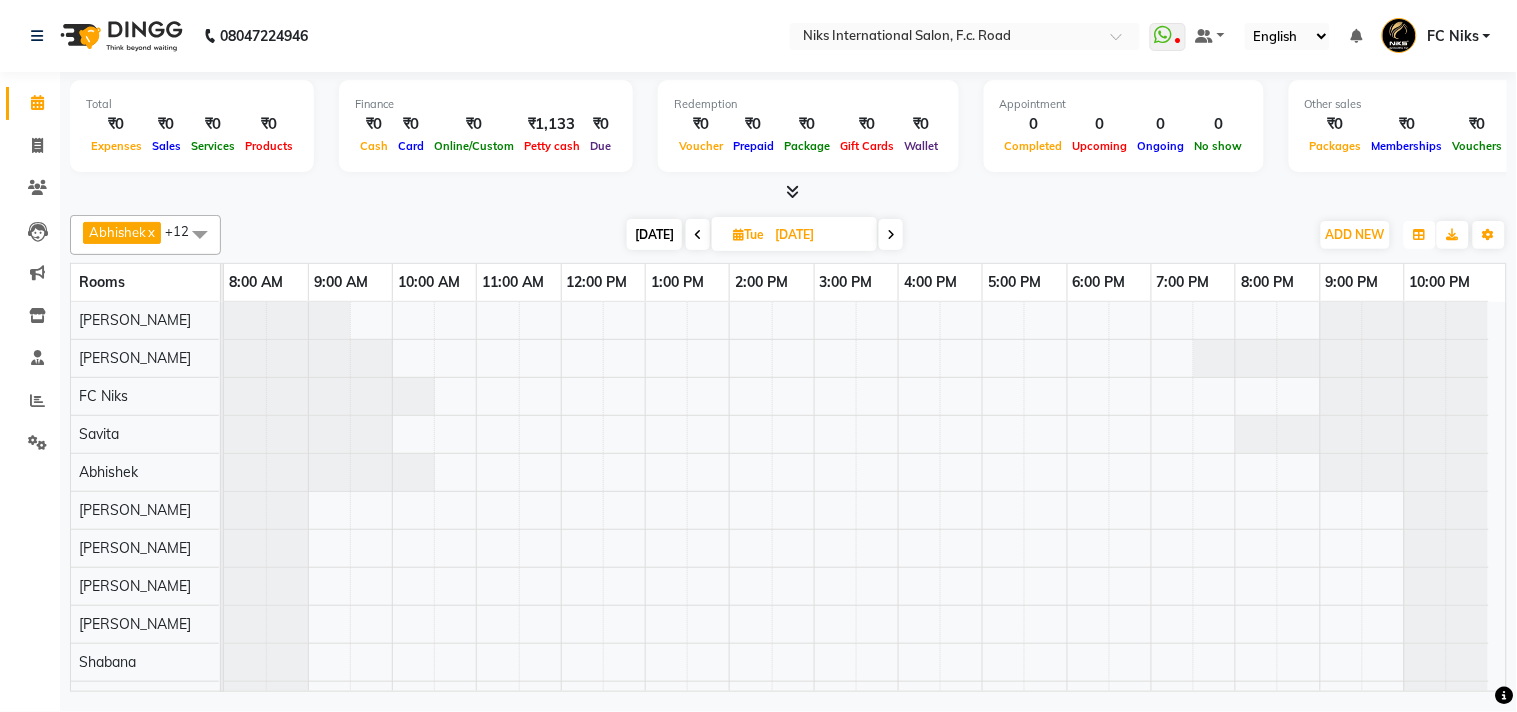 click at bounding box center (1420, 235) 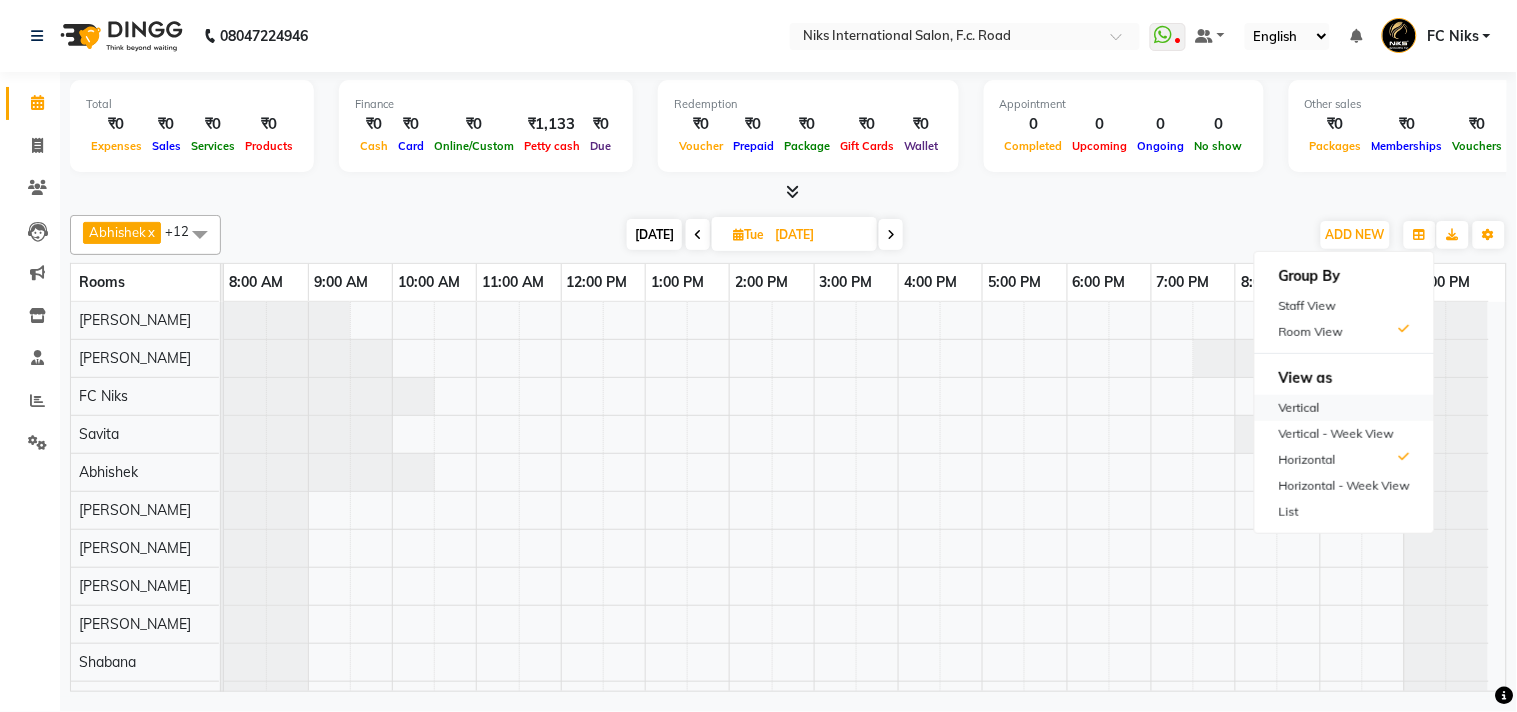click on "Vertical" at bounding box center (1344, 408) 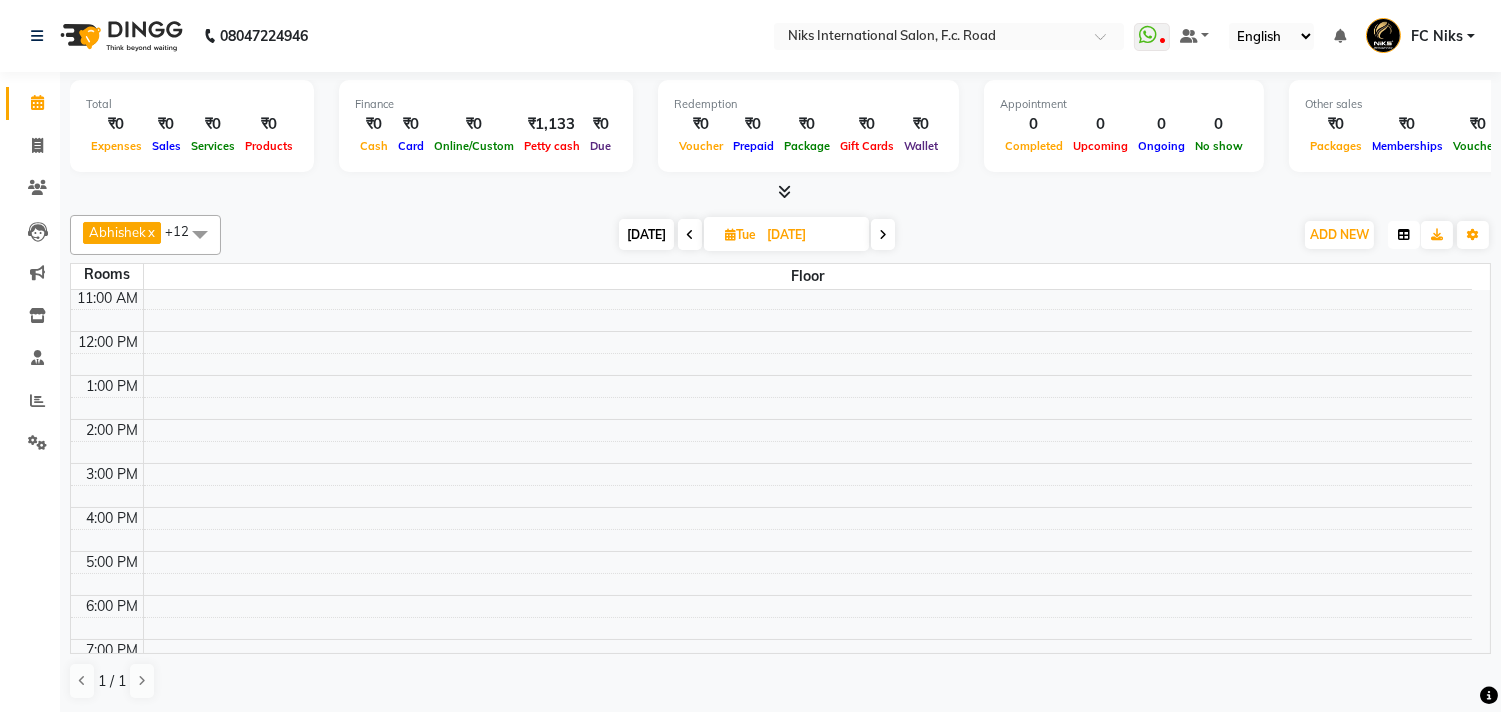 click at bounding box center (1404, 235) 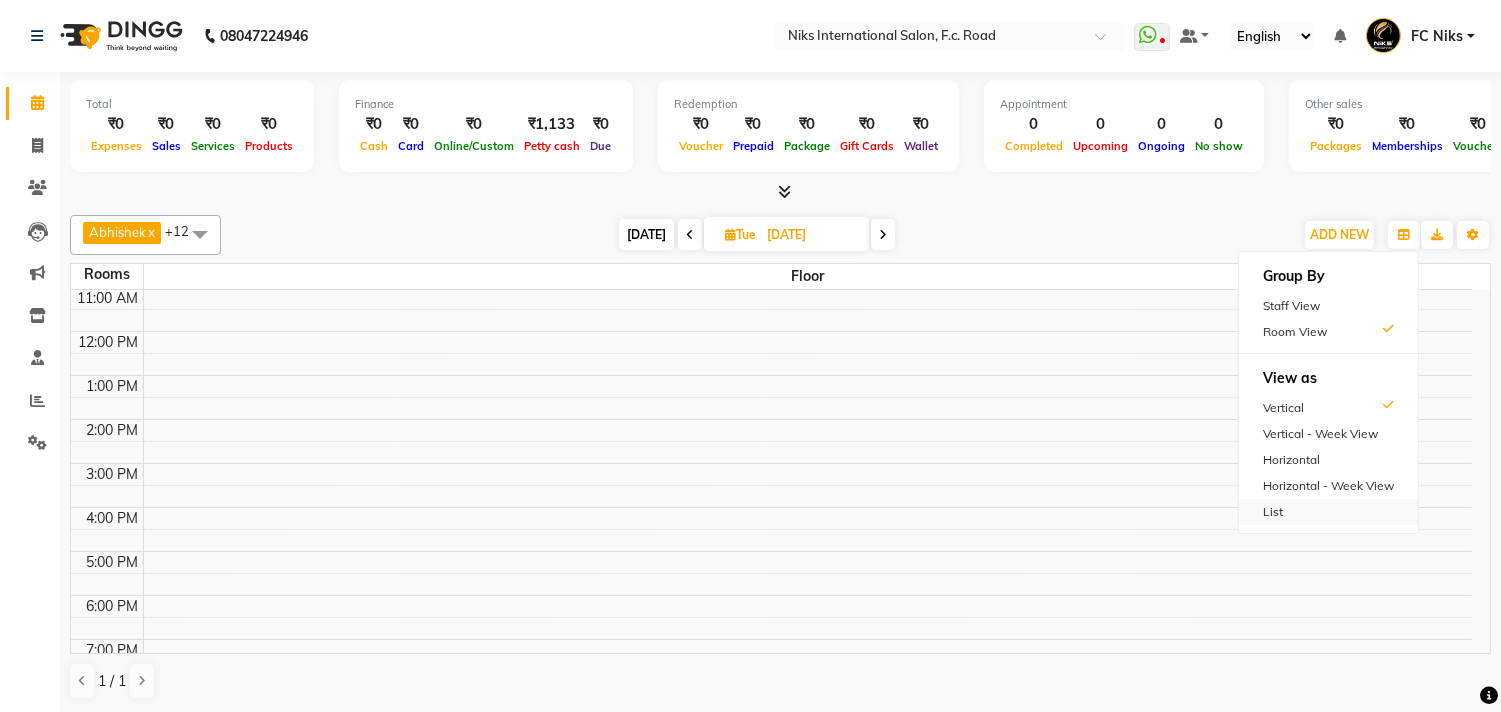 click on "List" at bounding box center (1328, 512) 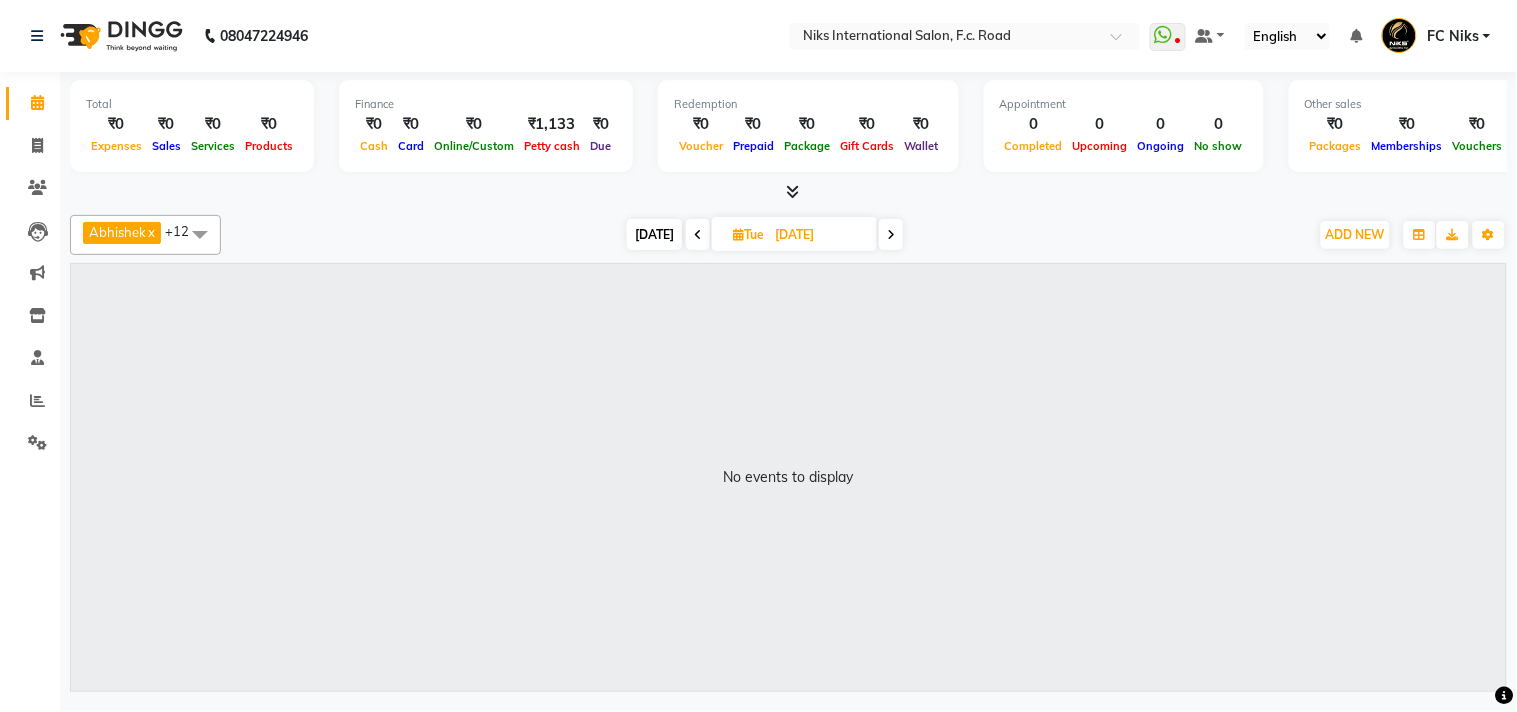 click on "No events to display" at bounding box center (788, 477) 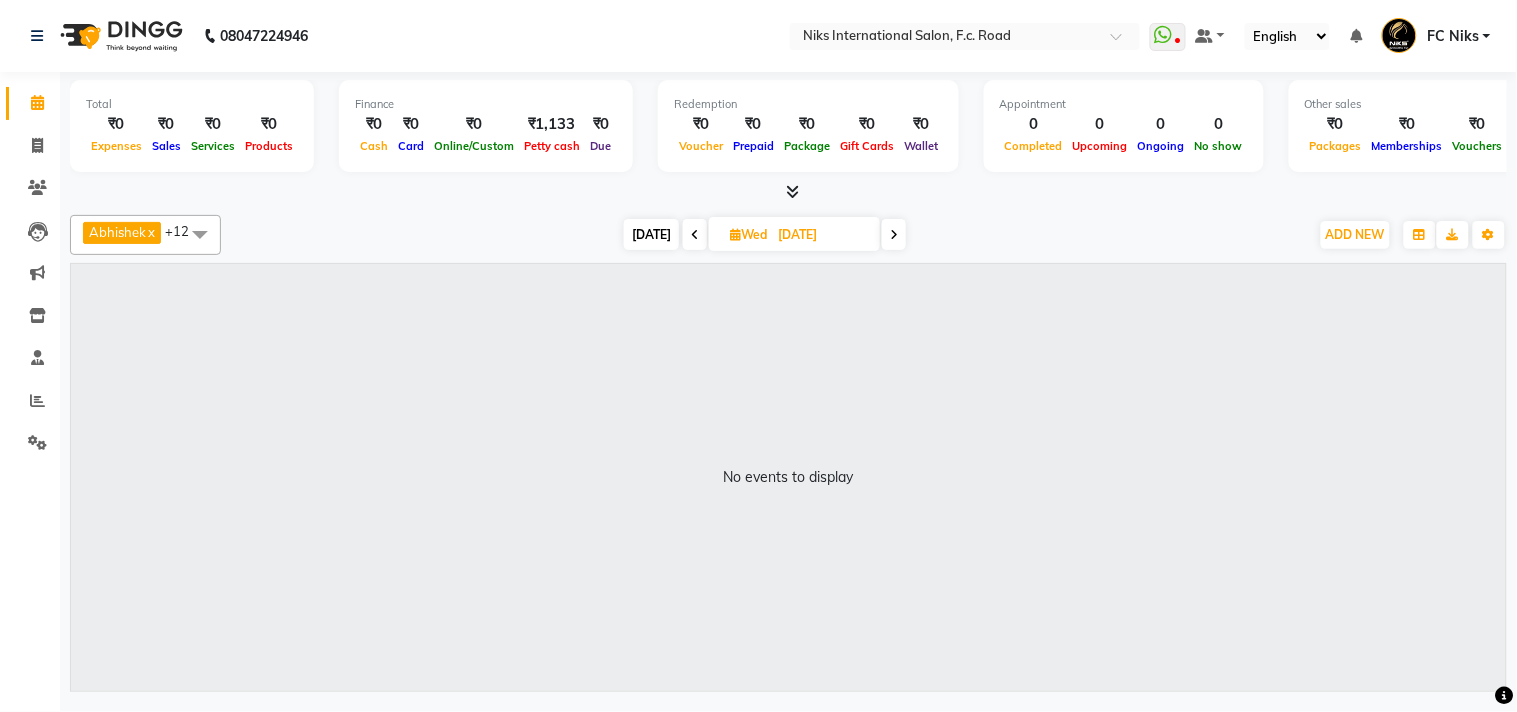 click on "30-07-2025" at bounding box center [822, 235] 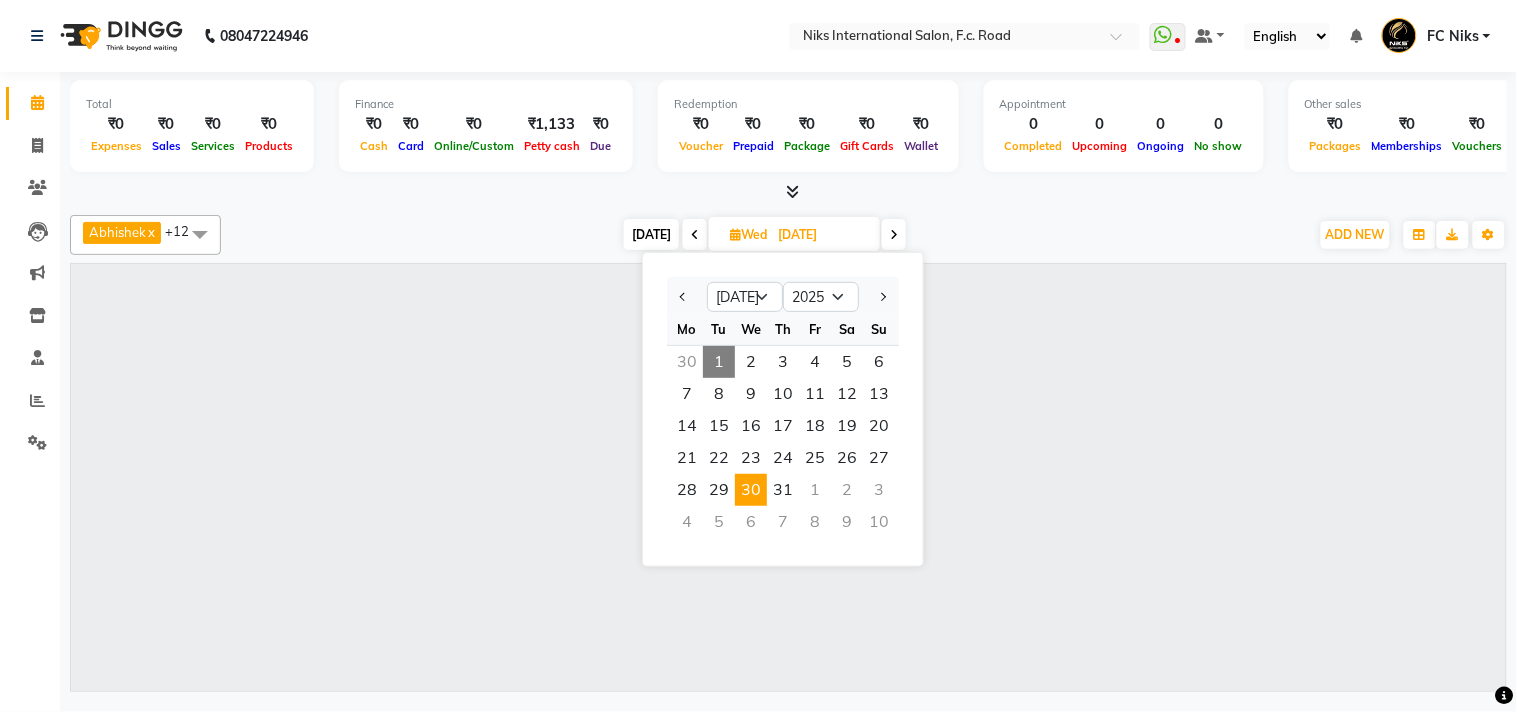 click on "1" at bounding box center [719, 362] 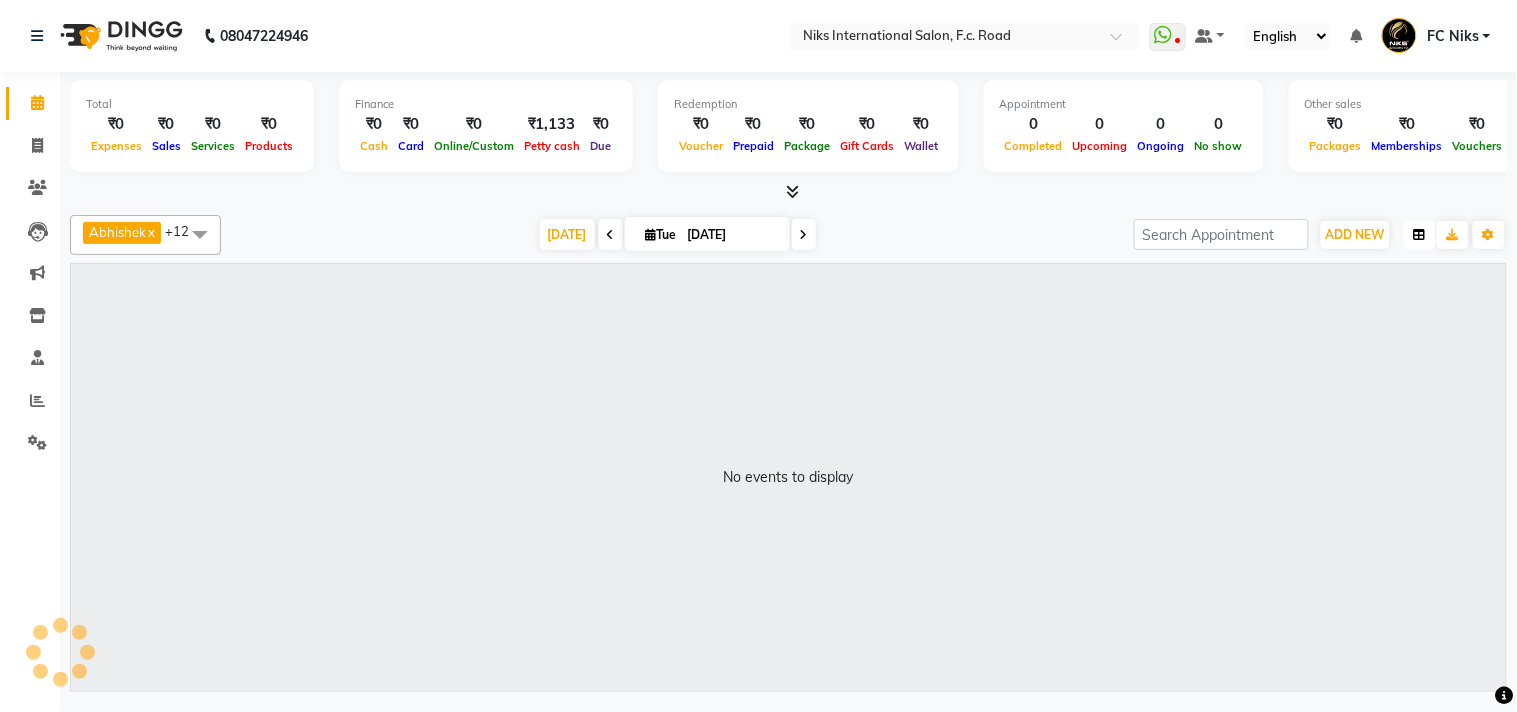 click at bounding box center (1420, 235) 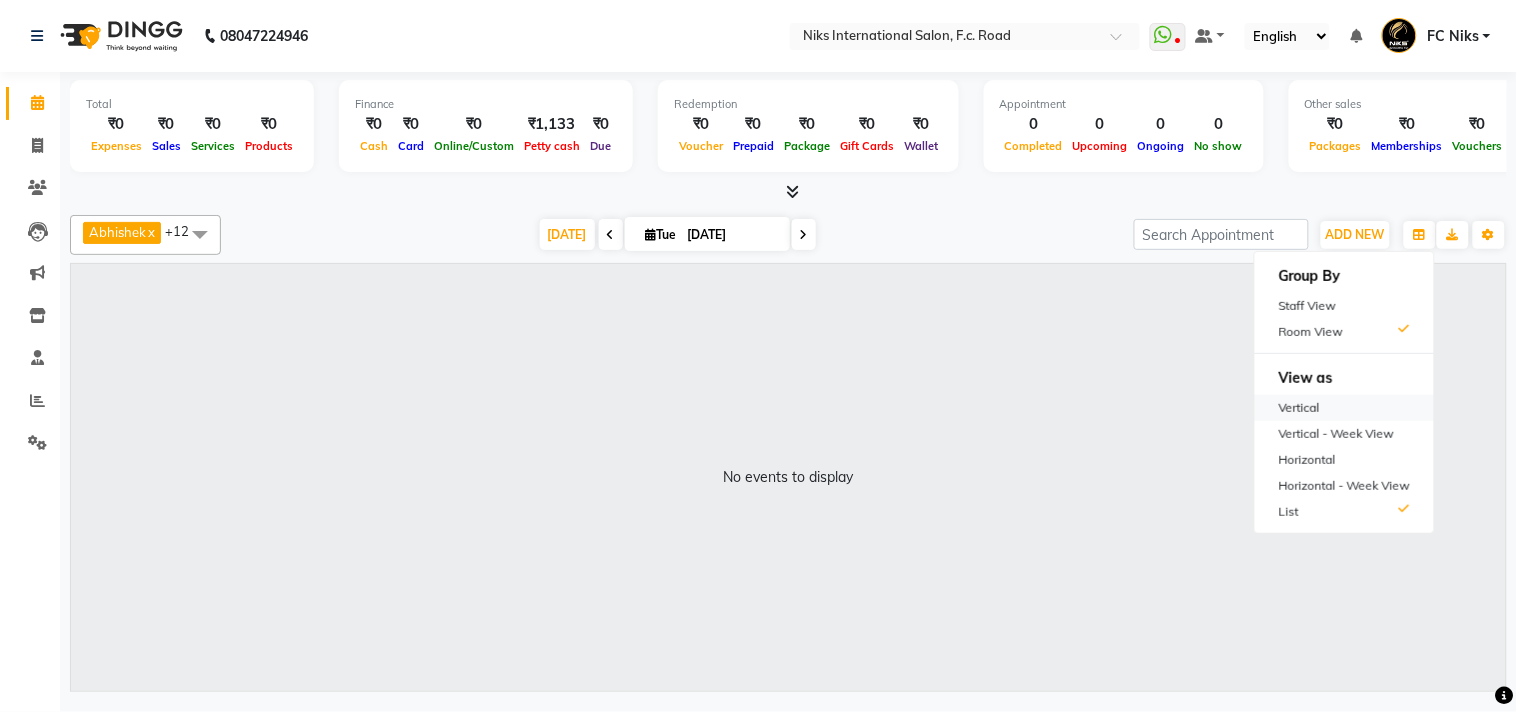 click on "Vertical" at bounding box center (1344, 408) 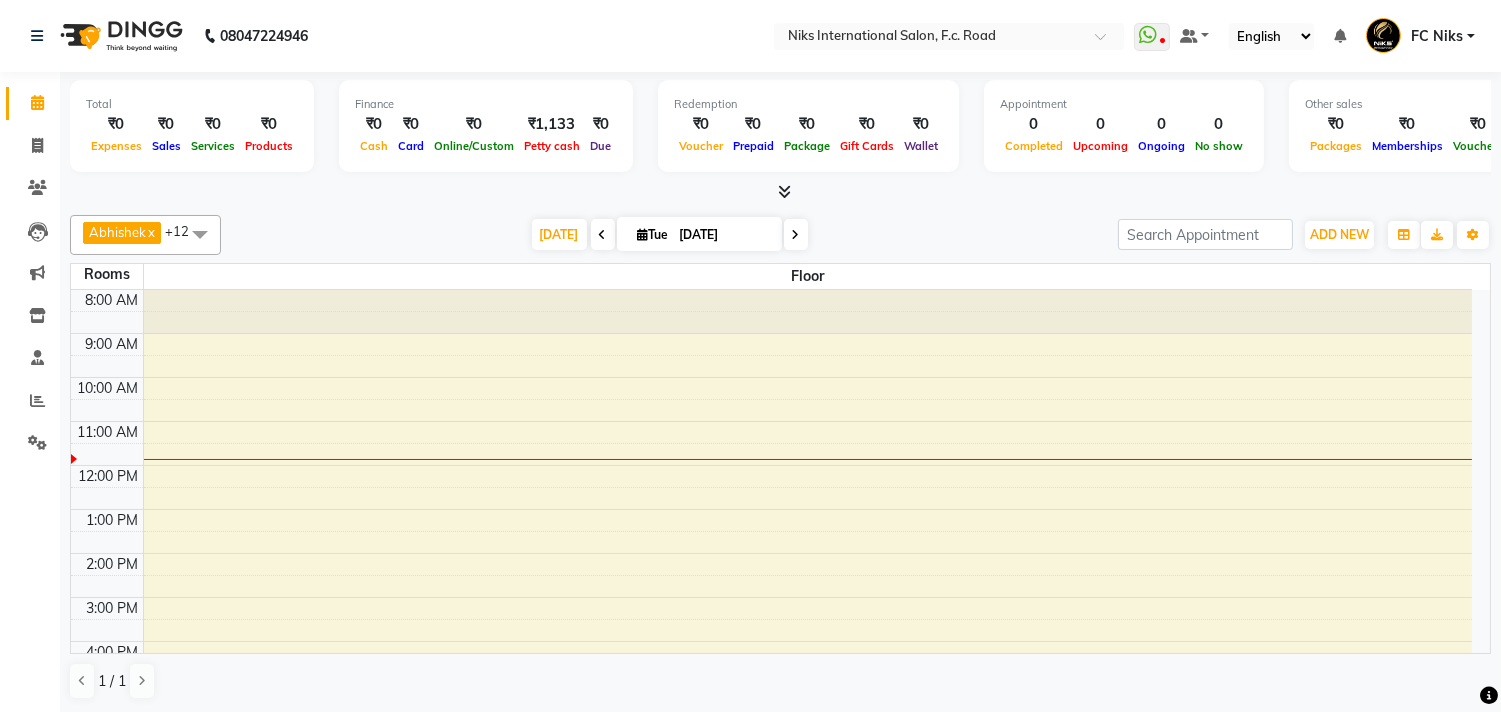 click on "Total  ₹0  Expenses ₹0  Sales ₹0  Services ₹0  Products Finance  ₹0  Cash ₹0  Card ₹0  Online/Custom ₹1,133 Petty cash ₹0 Due  Redemption  ₹0 Voucher ₹0 Prepaid ₹0 Package ₹0  Gift Cards ₹0  Wallet  Appointment  0 Completed 0 Upcoming 0 Ongoing 0 No show  Other sales  ₹0  Packages ₹0  Memberships ₹0  Vouchers ₹0  Prepaids ₹0  Gift Cards" at bounding box center [780, 137] 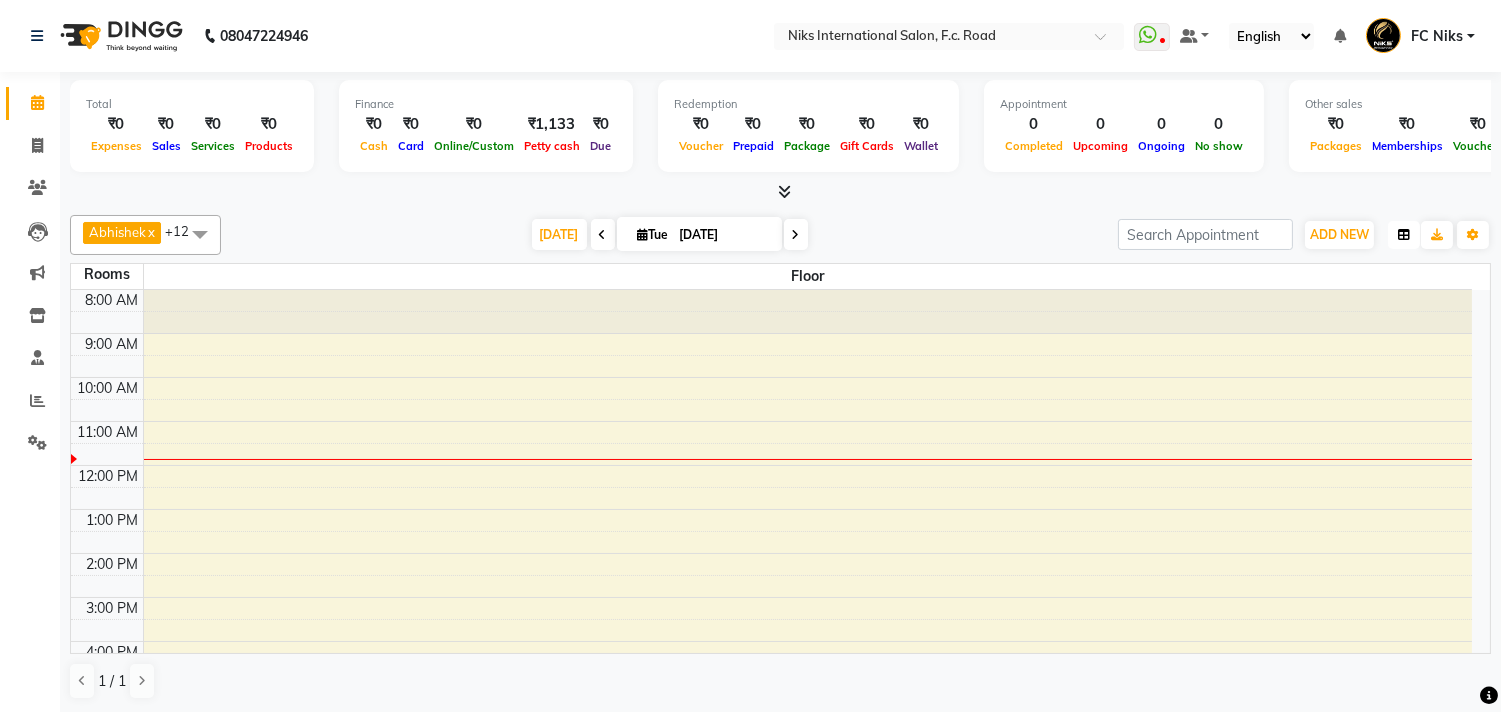 click at bounding box center [1404, 235] 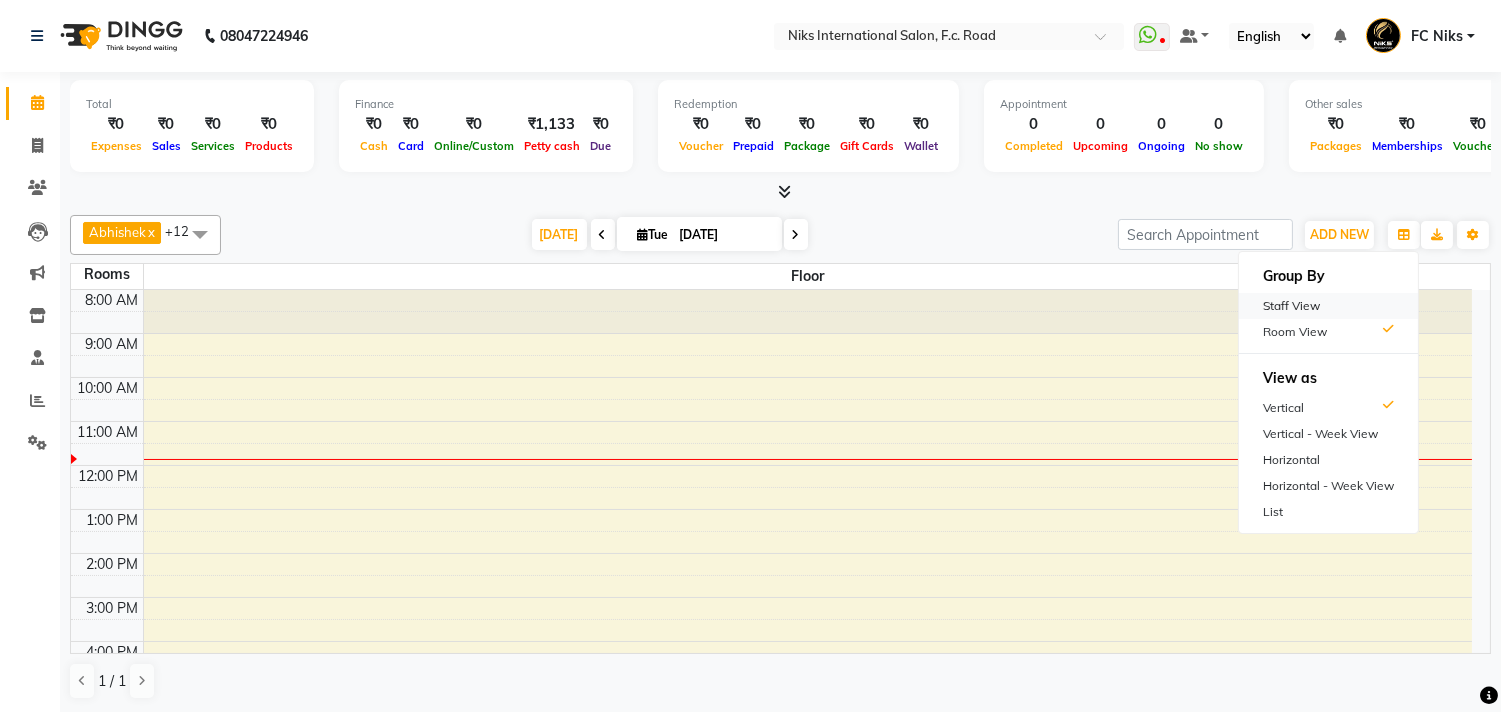 click on "Staff View" at bounding box center [1328, 306] 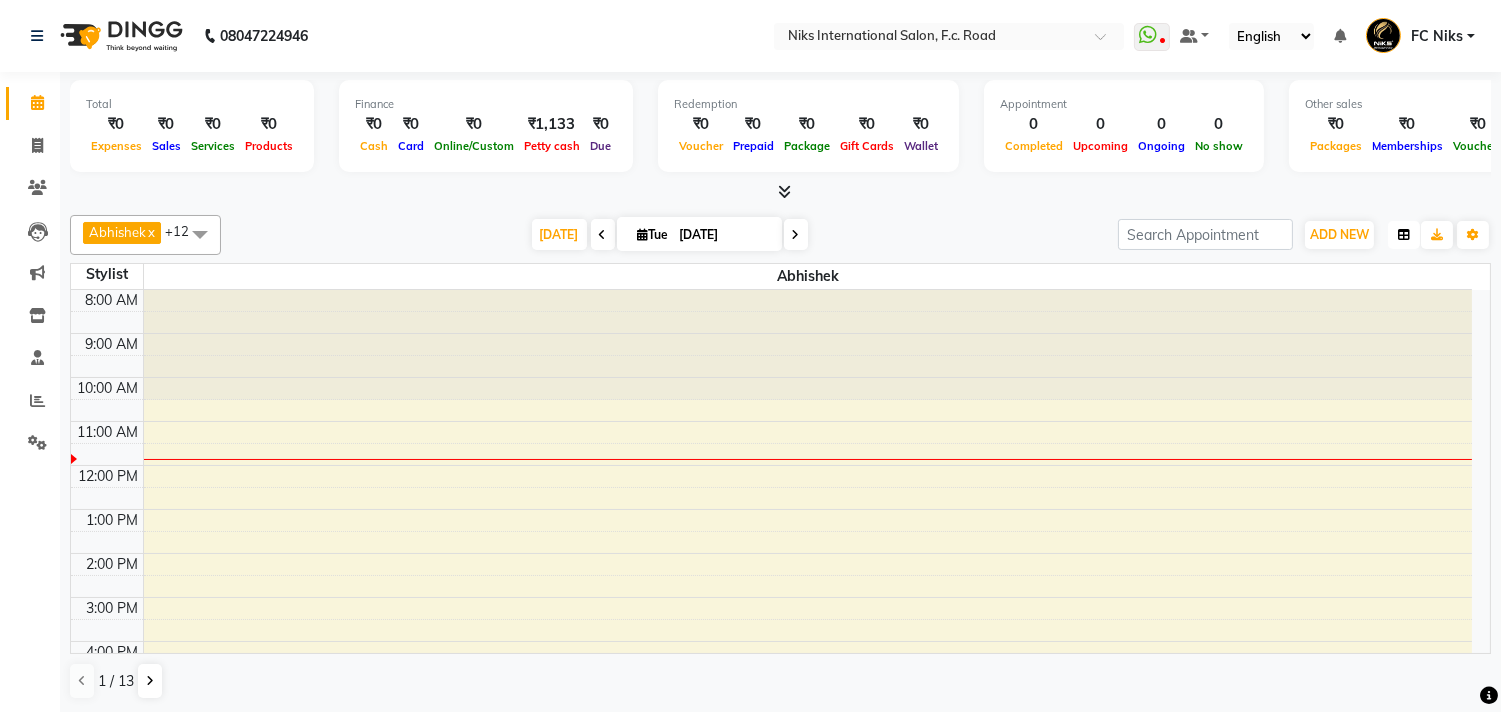 click at bounding box center (1404, 235) 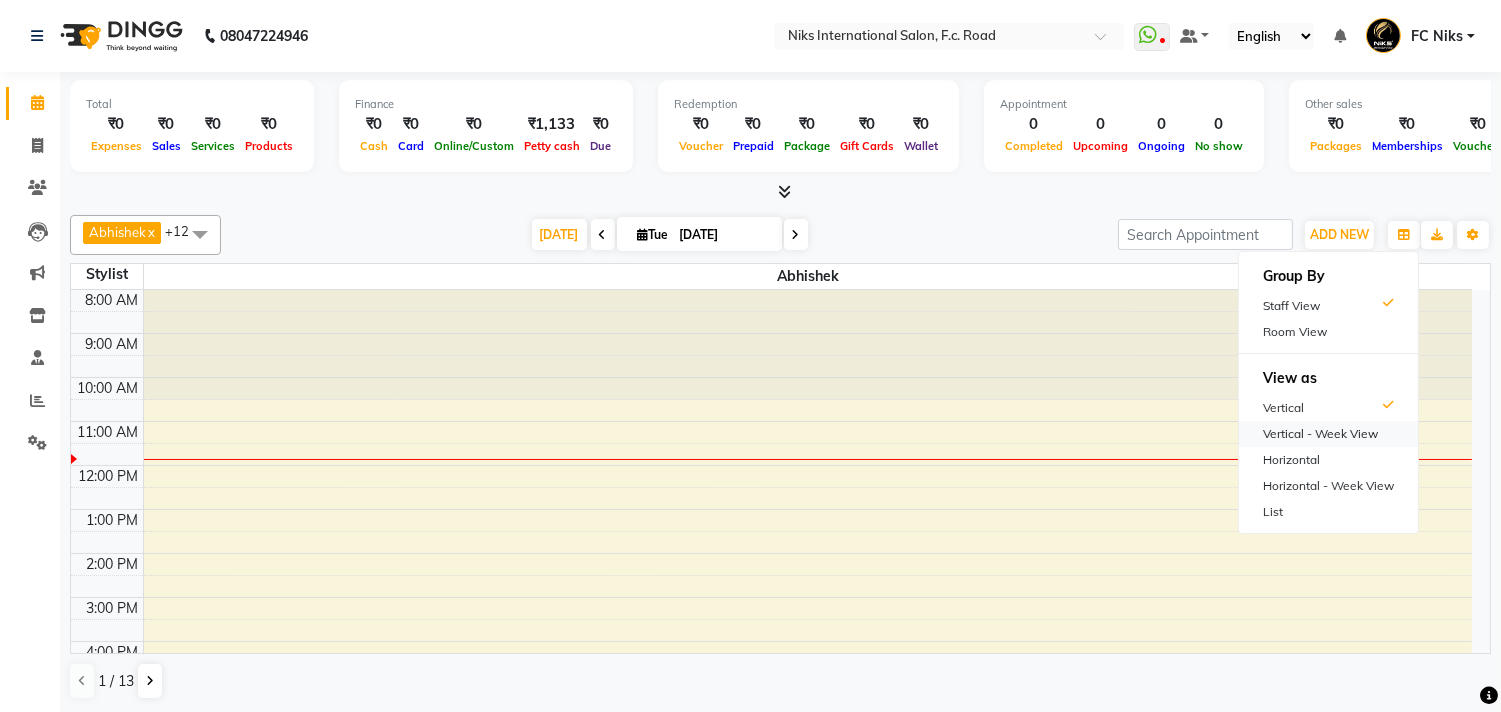 click on "Vertical - Week View" at bounding box center [1328, 434] 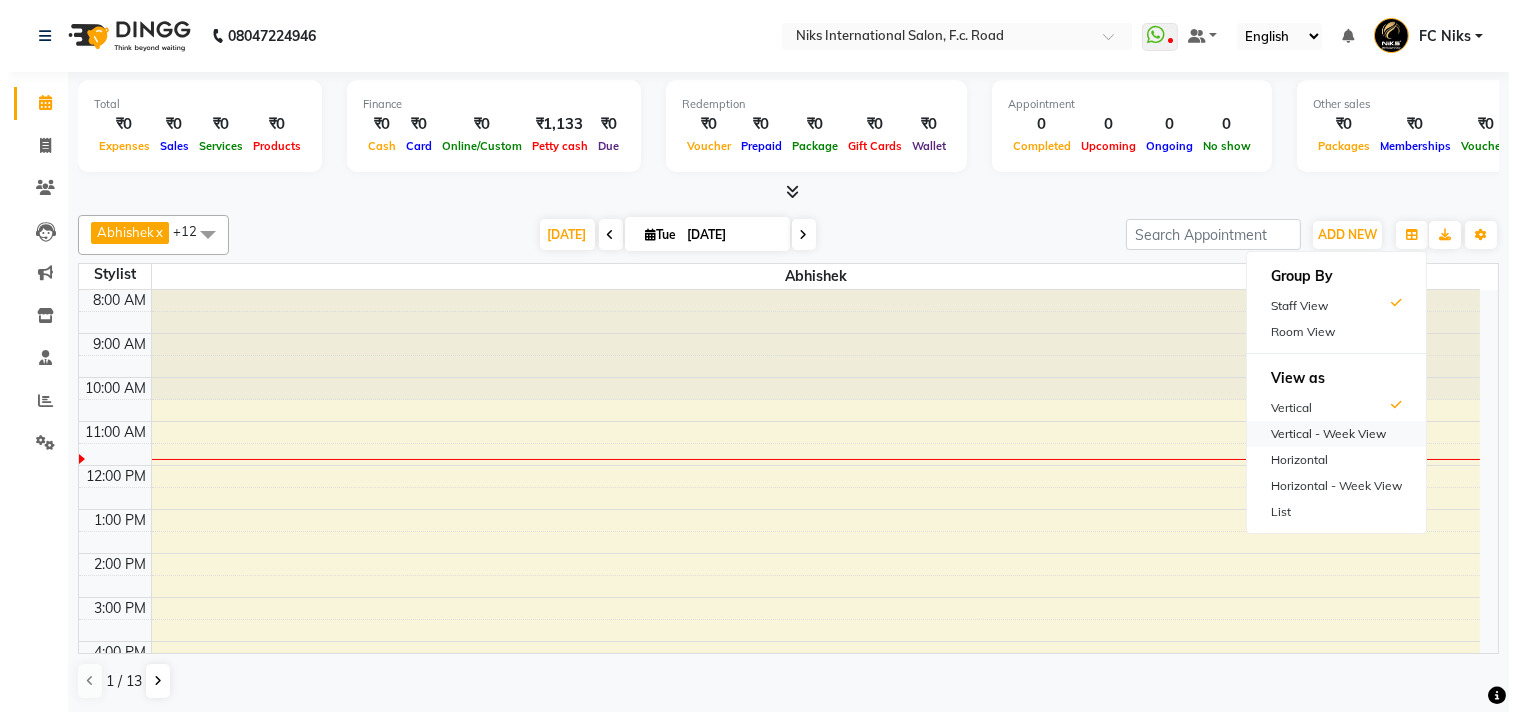 scroll, scrollTop: 134, scrollLeft: 0, axis: vertical 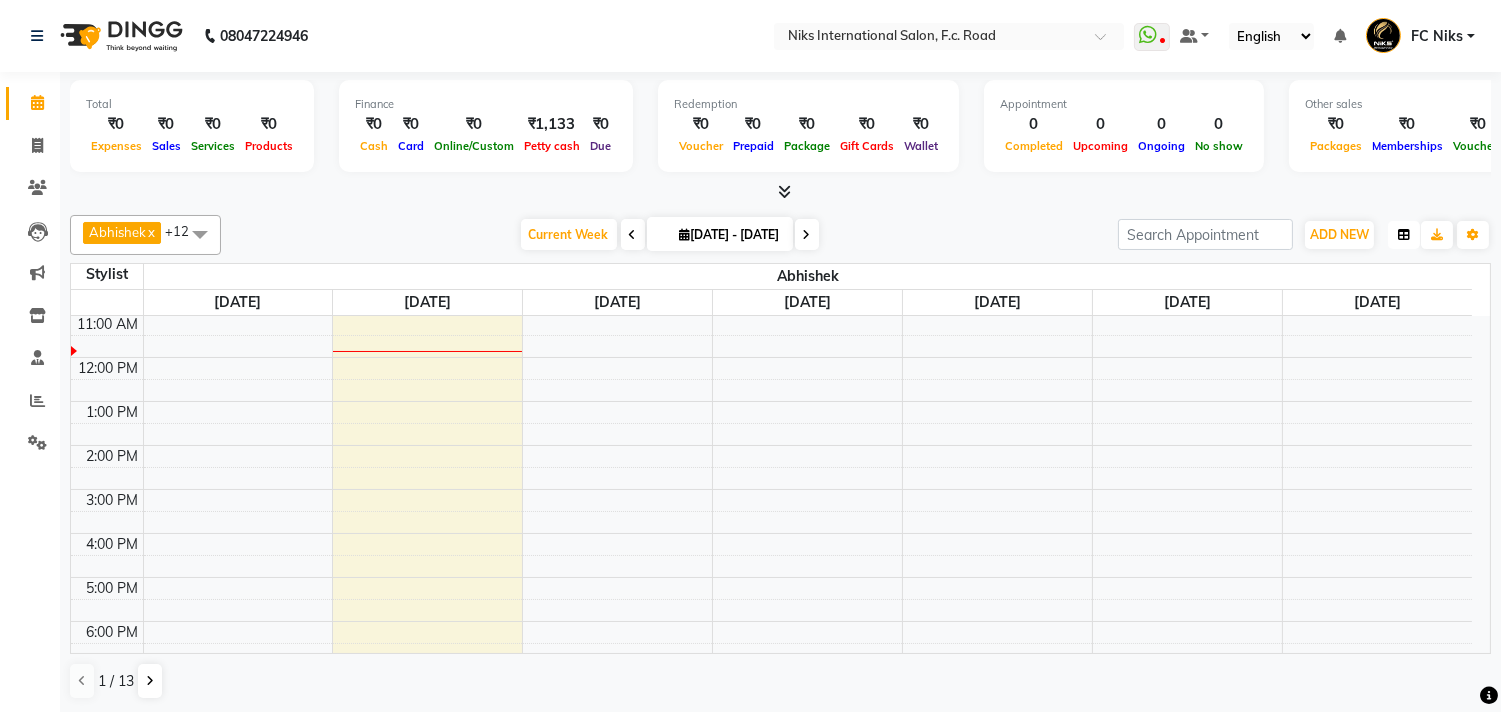 click at bounding box center [1404, 235] 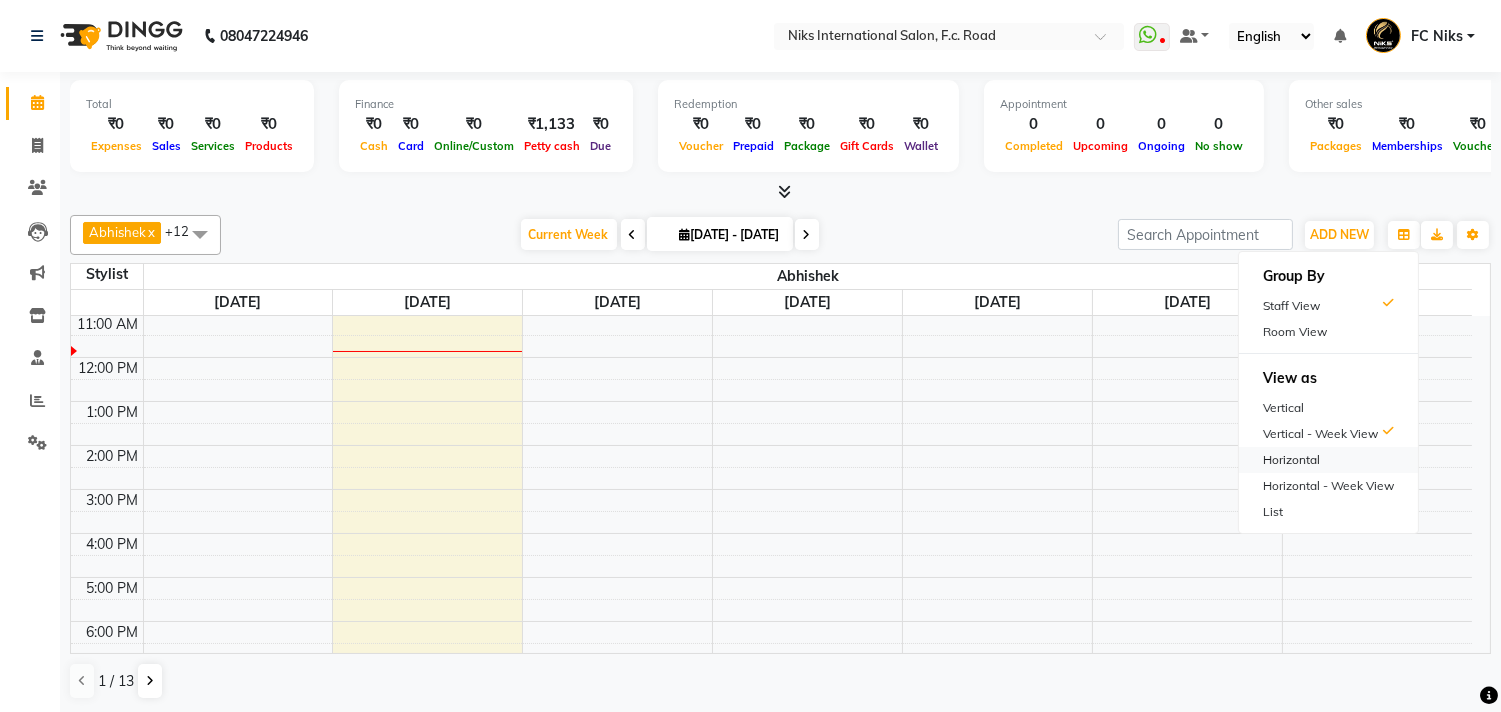 click on "Horizontal" at bounding box center [1328, 460] 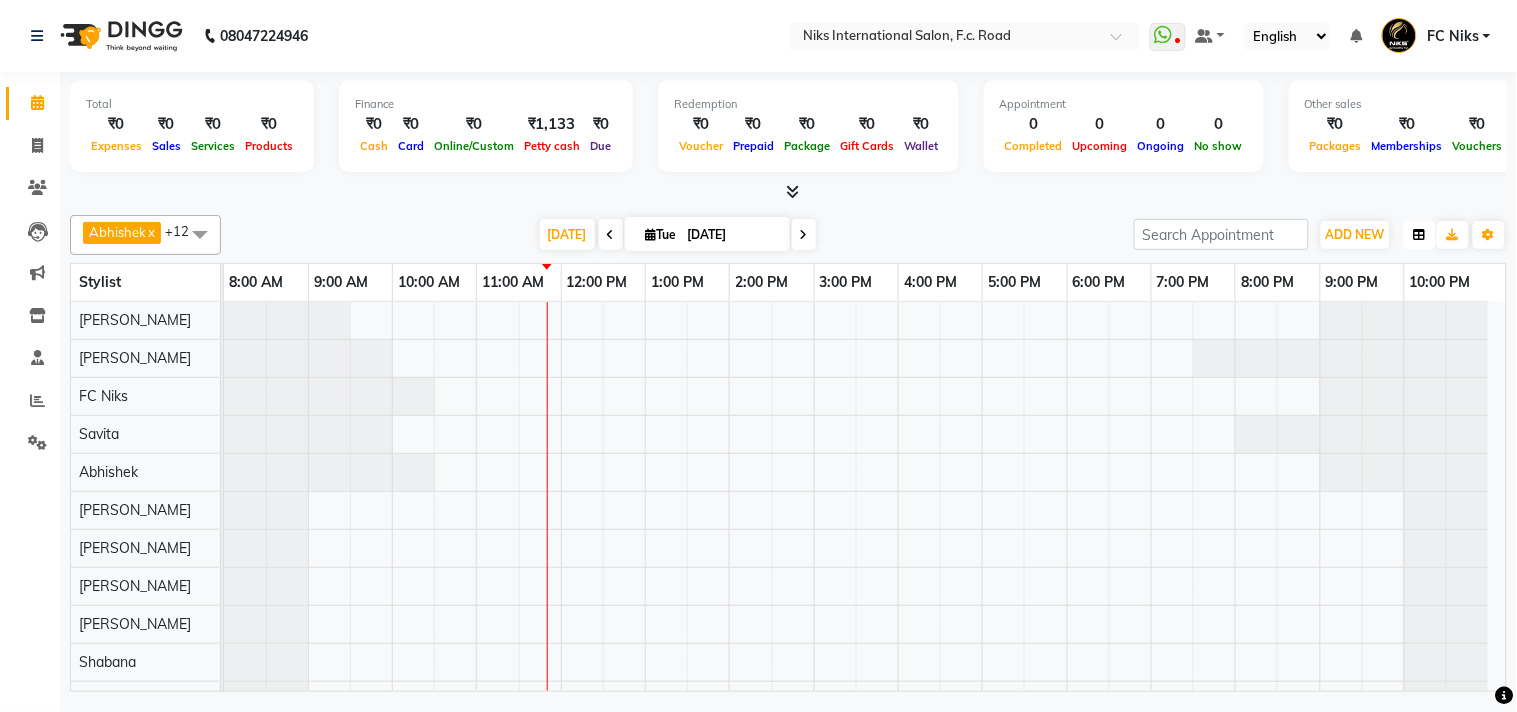 click at bounding box center [1420, 235] 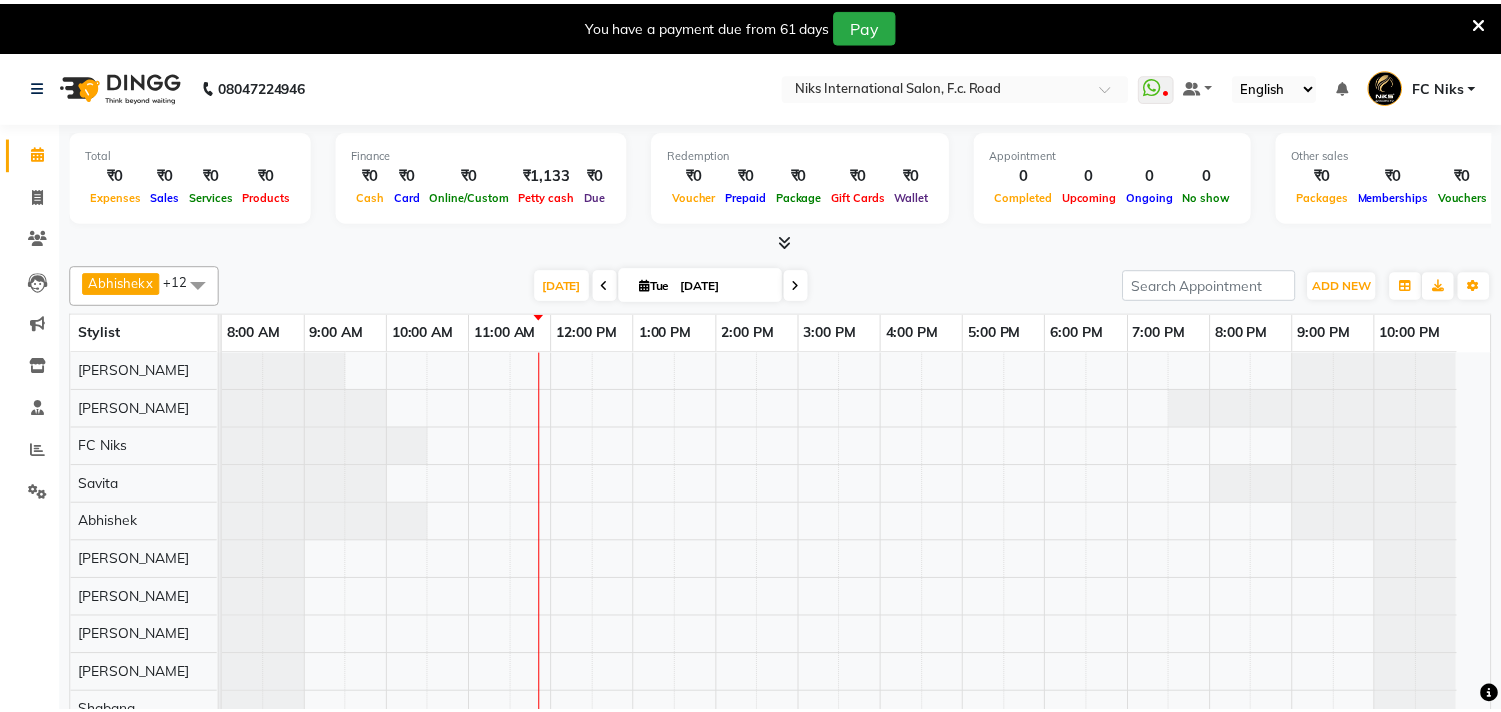 scroll, scrollTop: 0, scrollLeft: 0, axis: both 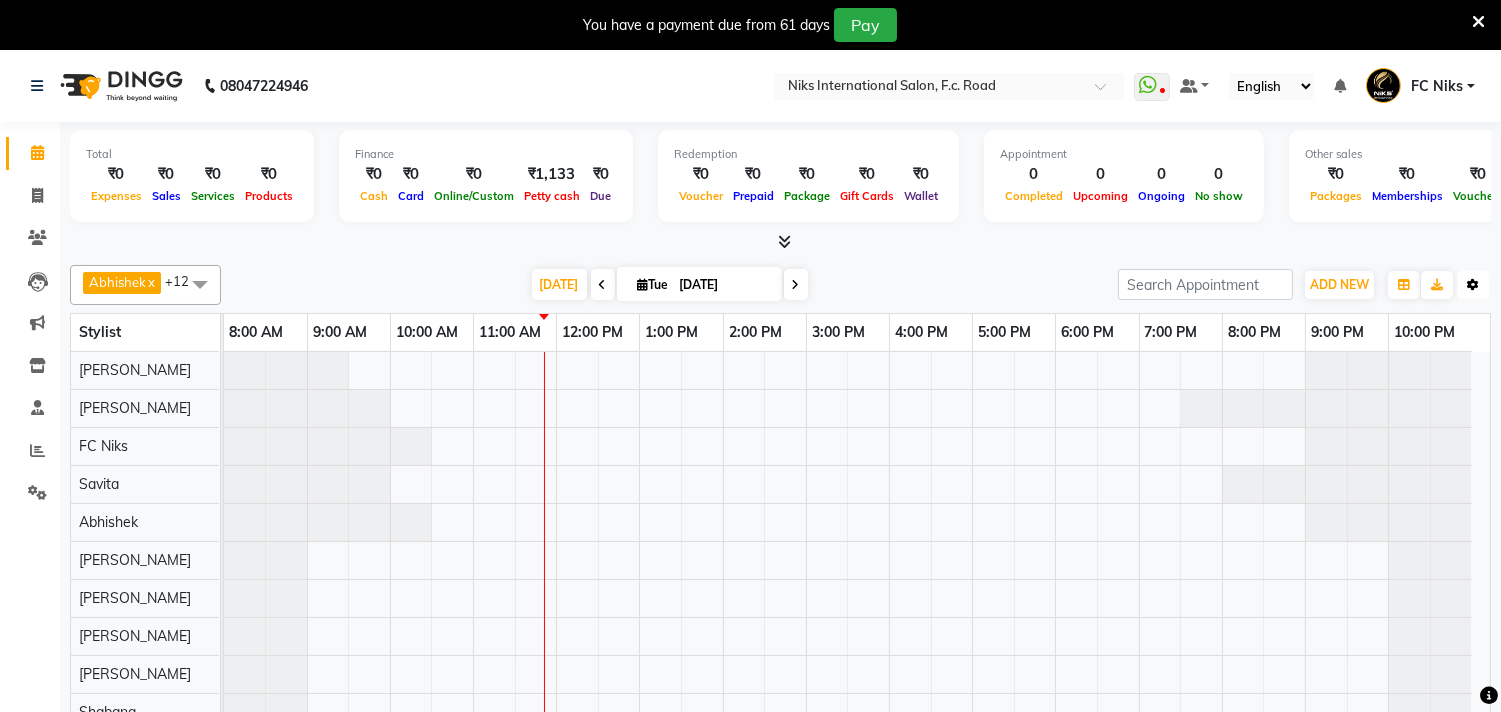 click on "Toggle Dropdown" at bounding box center [1473, 285] 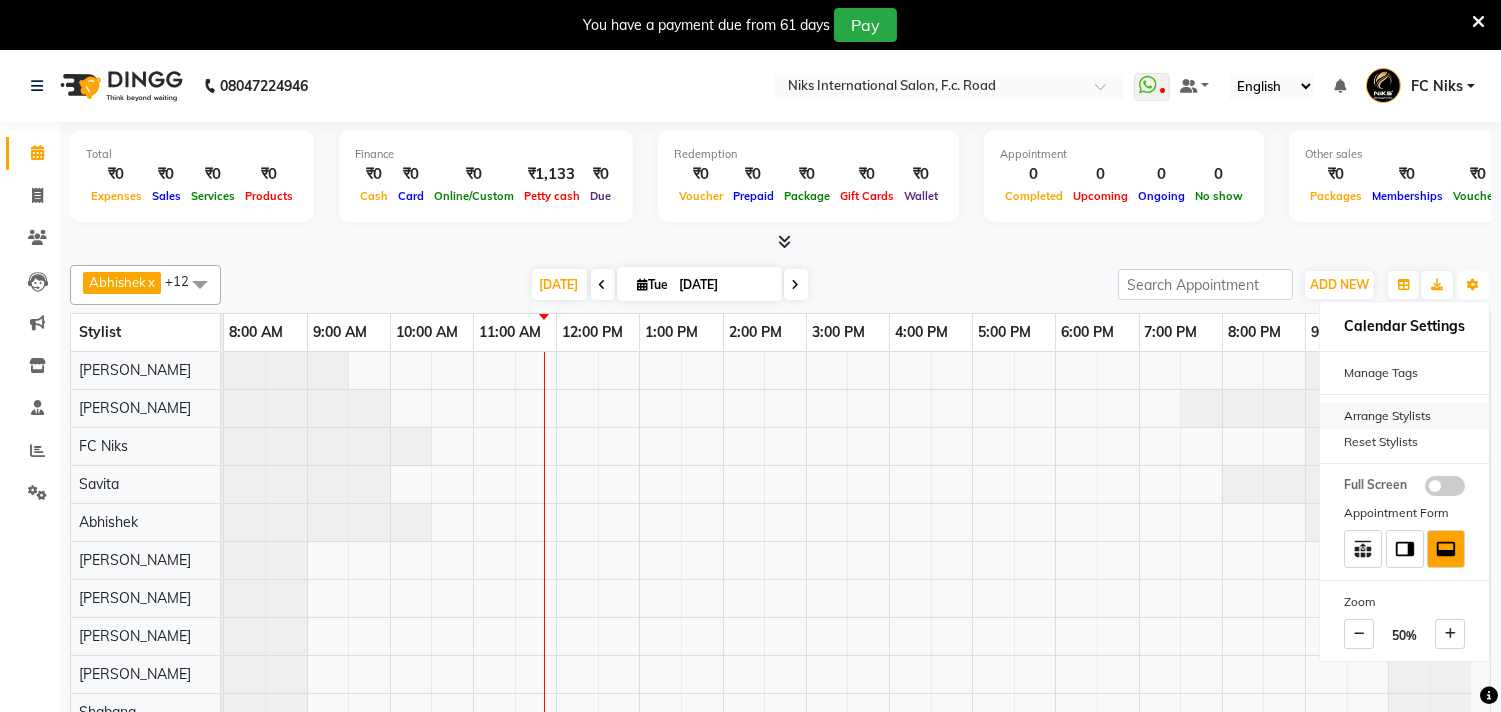 scroll, scrollTop: 37, scrollLeft: 0, axis: vertical 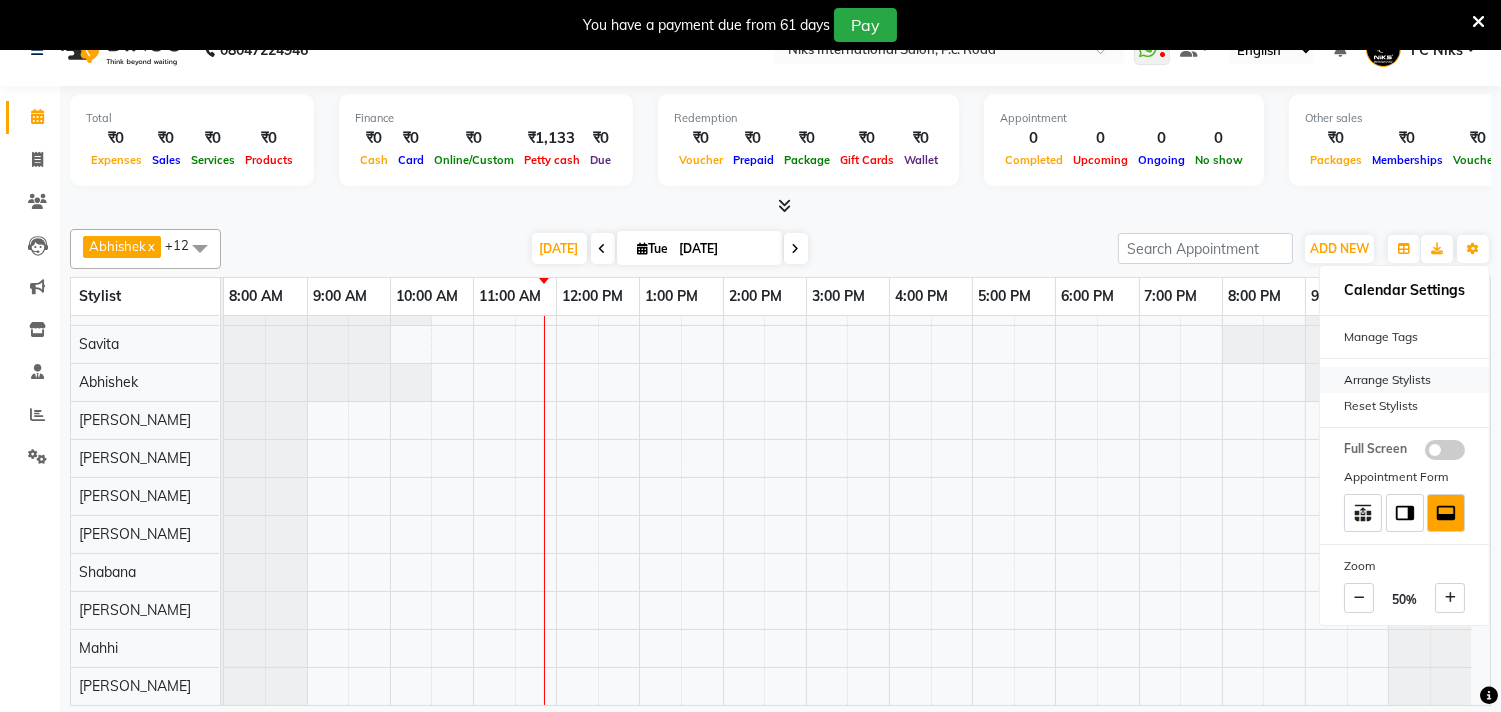 click on "Arrange Stylists" at bounding box center (1404, 380) 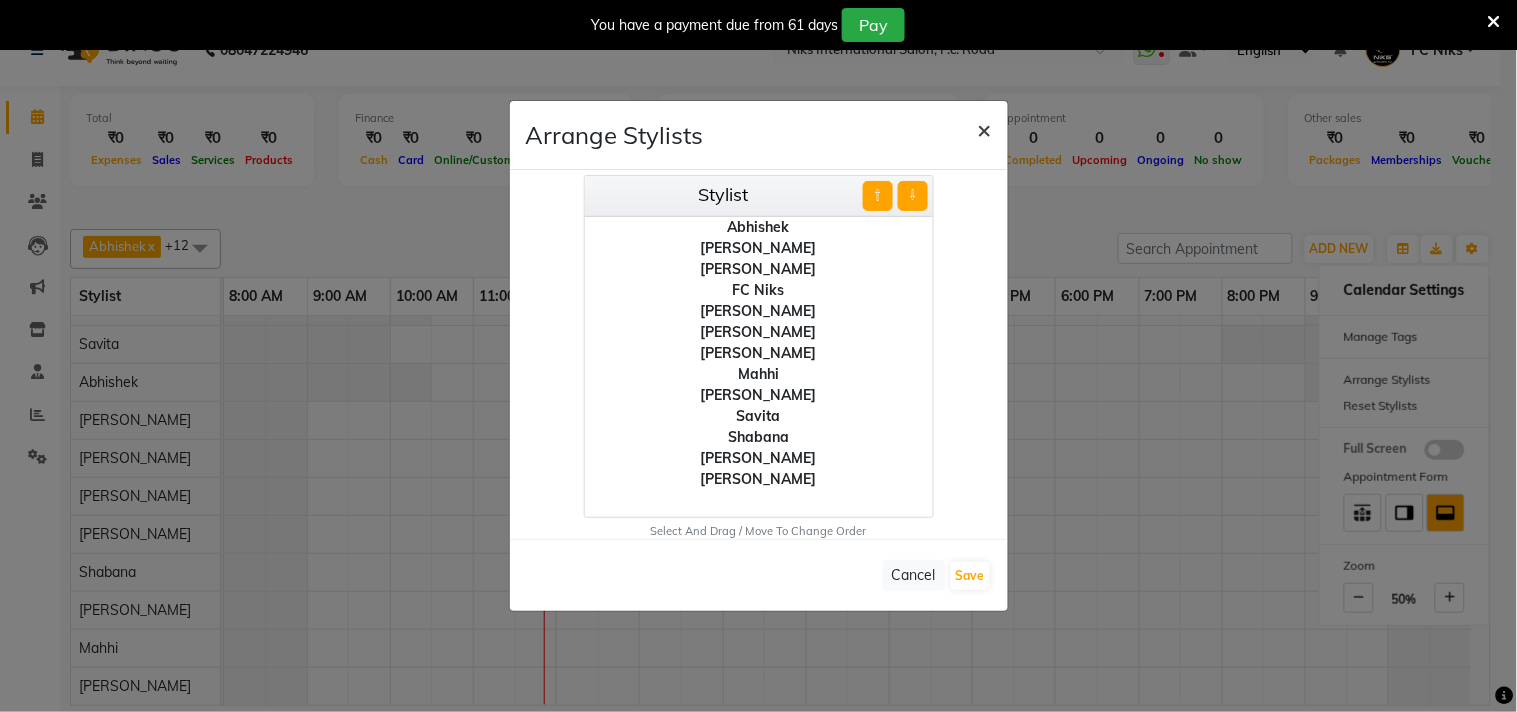 click on "×" 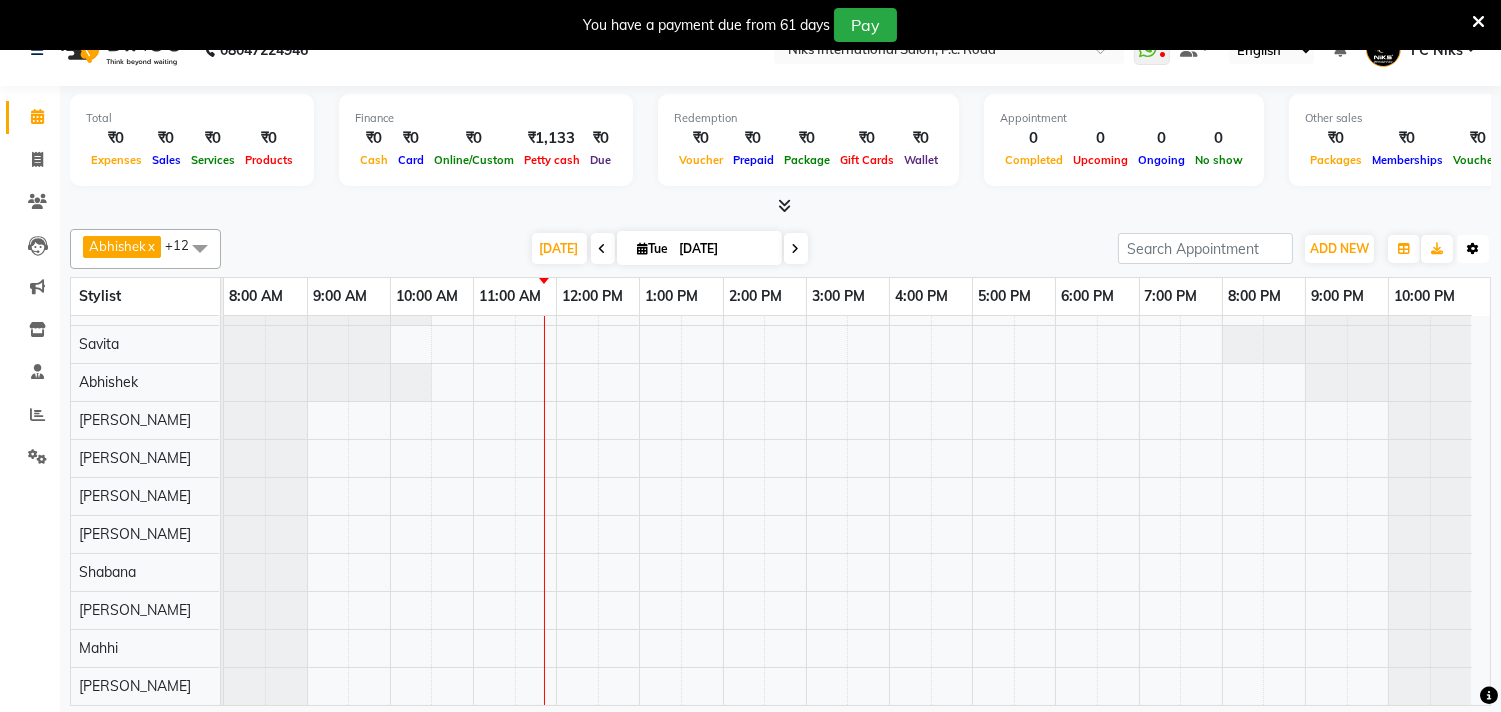 click at bounding box center [1473, 249] 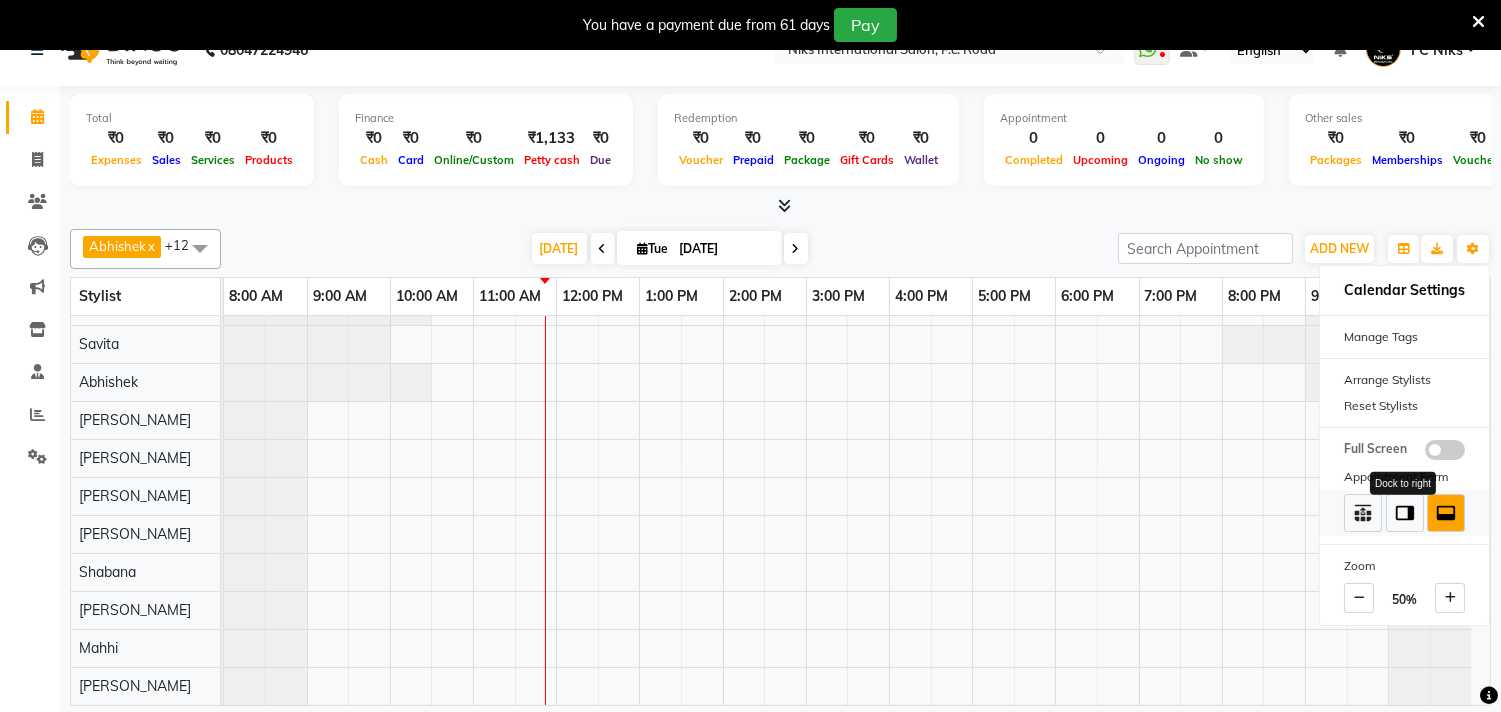 click at bounding box center (1405, 513) 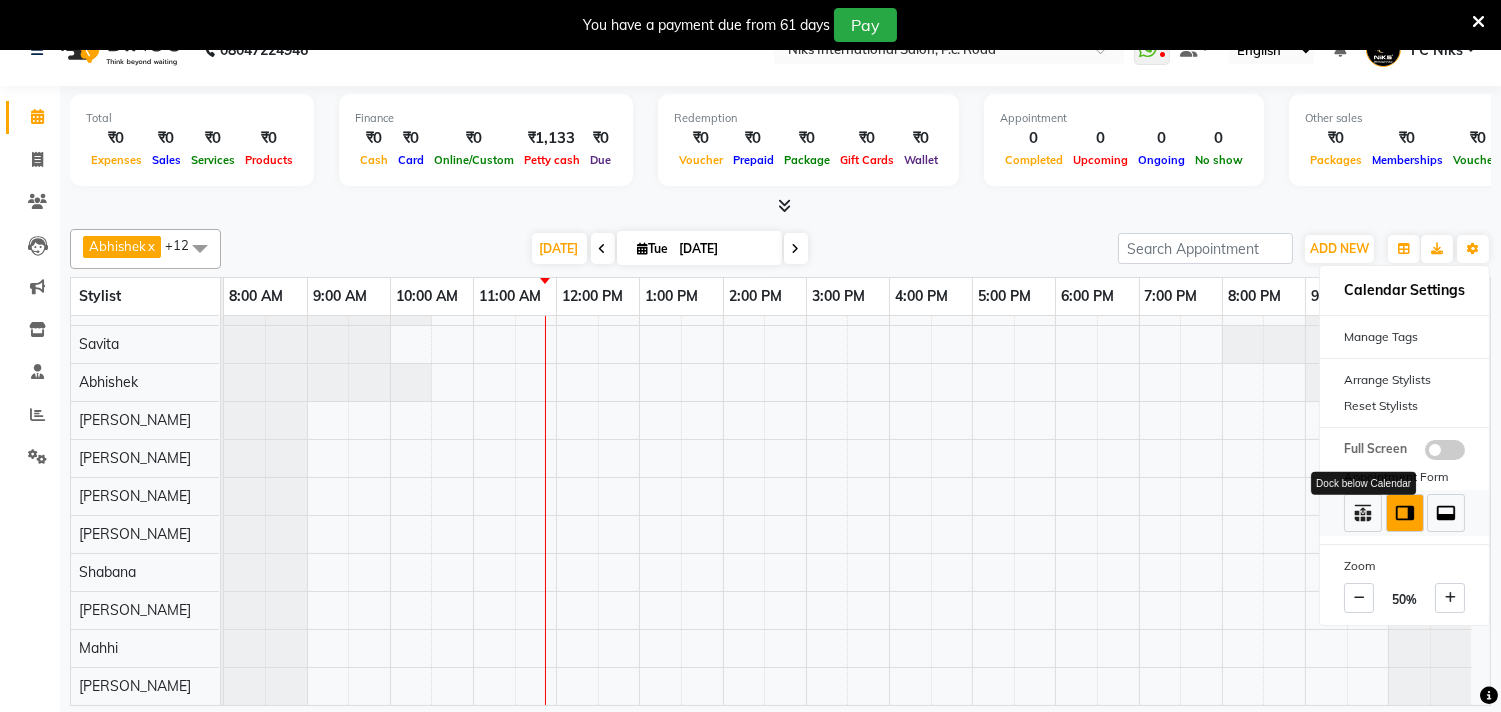 click at bounding box center [1363, 513] 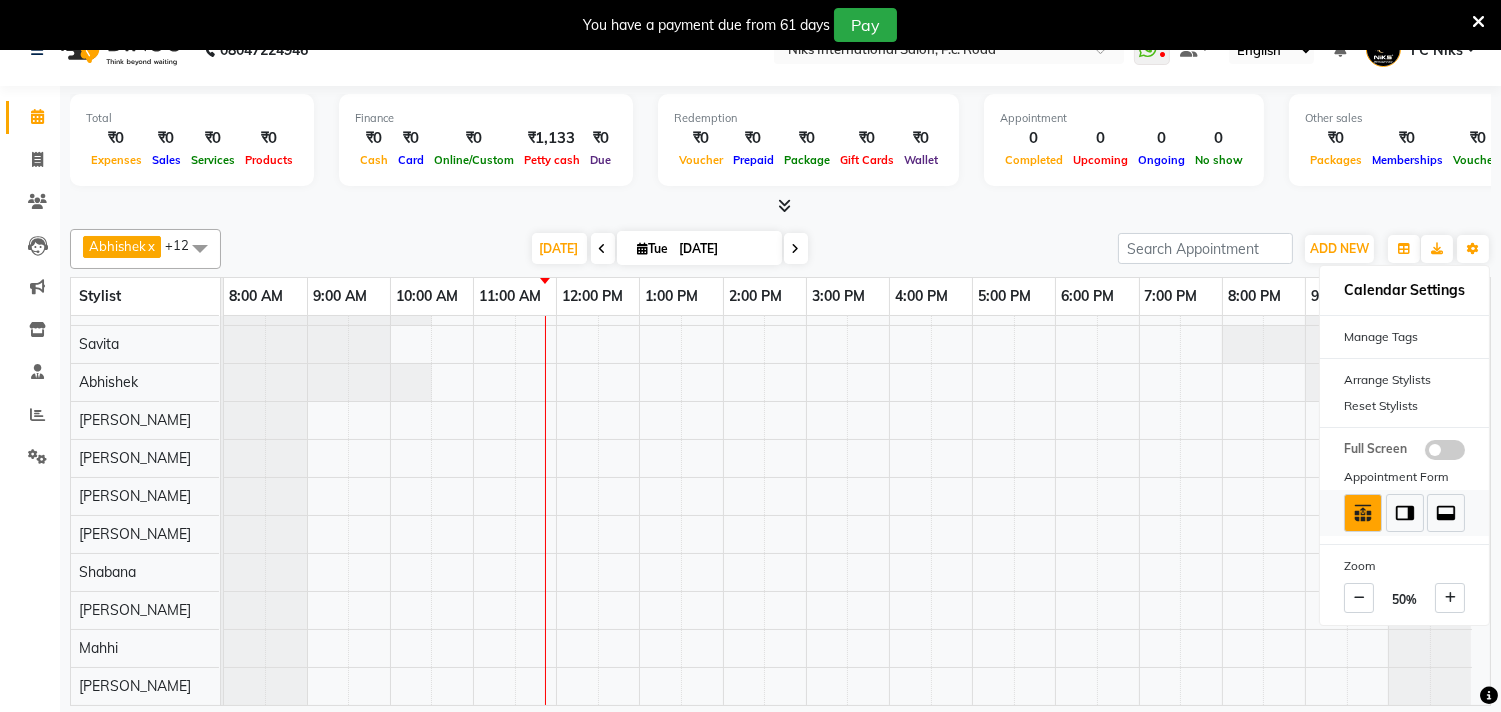 click at bounding box center [1446, 513] 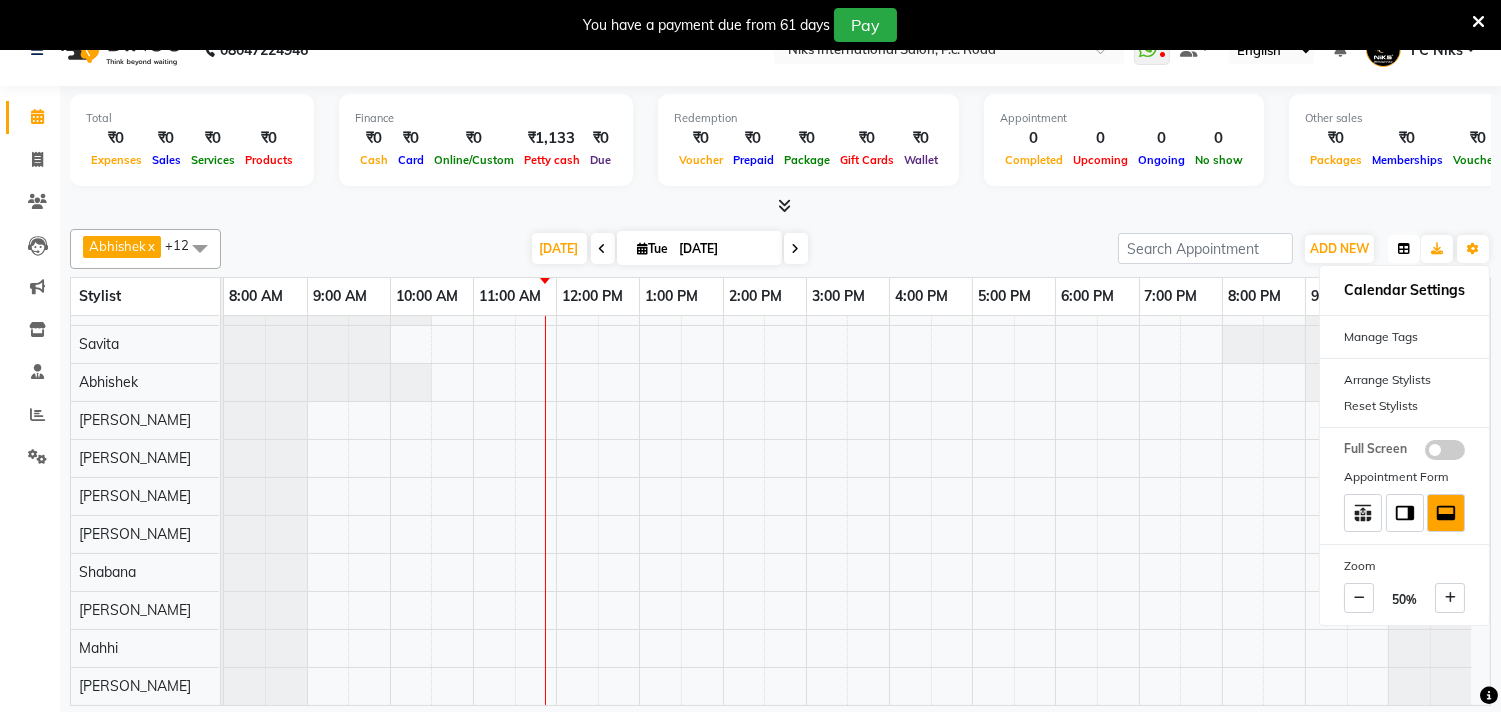 click at bounding box center [1404, 249] 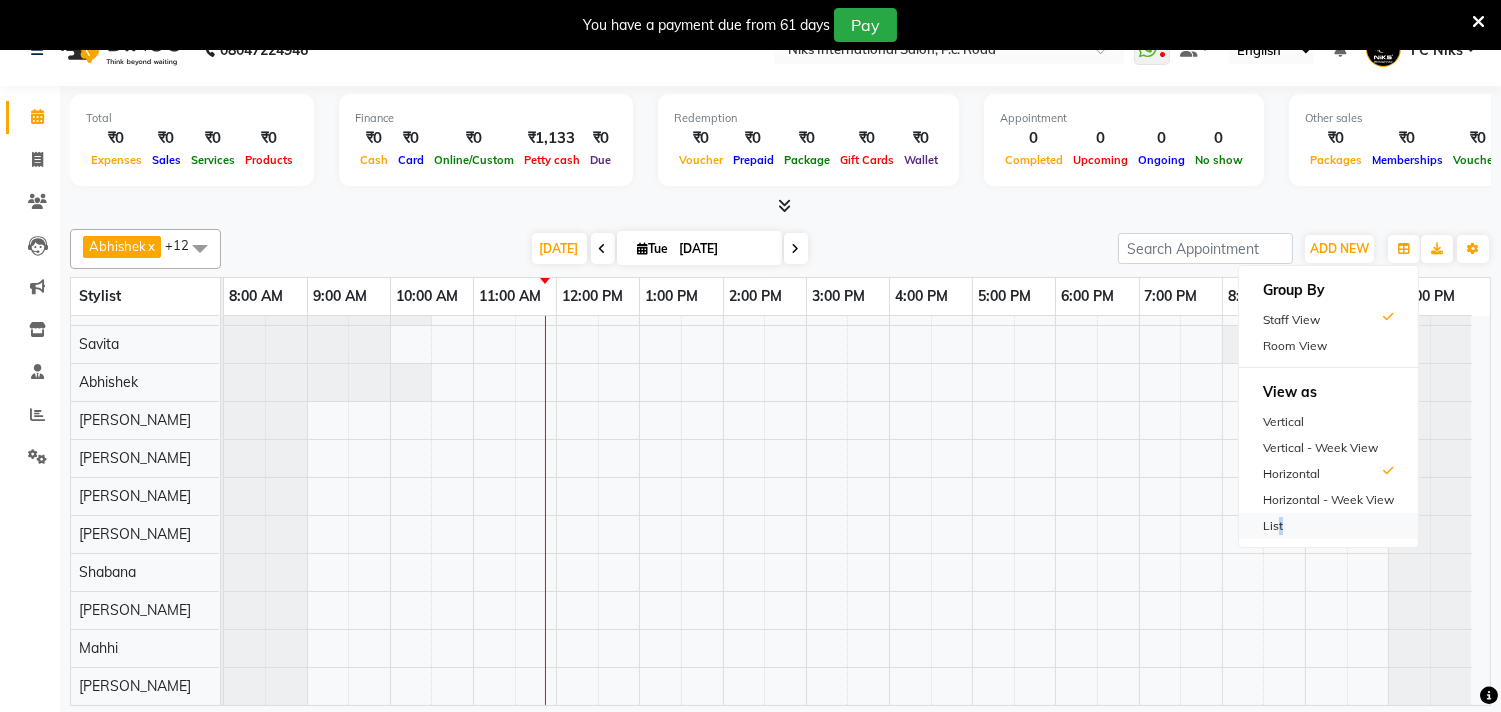 click on "List" at bounding box center (1328, 526) 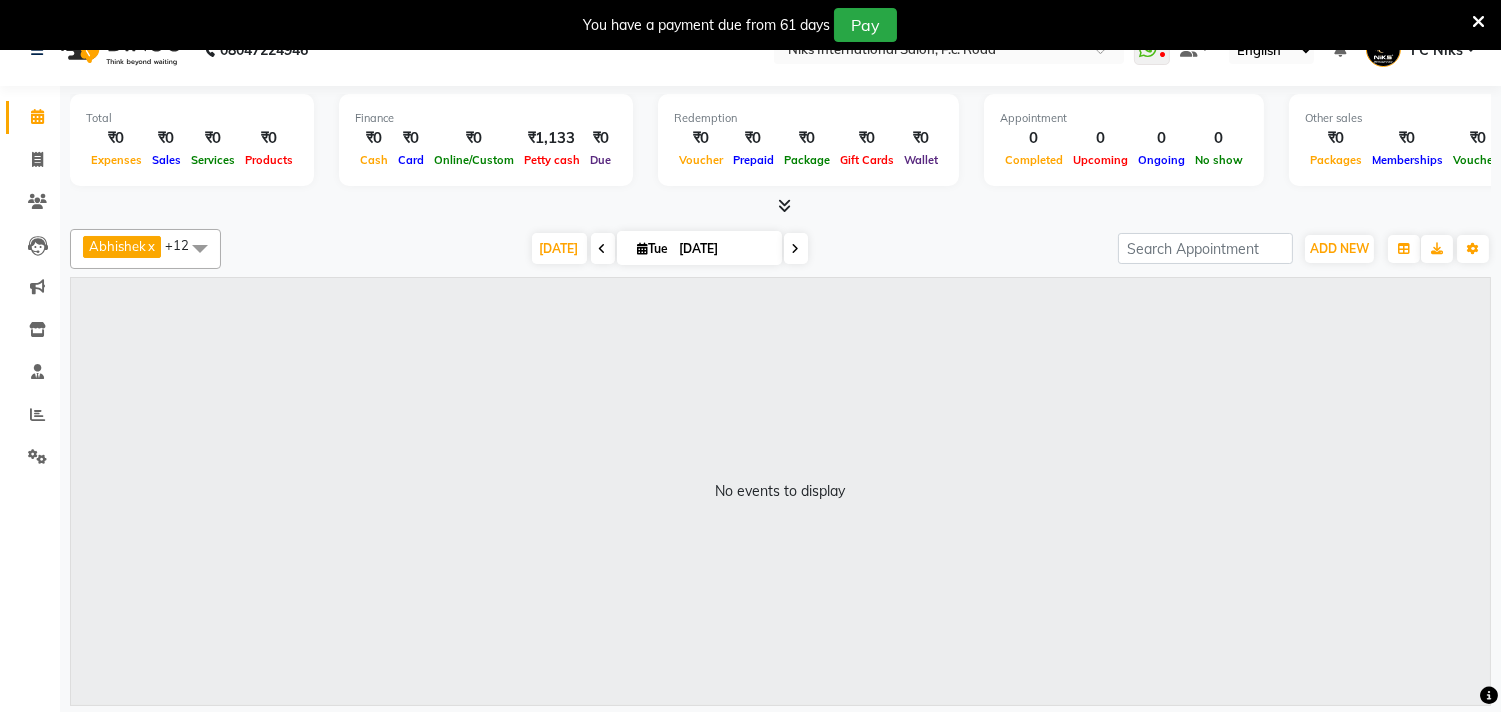click on "No events to display" at bounding box center [781, 491] 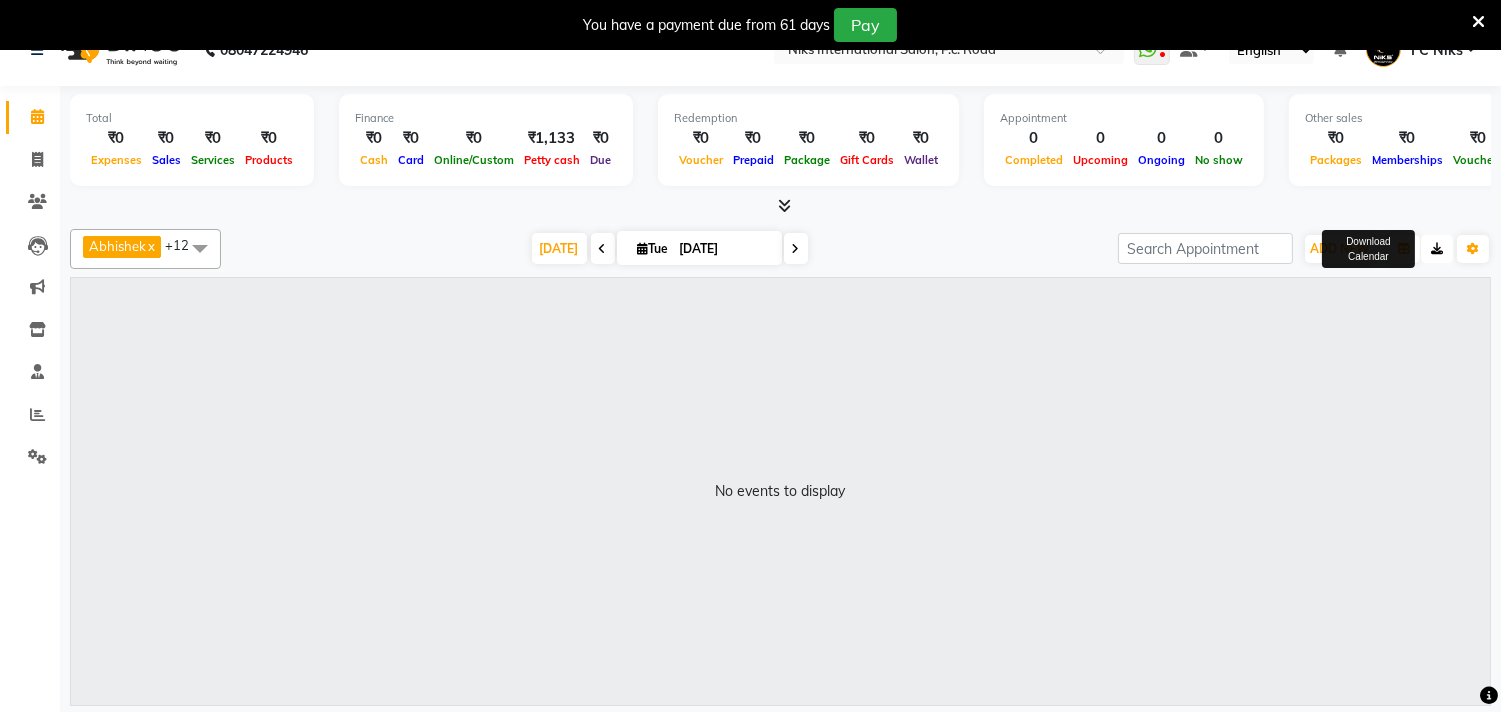 click at bounding box center (1437, 249) 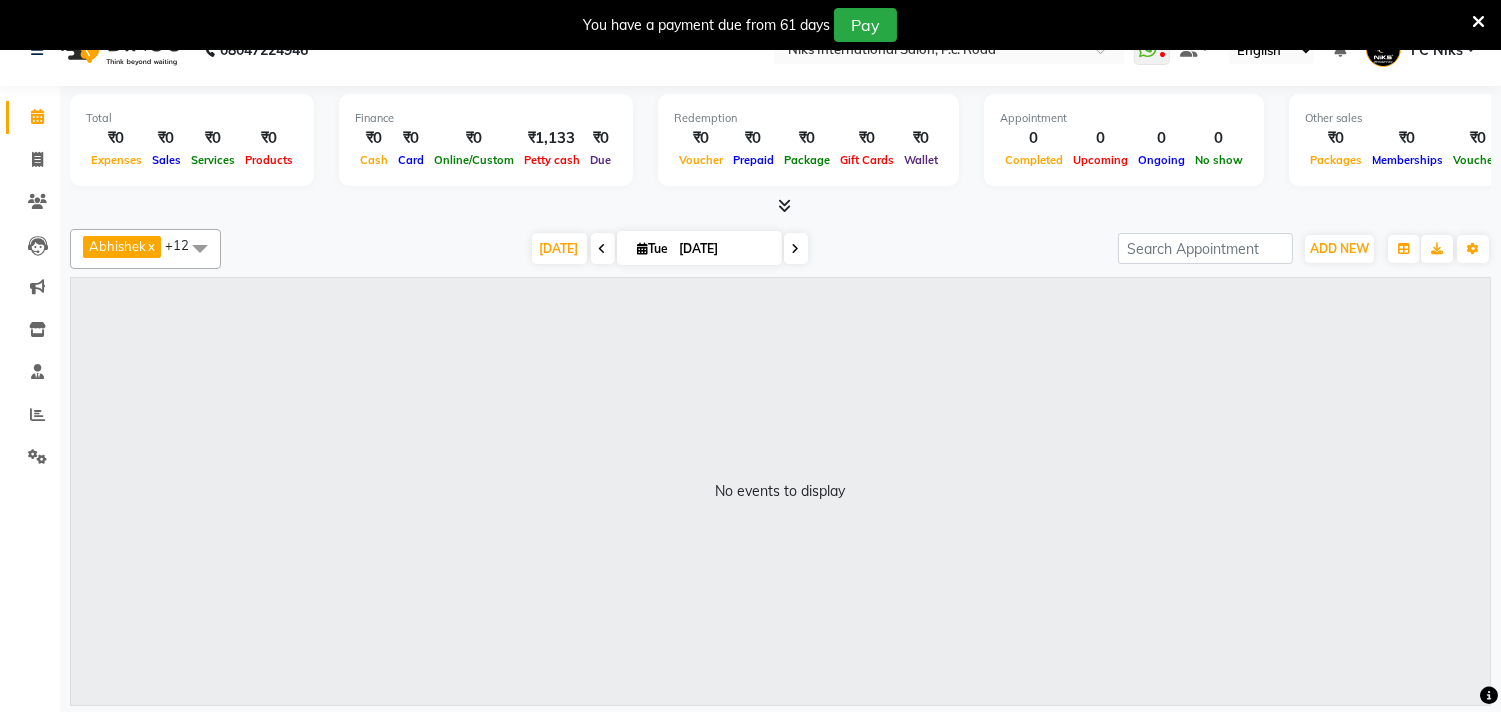 scroll, scrollTop: 0, scrollLeft: 0, axis: both 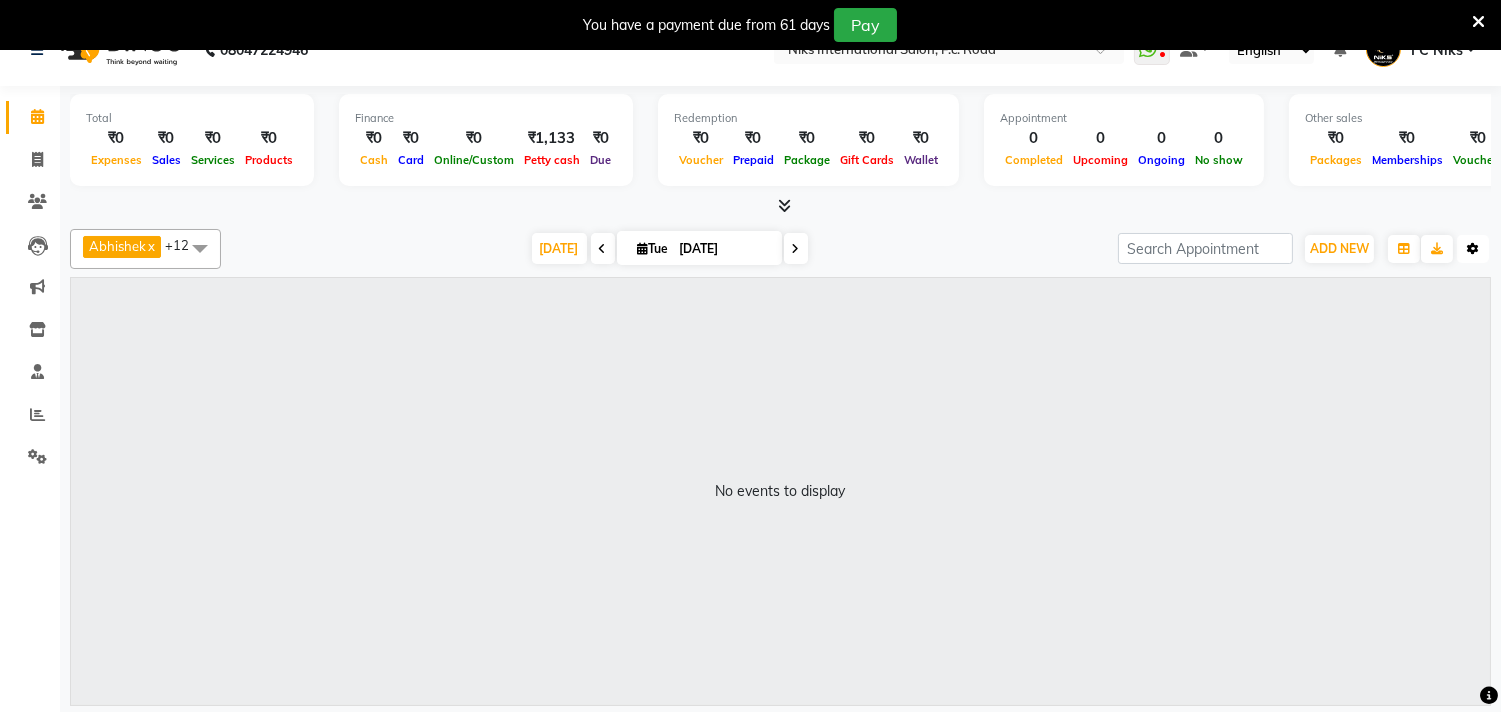 click at bounding box center [1473, 249] 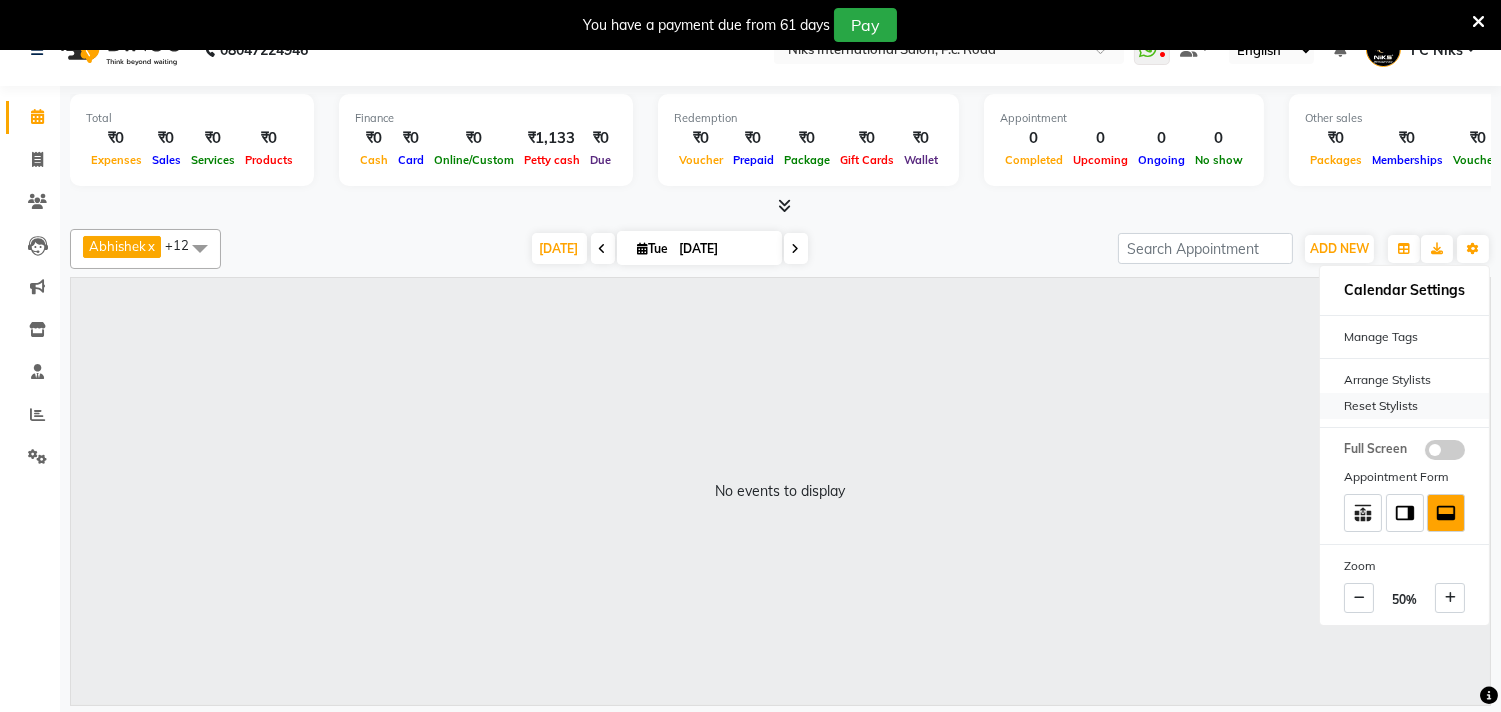 click on "Reset Stylists" at bounding box center [1404, 406] 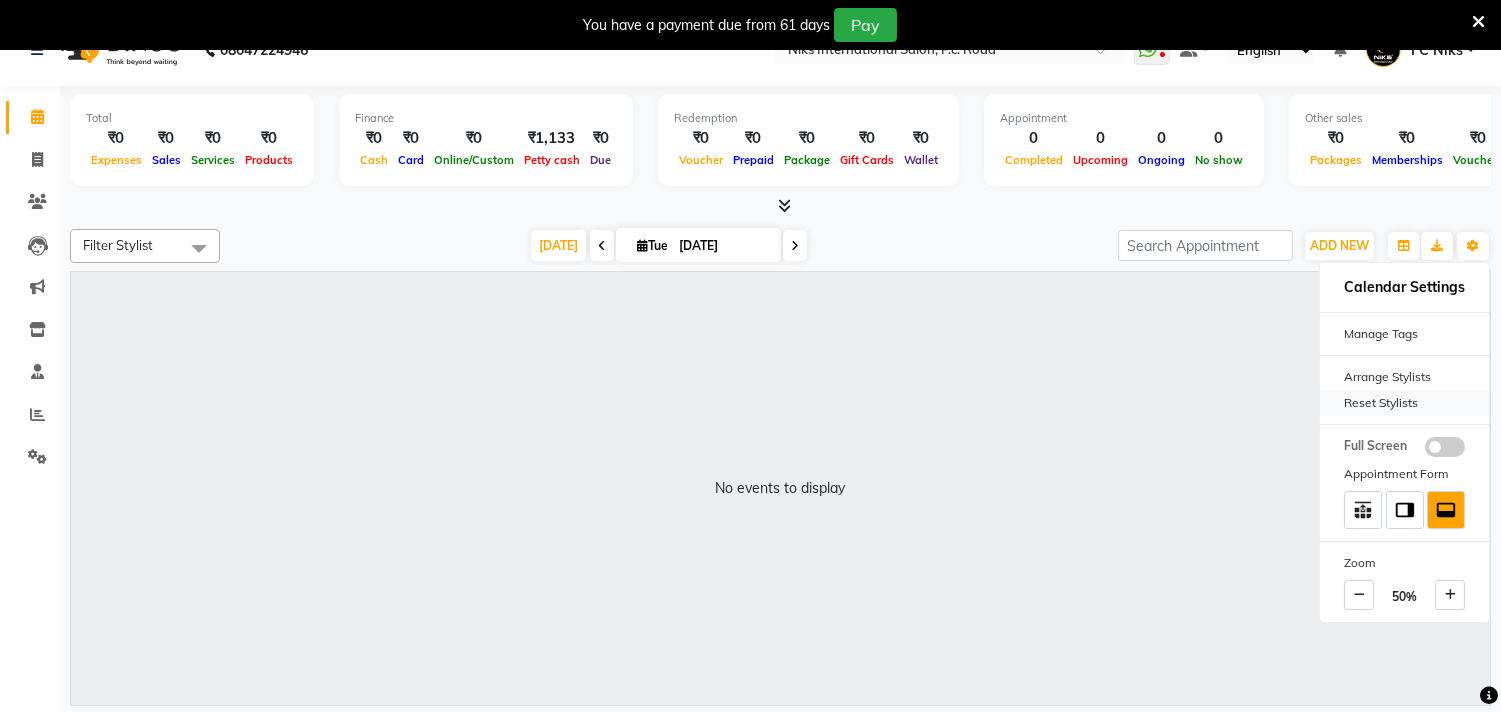 click on "Reset Stylists" at bounding box center (1404, 403) 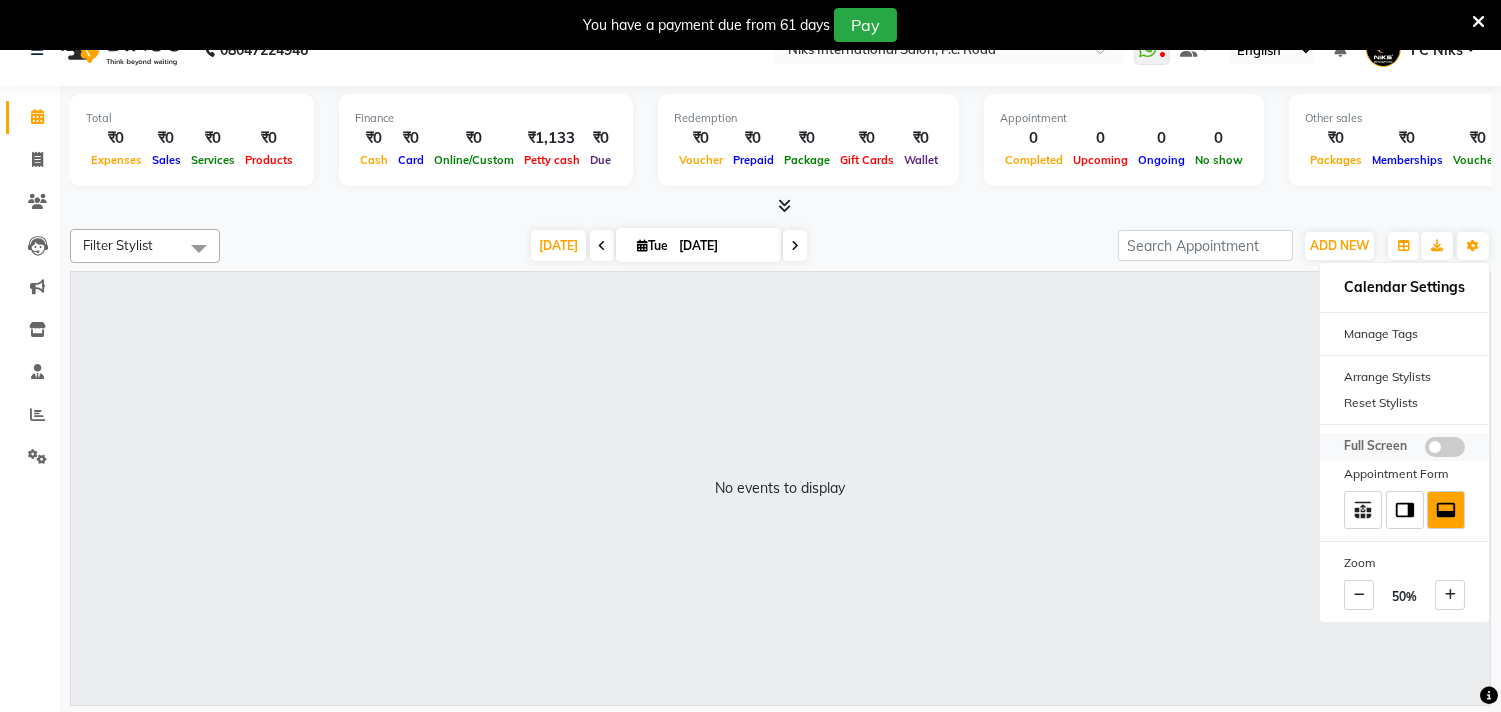 click at bounding box center [1445, 447] 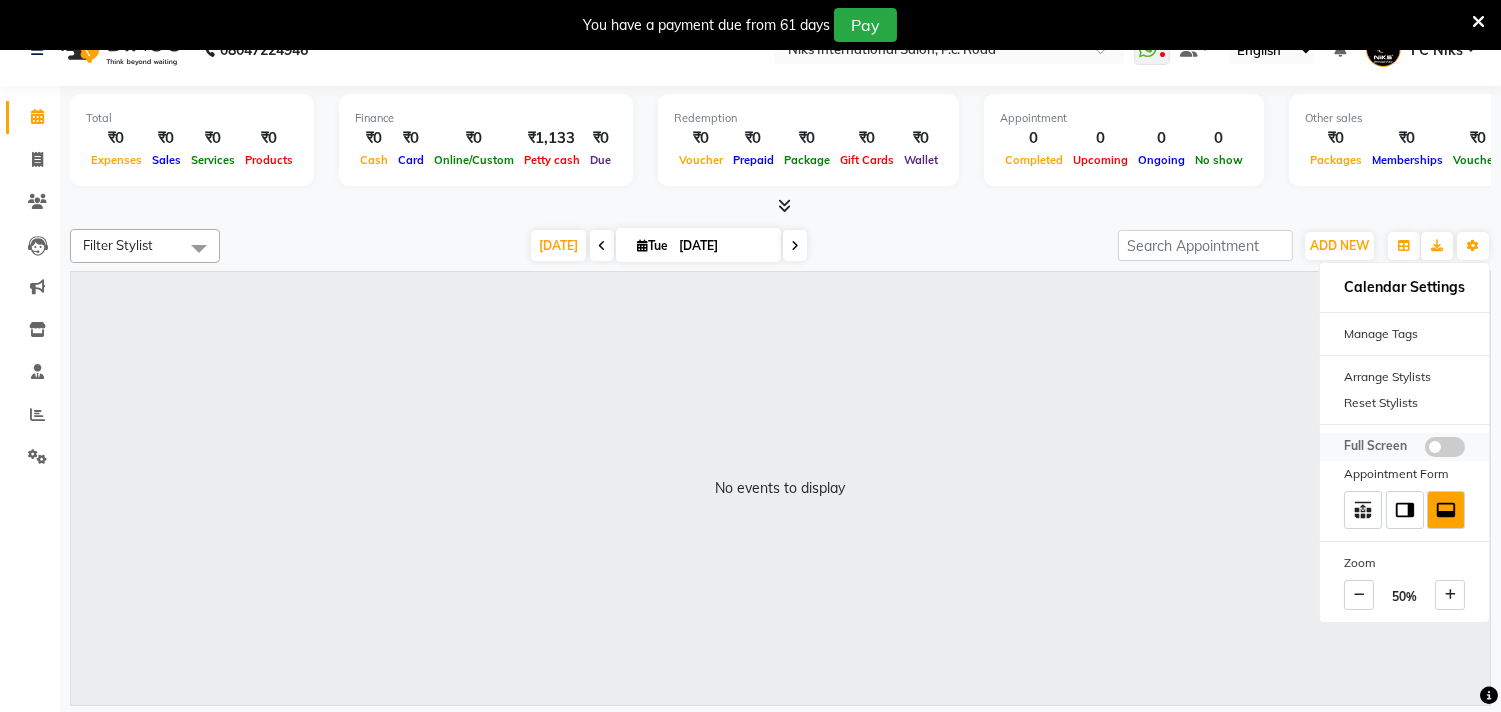 click at bounding box center [1425, 450] 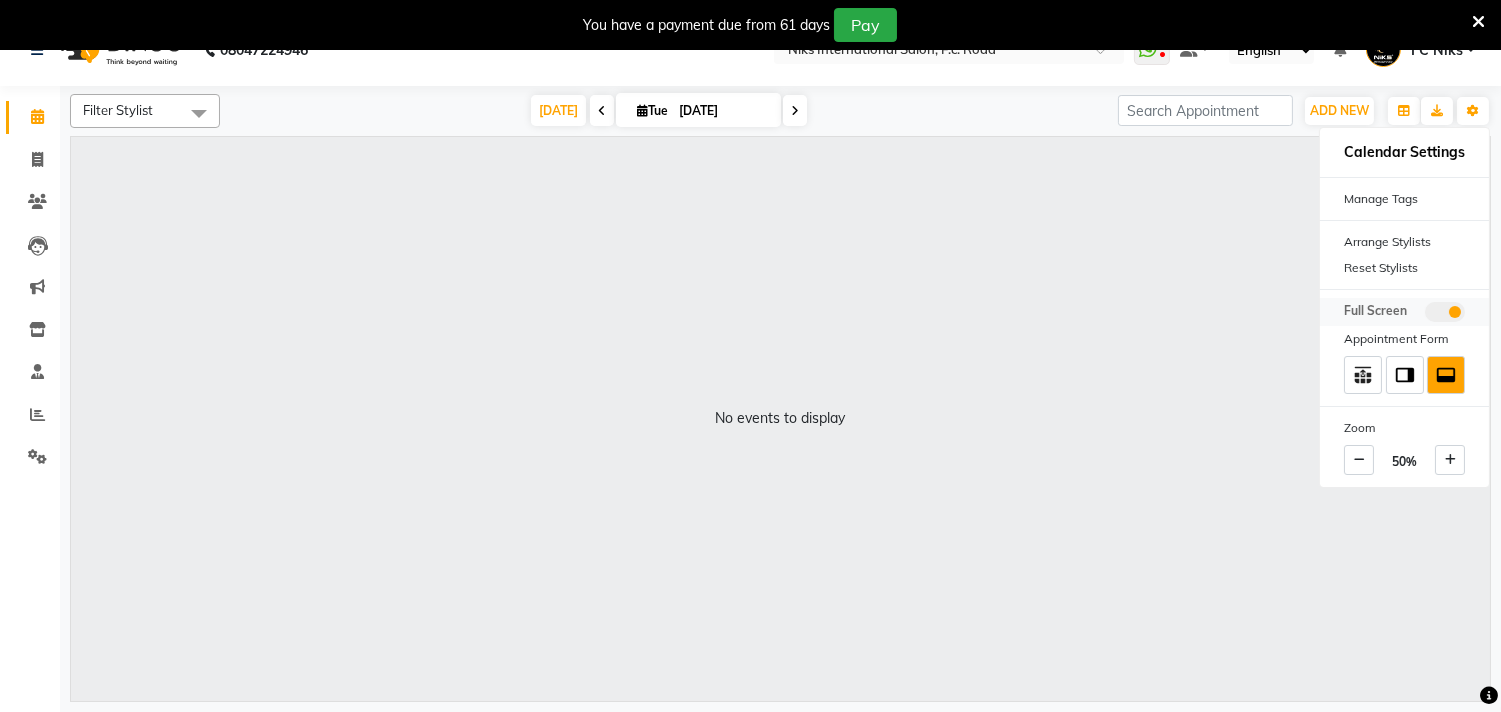 click at bounding box center (1445, 312) 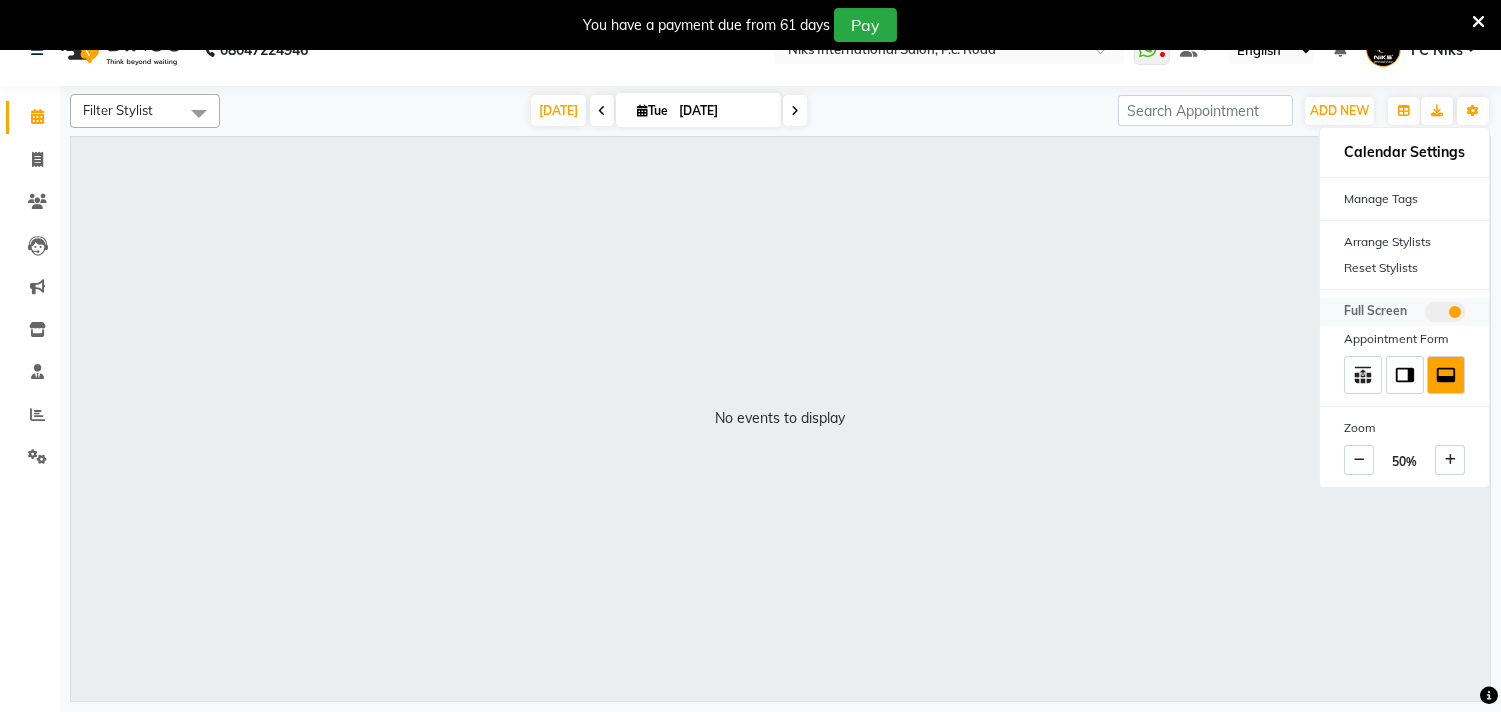 click at bounding box center (1425, 315) 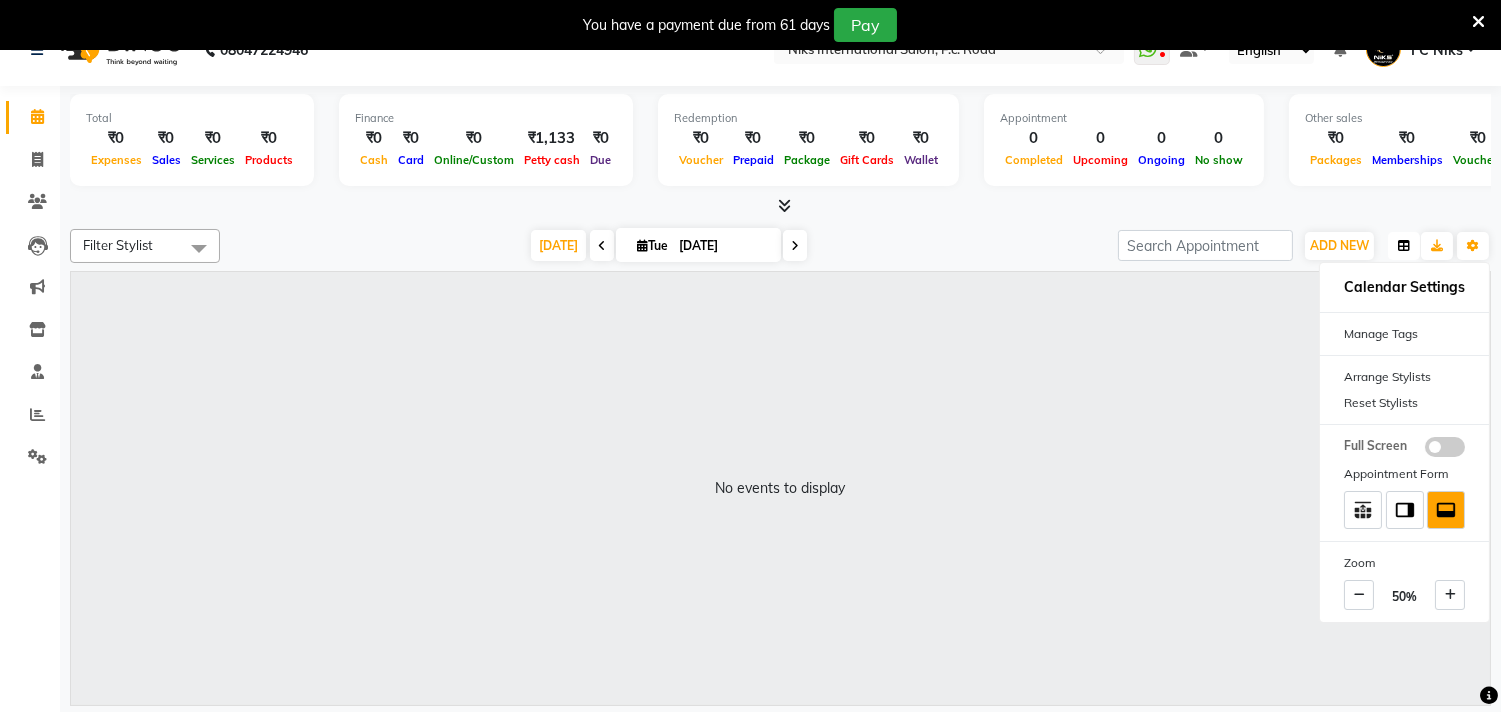 click at bounding box center [1404, 246] 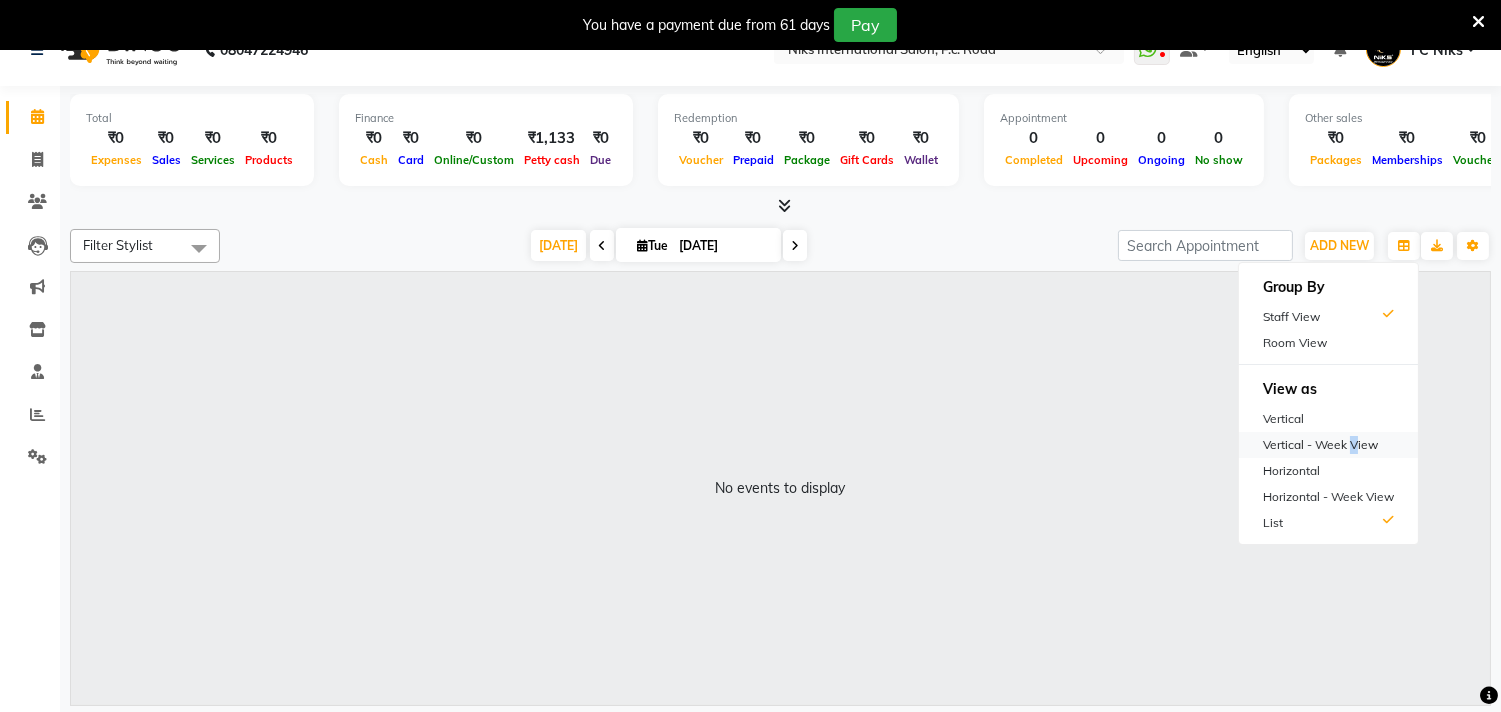 click on "Vertical - Week View" at bounding box center (1328, 445) 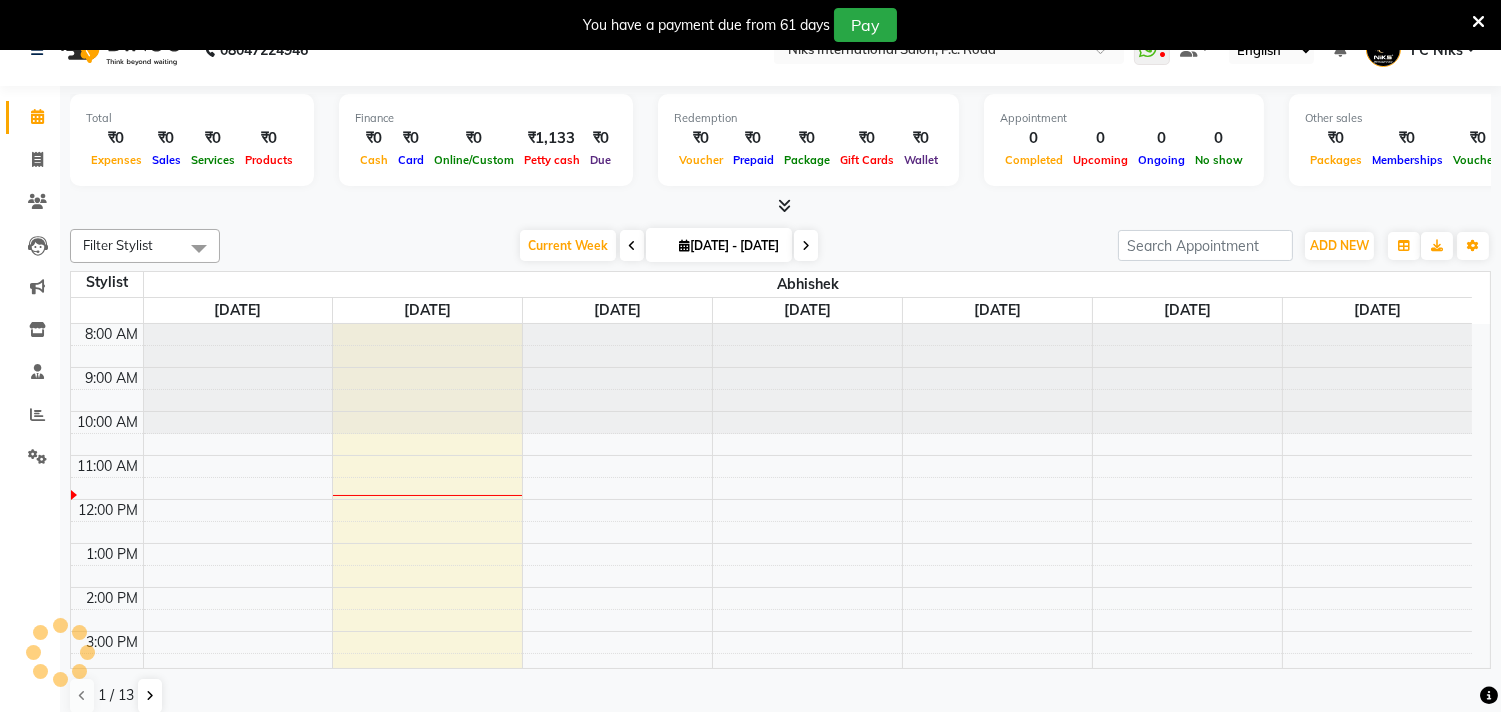 scroll, scrollTop: 134, scrollLeft: 0, axis: vertical 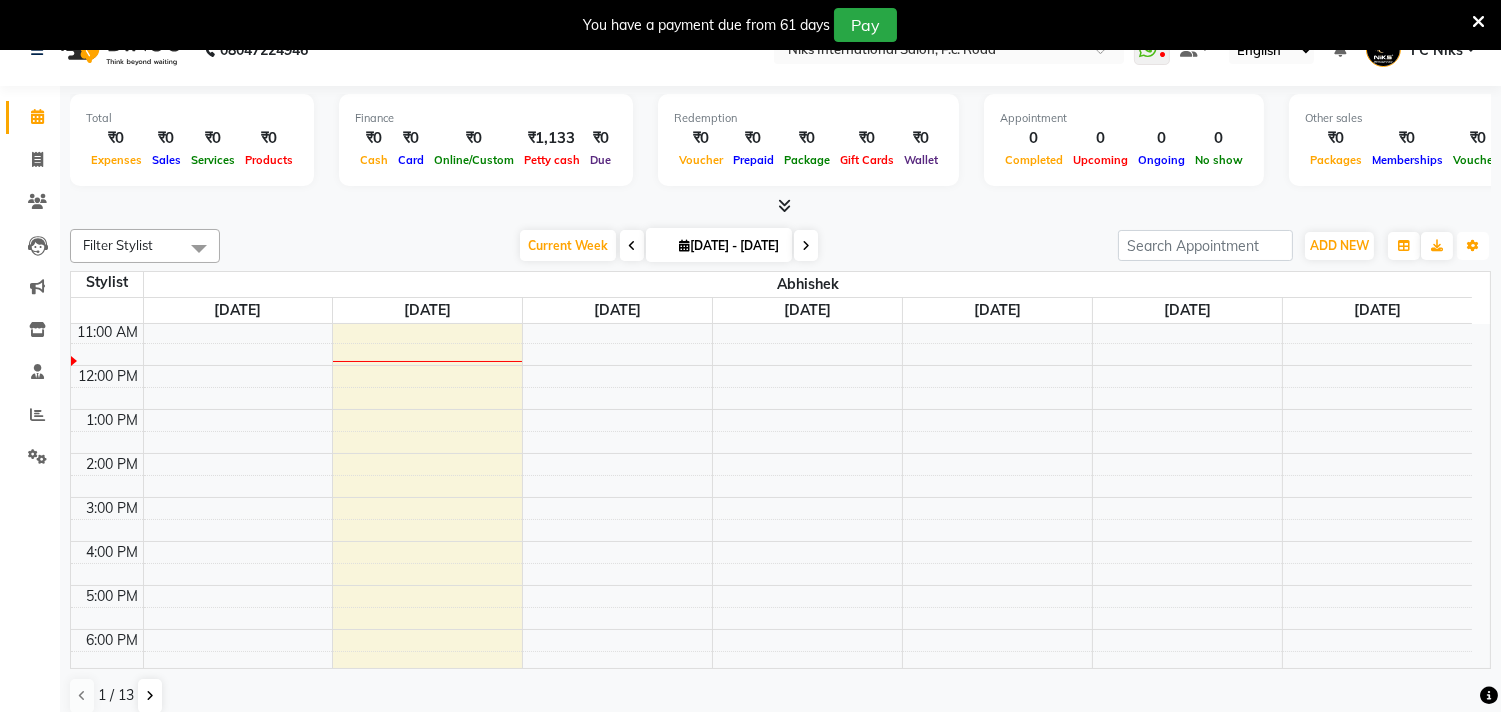 click on "08047224946 Select Location × Niks International Salon, F.c. Road  WhatsApp Status  ✕ Status:  Disconnected Most Recent Message: 19-06-2025     03:53 PM Recent Service Activity: 19-06-2025     03:56 PM  08047224946 Whatsapp Settings Default Panel My Panel English ENGLISH Español العربية मराठी हिंदी ગુજરાતી தமிழ் 中文 Notifications nothing to show FC Niks Manage Profile Change Password Sign out  Version:3.14.0  ☀ Niks International Salon, F.C. Road  Calendar  Invoice  Clients  Leads   Marketing  Inventory  Staff  Reports  Settings Completed InProgress Upcoming Dropped Tentative Check-In Confirm Bookings Segments Page Builder Total  ₹0  Expenses ₹0  Sales ₹0  Services ₹0  Products Finance  ₹0  Cash ₹0  Card ₹0  Online/Custom ₹1,133 Petty cash ₹0 Due  Redemption  ₹0 Voucher ₹0 Prepaid ₹0 Package ₹0  Gift Cards ₹0  Wallet  Appointment  0 Completed 0 Upcoming 0 Ongoing 0 No show  Other sales  ₹0  Packages ₹0" at bounding box center (750, 320) 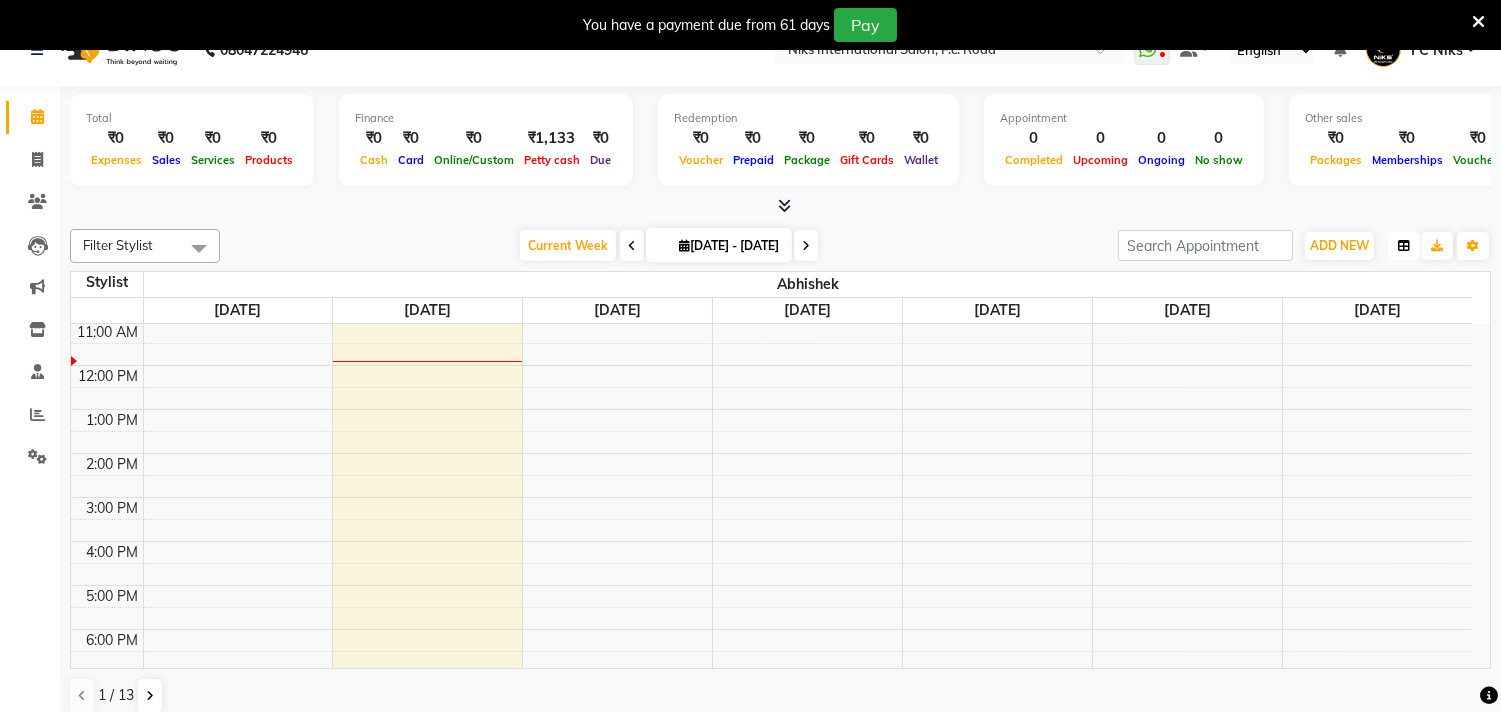 click at bounding box center [1404, 246] 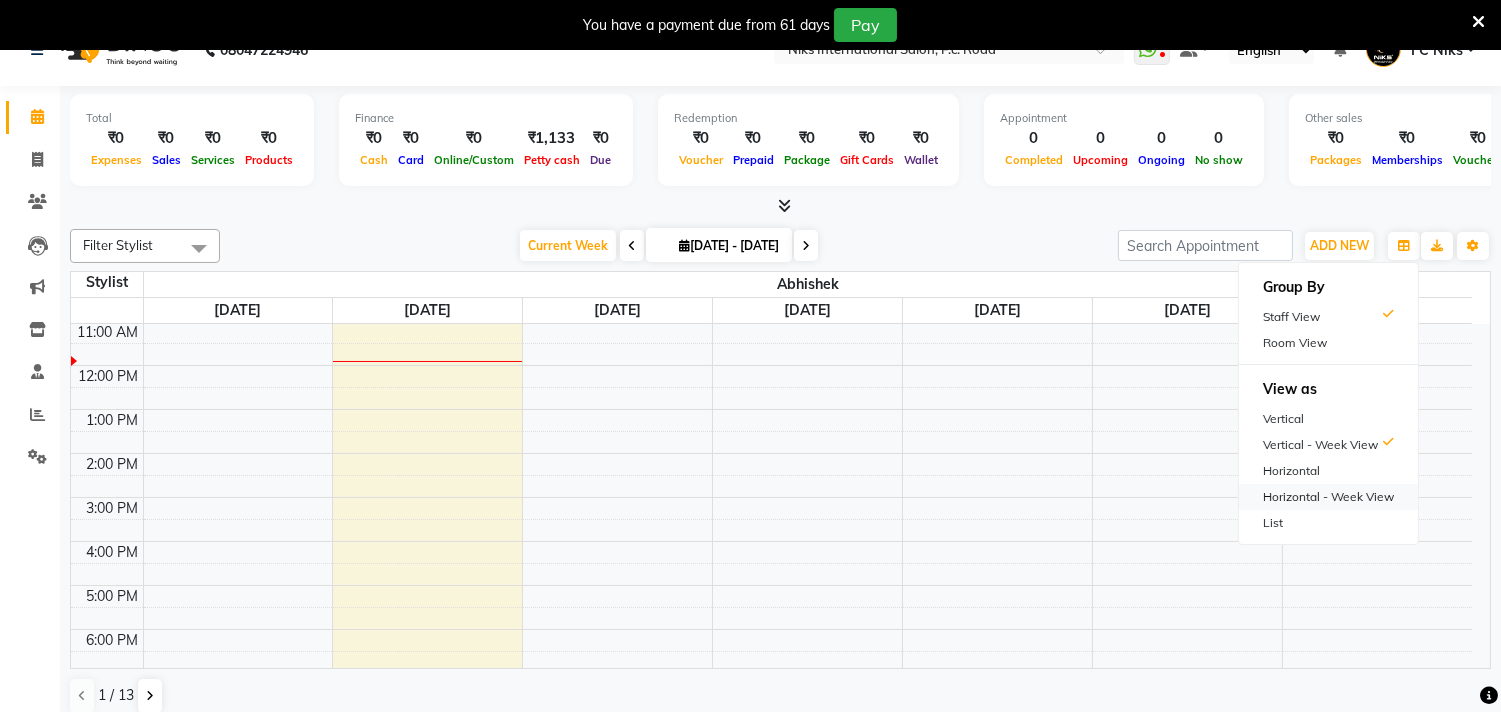 click on "Horizontal - Week View" at bounding box center (1328, 497) 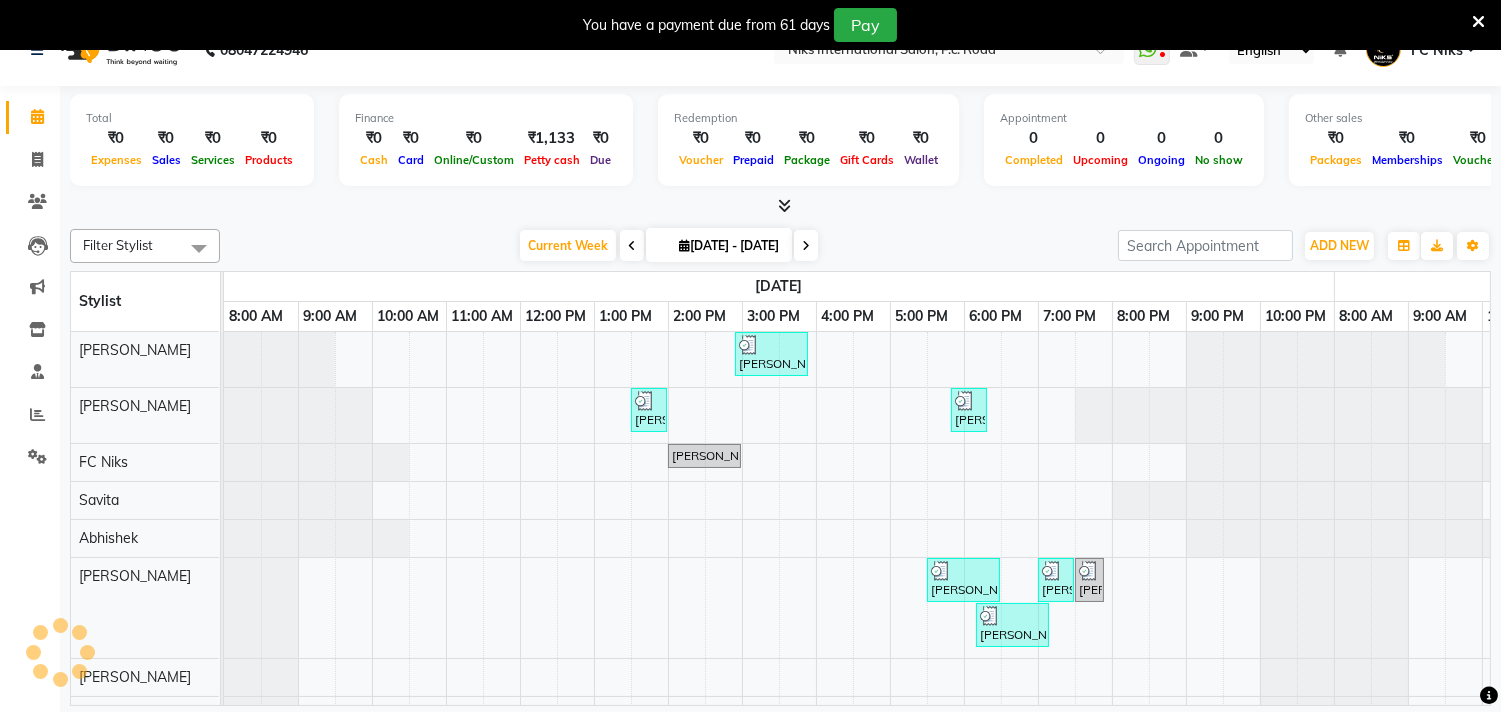 scroll, scrollTop: 0, scrollLeft: 223, axis: horizontal 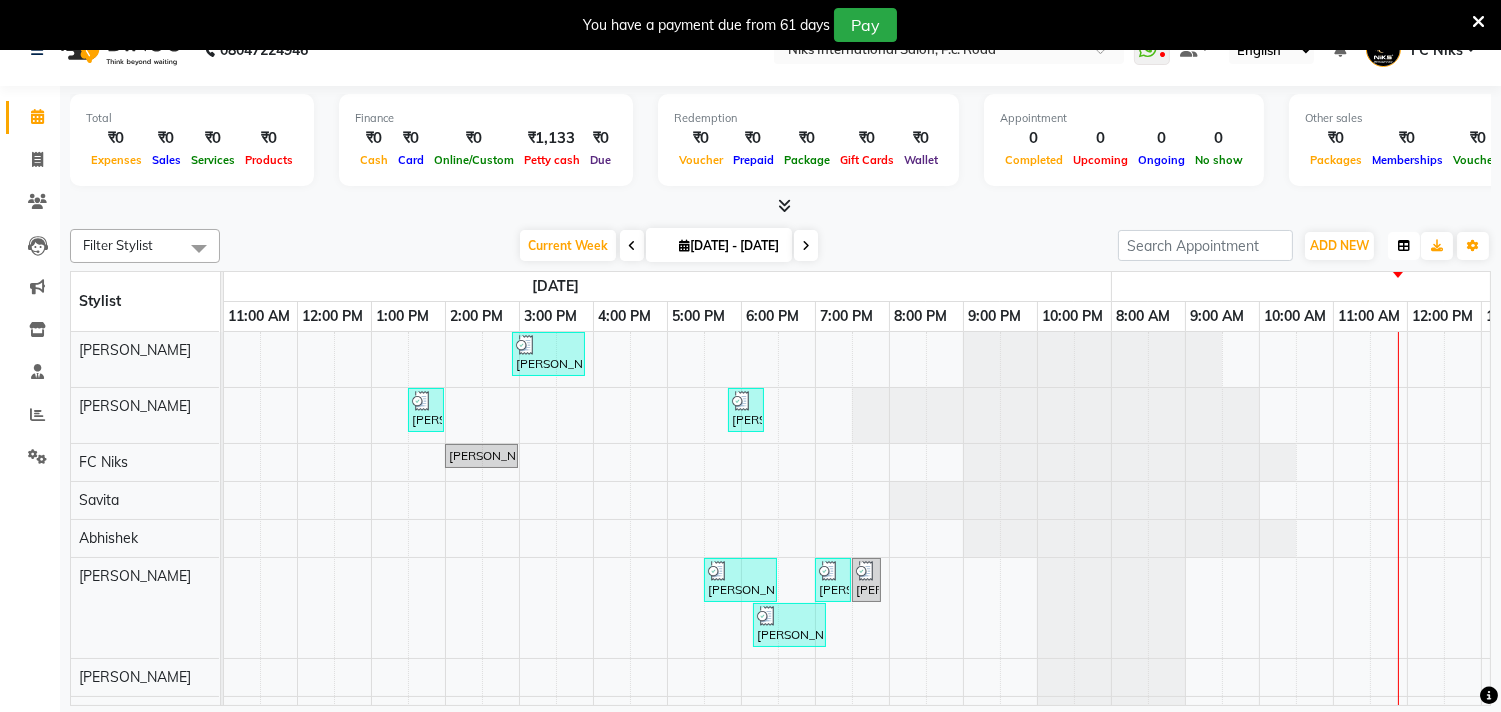 click at bounding box center (1404, 246) 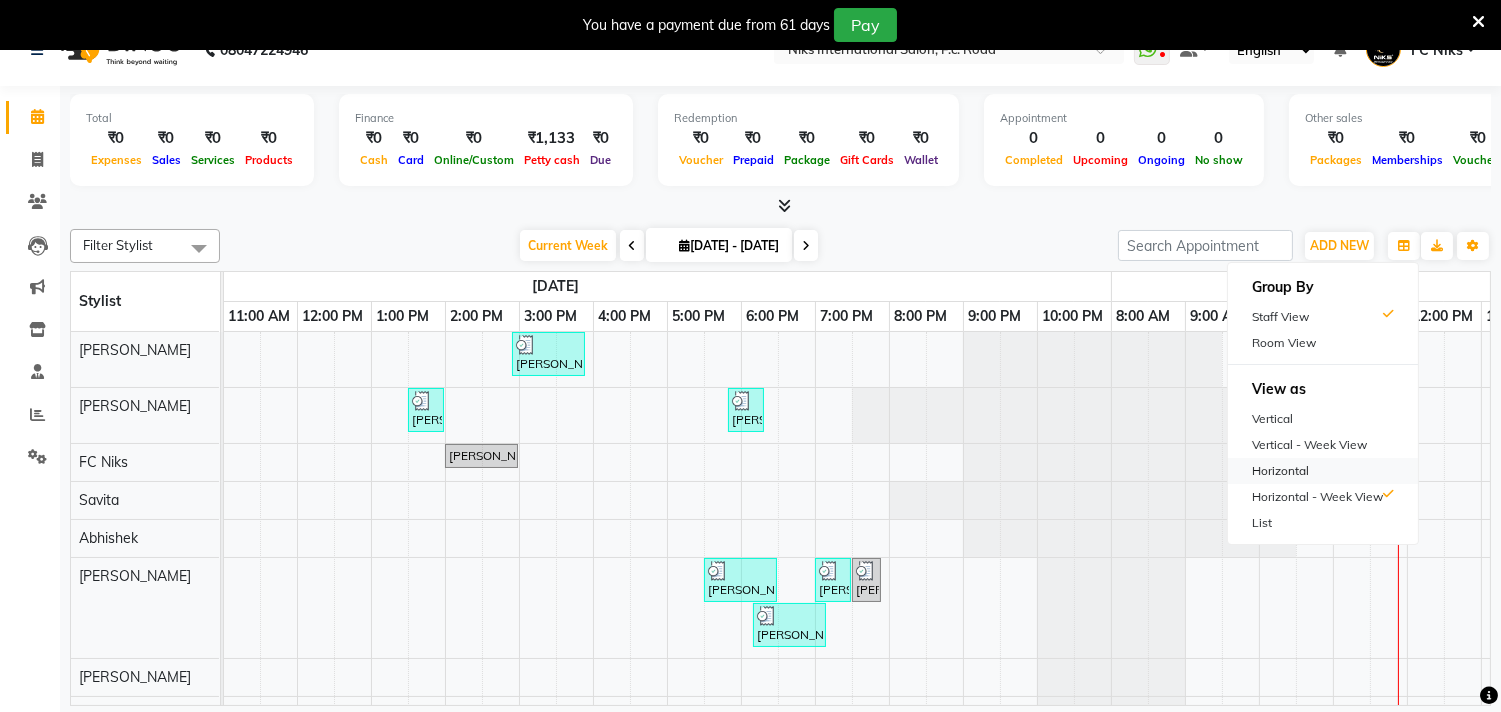 click on "Horizontal" at bounding box center [1323, 471] 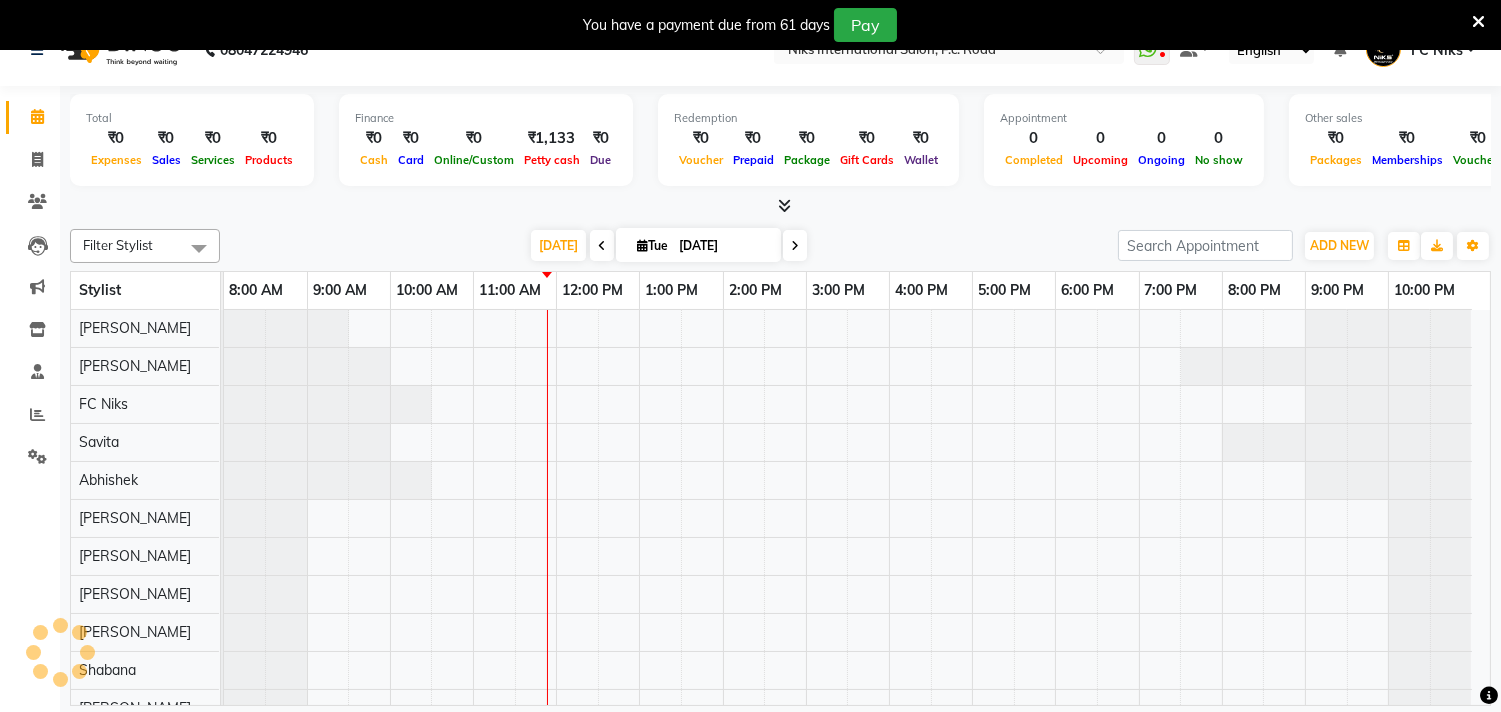 scroll, scrollTop: 0, scrollLeft: 0, axis: both 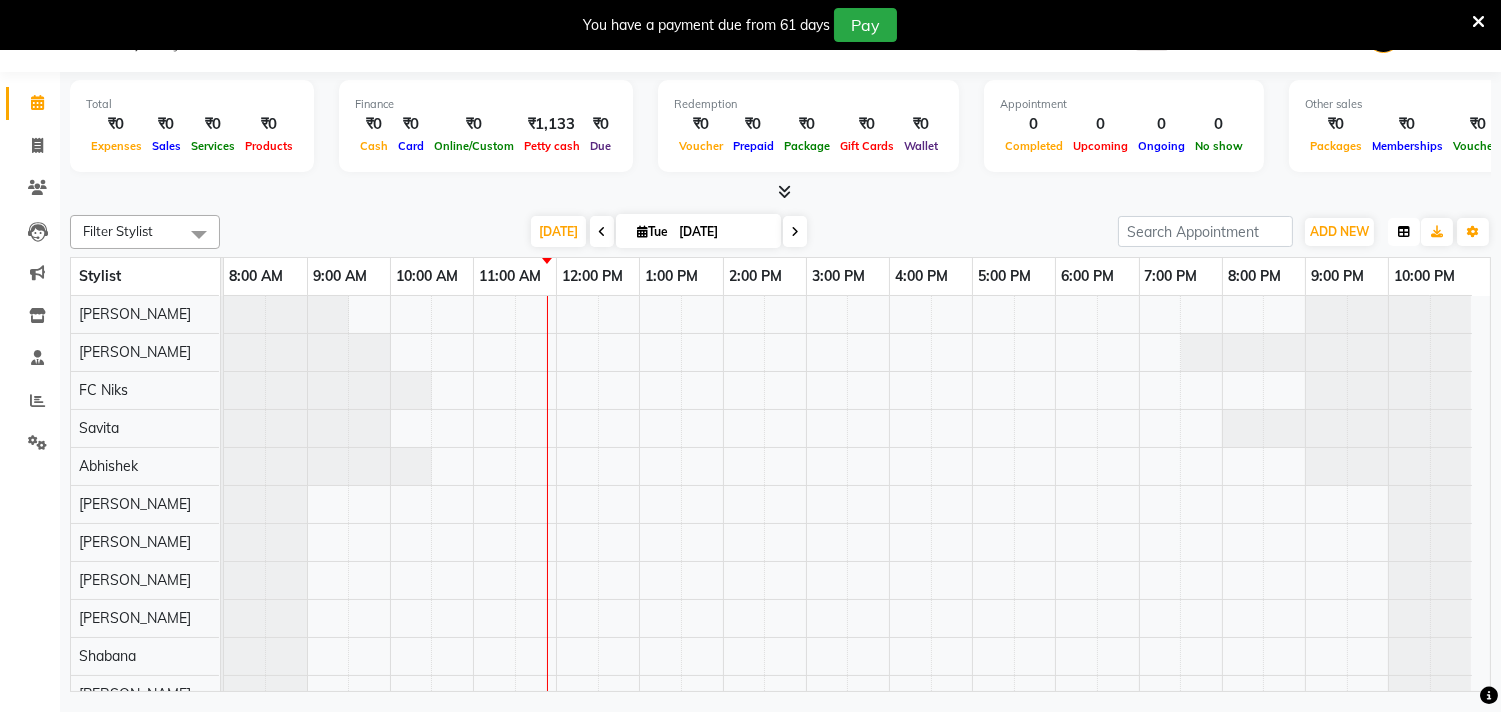 click at bounding box center [1404, 232] 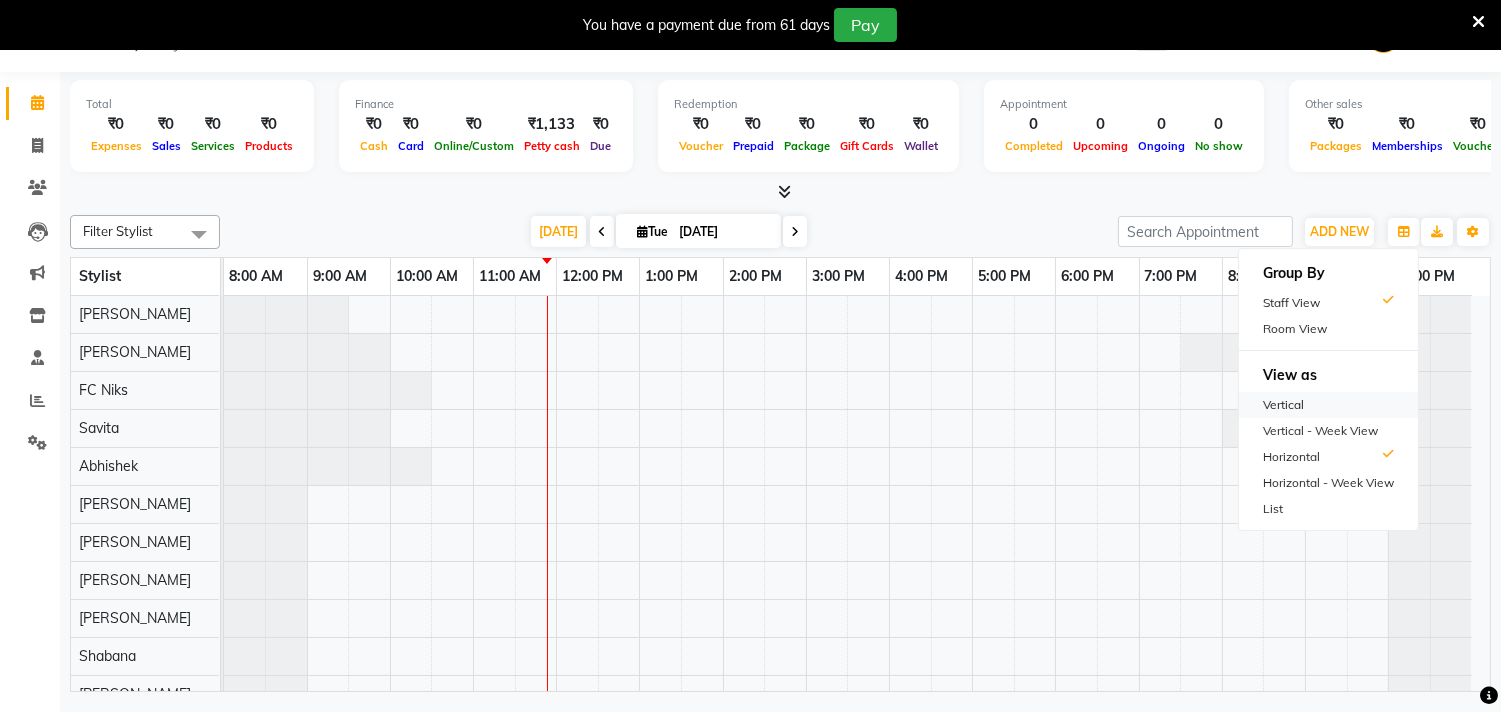 click on "Vertical" at bounding box center [1328, 405] 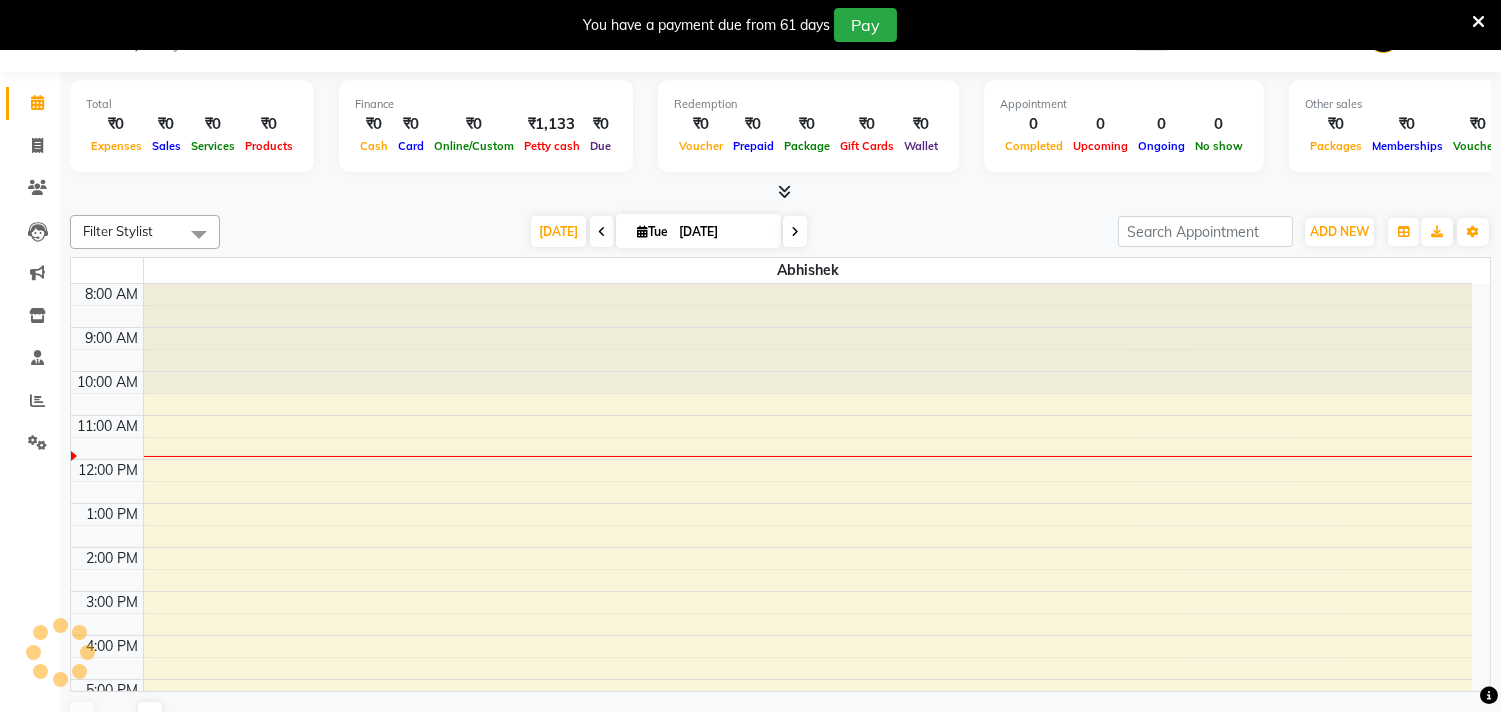 scroll, scrollTop: 134, scrollLeft: 0, axis: vertical 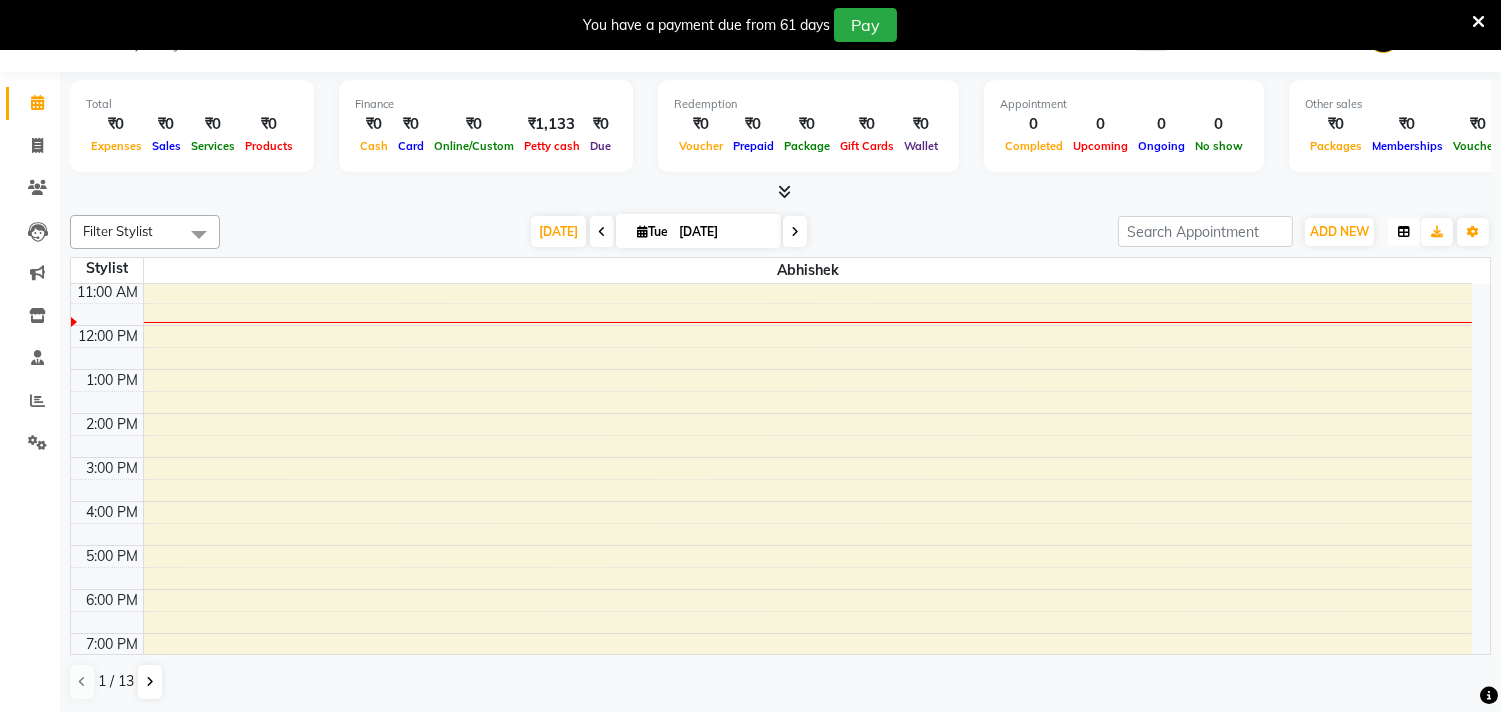 click at bounding box center [1404, 232] 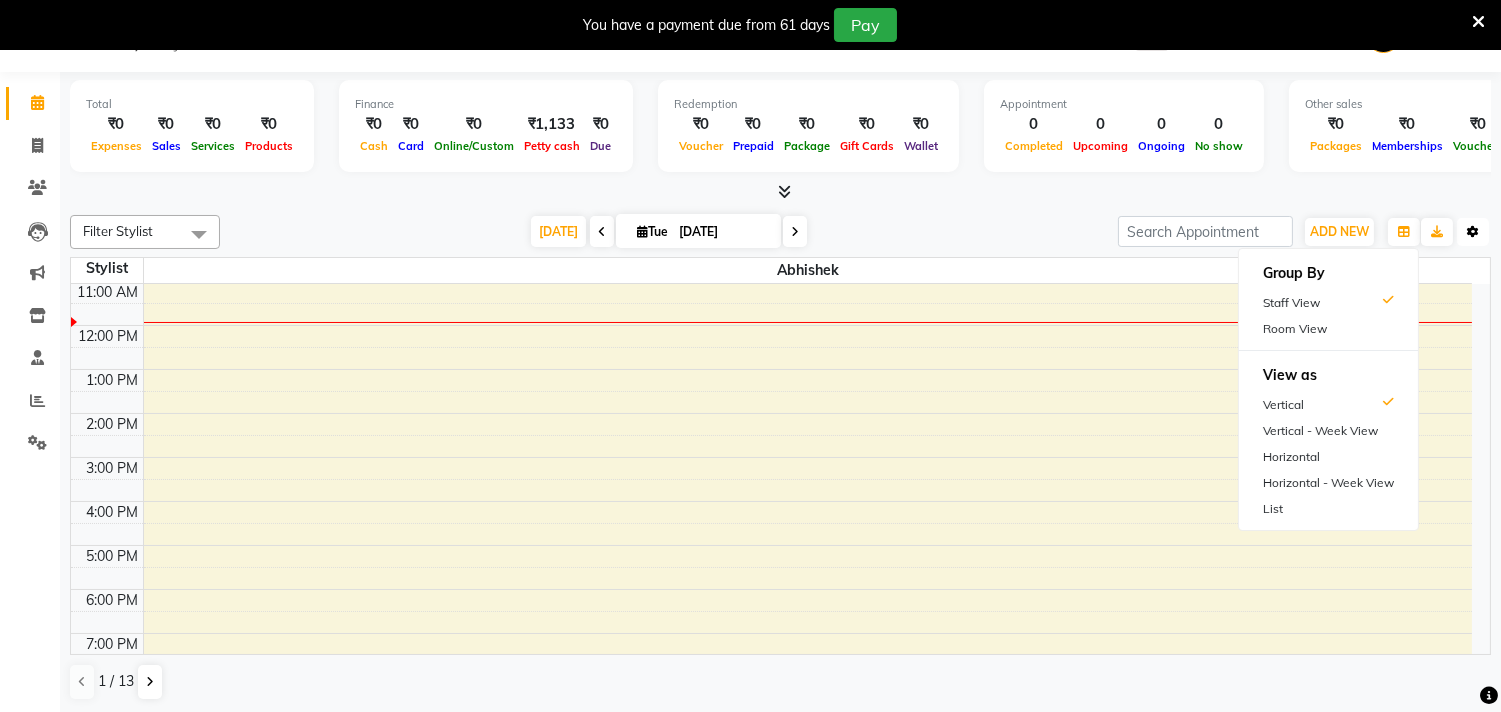 click on "Toggle Dropdown" at bounding box center (1473, 232) 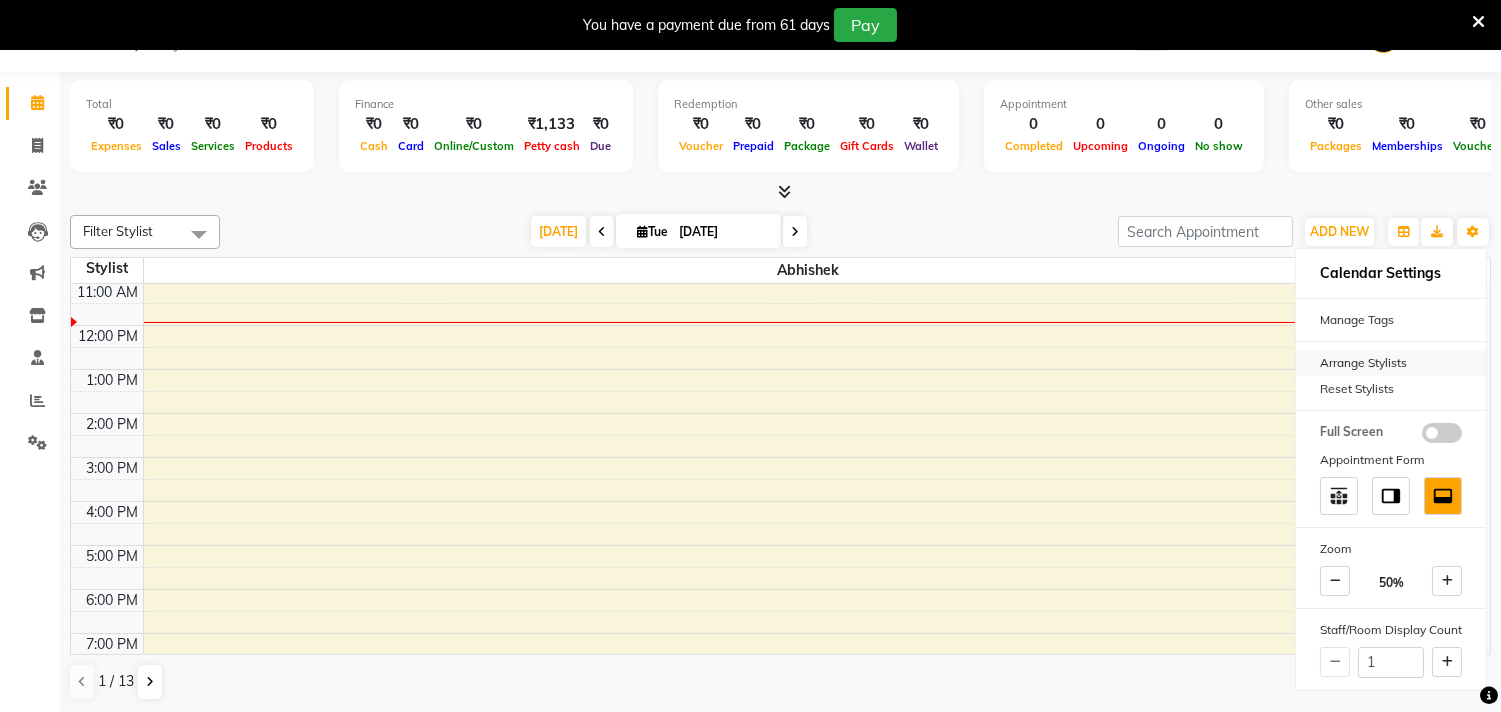 click on "Arrange Stylists" at bounding box center (1391, 363) 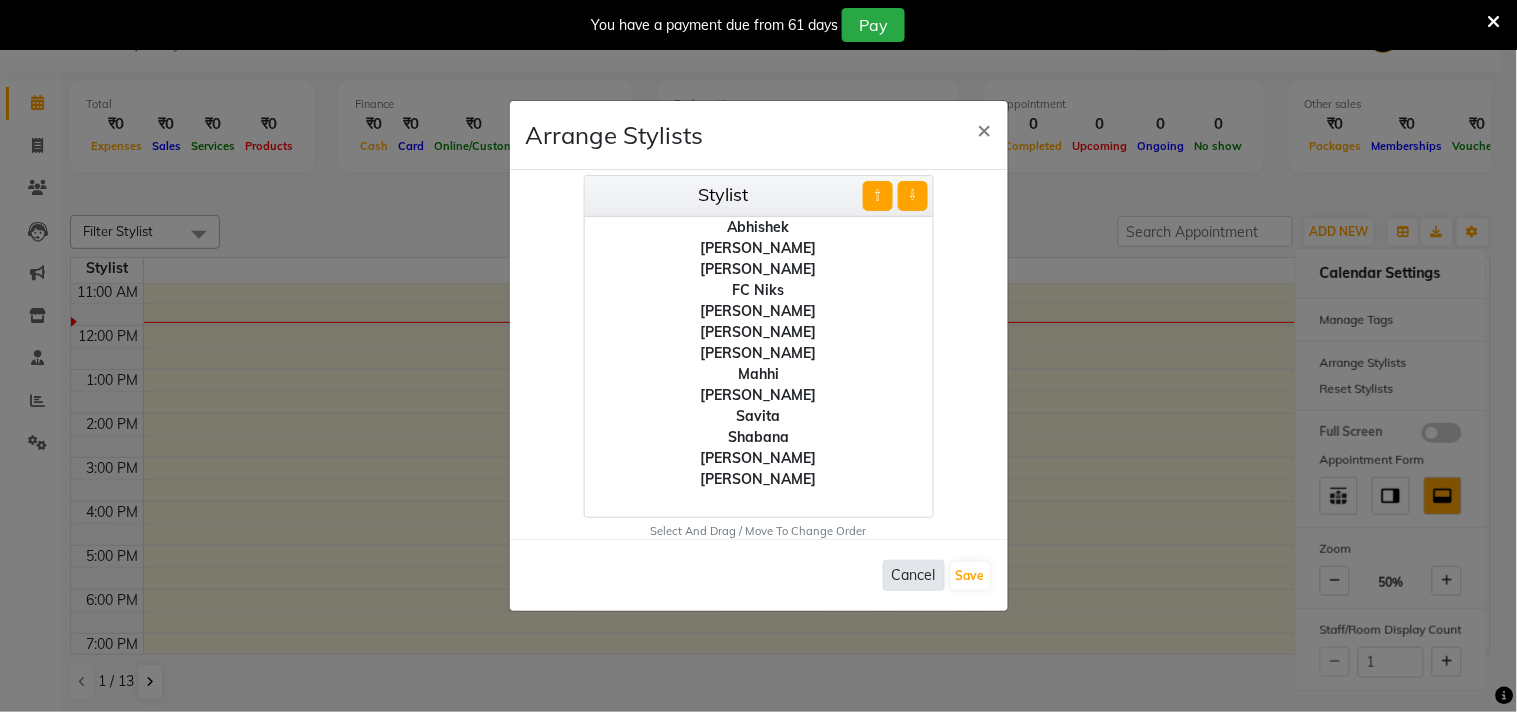 click on "Cancel" 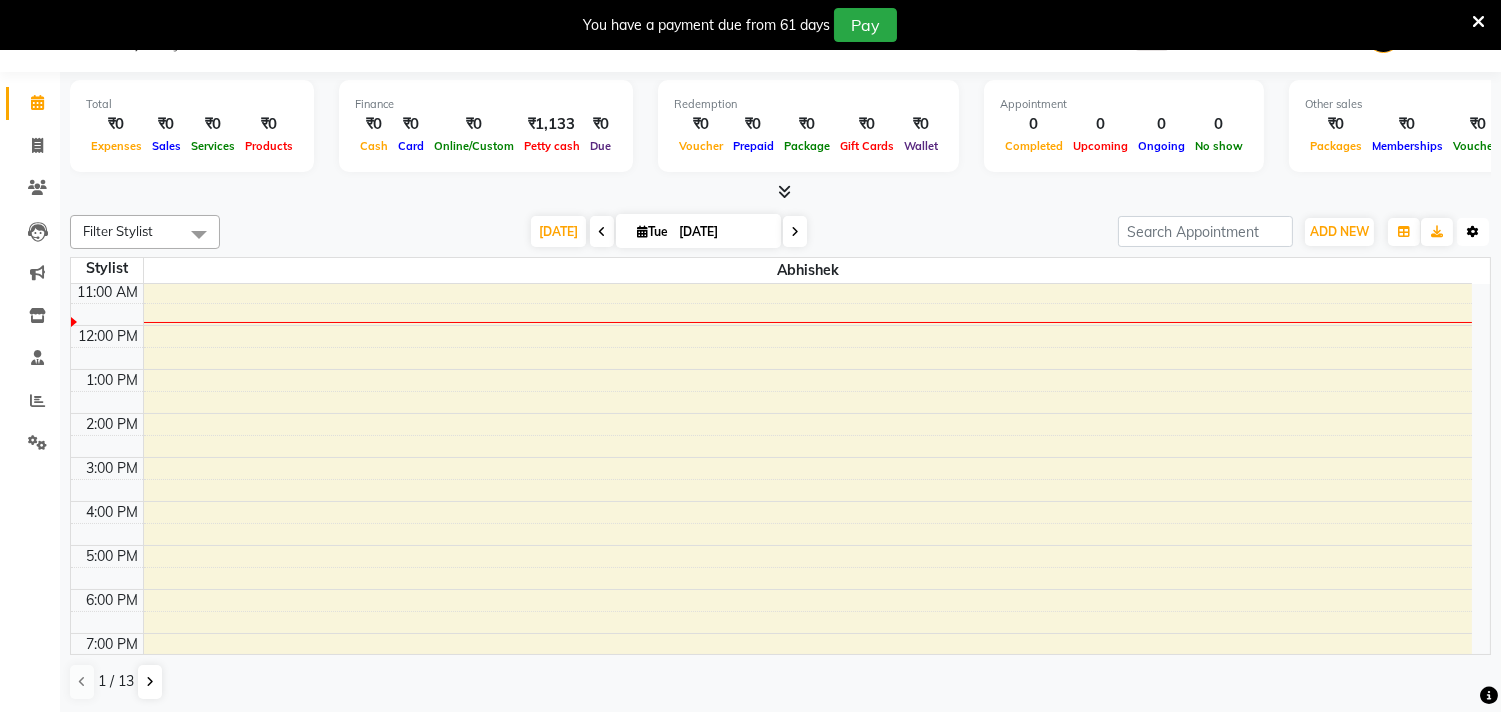 click at bounding box center [1473, 232] 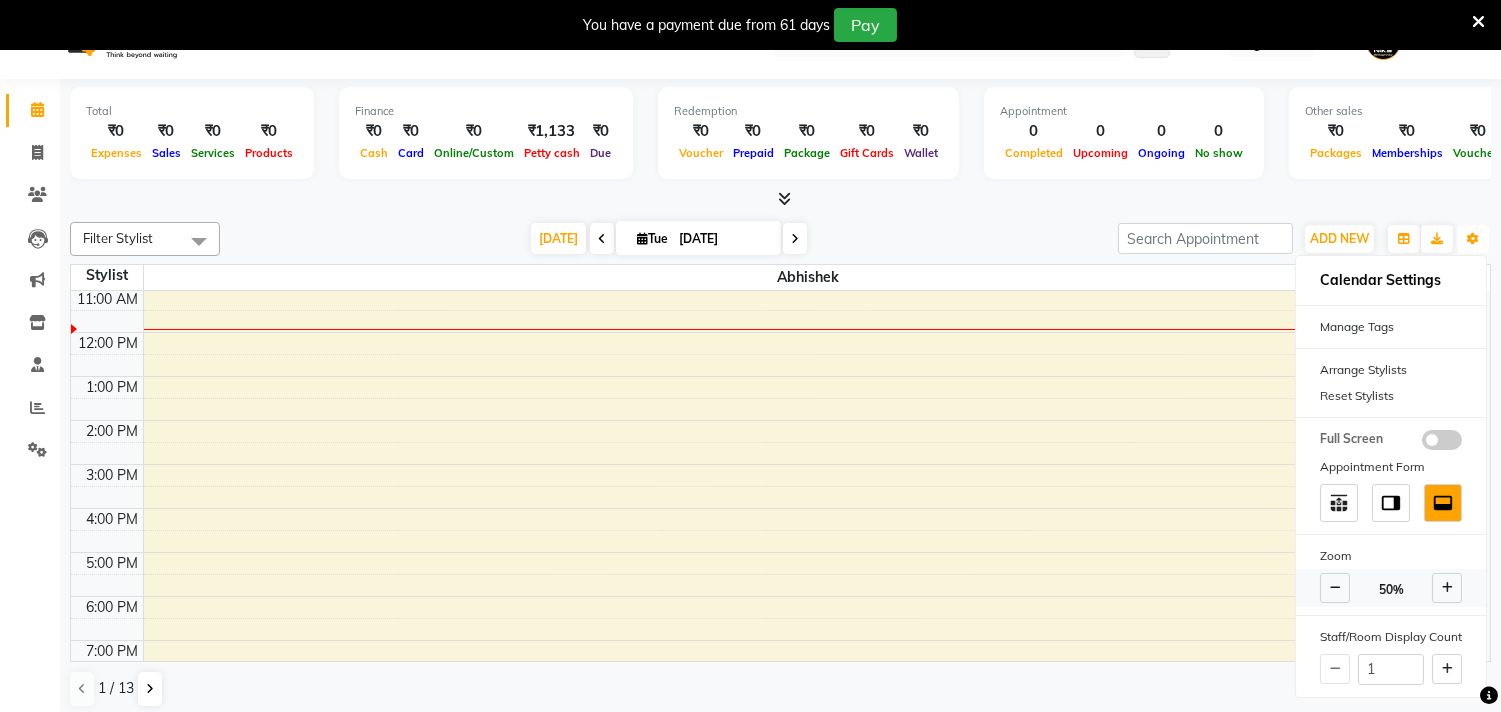 scroll, scrollTop: 51, scrollLeft: 0, axis: vertical 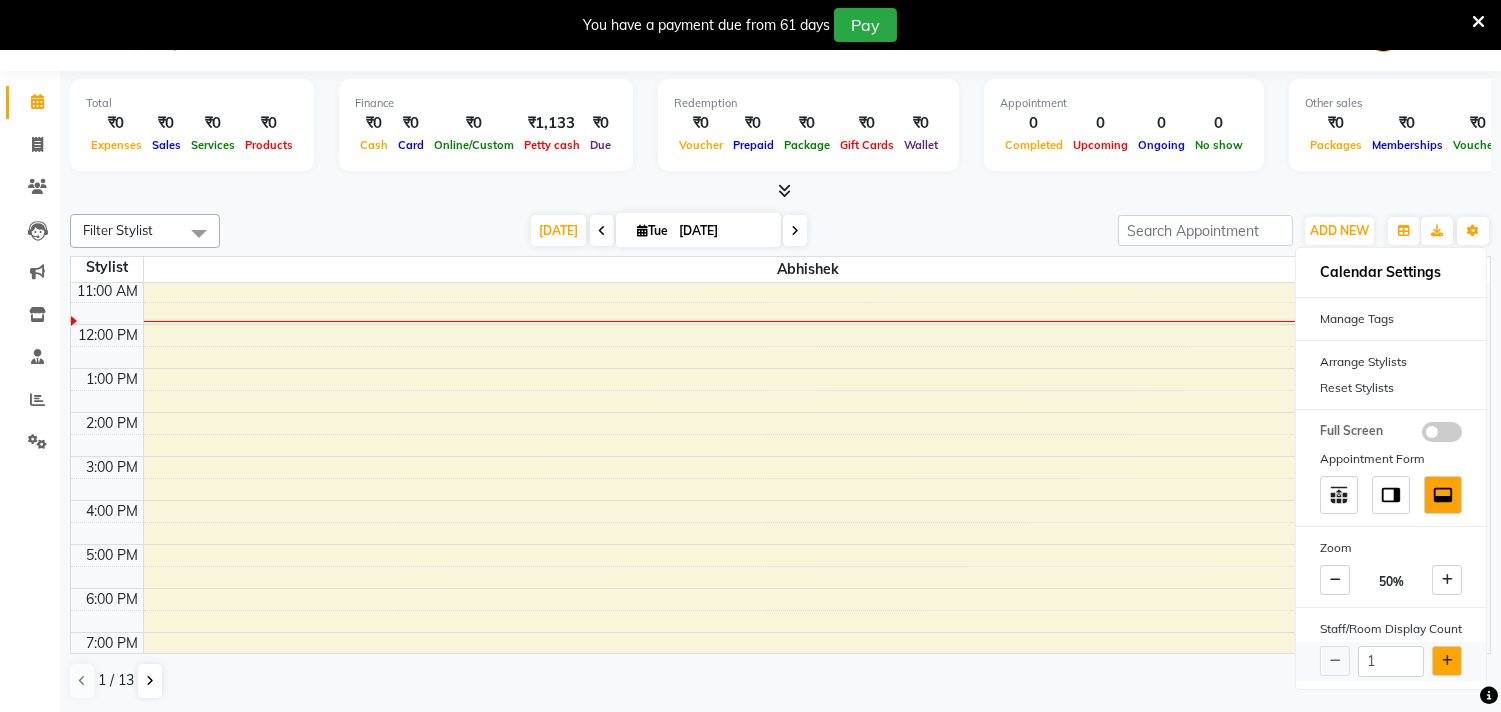click at bounding box center (1447, 661) 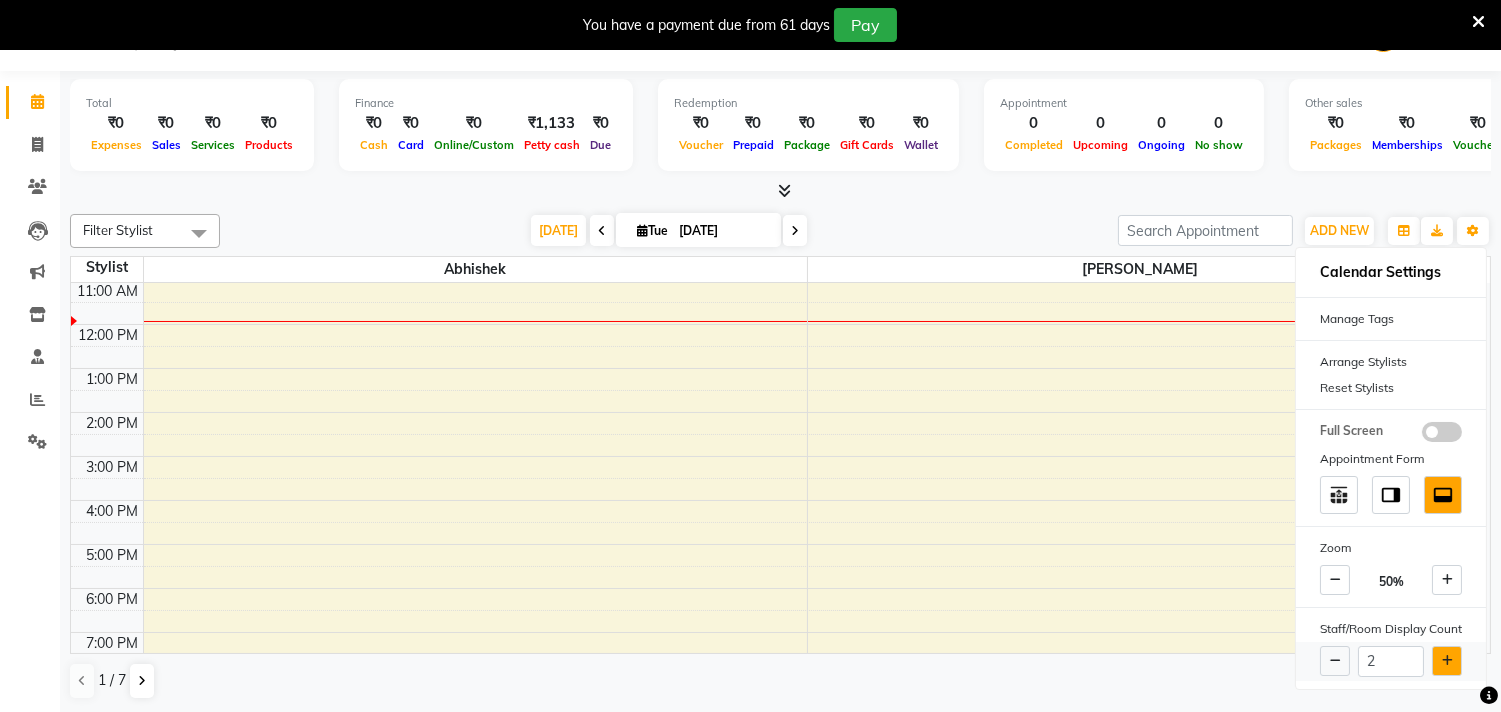 click at bounding box center (1447, 661) 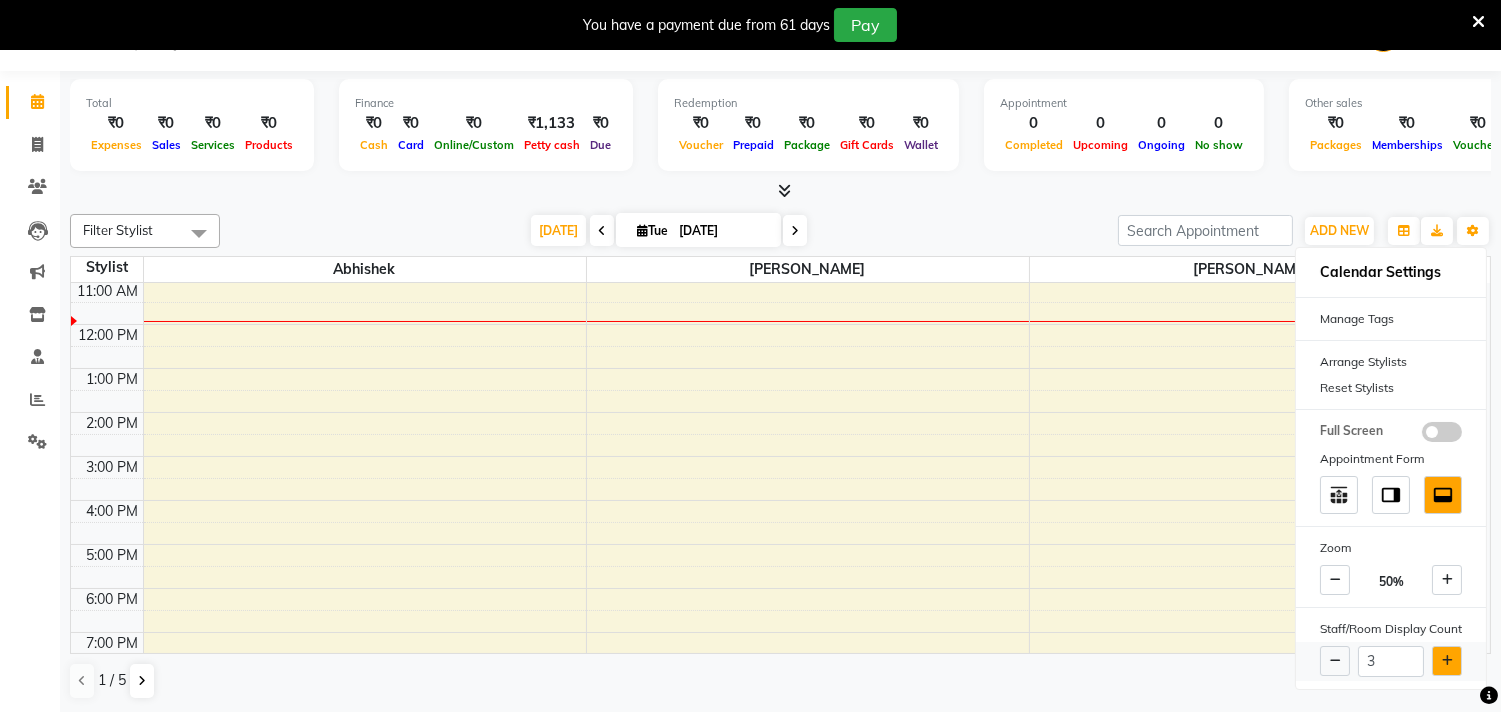 click at bounding box center [1447, 661] 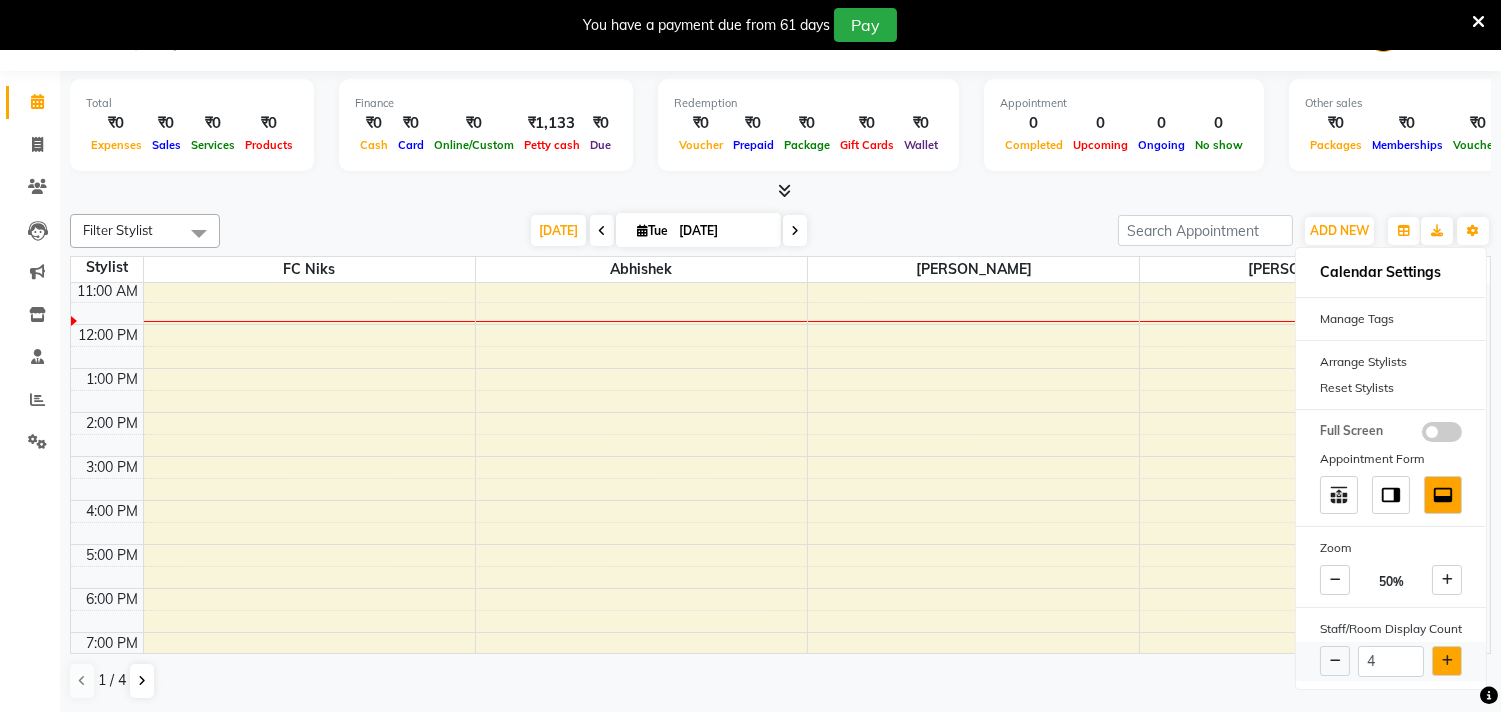 click at bounding box center (1447, 661) 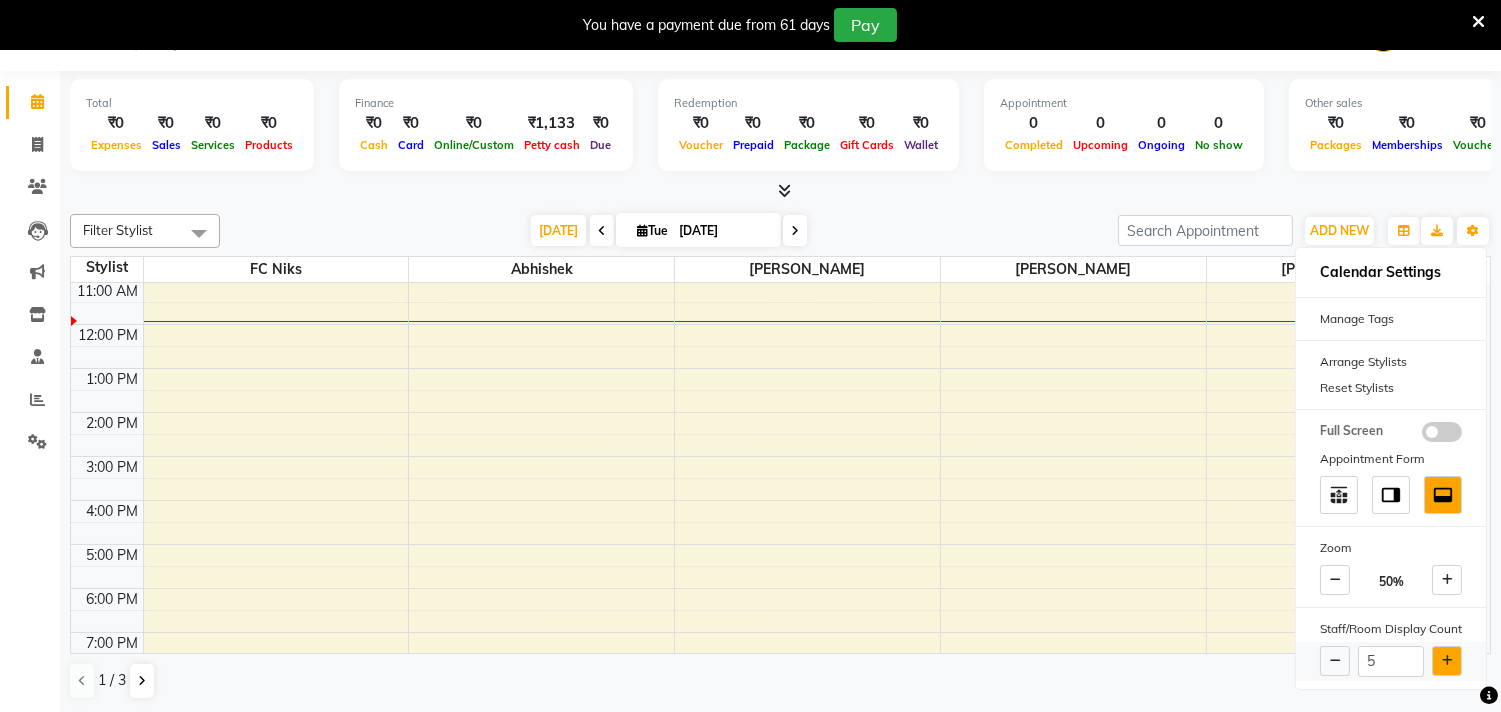 click at bounding box center [1447, 661] 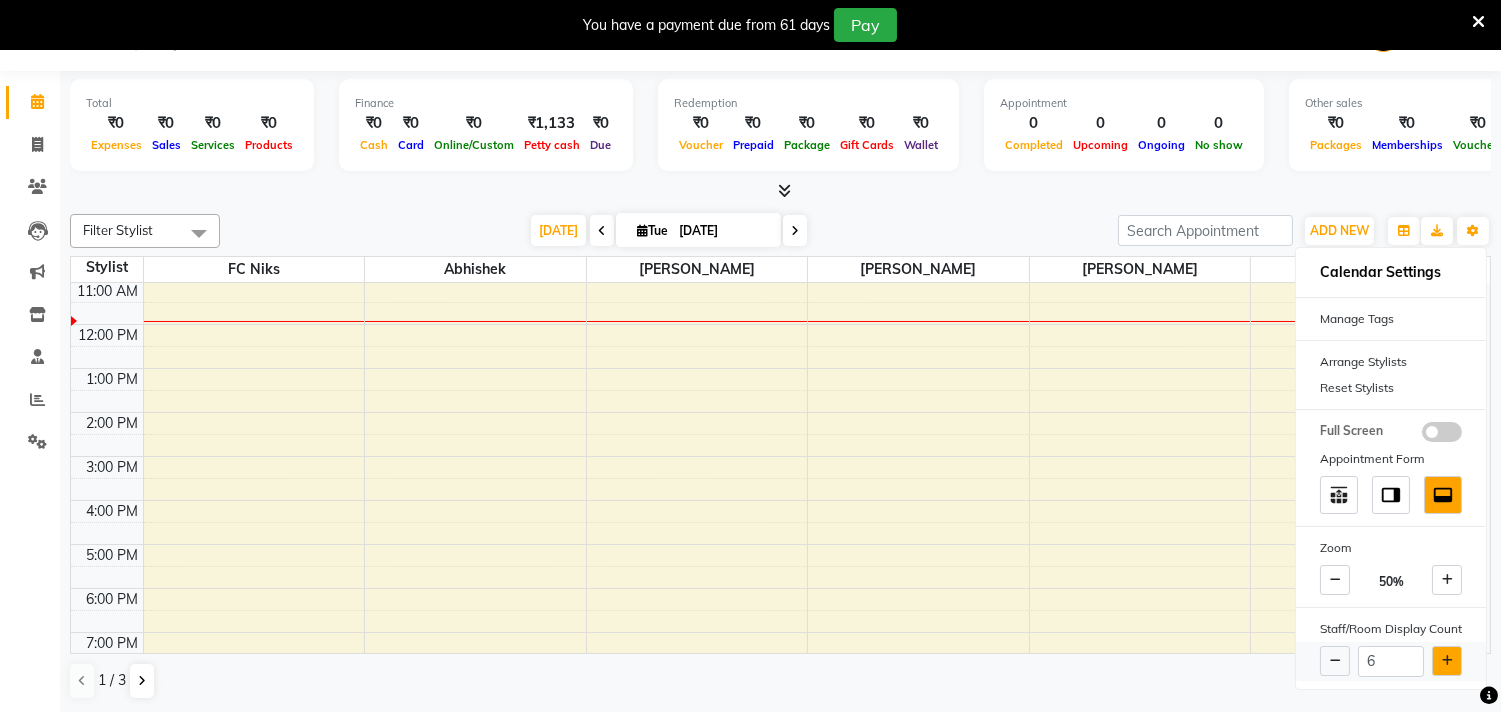 click at bounding box center [1447, 661] 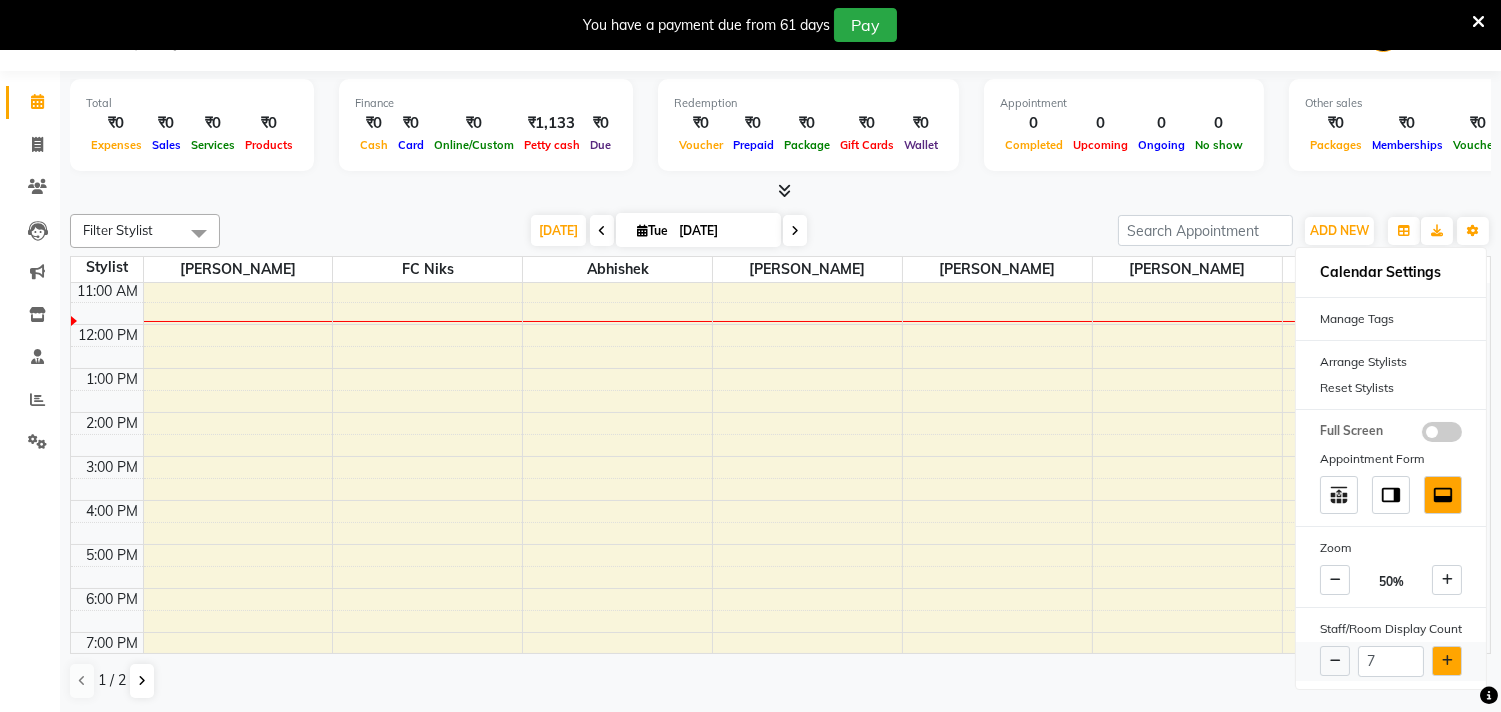 click at bounding box center [1447, 661] 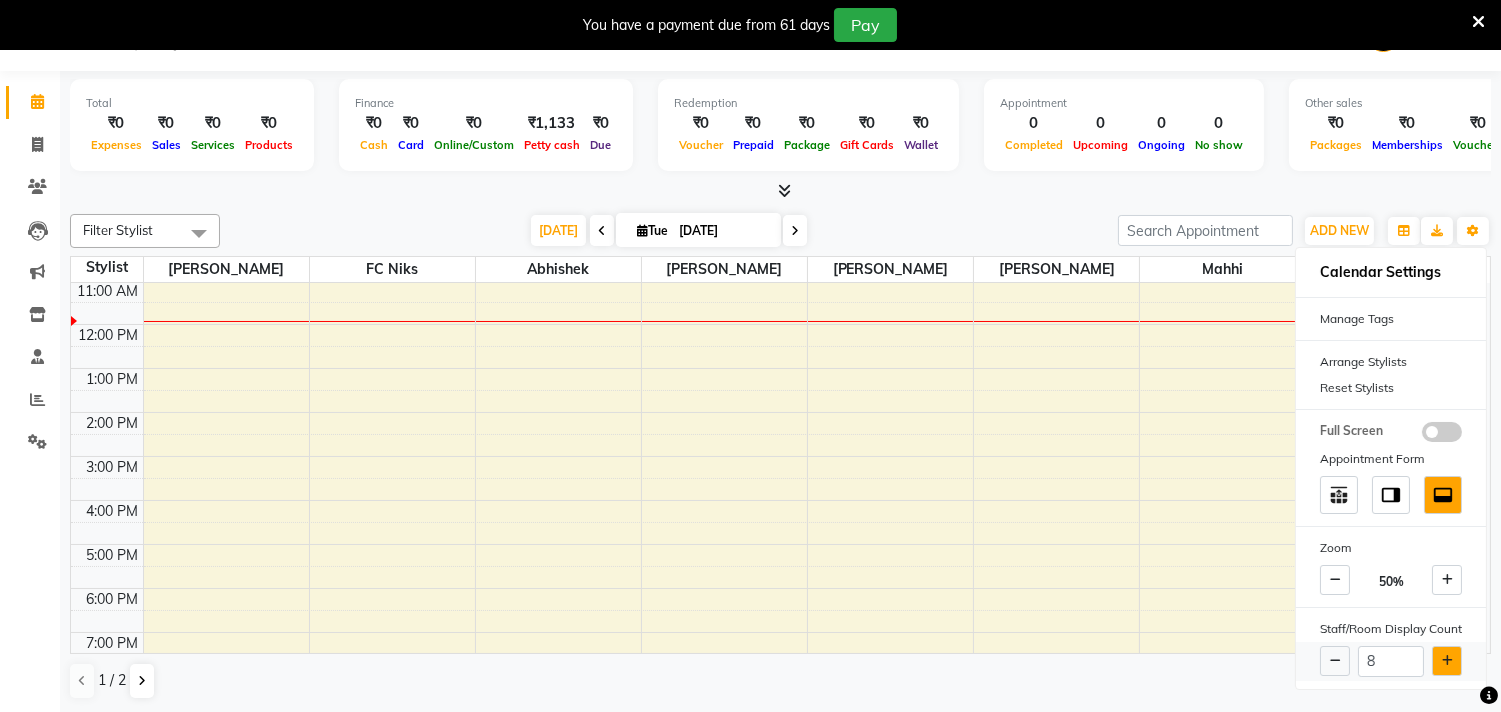 click at bounding box center [1447, 661] 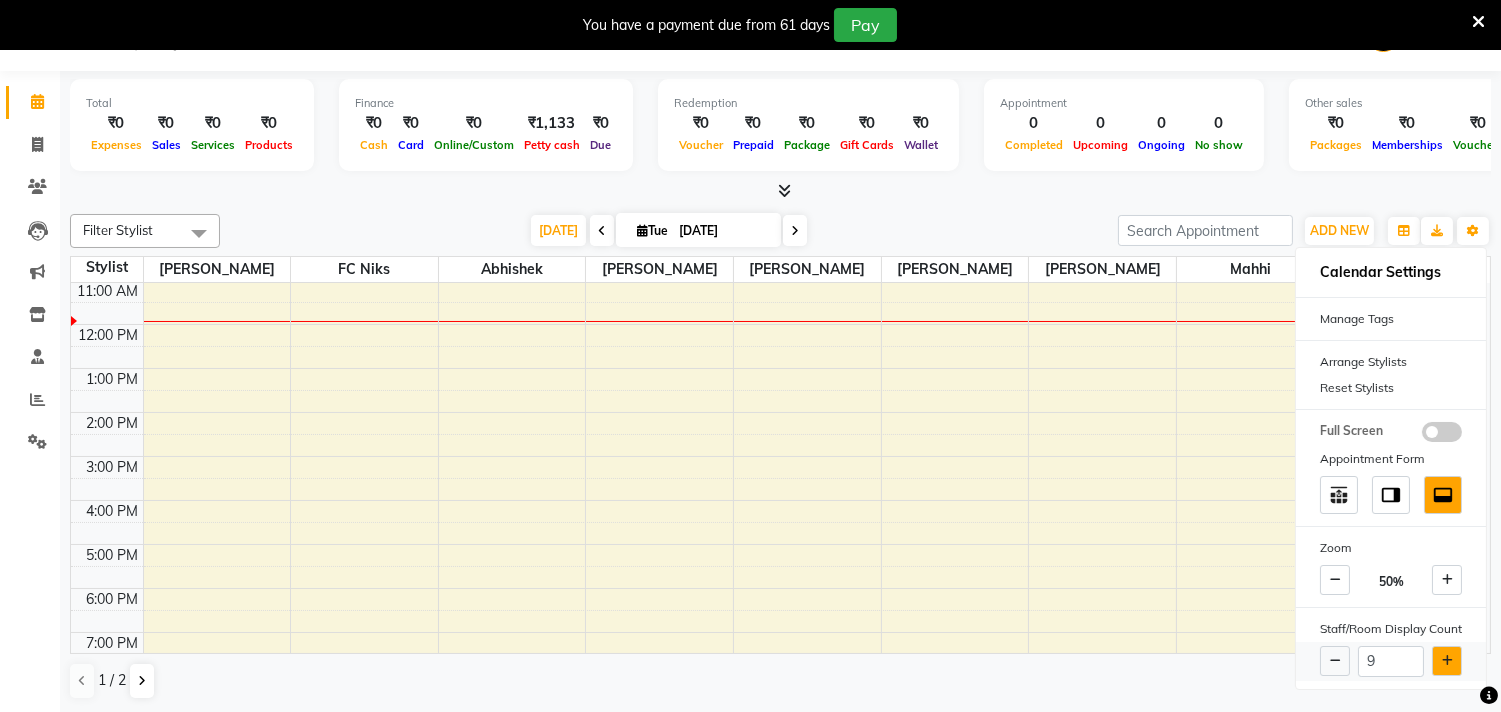 click at bounding box center [1447, 661] 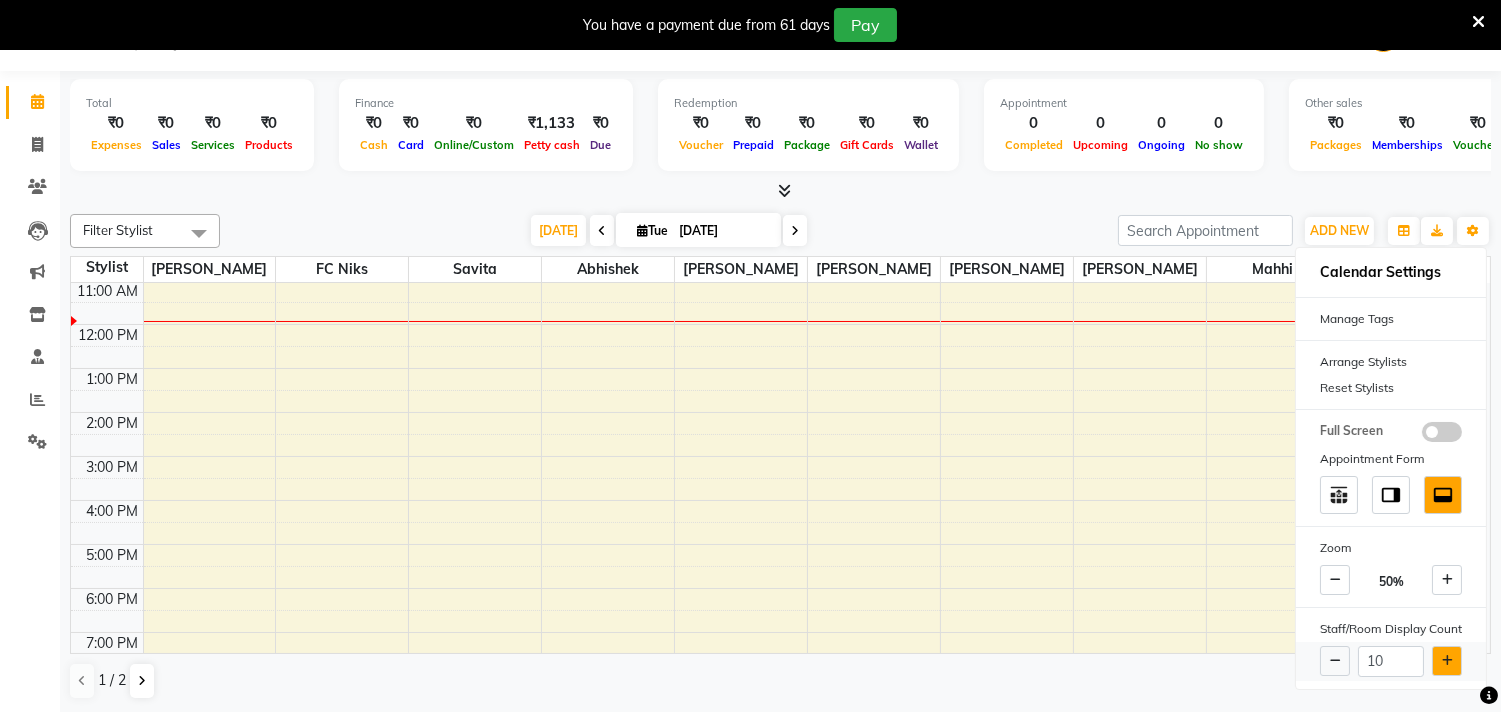 click at bounding box center (1447, 661) 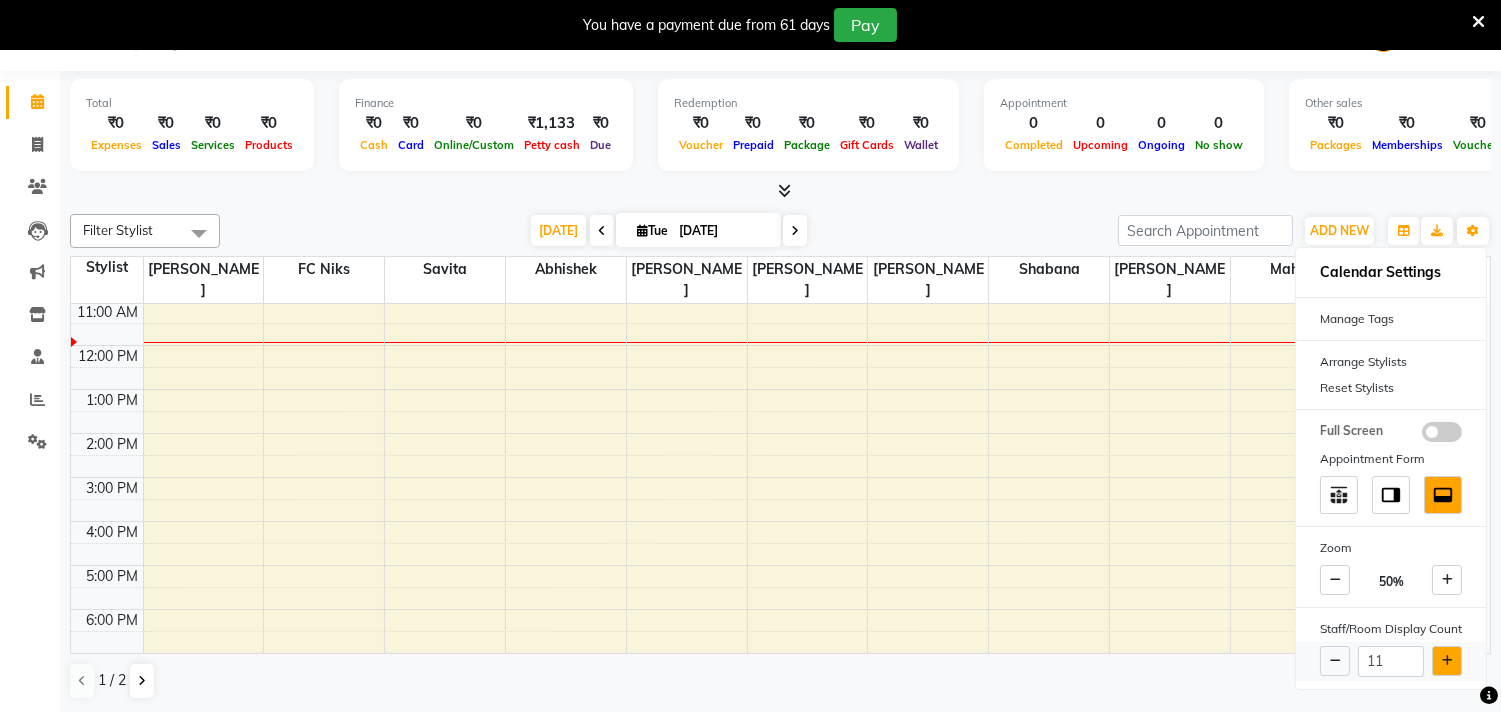 click at bounding box center [1447, 661] 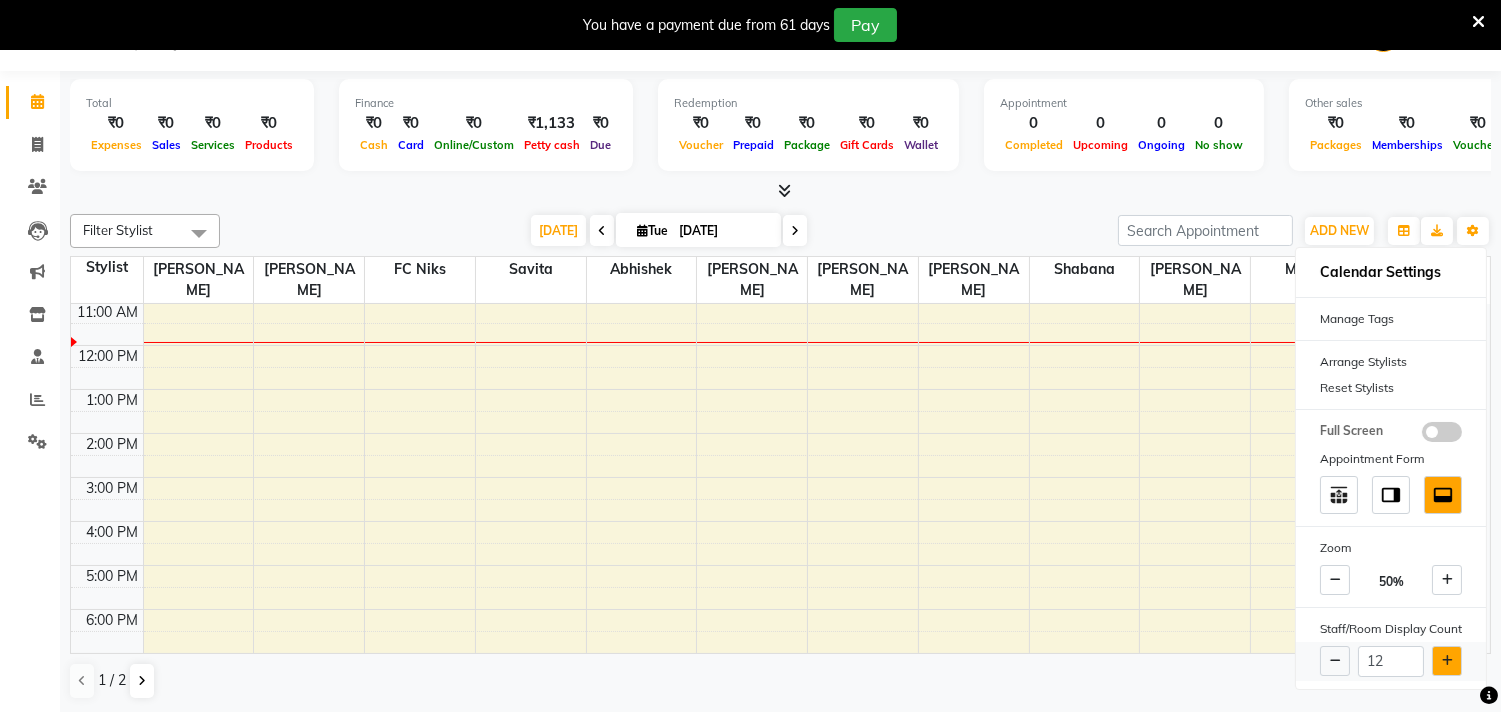 click at bounding box center (1447, 661) 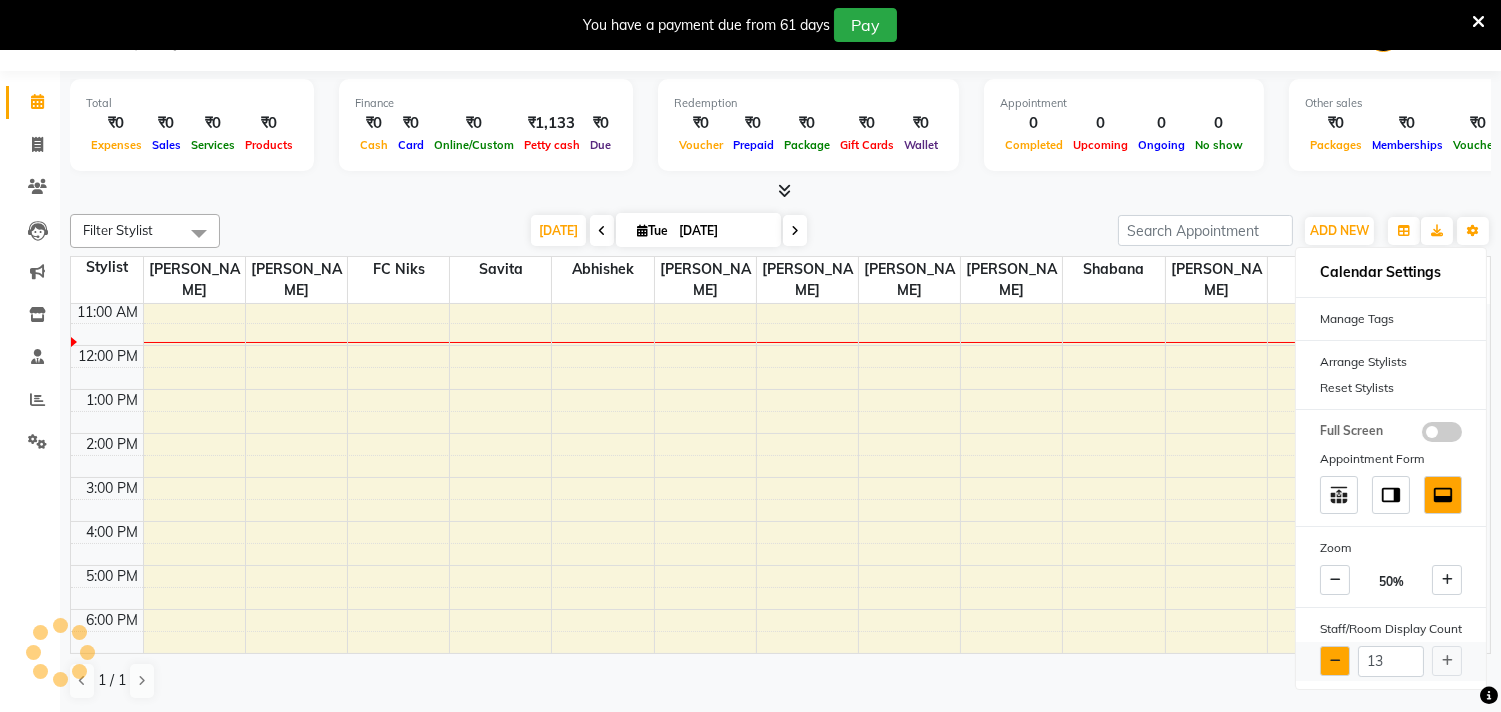 click at bounding box center [1335, 661] 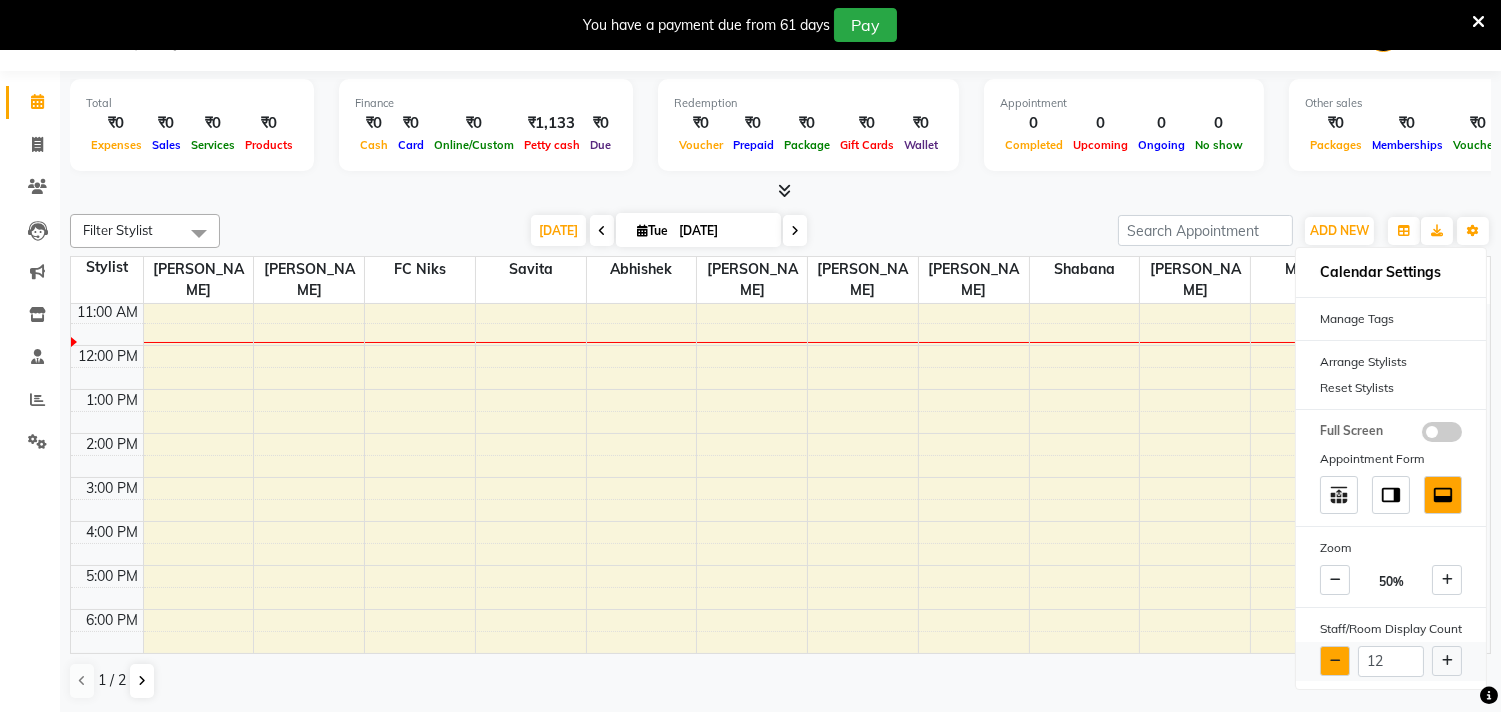 click at bounding box center (1335, 661) 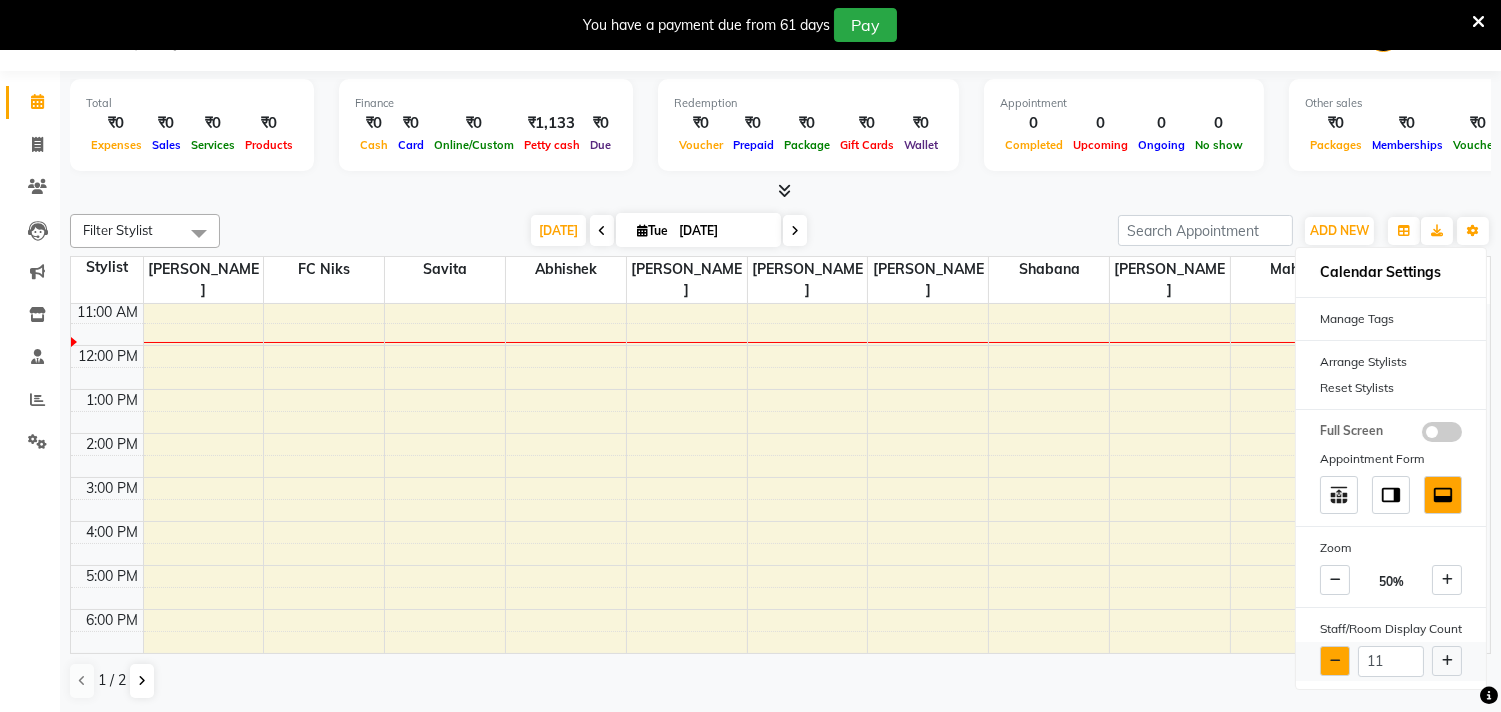 click at bounding box center [1335, 661] 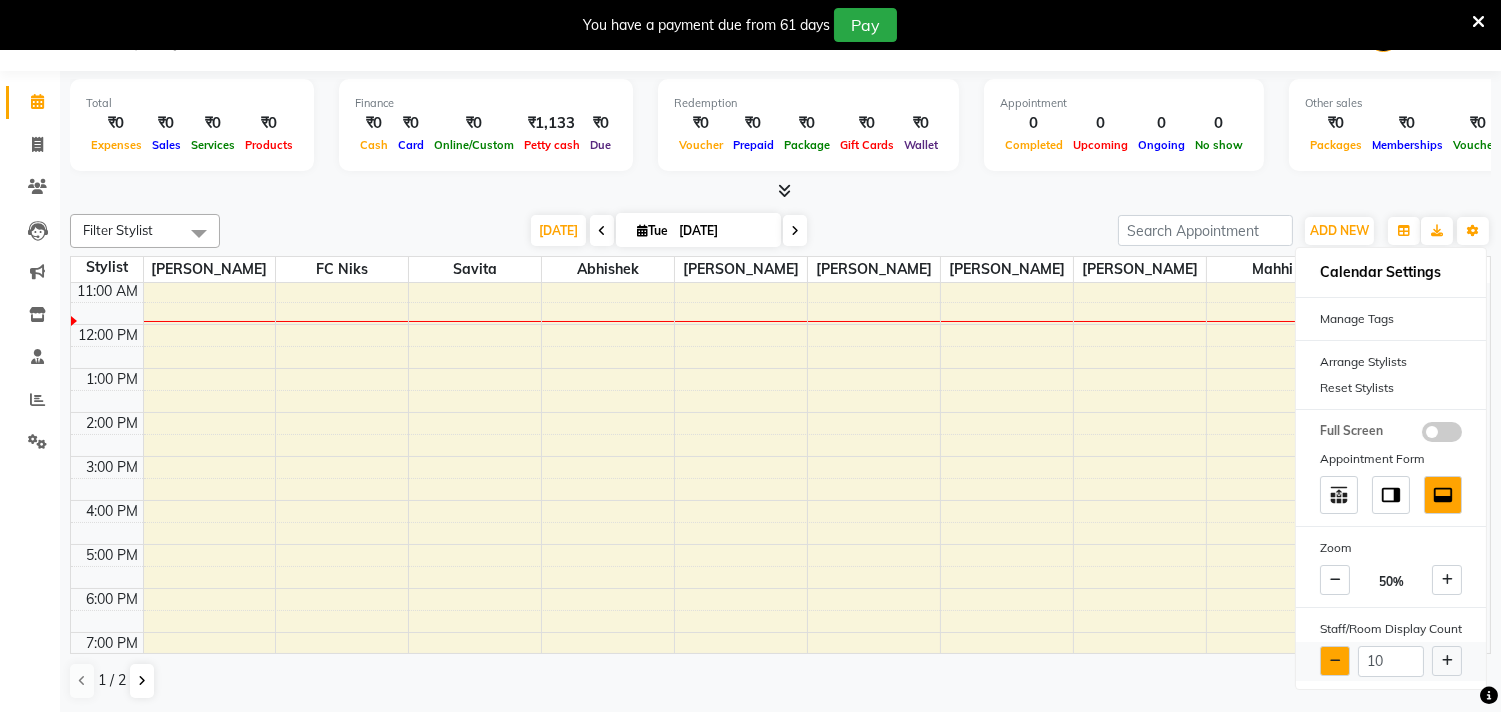 click at bounding box center [1335, 661] 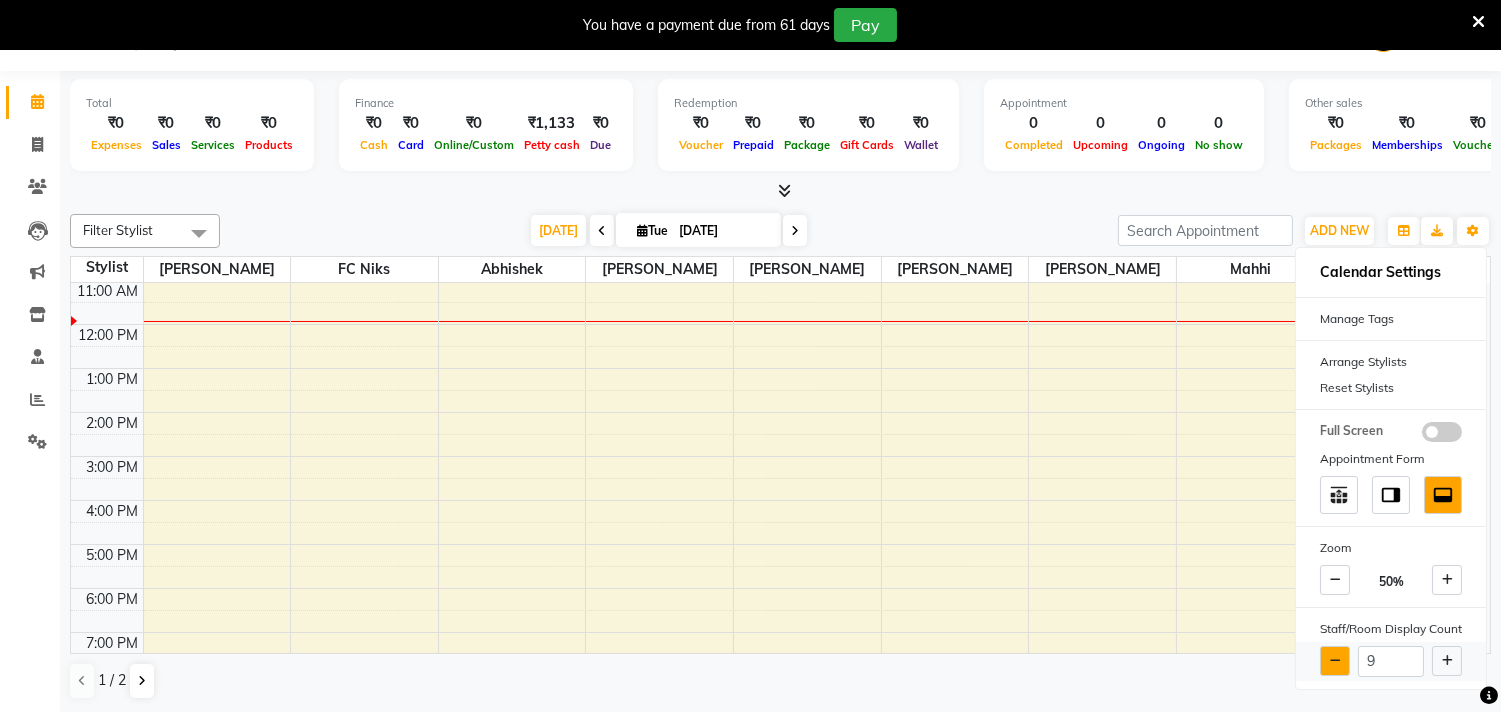 click at bounding box center (1335, 661) 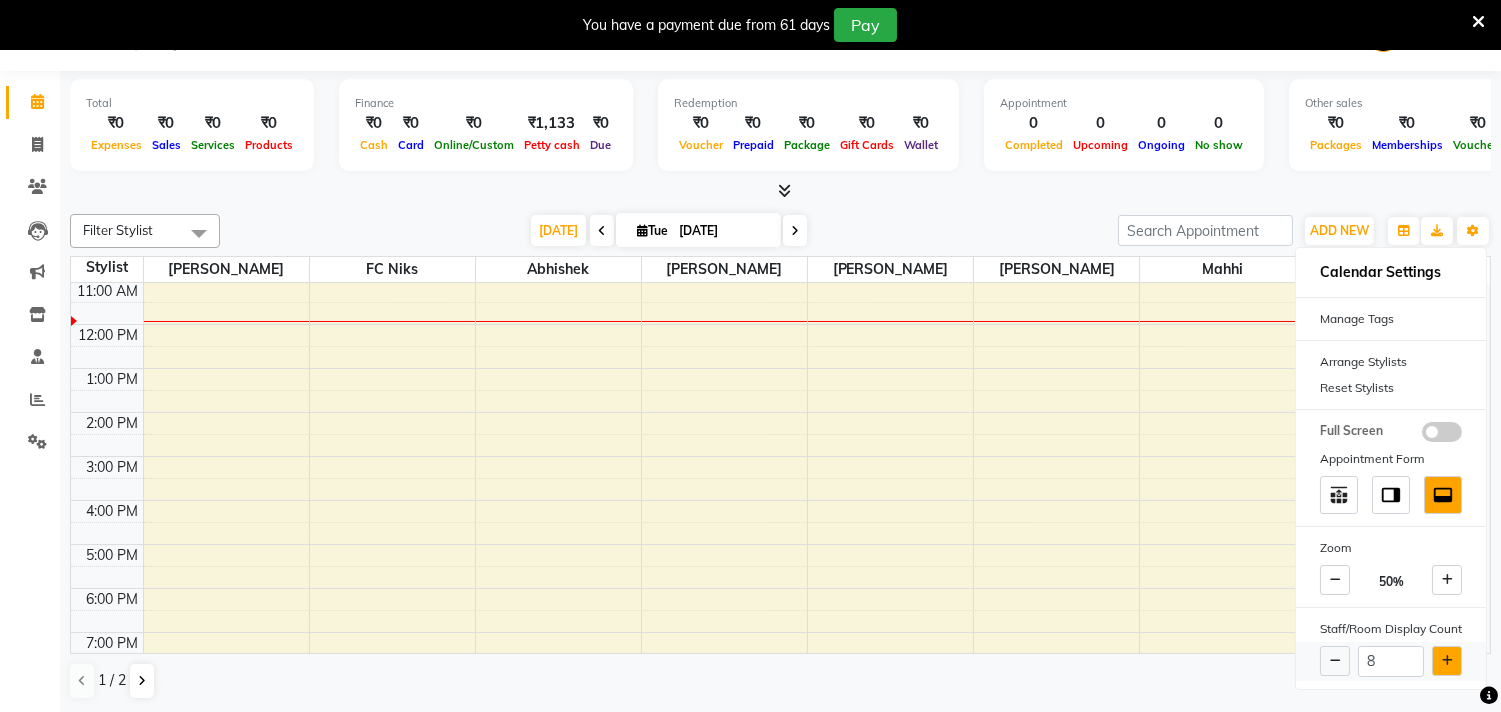 click at bounding box center [1447, 661] 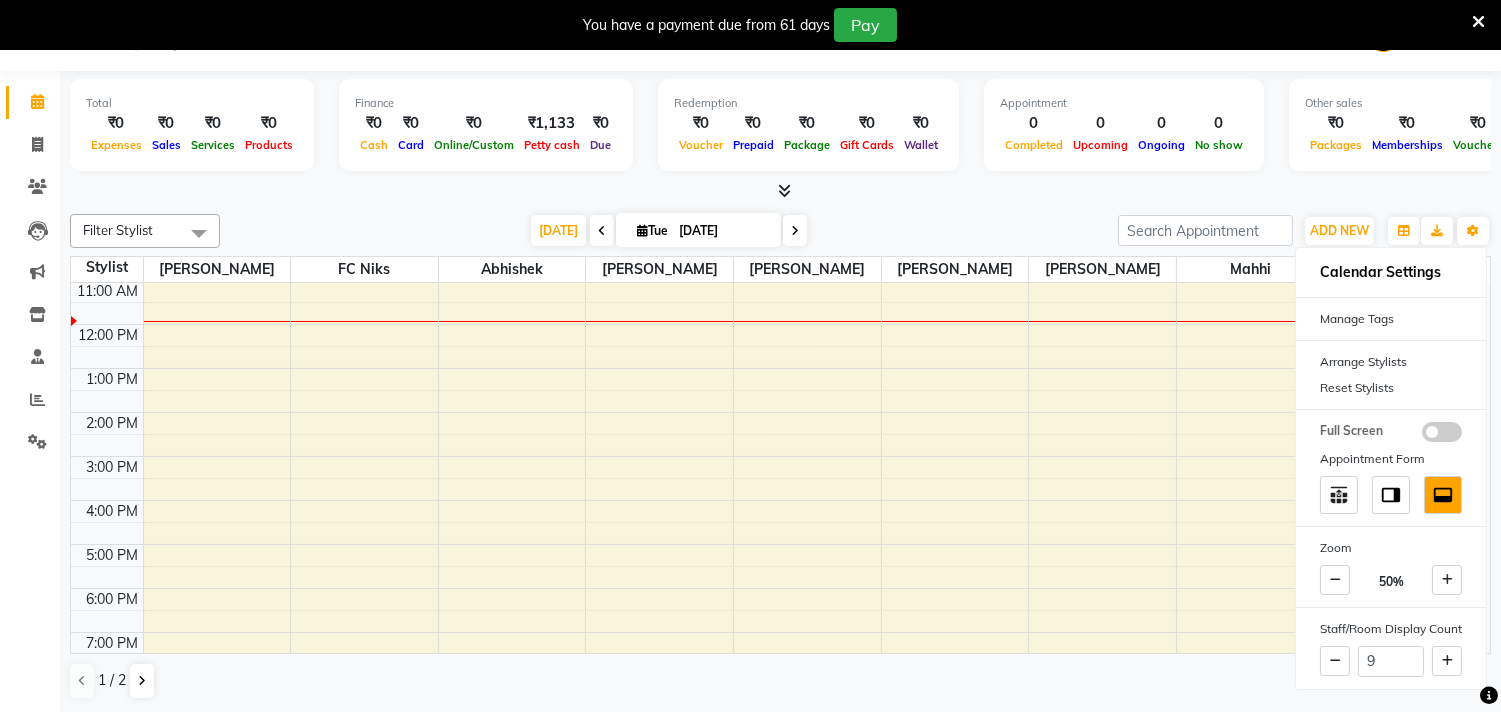 click at bounding box center [199, 233] 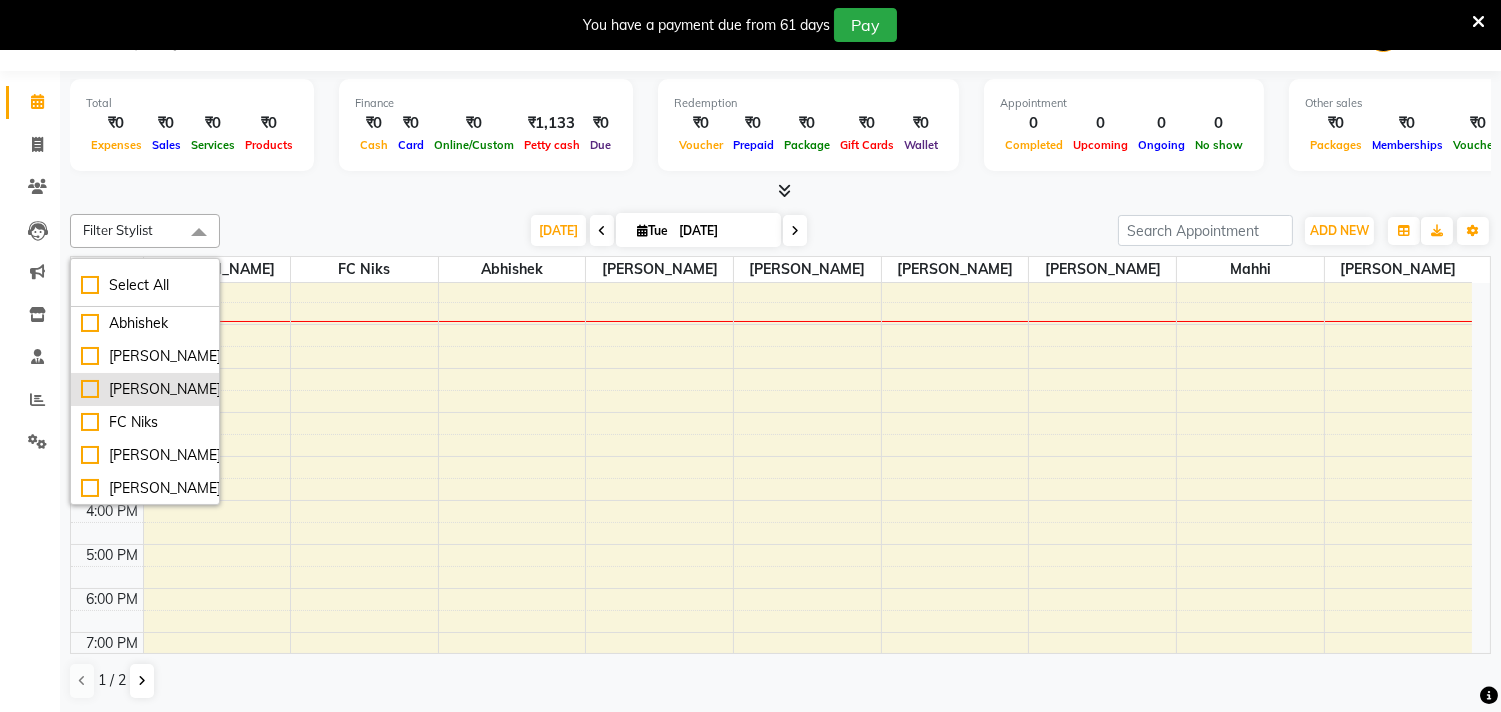 click on "[PERSON_NAME]" at bounding box center [145, 389] 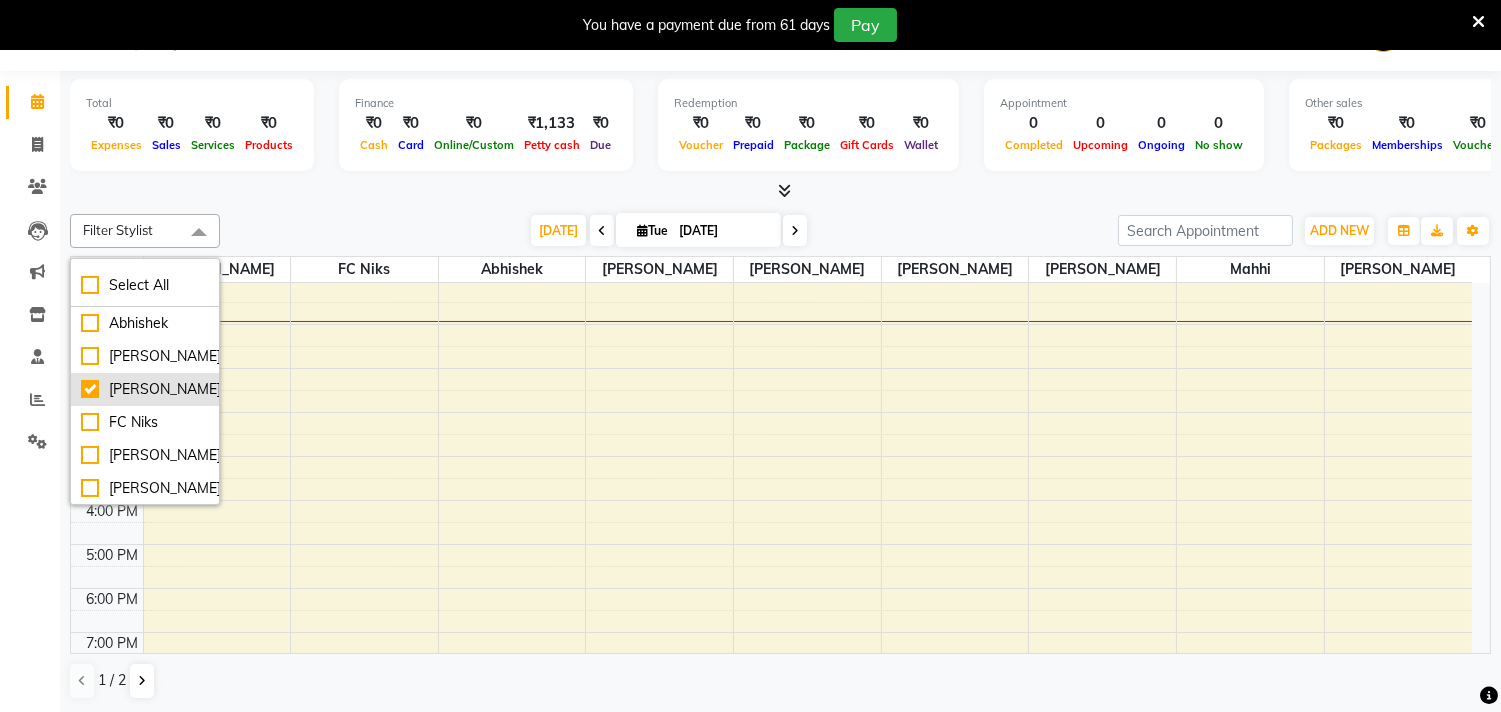 checkbox on "true" 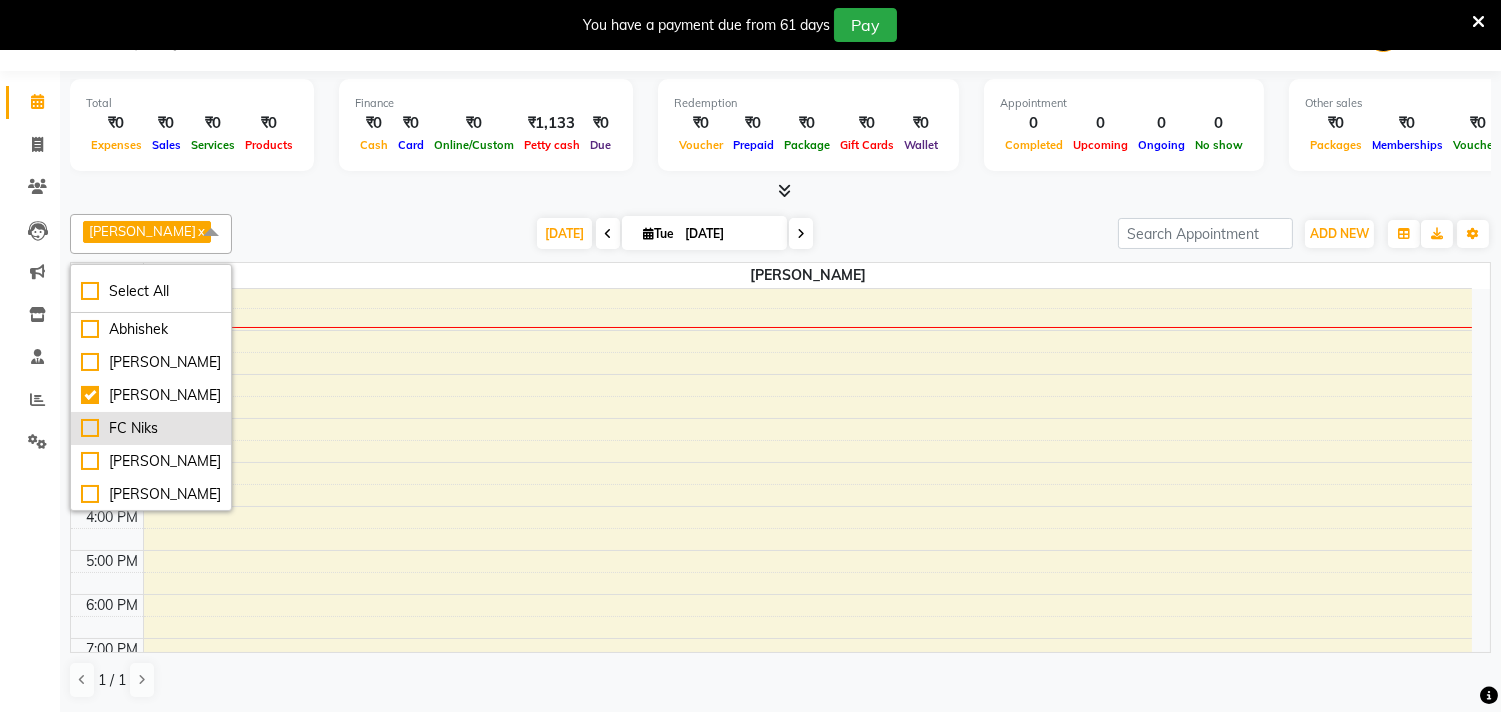 click on "FC Niks" at bounding box center (151, 428) 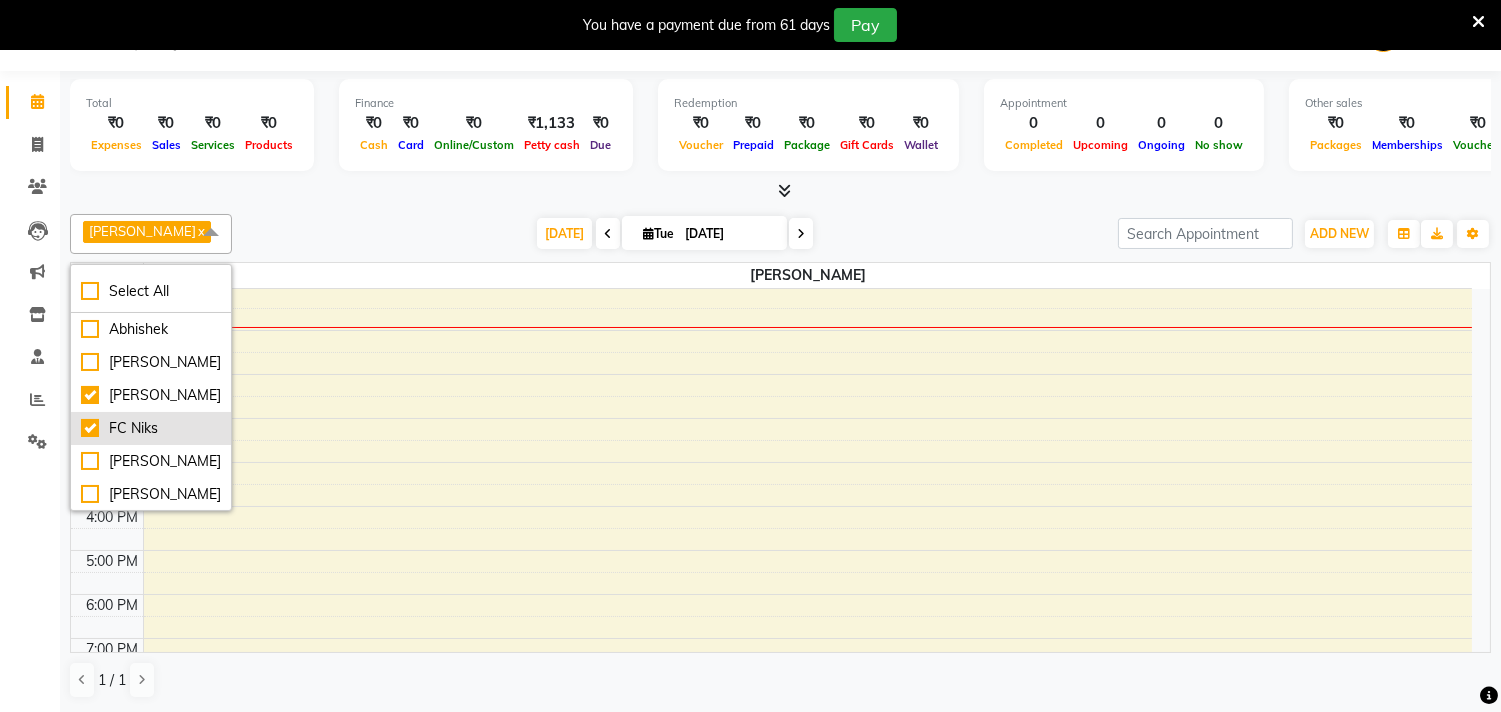 checkbox on "true" 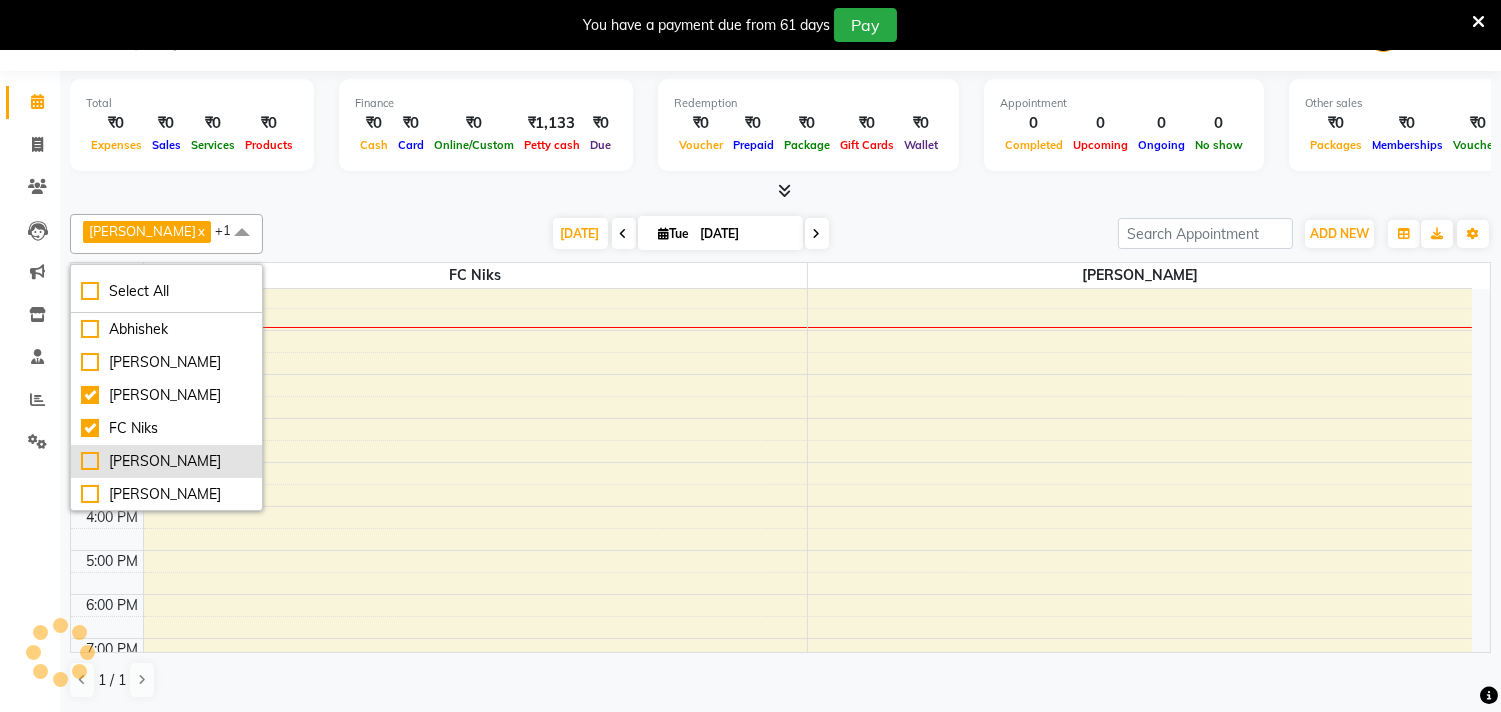 click on "[PERSON_NAME]" at bounding box center [166, 461] 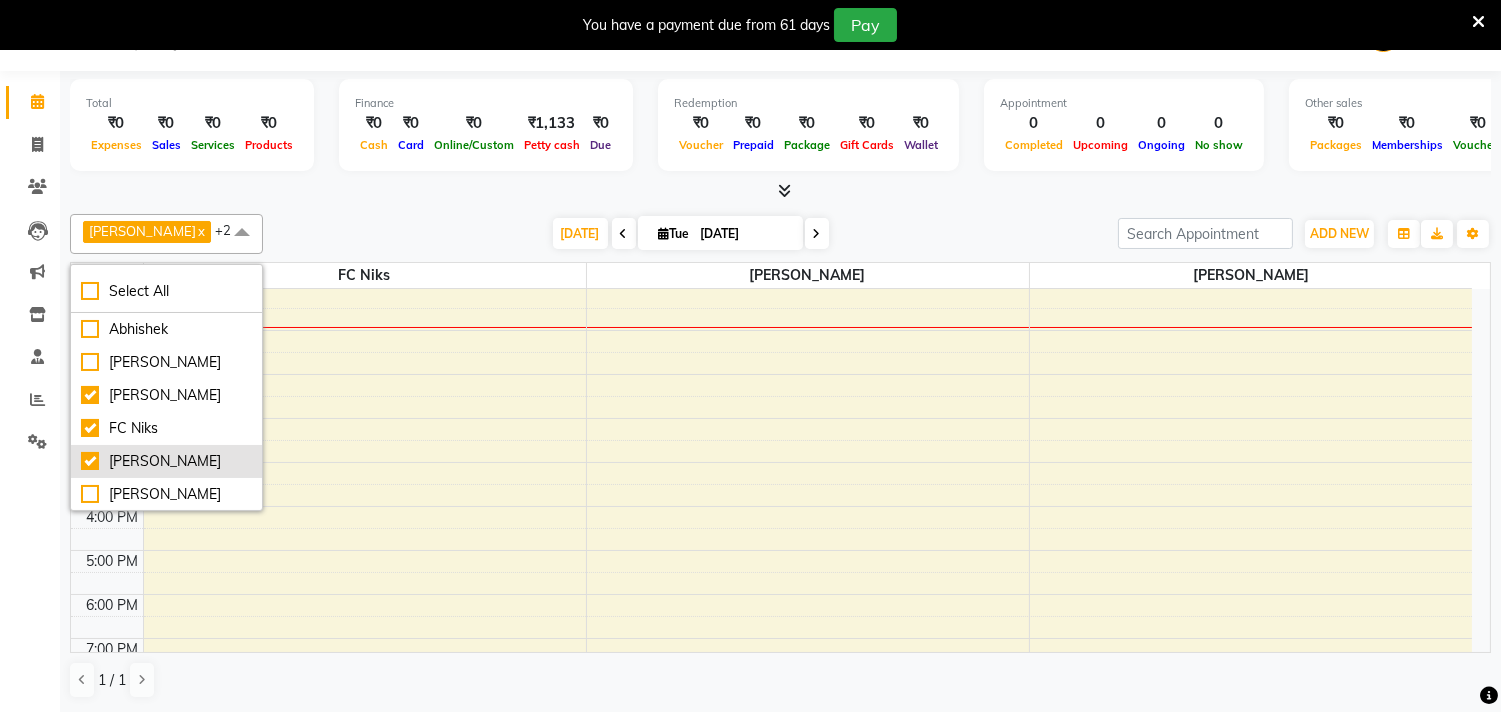 checkbox on "true" 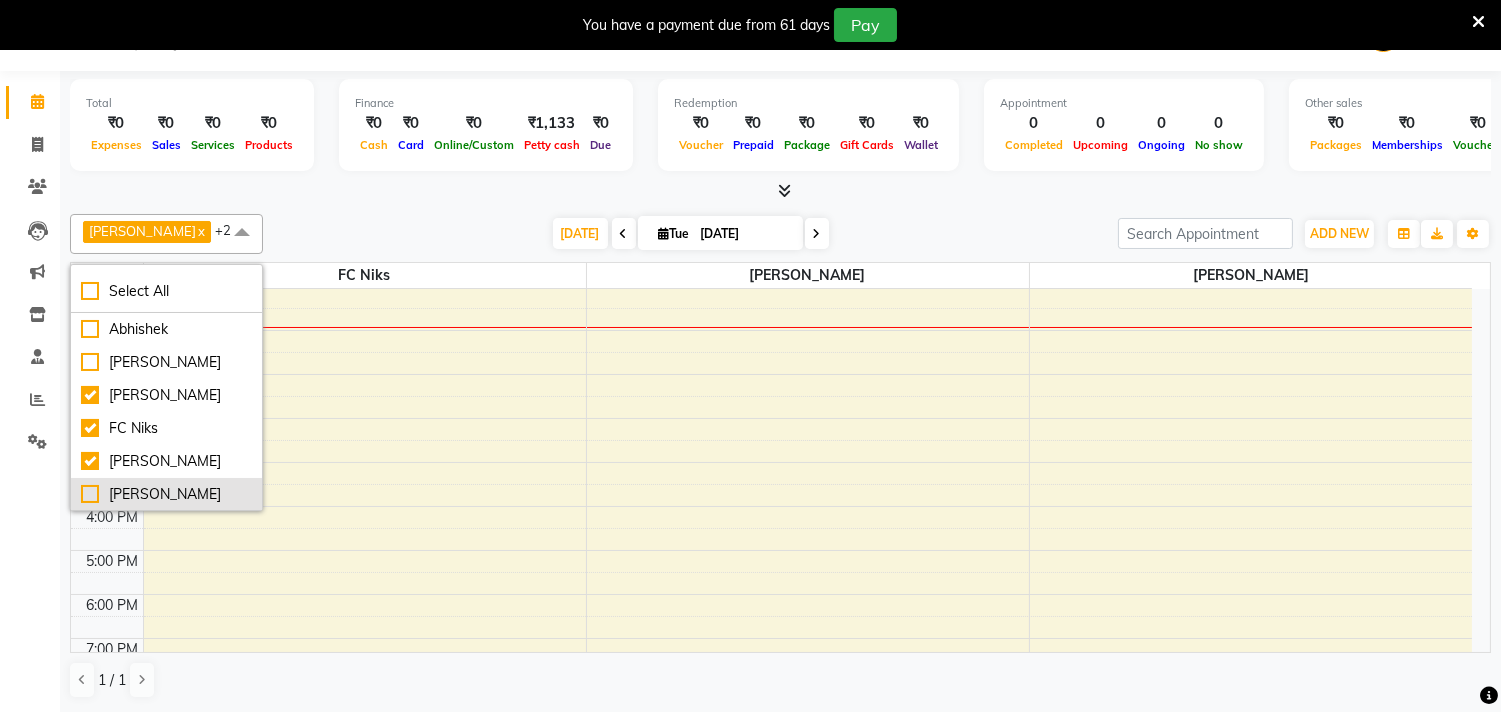 click on "[PERSON_NAME]" at bounding box center (166, 494) 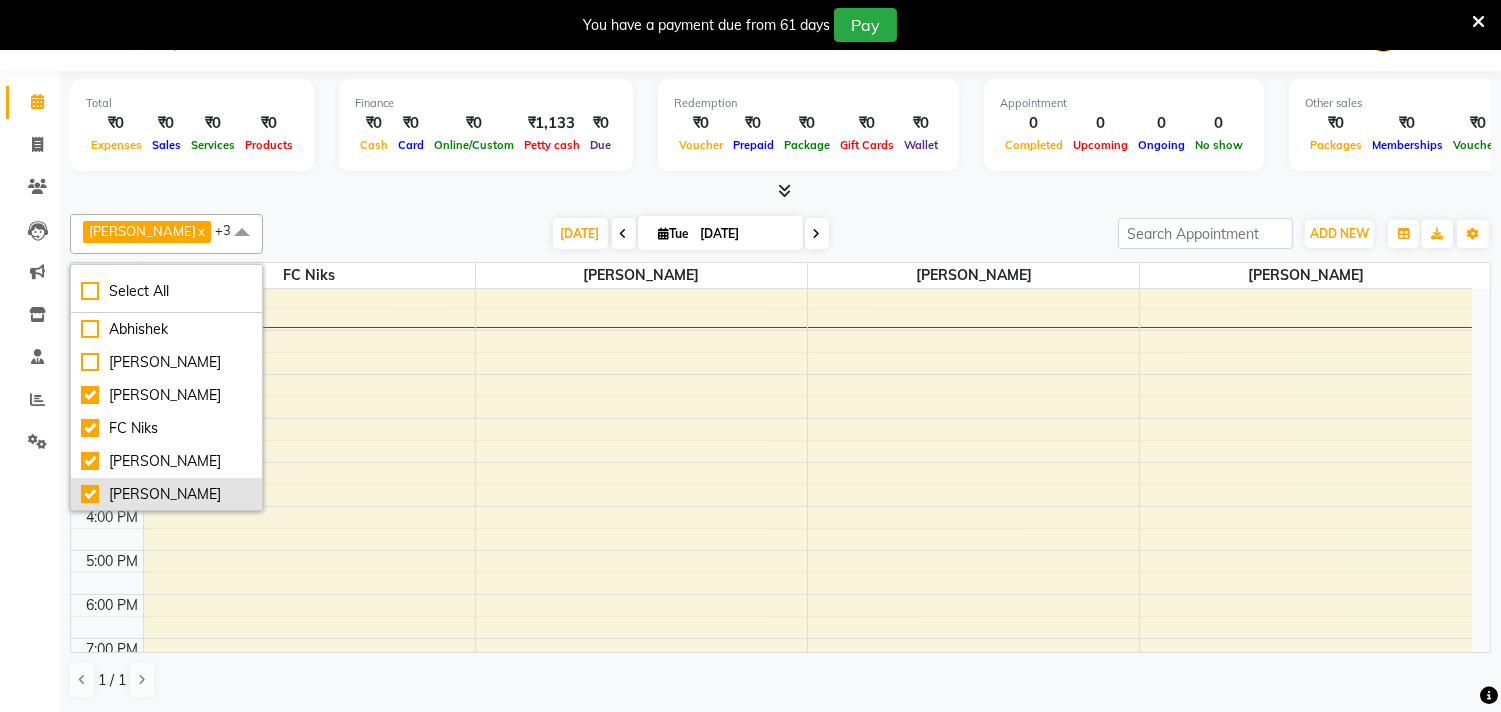 click on "[PERSON_NAME]" at bounding box center (166, 494) 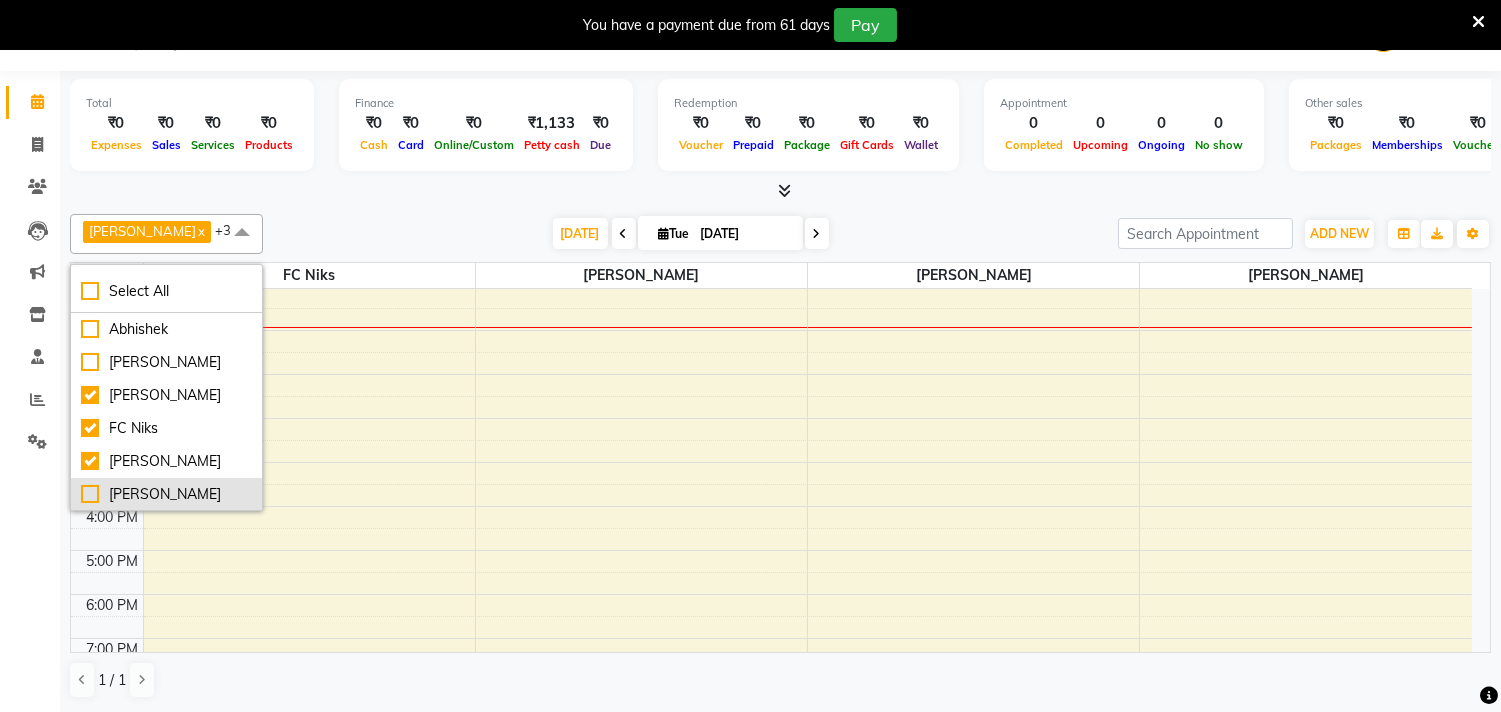 checkbox on "false" 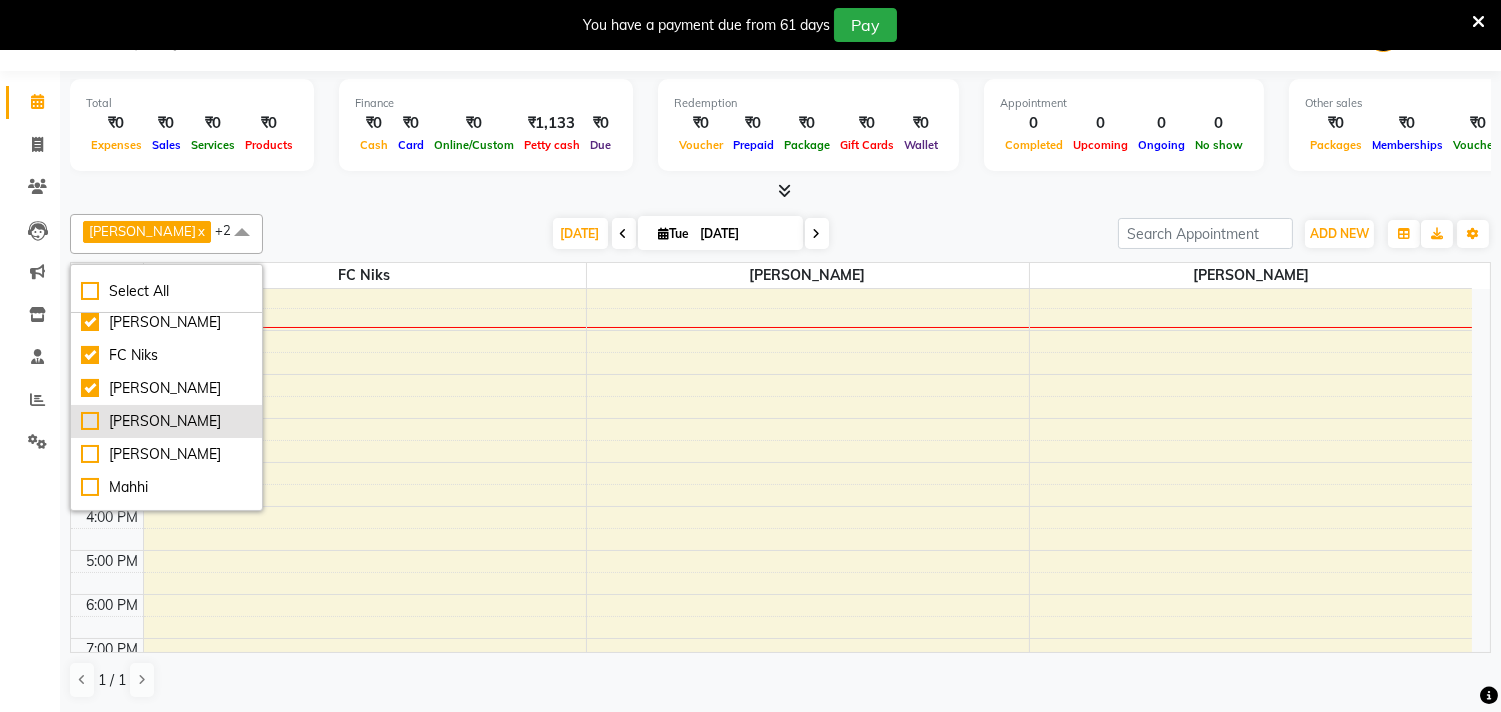 scroll, scrollTop: 74, scrollLeft: 0, axis: vertical 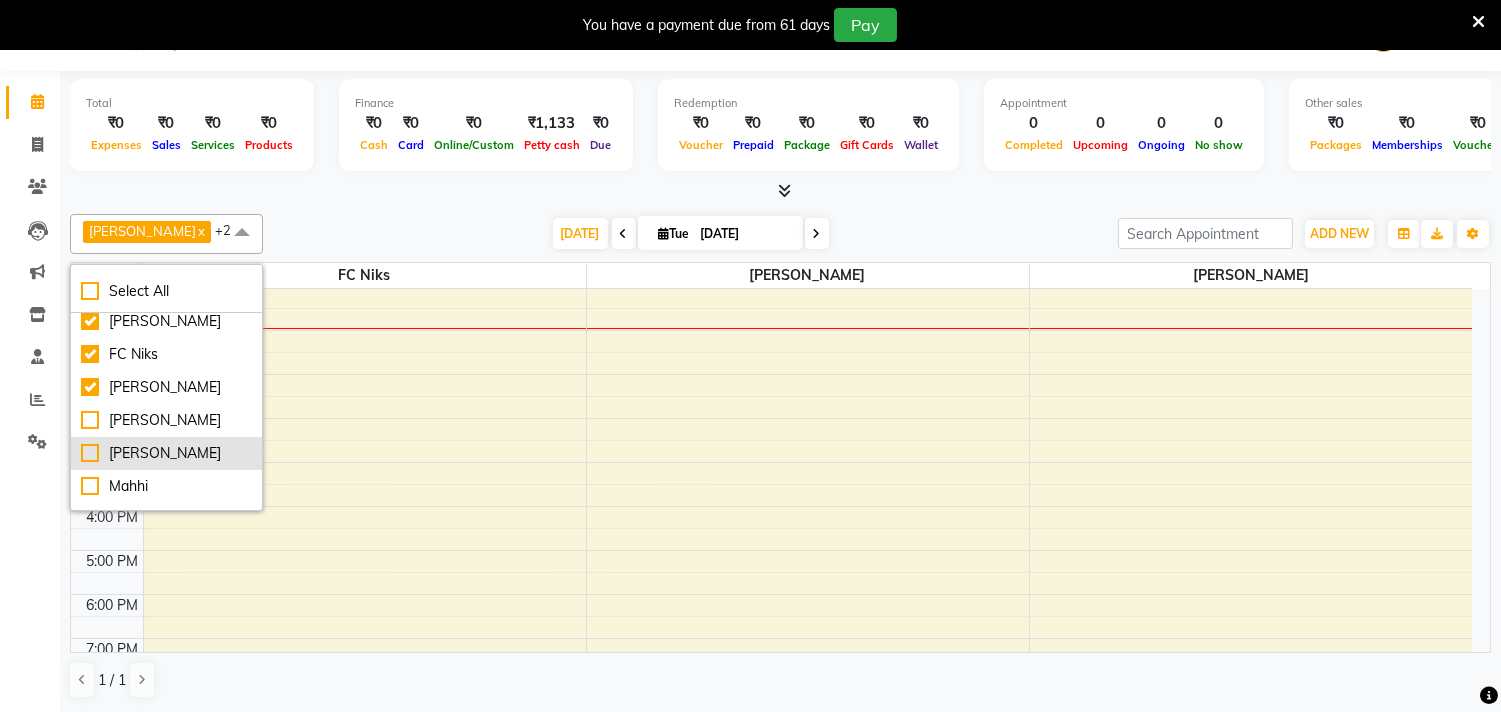 click on "[PERSON_NAME]" at bounding box center (166, 453) 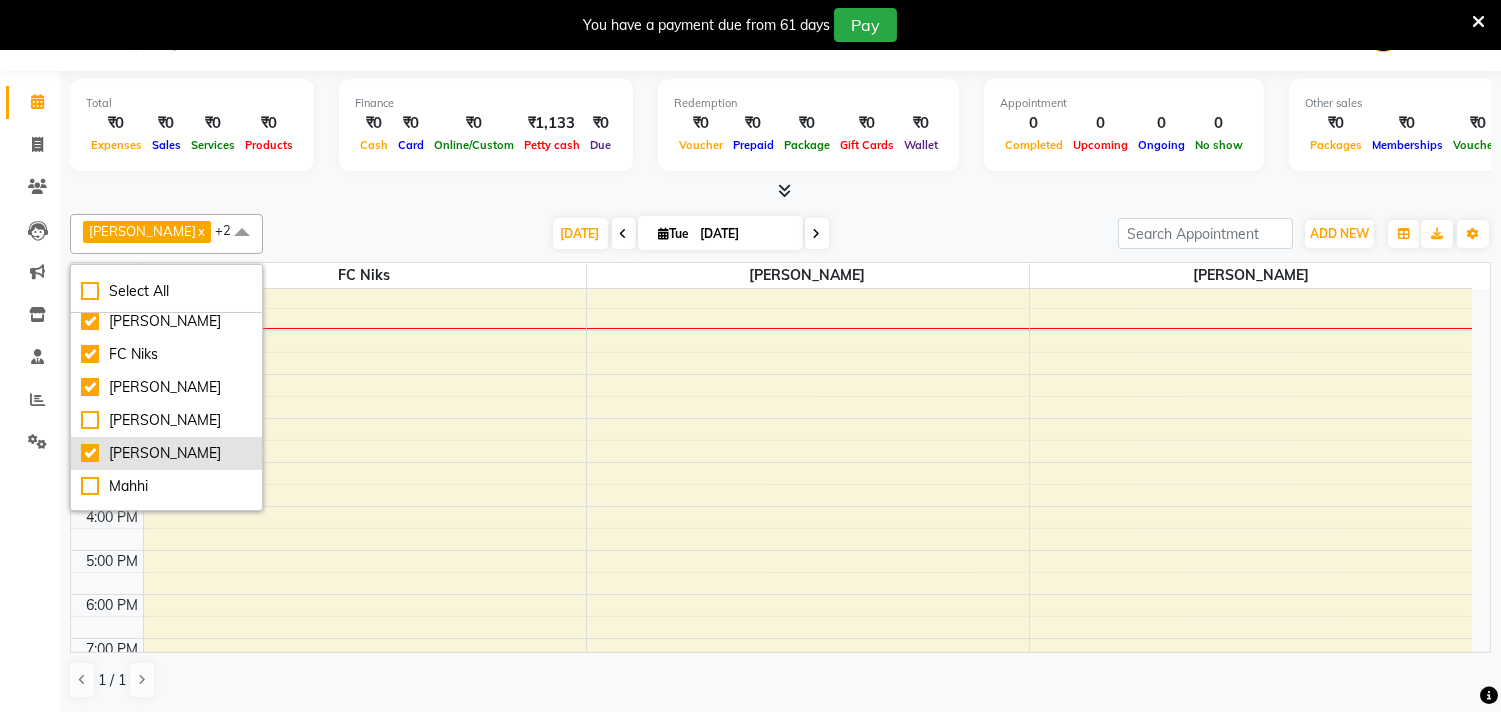 checkbox on "true" 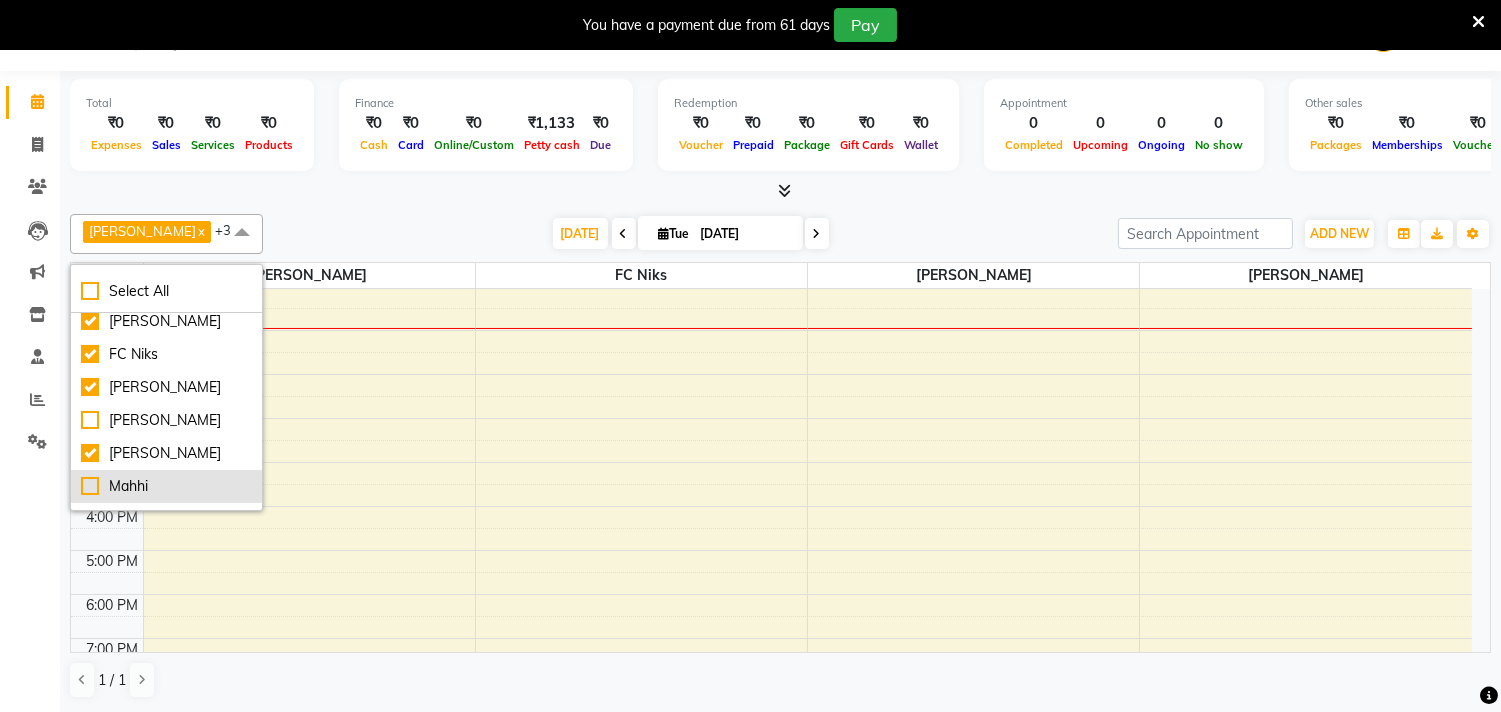 click on "Mahhi" at bounding box center (166, 486) 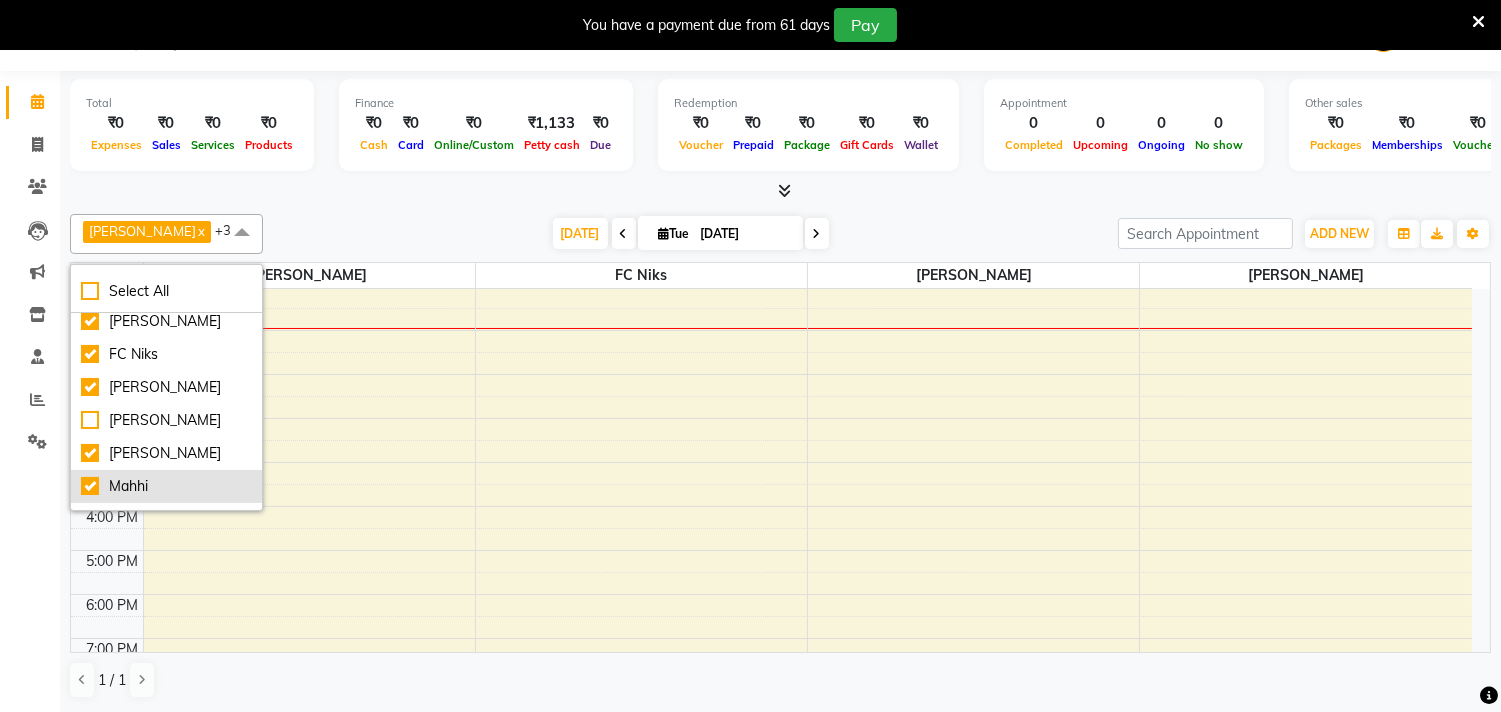 checkbox on "true" 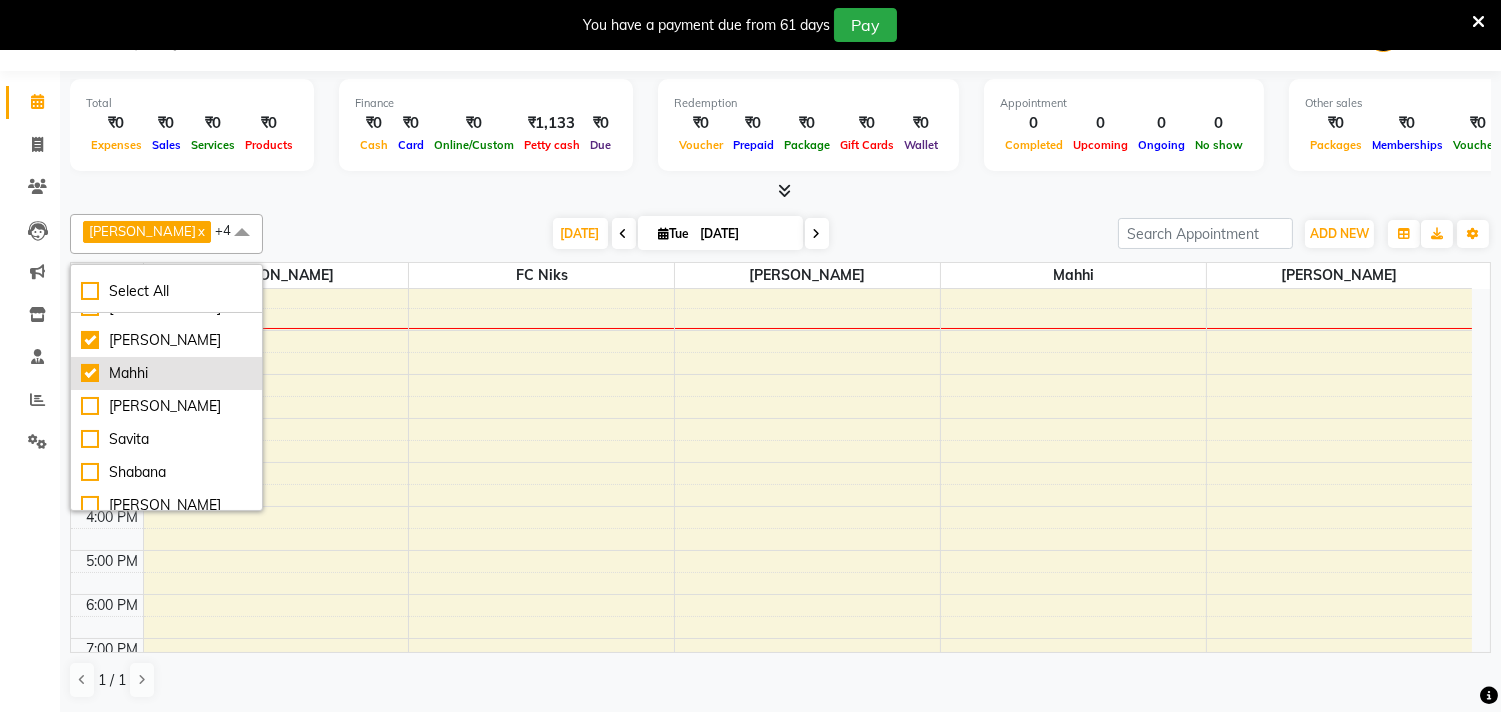 scroll, scrollTop: 222, scrollLeft: 0, axis: vertical 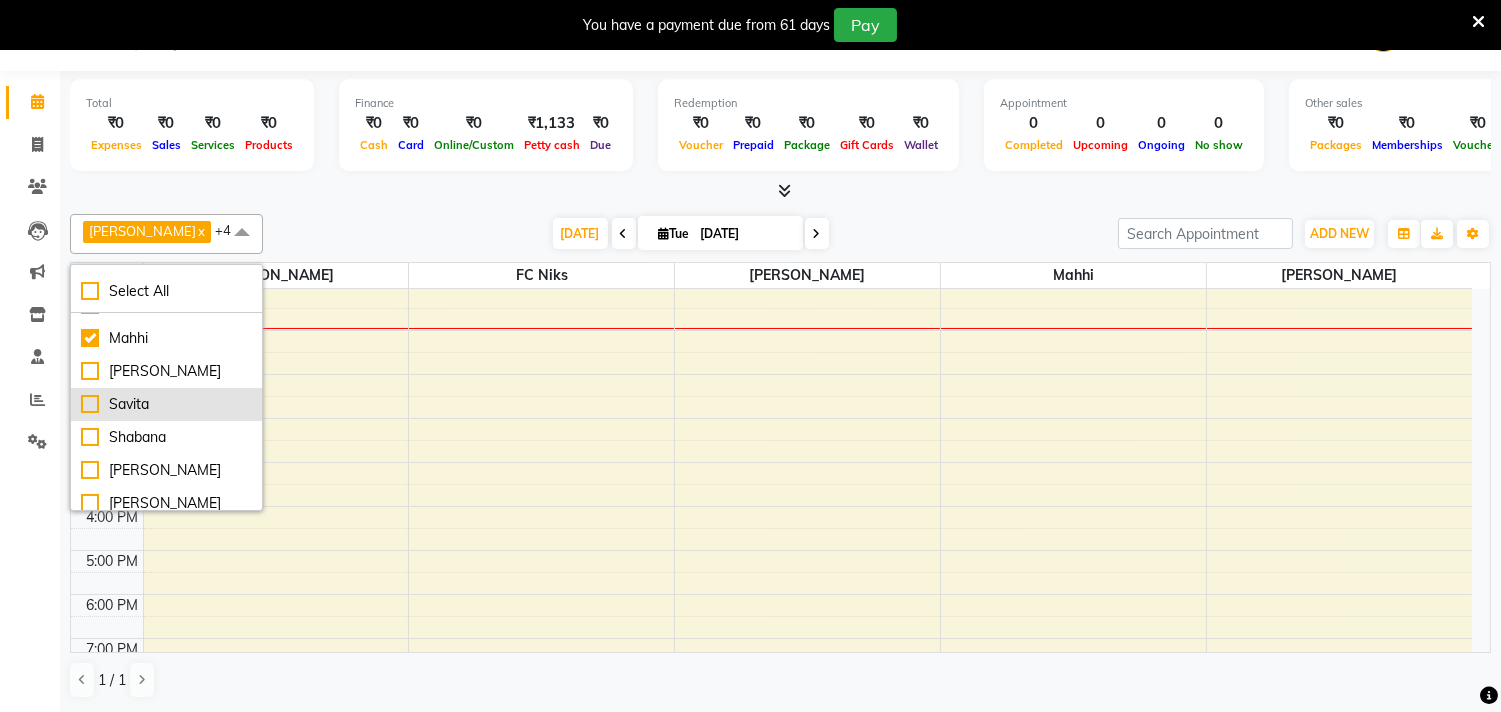 click on "Savita" at bounding box center [166, 404] 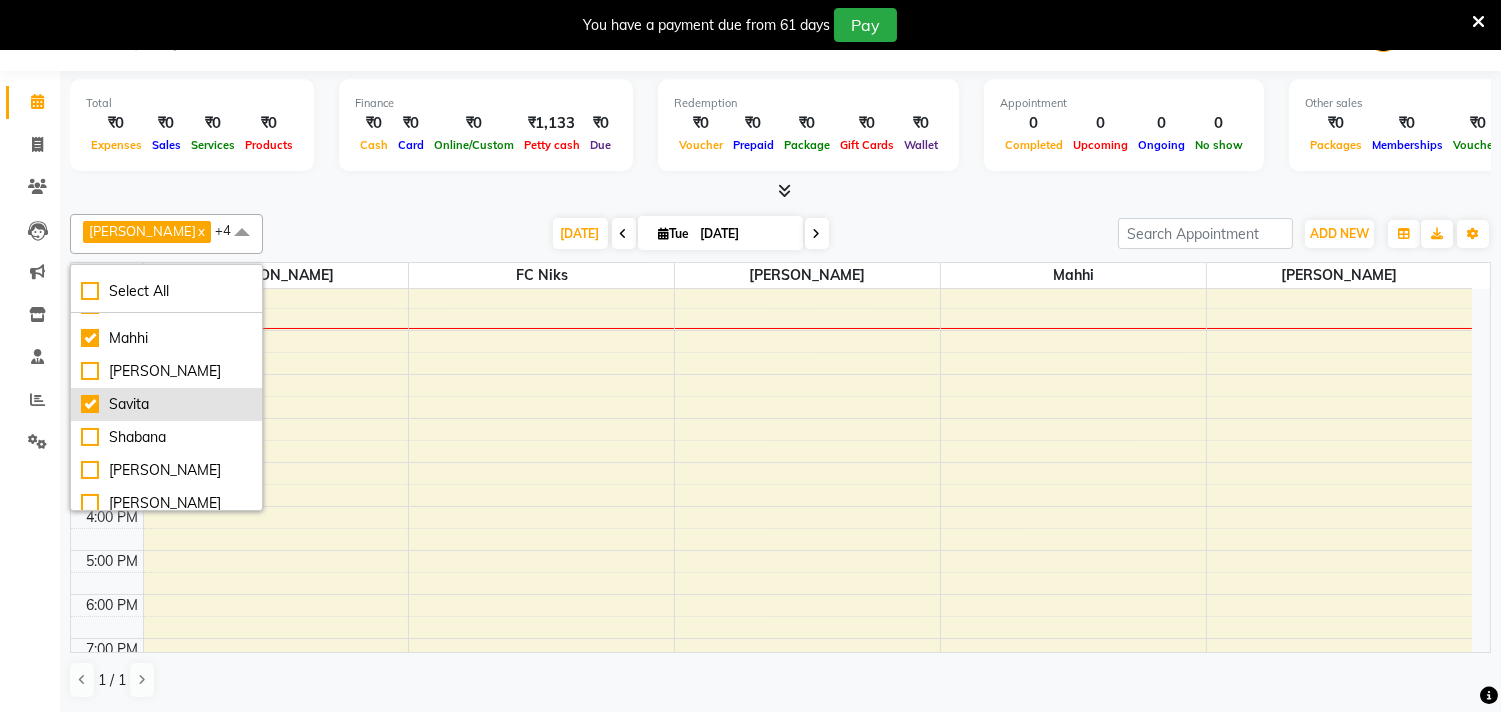 checkbox on "true" 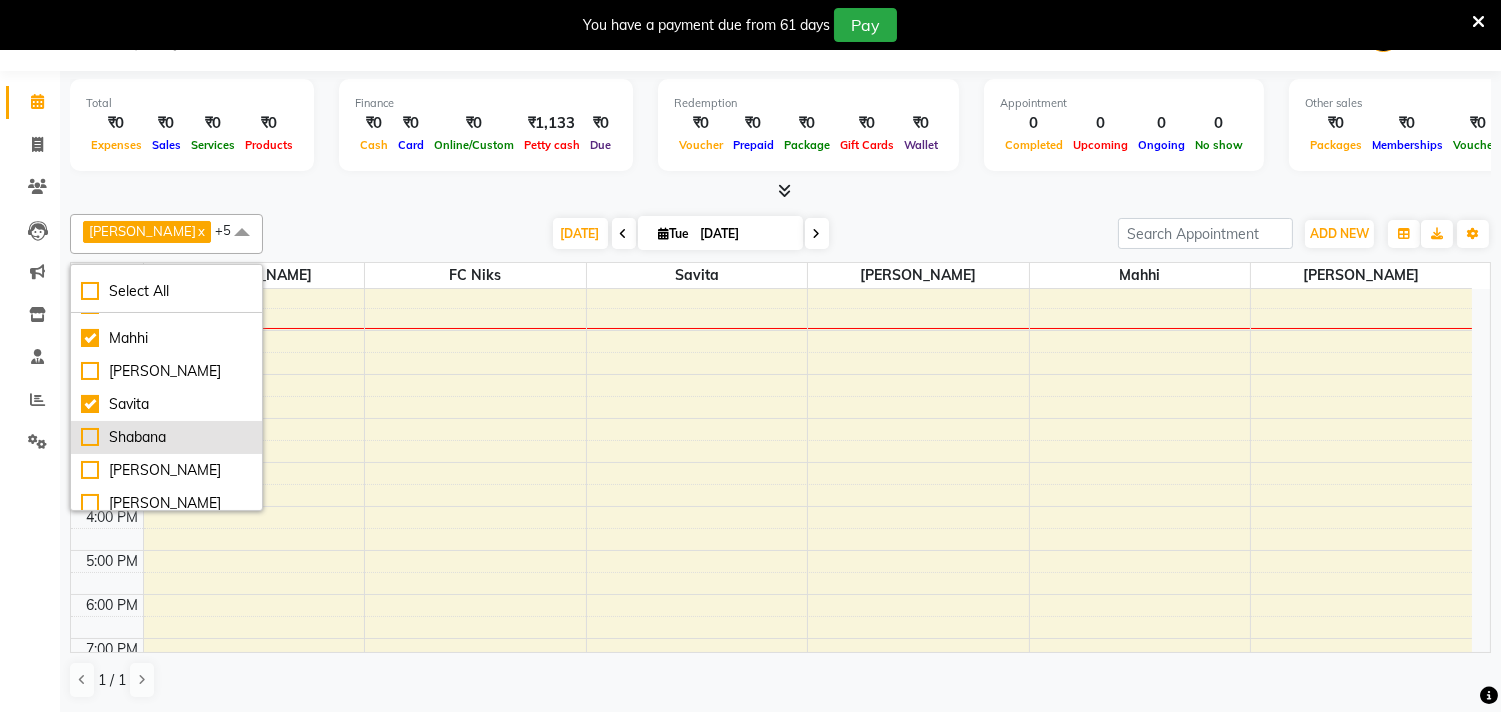 click on "Shabana" at bounding box center (166, 437) 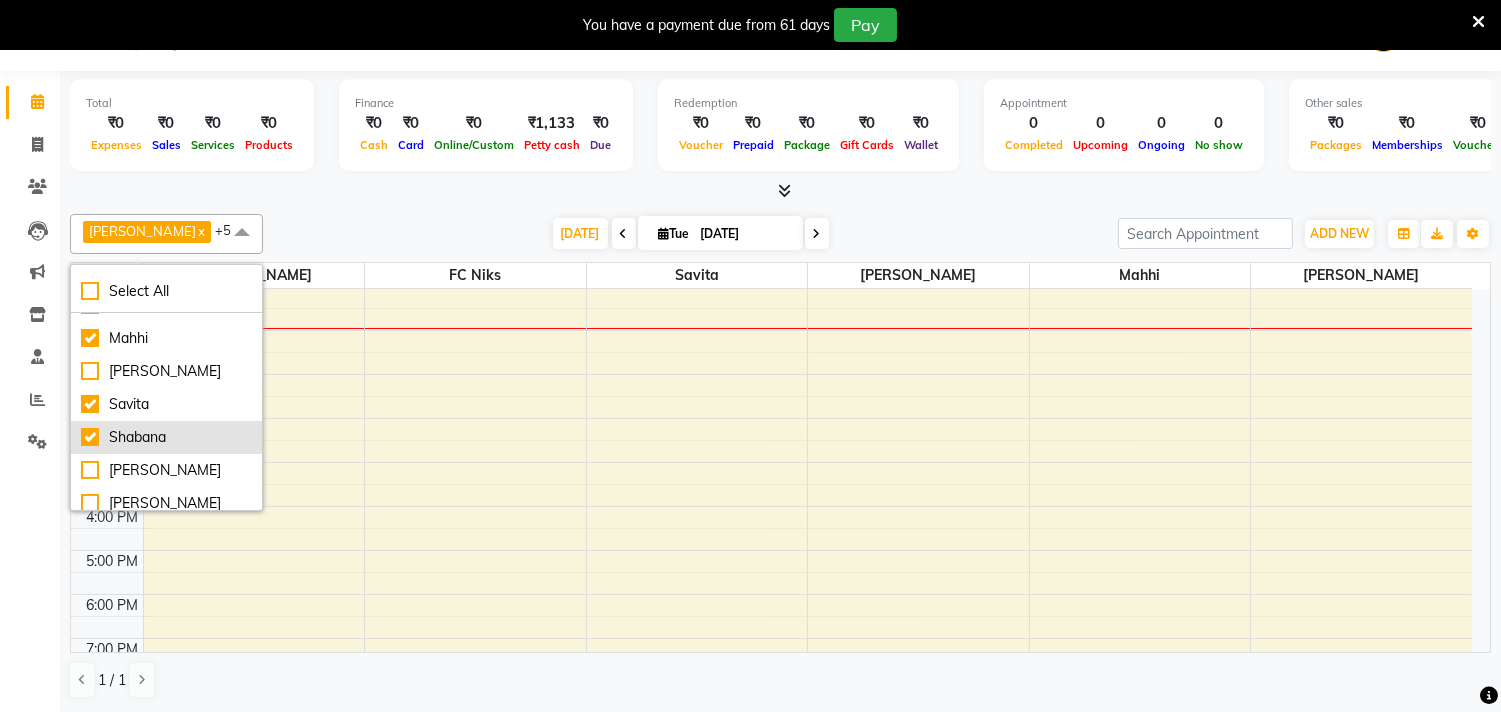 checkbox on "true" 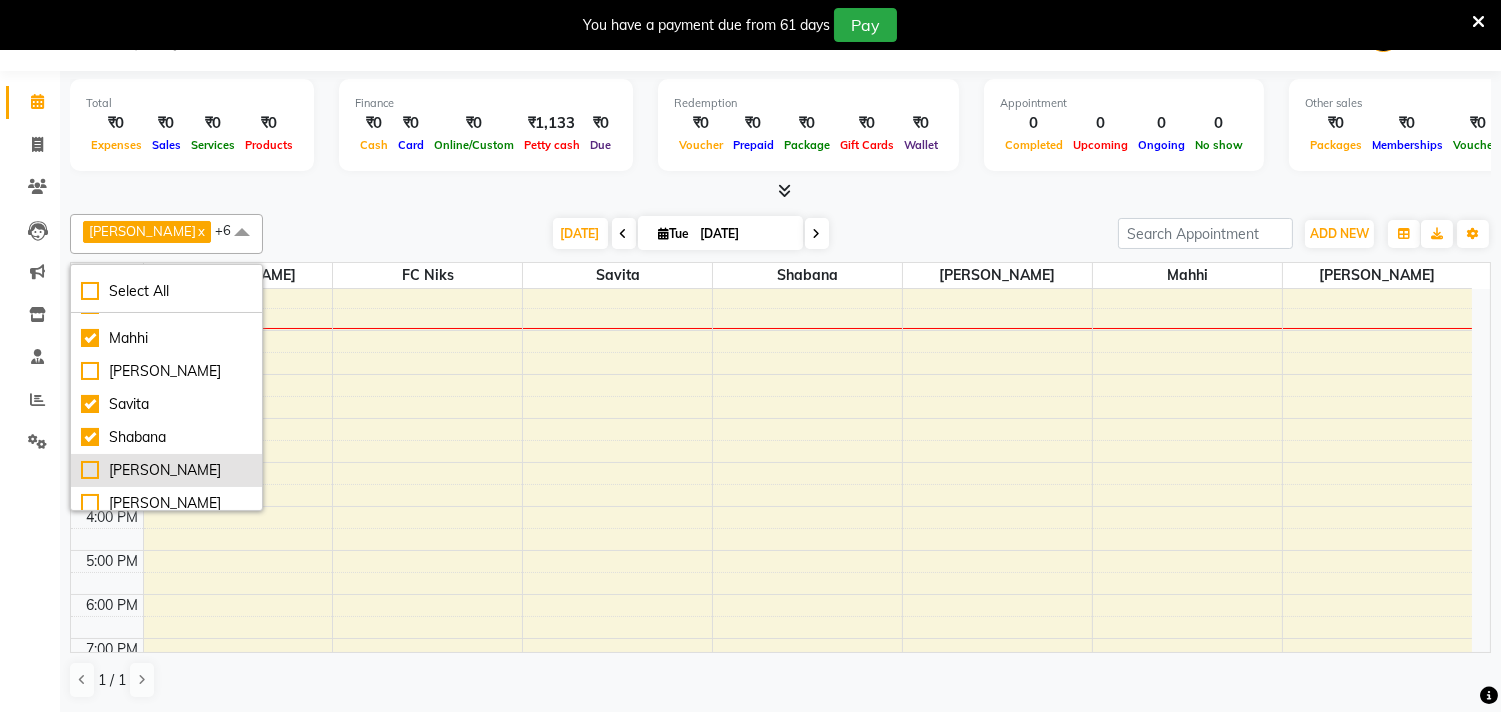 click on "[PERSON_NAME]" at bounding box center (166, 470) 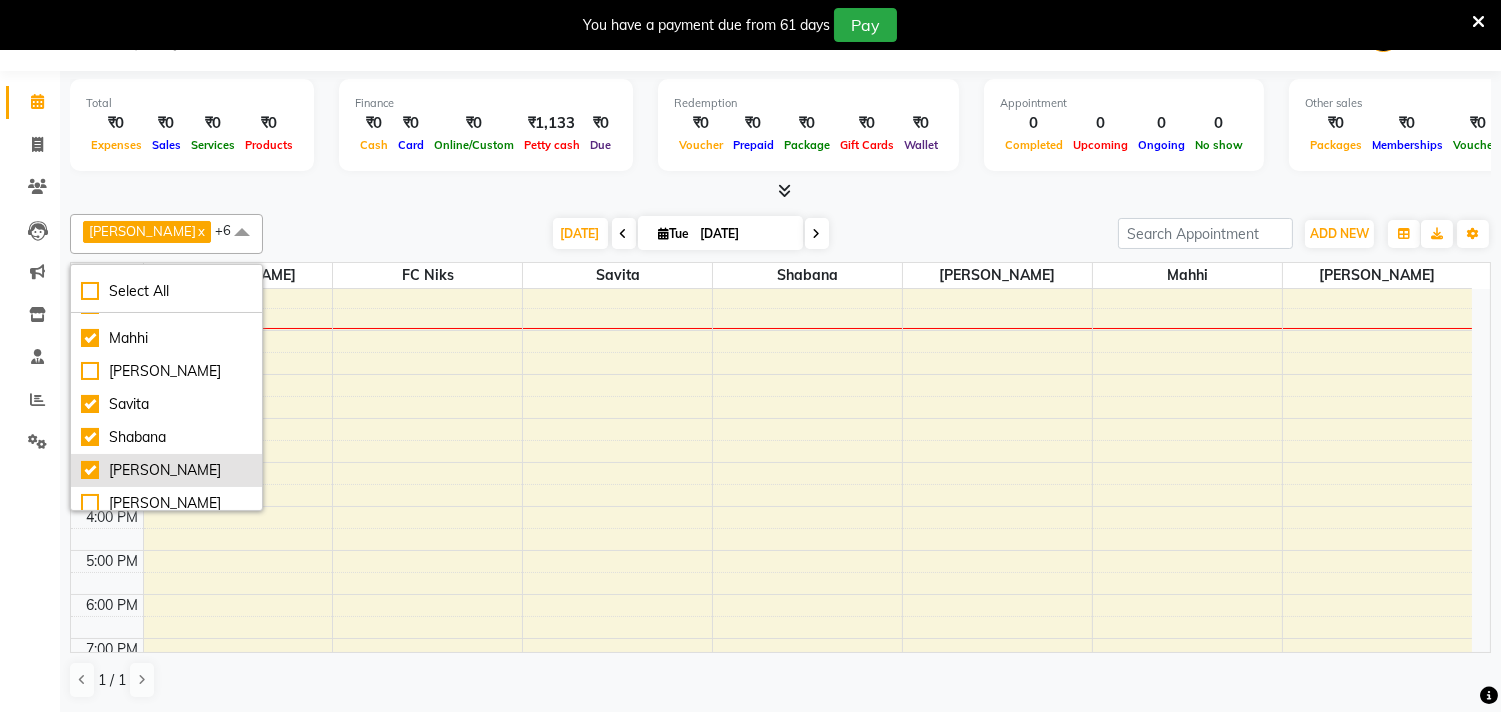 checkbox on "true" 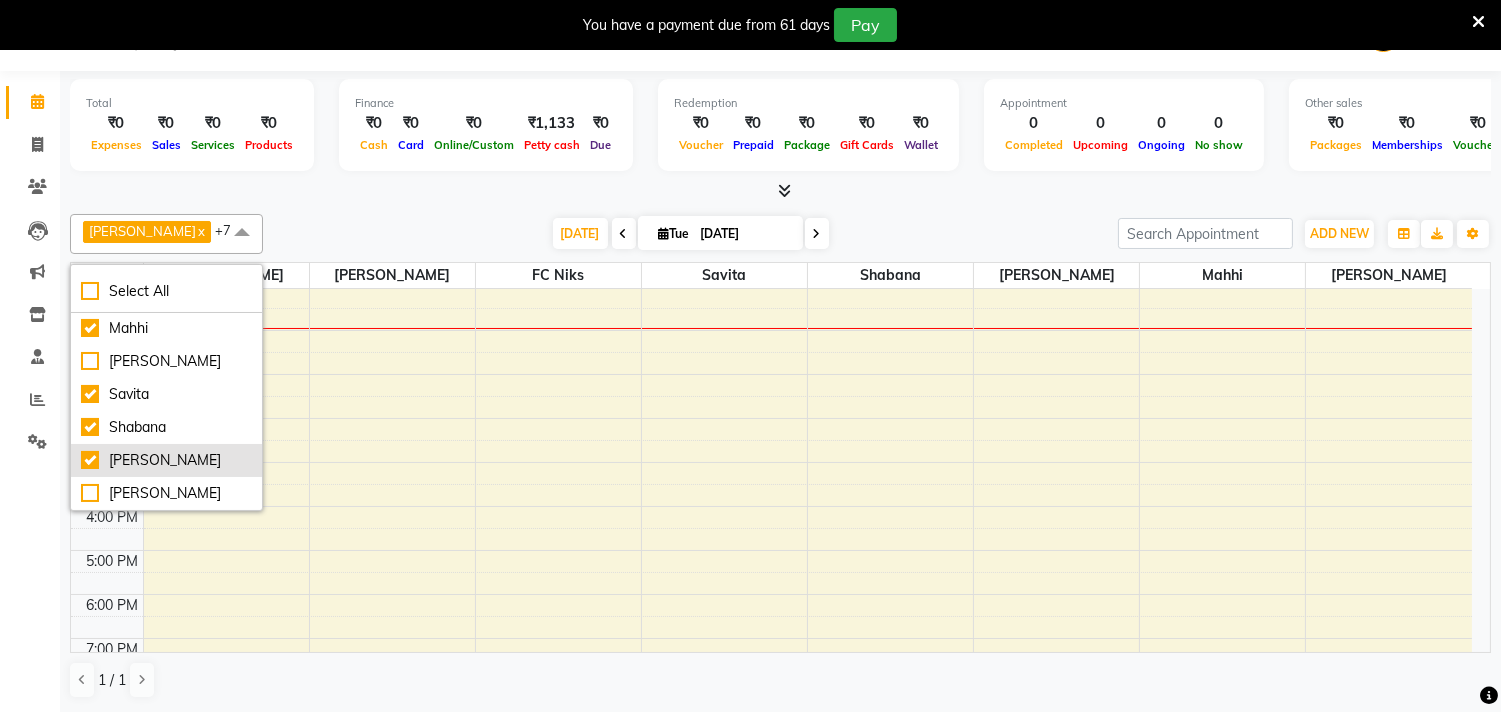 scroll, scrollTop: 252, scrollLeft: 0, axis: vertical 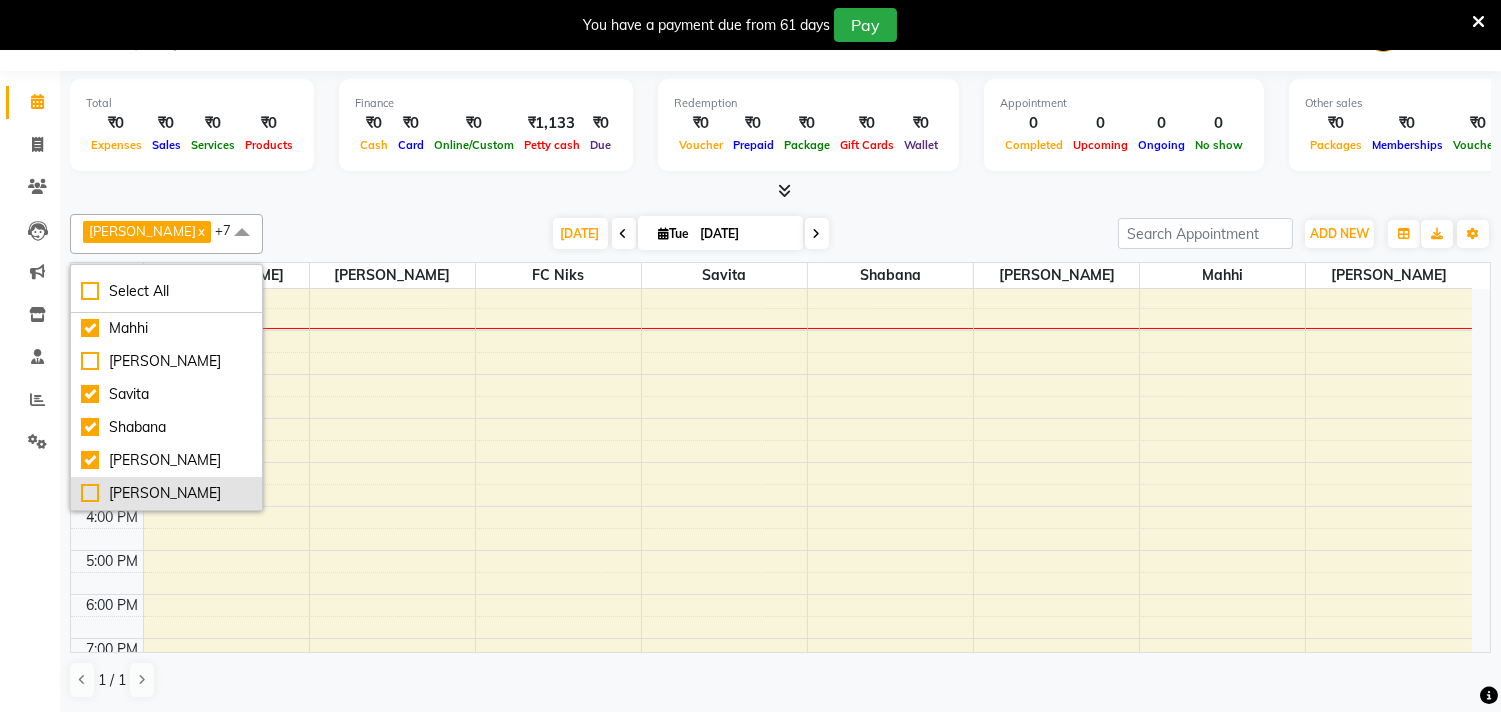click on "[PERSON_NAME]" at bounding box center (166, 493) 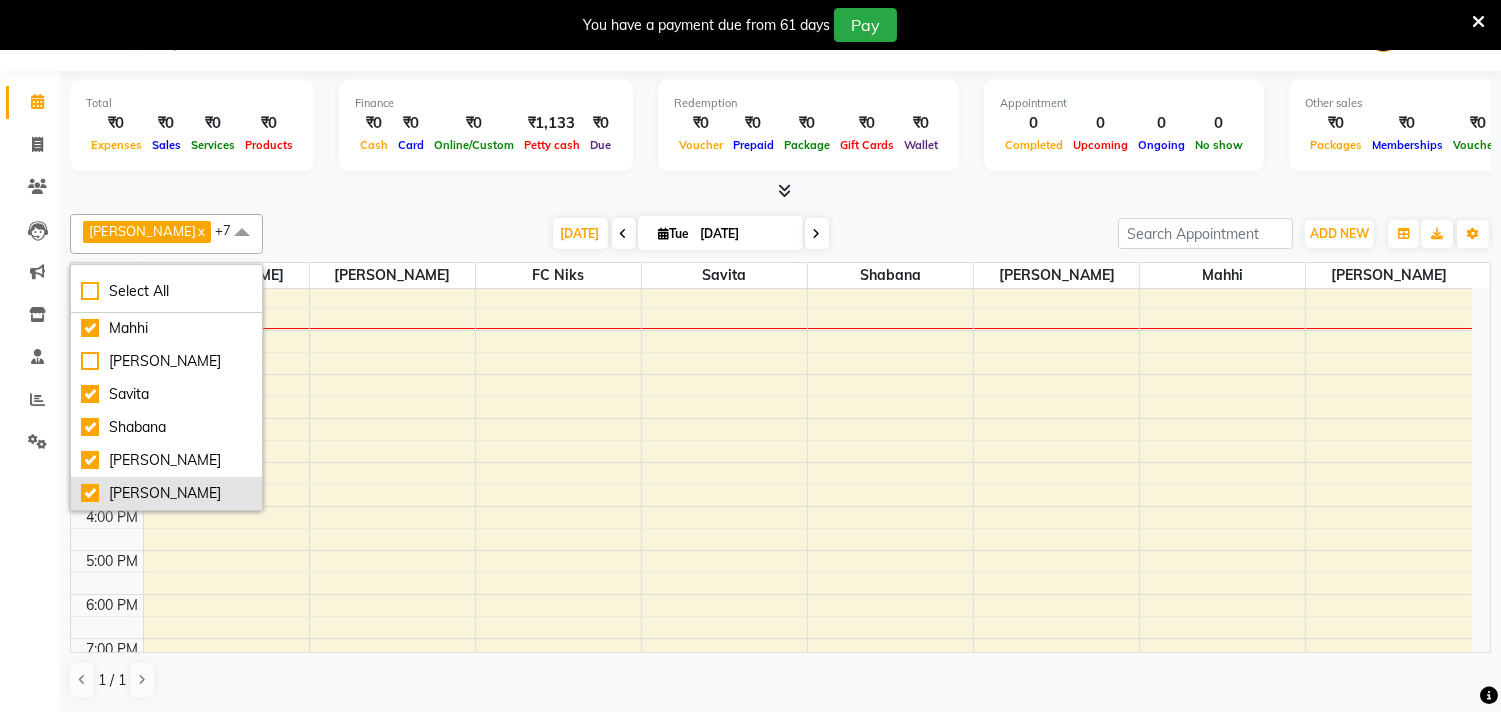 checkbox on "true" 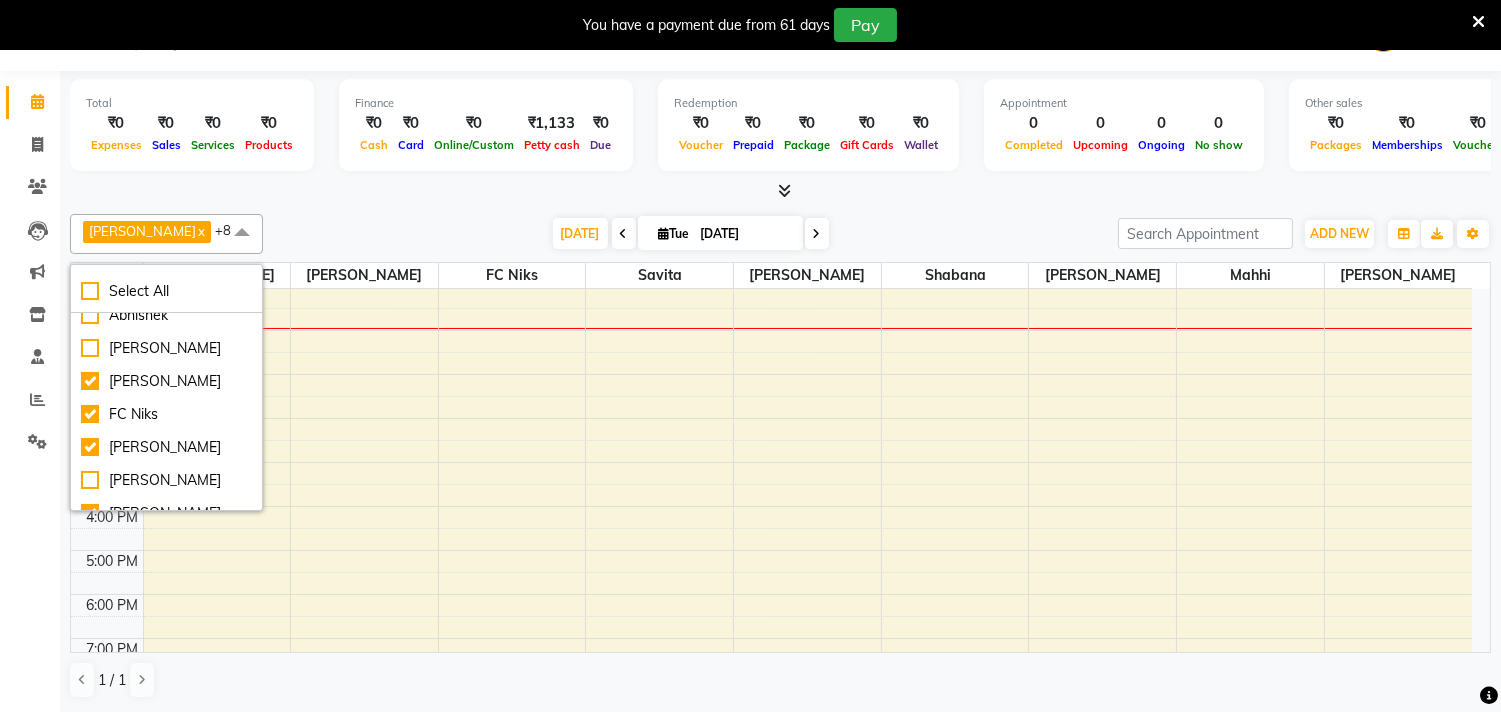 scroll, scrollTop: 0, scrollLeft: 0, axis: both 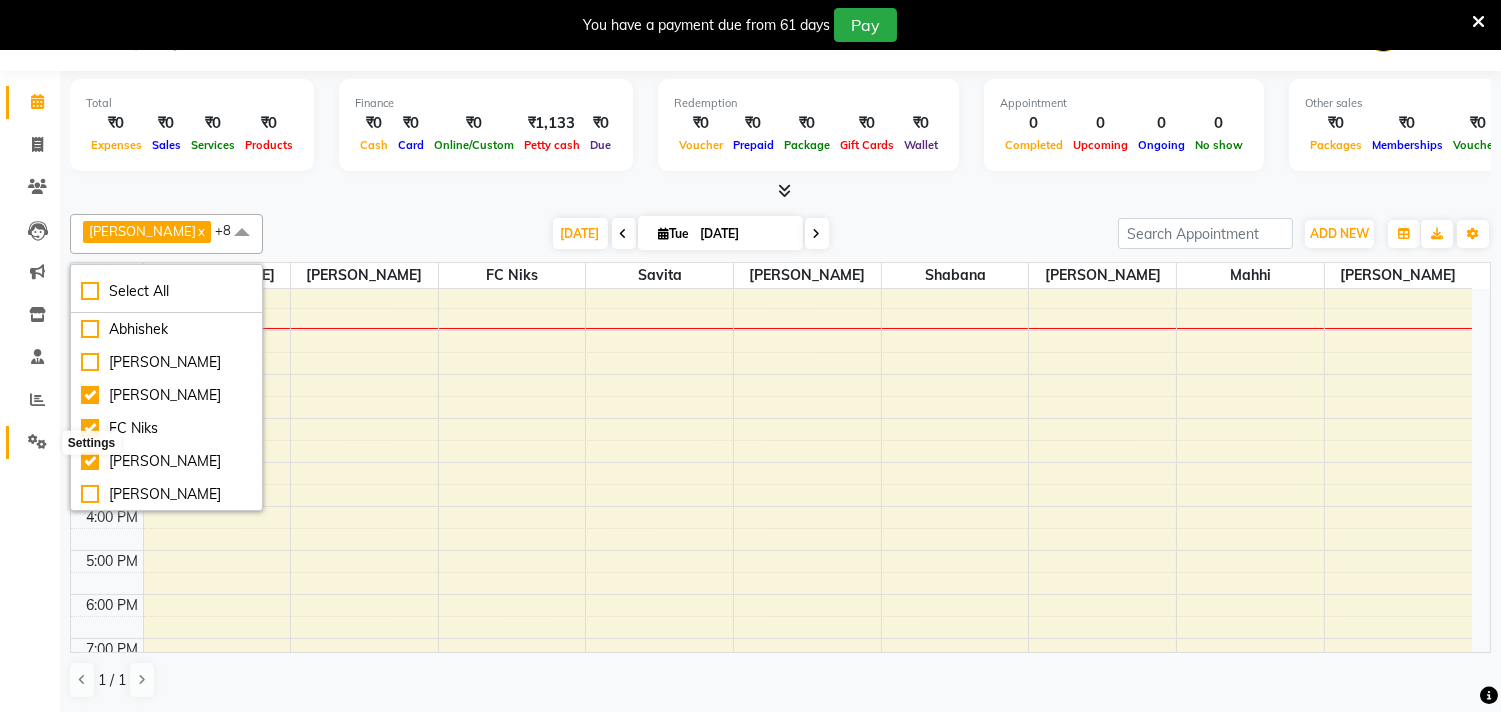 click 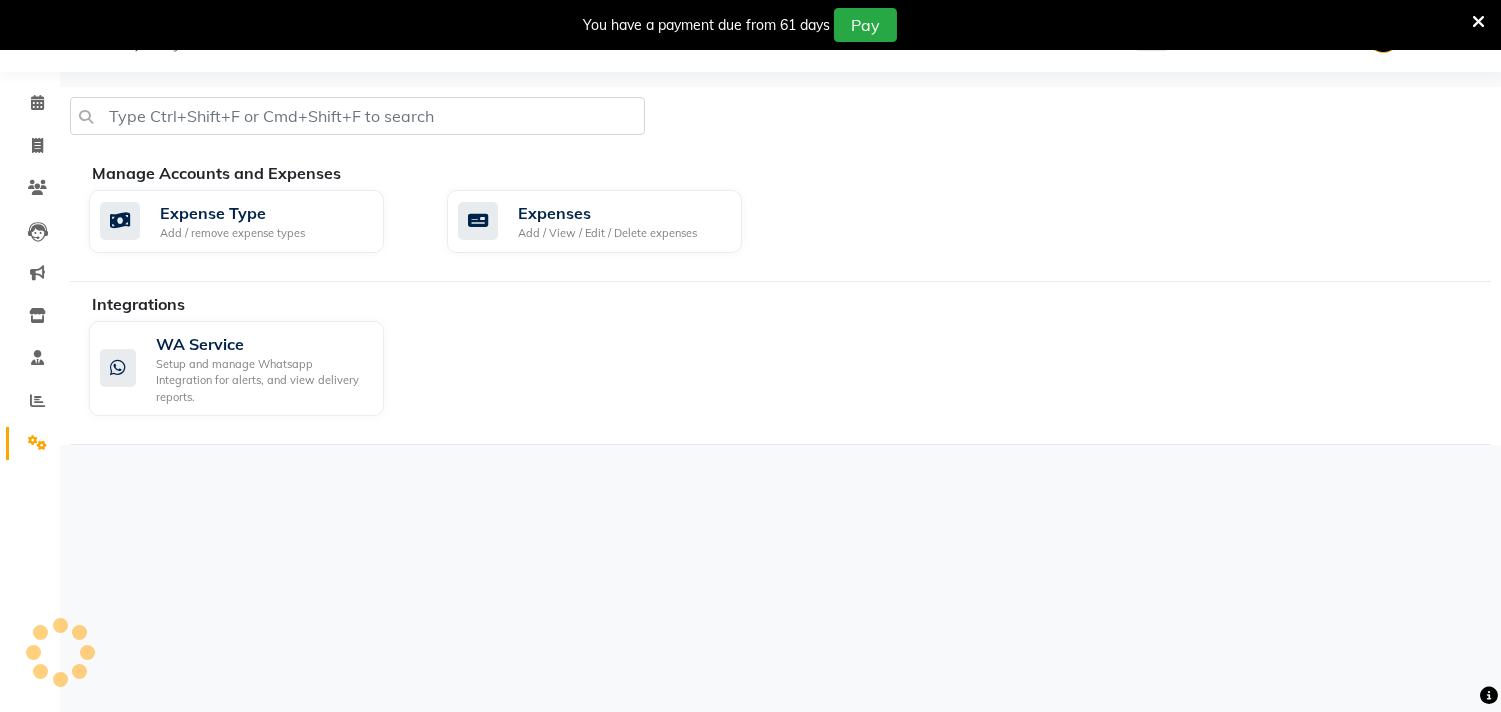 scroll, scrollTop: 50, scrollLeft: 0, axis: vertical 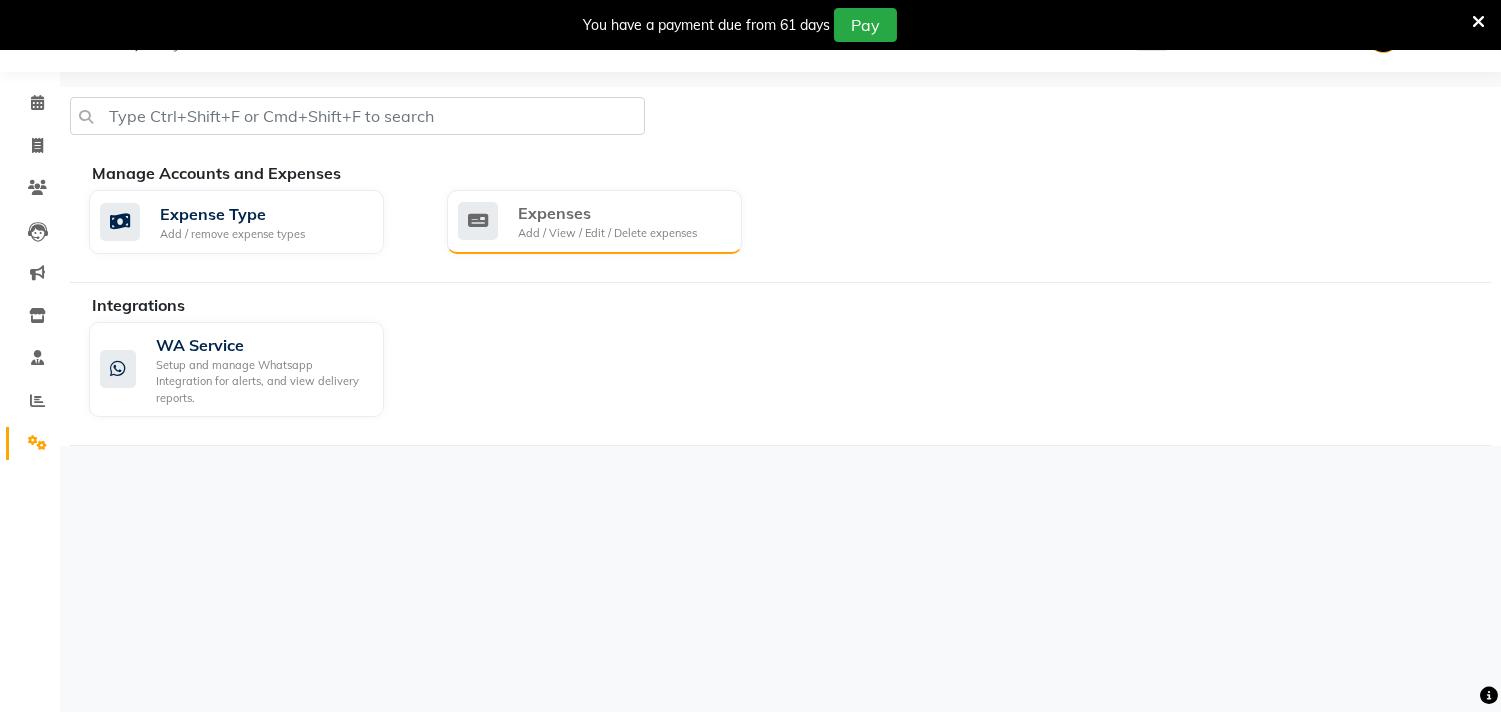 click on "Add / View / Edit / Delete expenses" 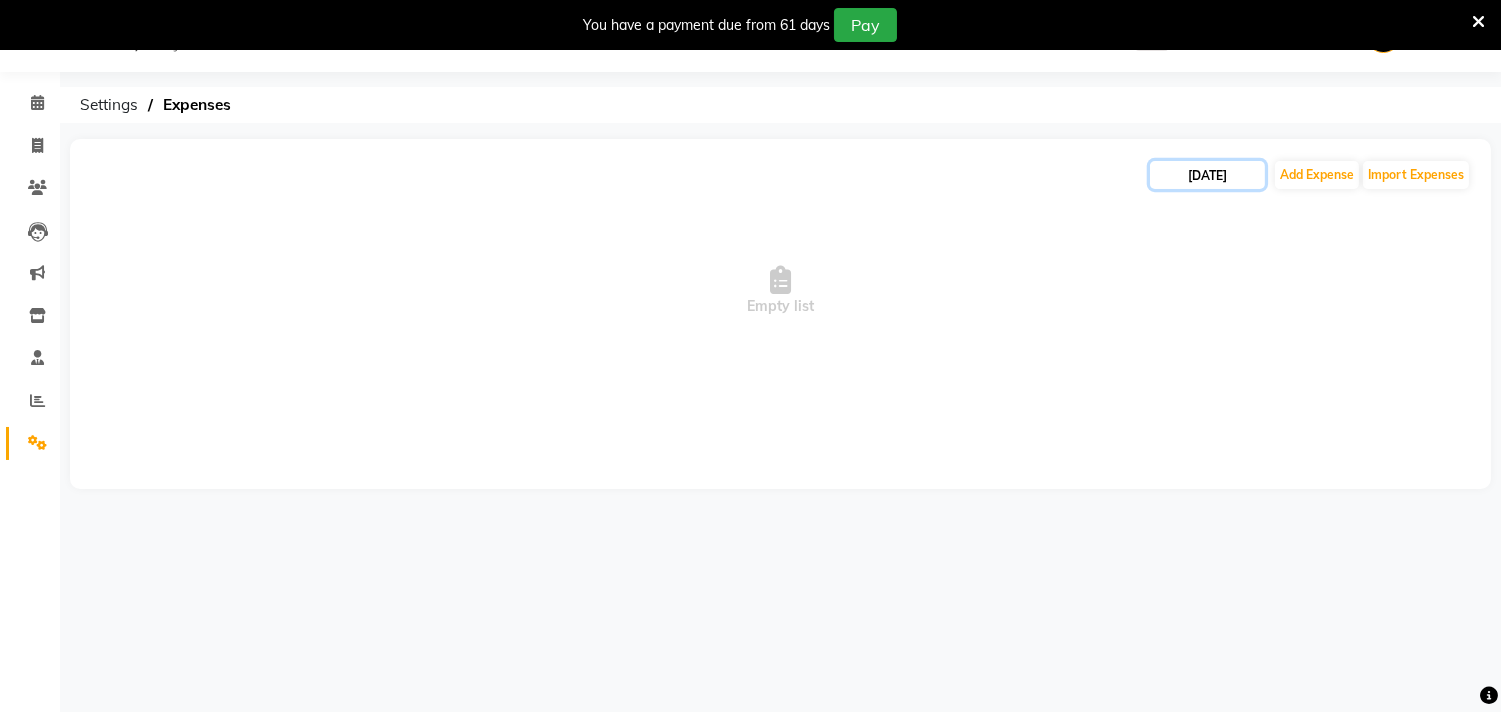 click on "[DATE]" 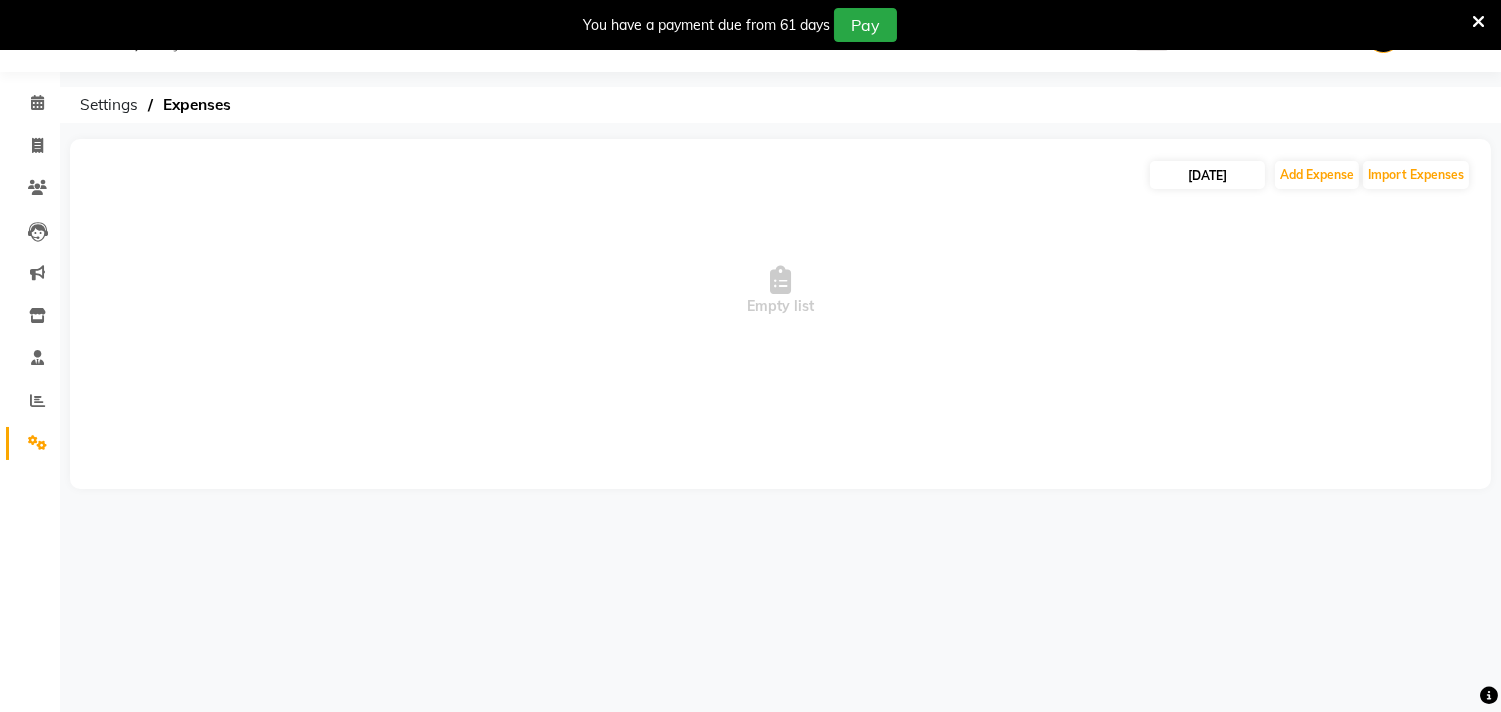 select on "7" 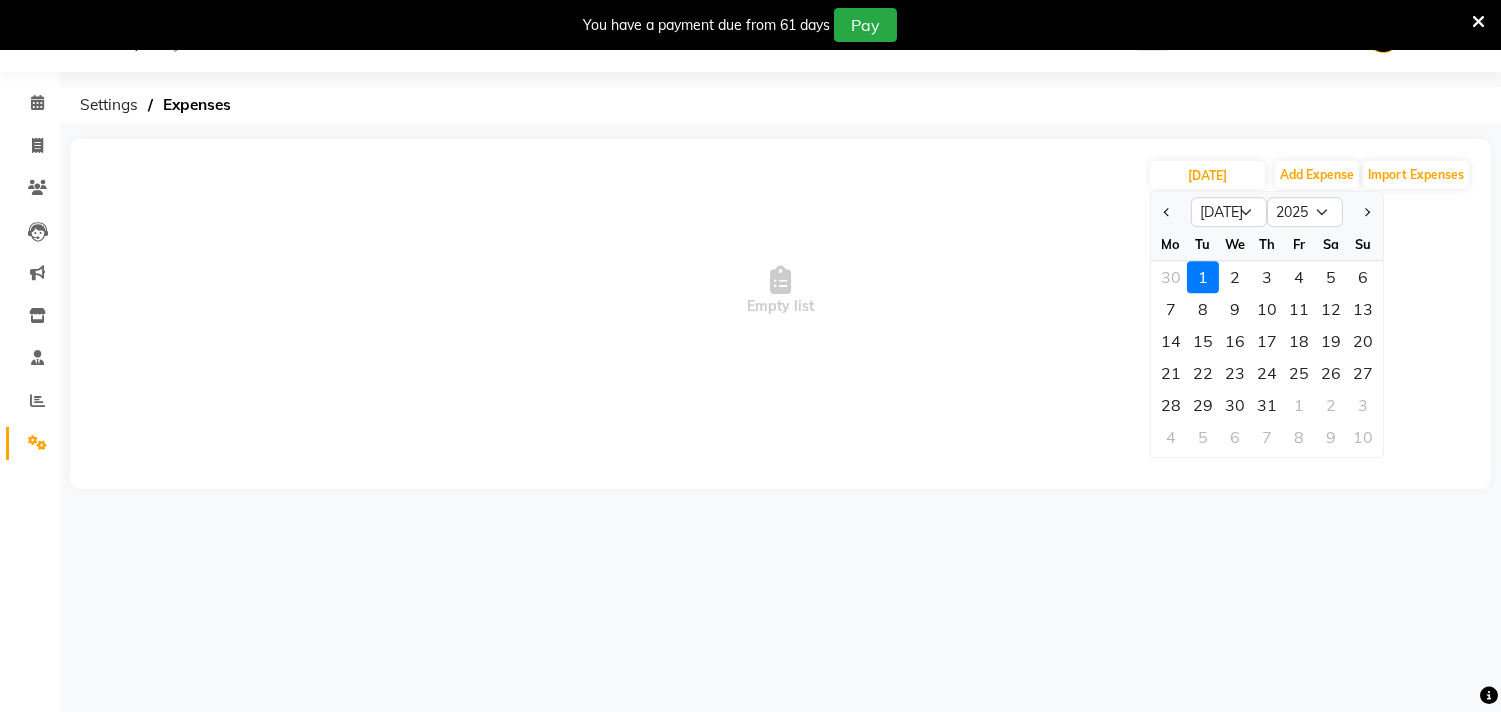 click 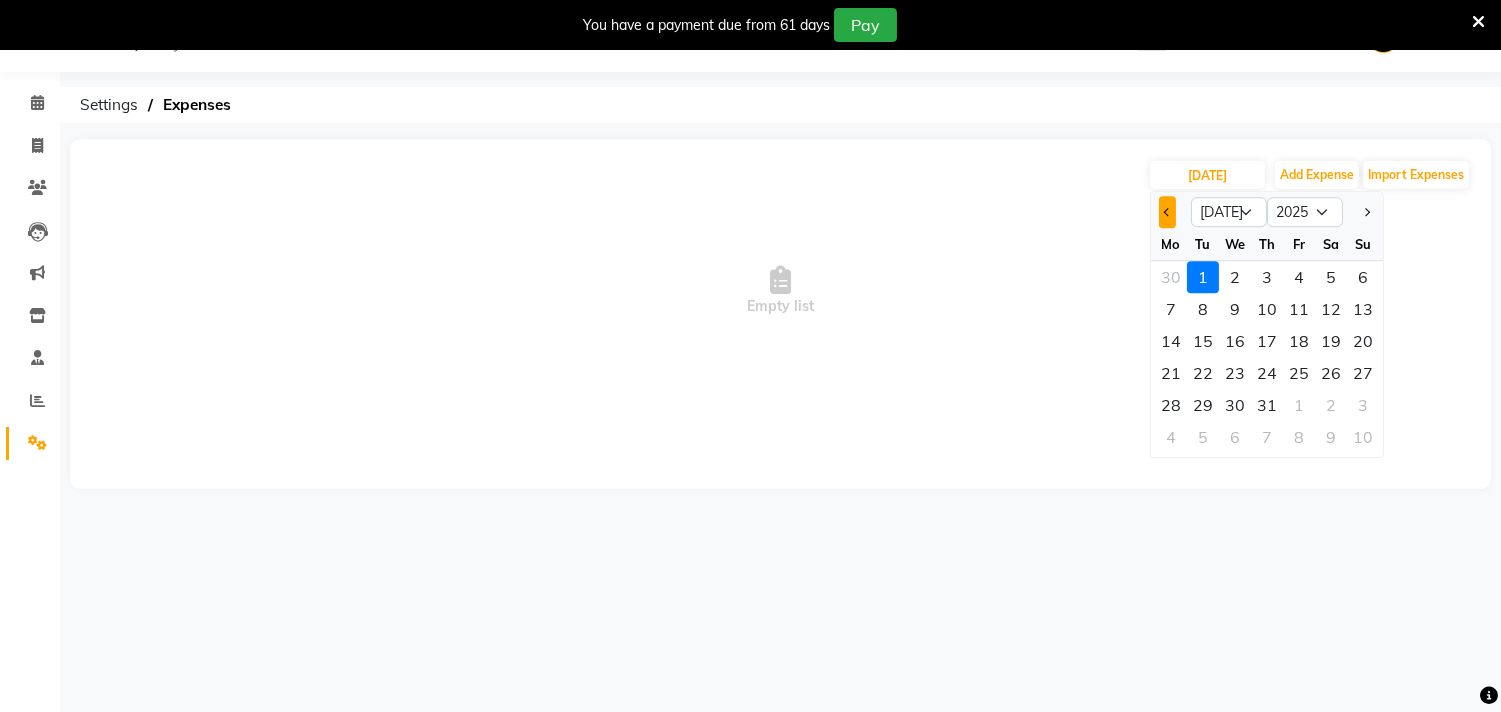 click 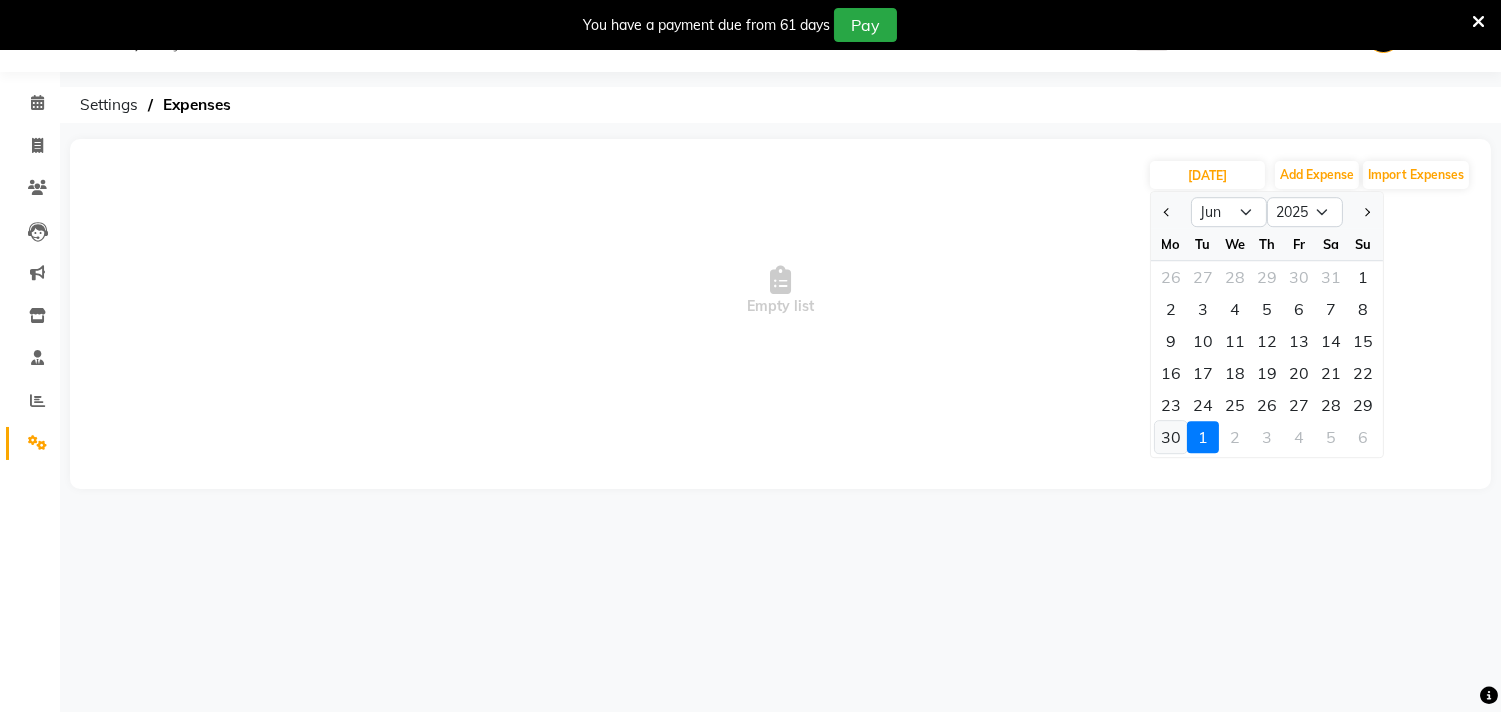 click on "30" 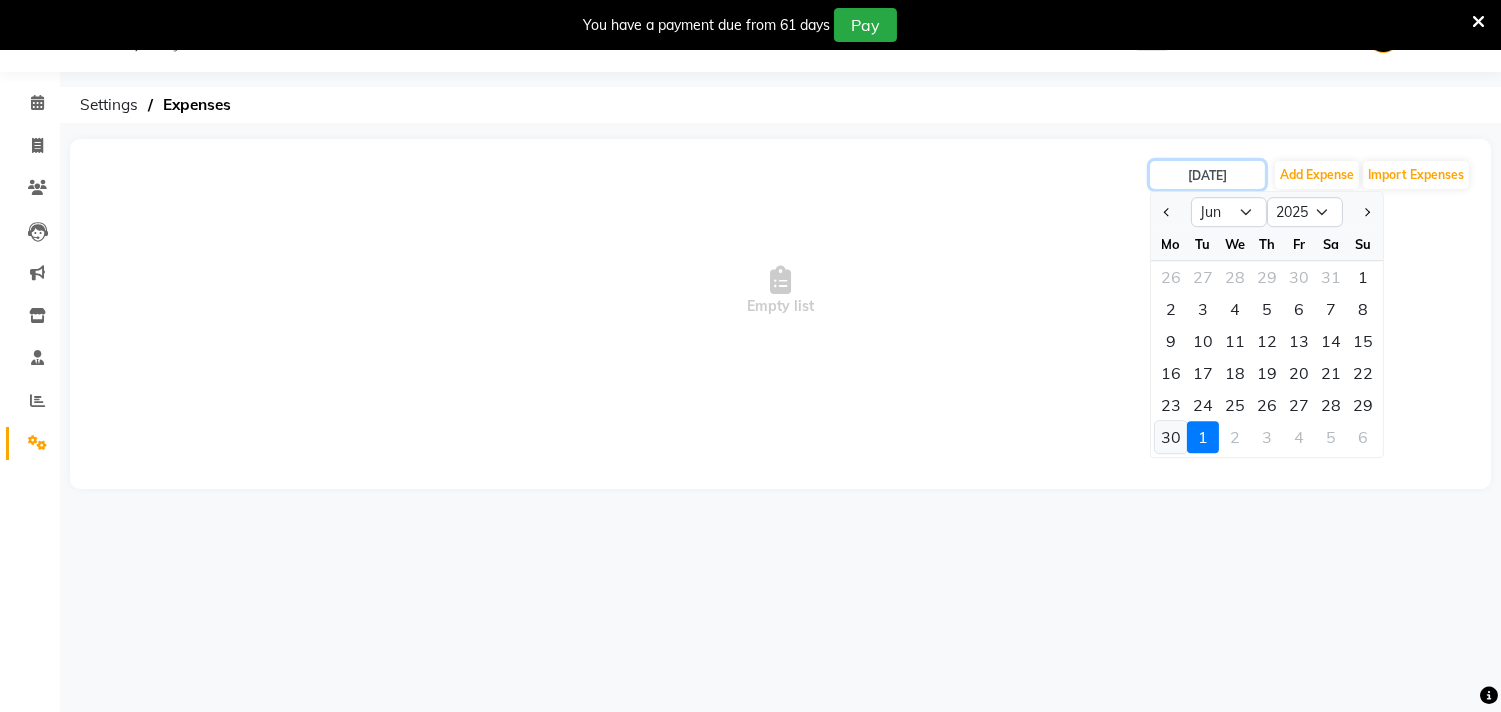 type on "30-06-2025" 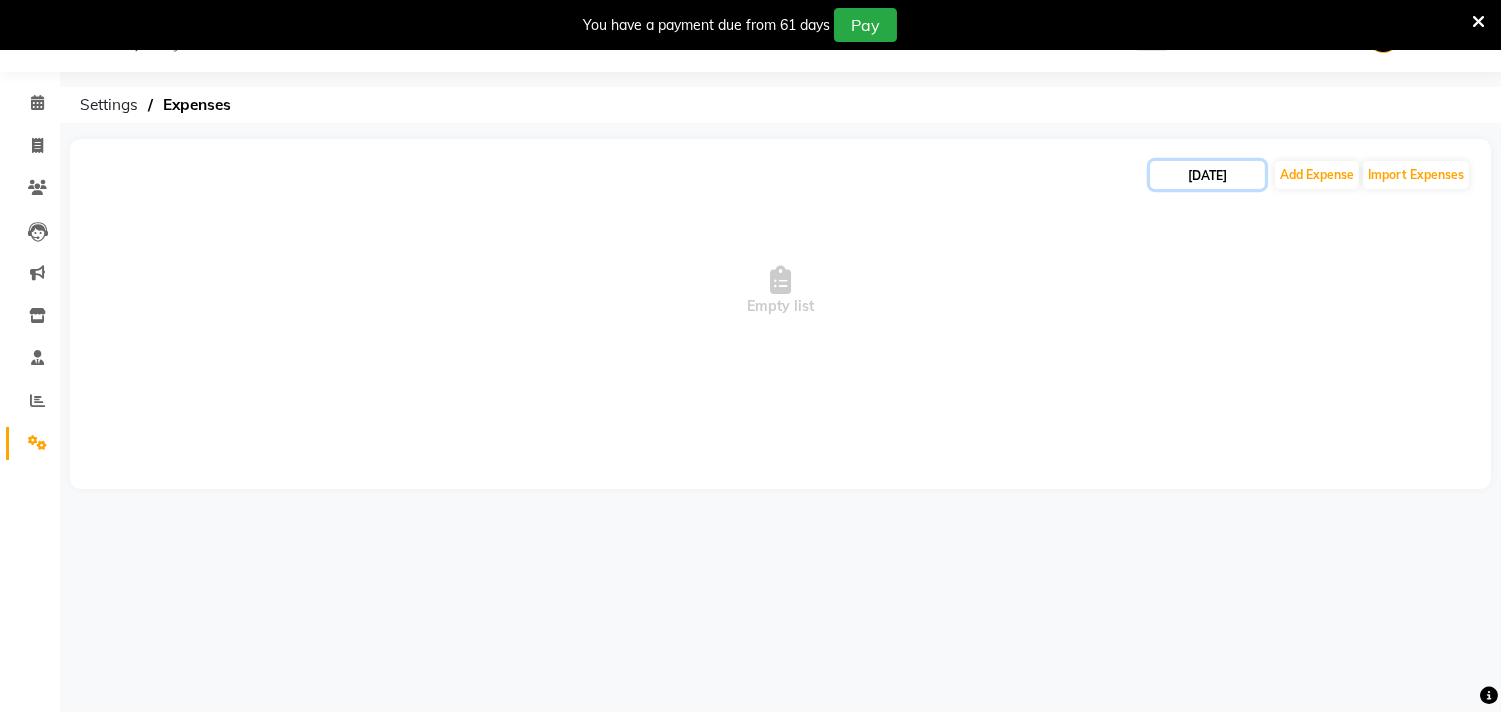 click on "30-06-2025" 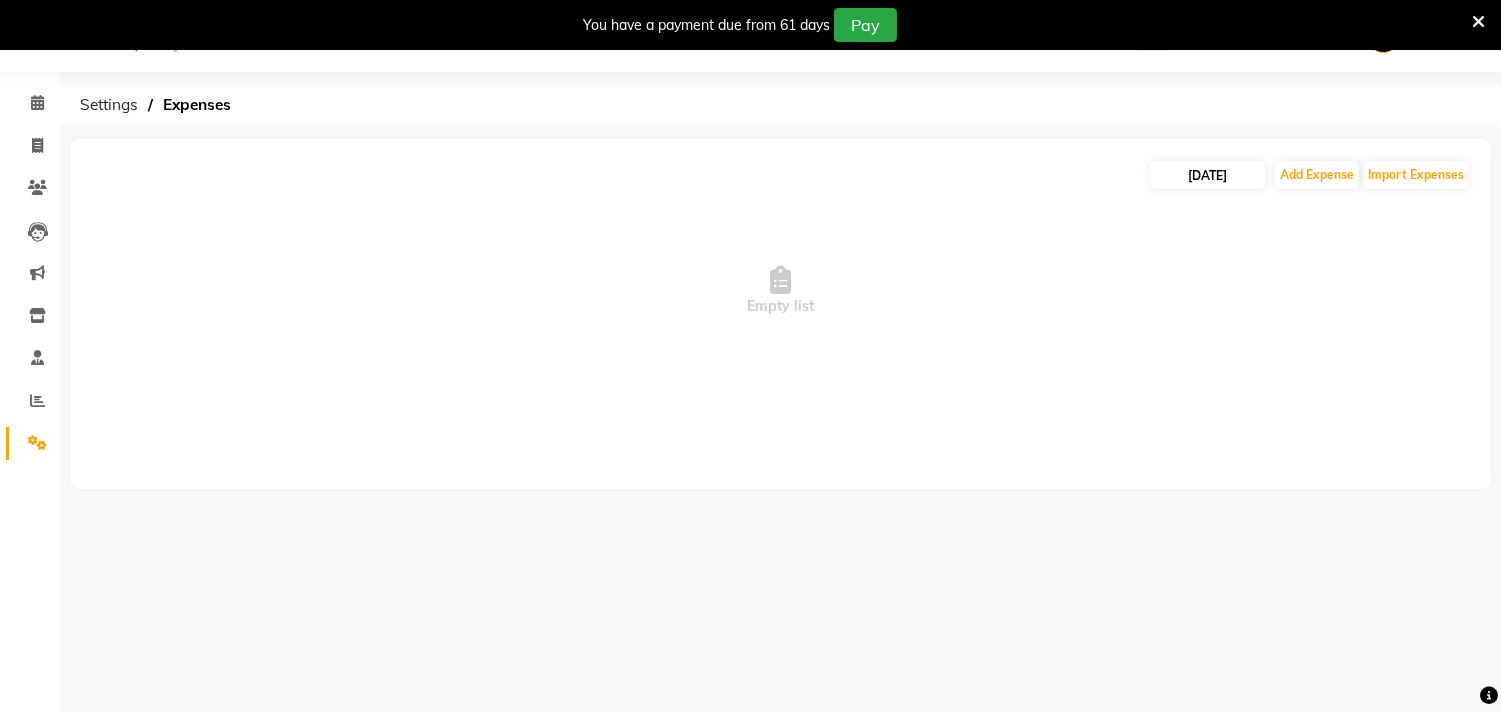 select on "6" 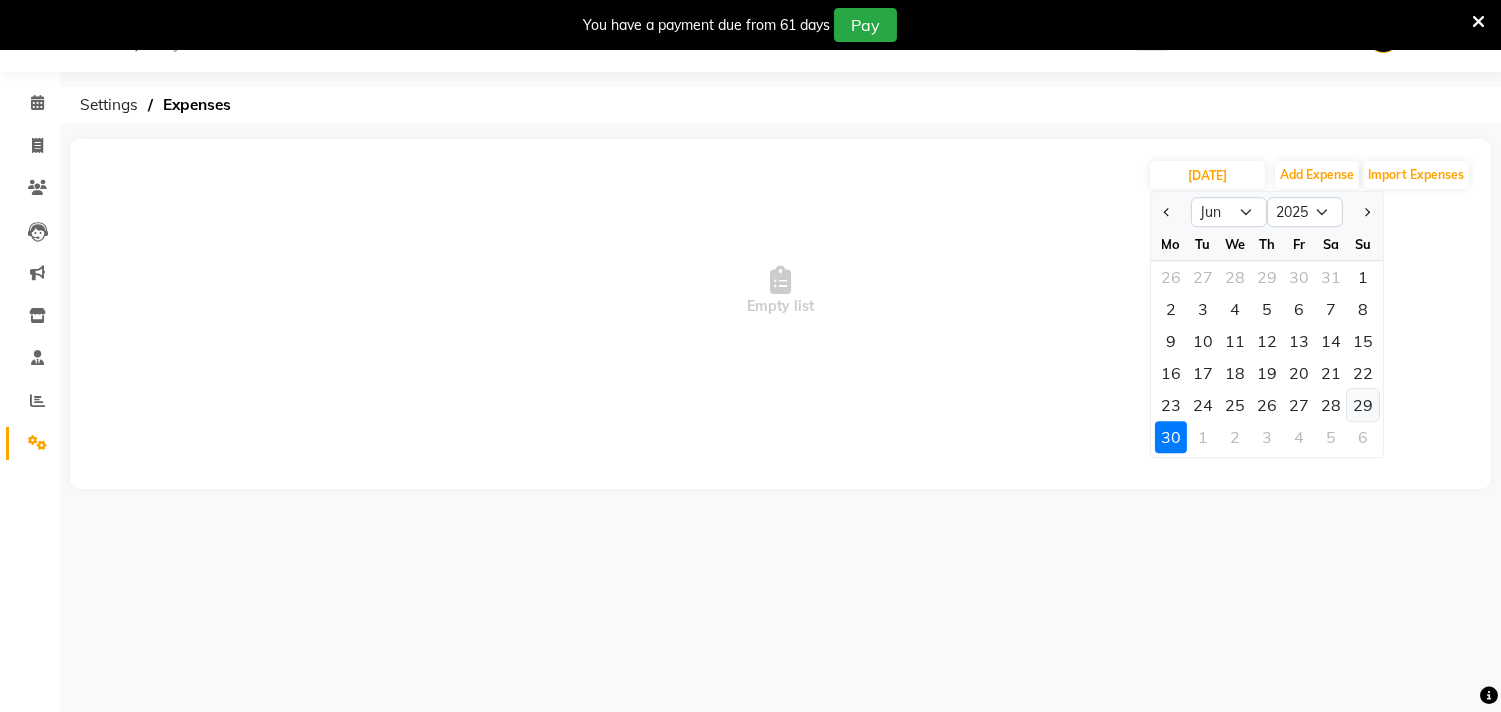click on "29" 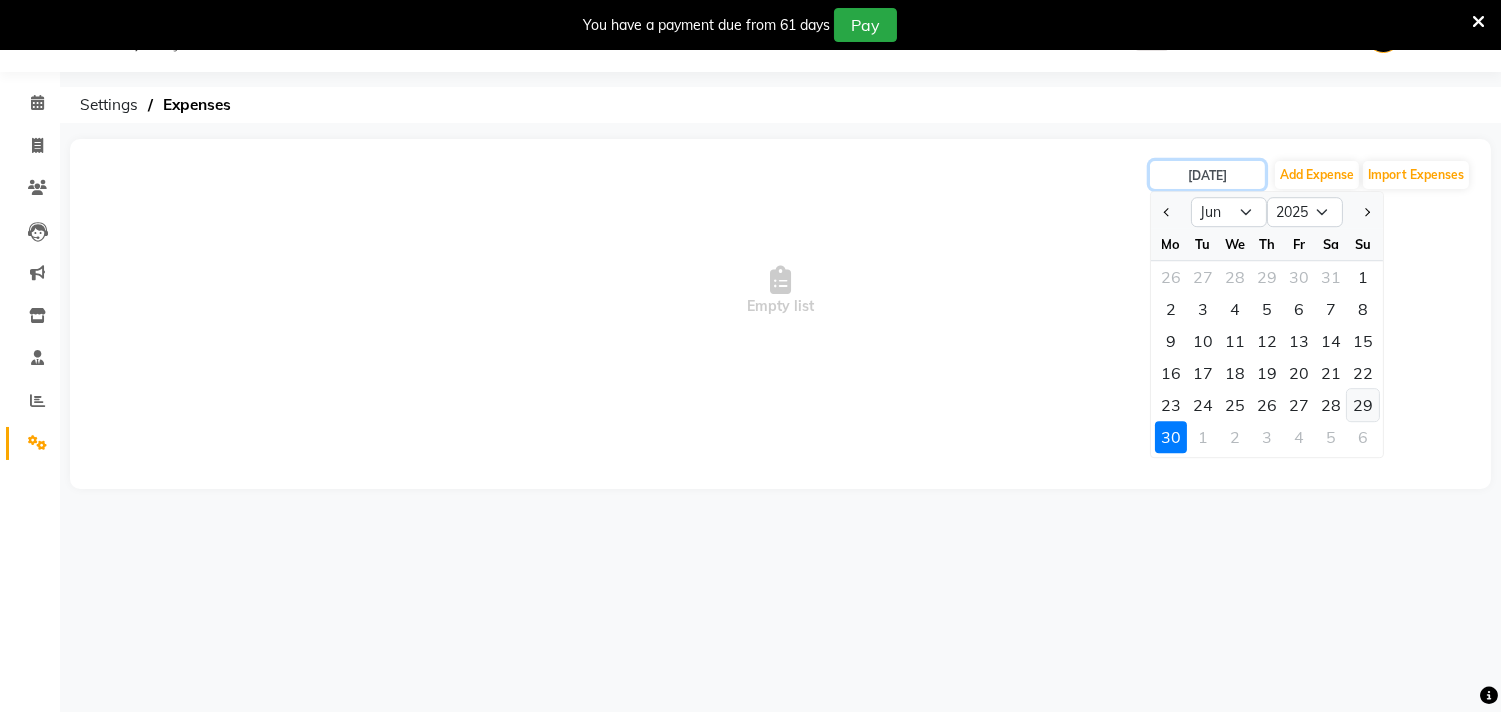 type on "29-06-2025" 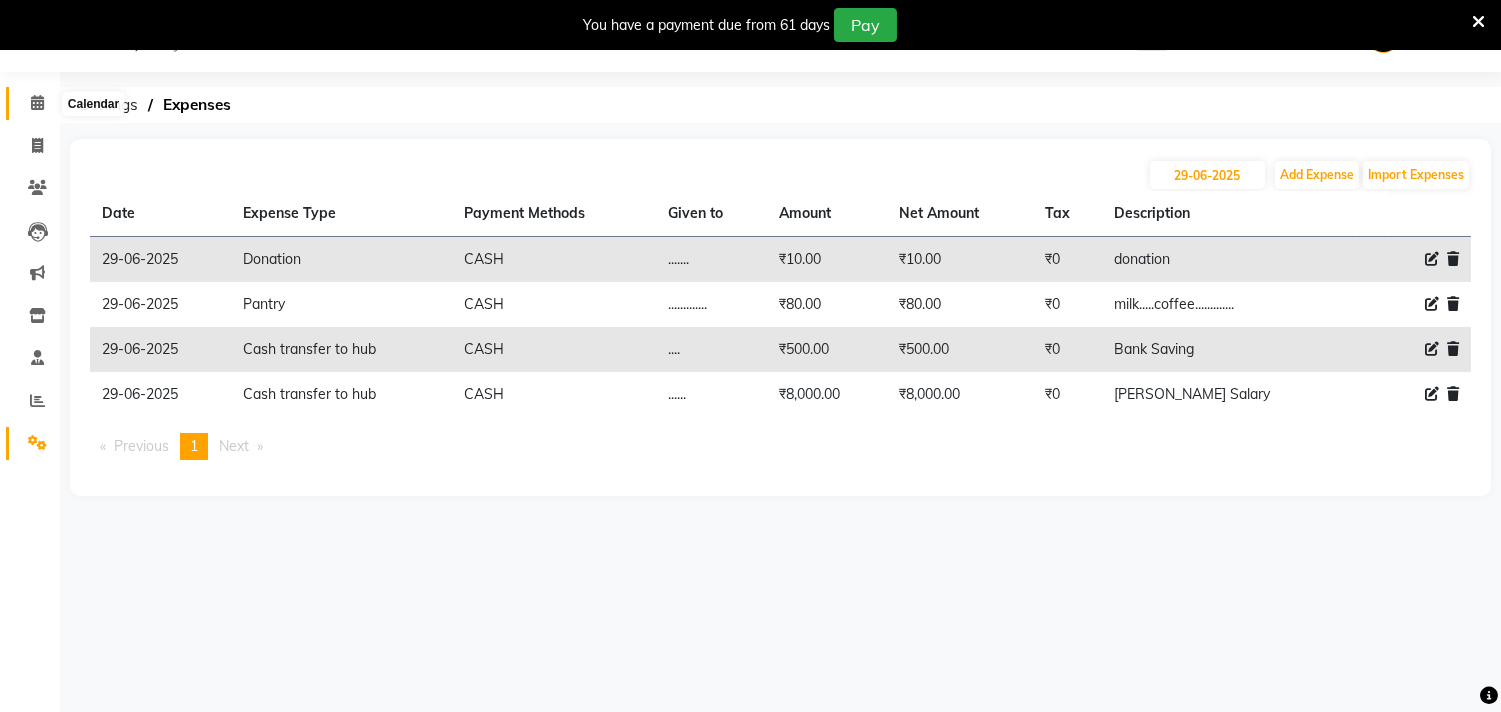 click 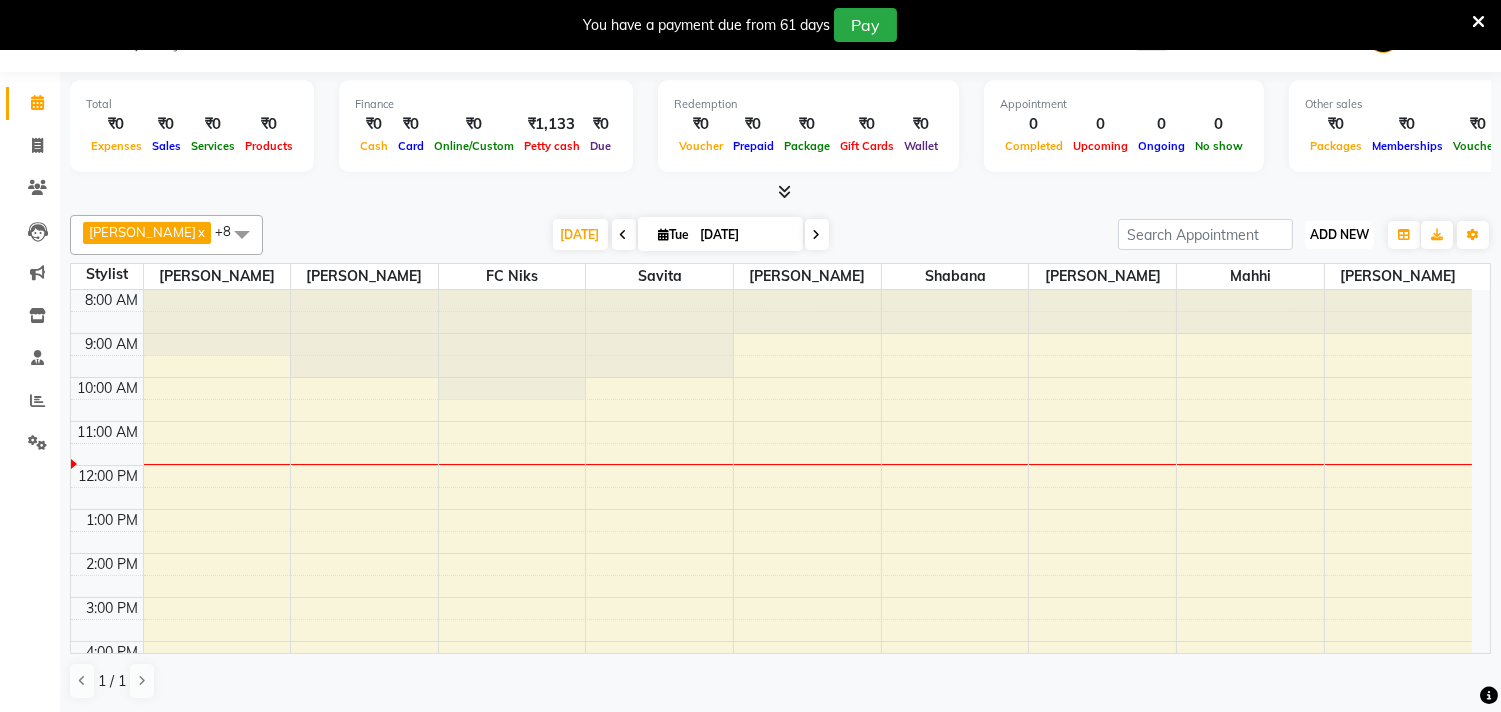 click on "ADD NEW" at bounding box center (1339, 234) 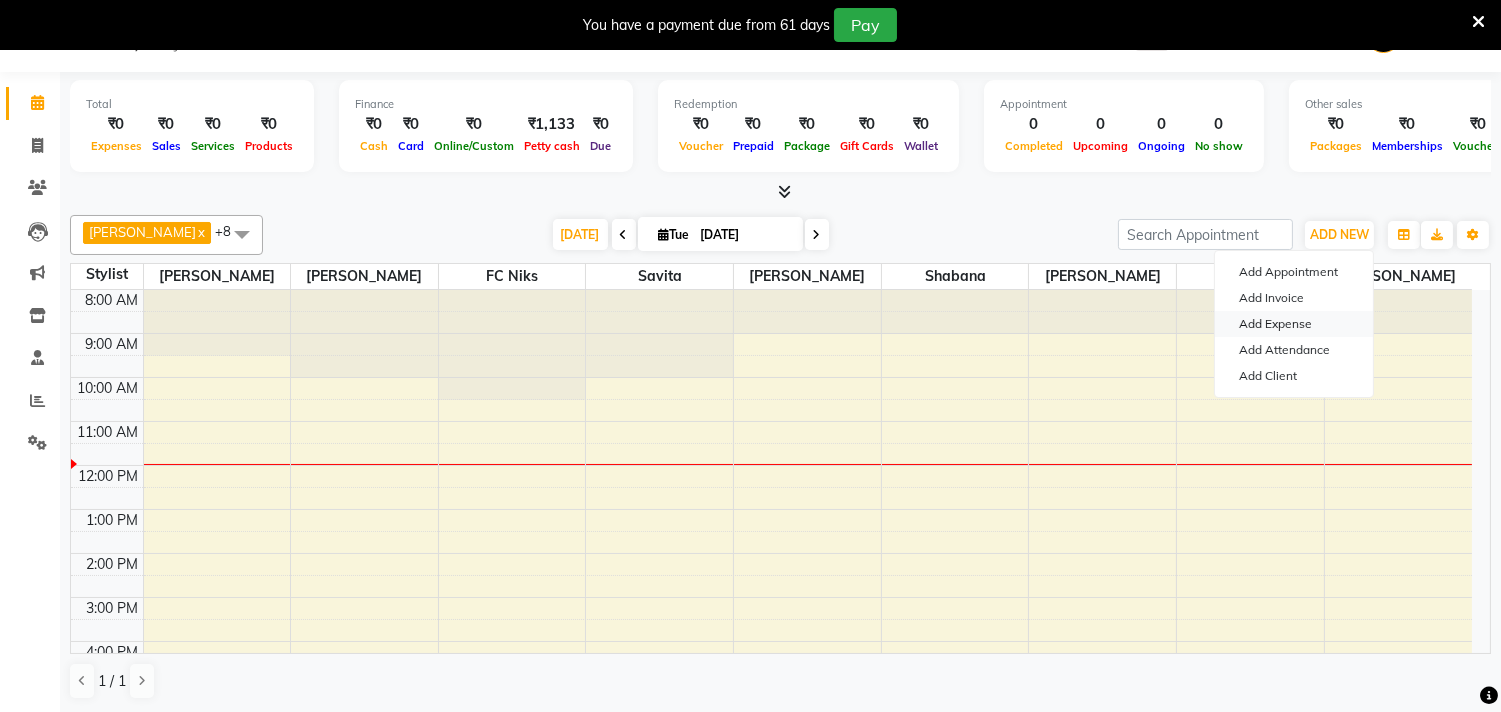 click on "Add Expense" at bounding box center (1294, 324) 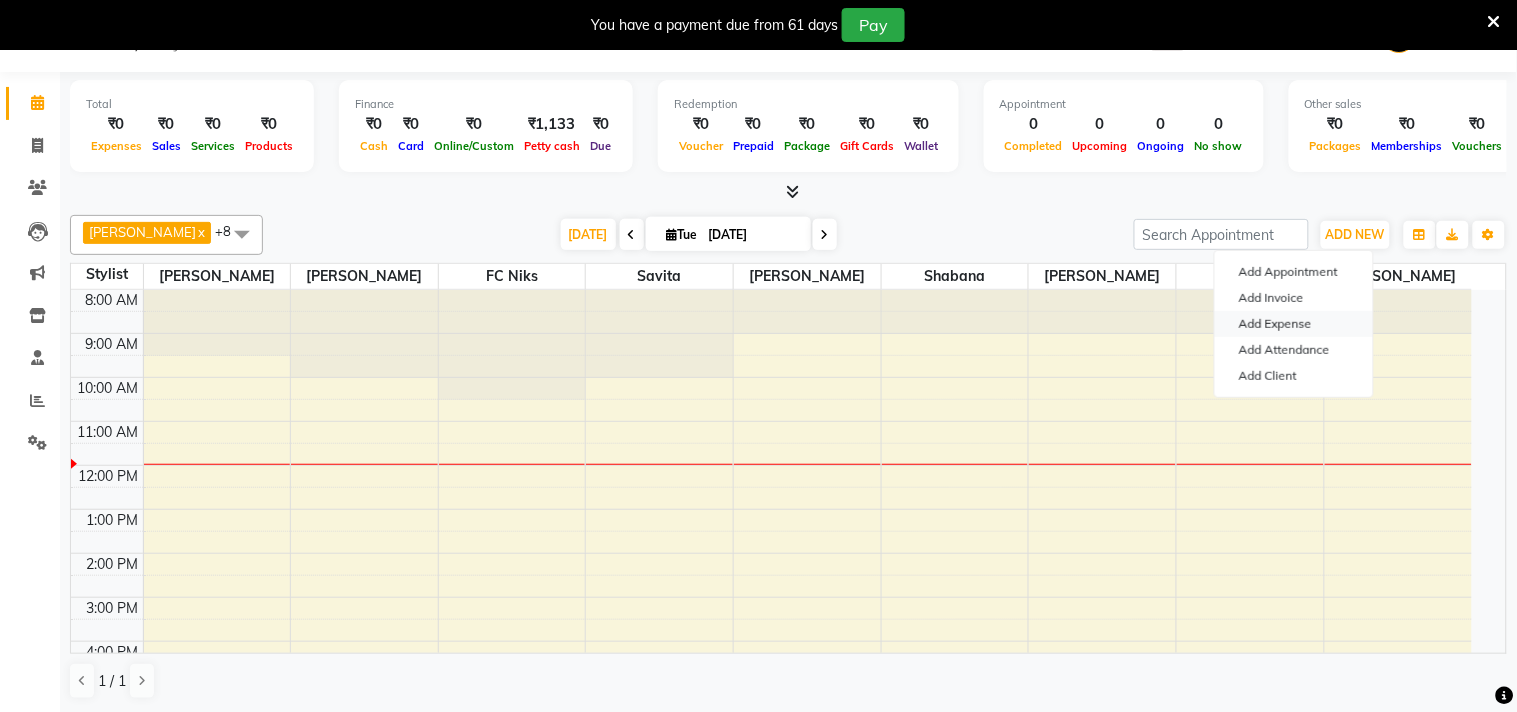 select on "95" 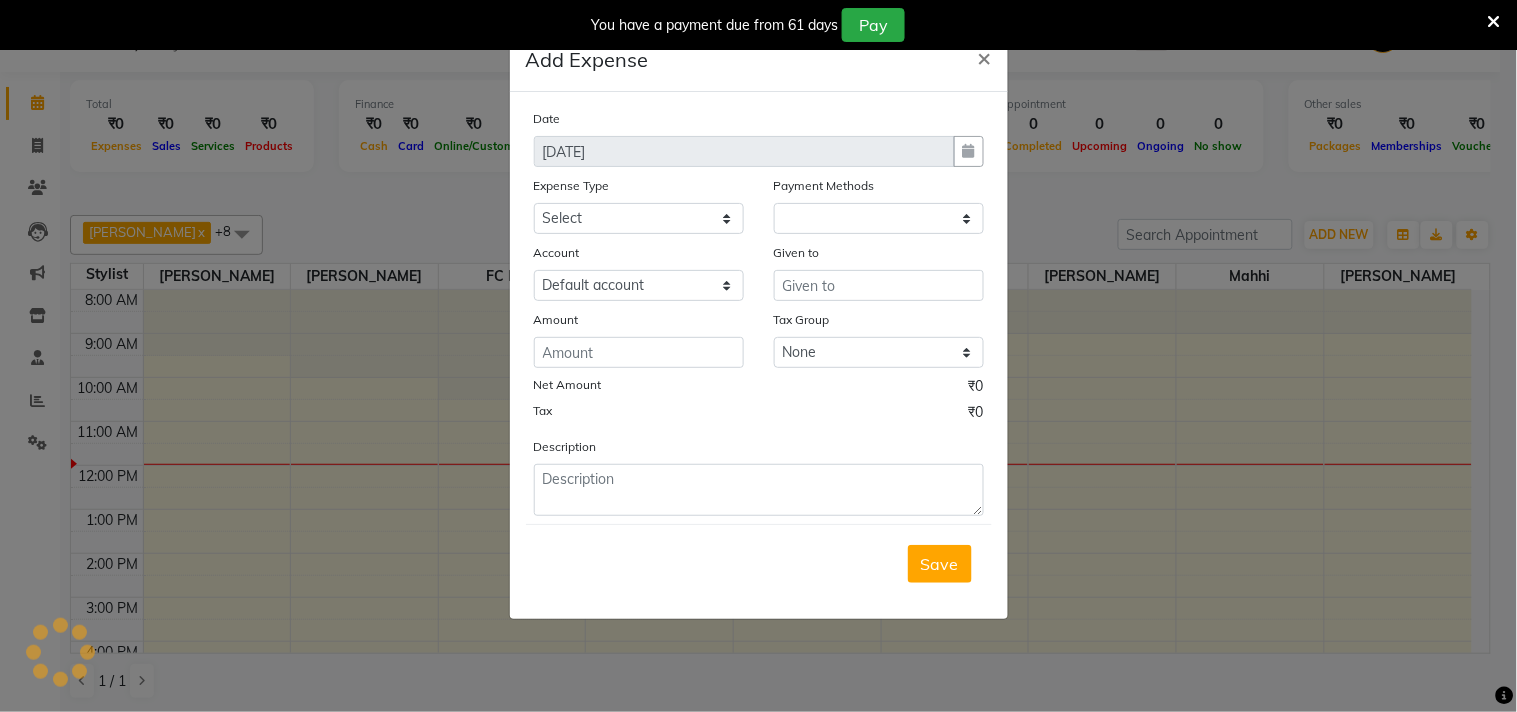 select on "1" 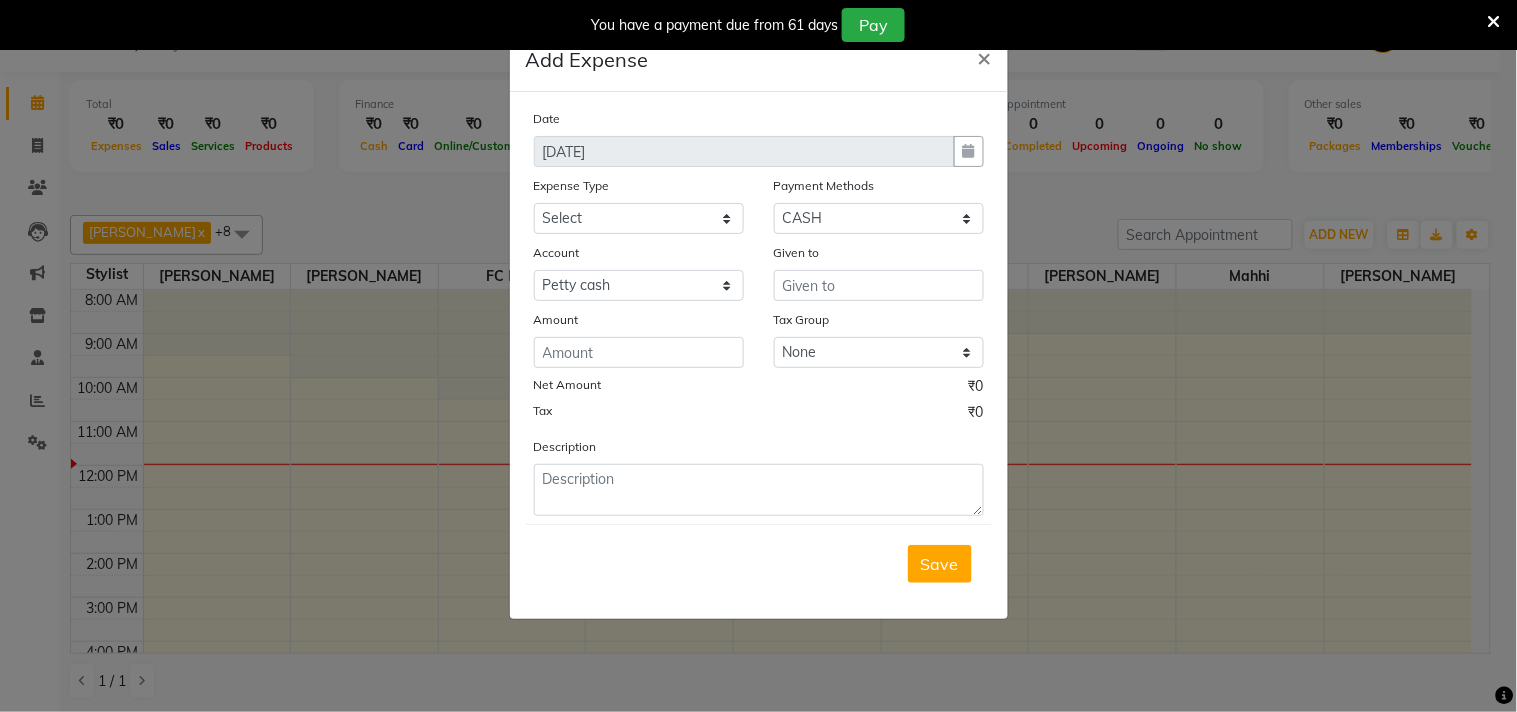 click on "Amount" 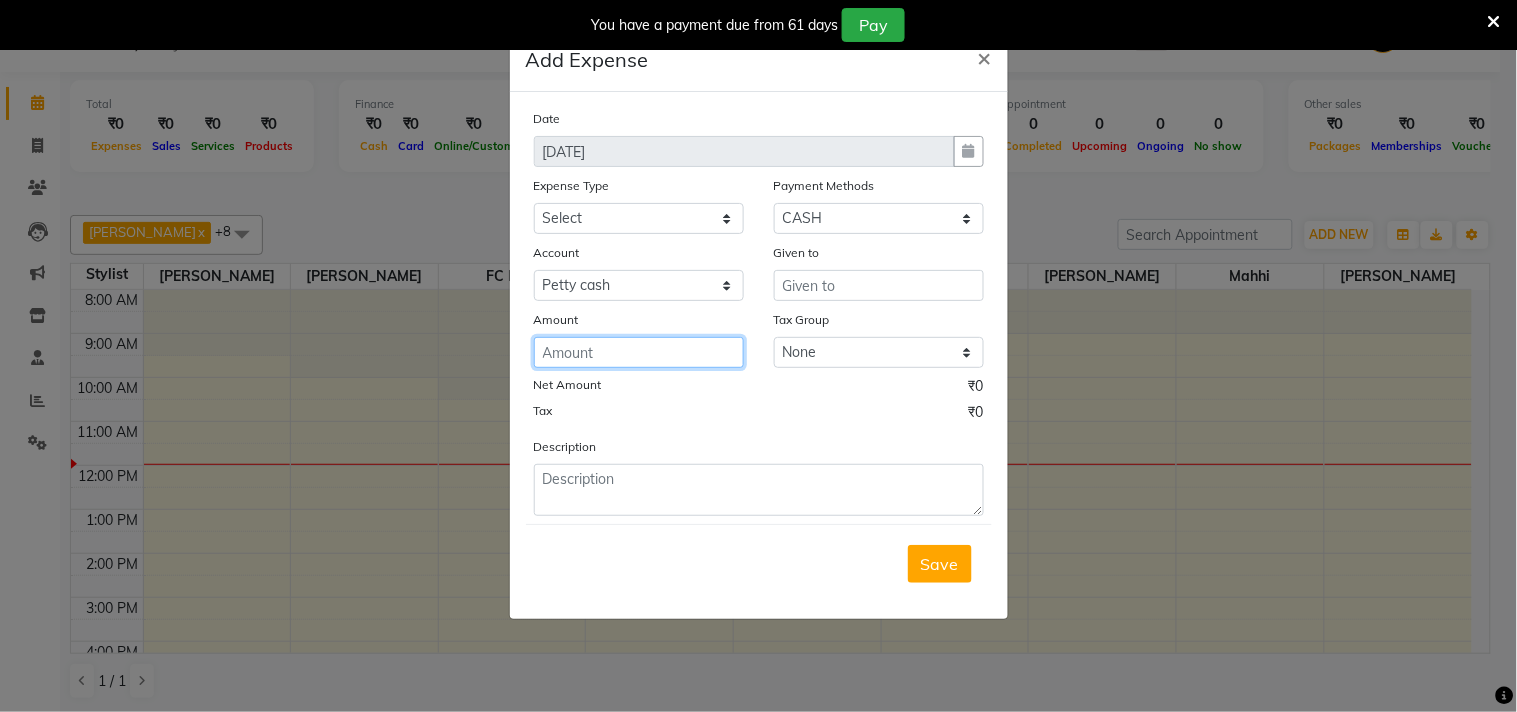 click 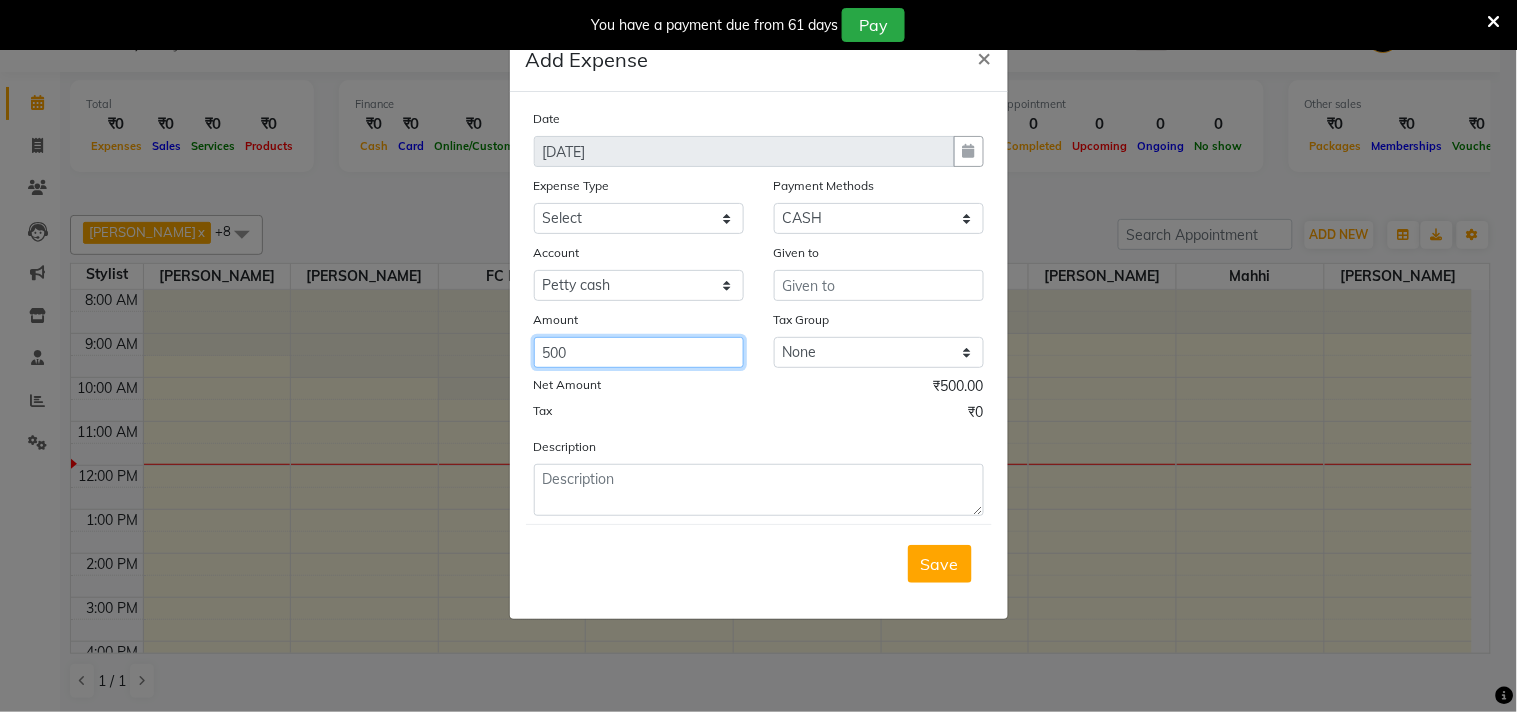 type on "500" 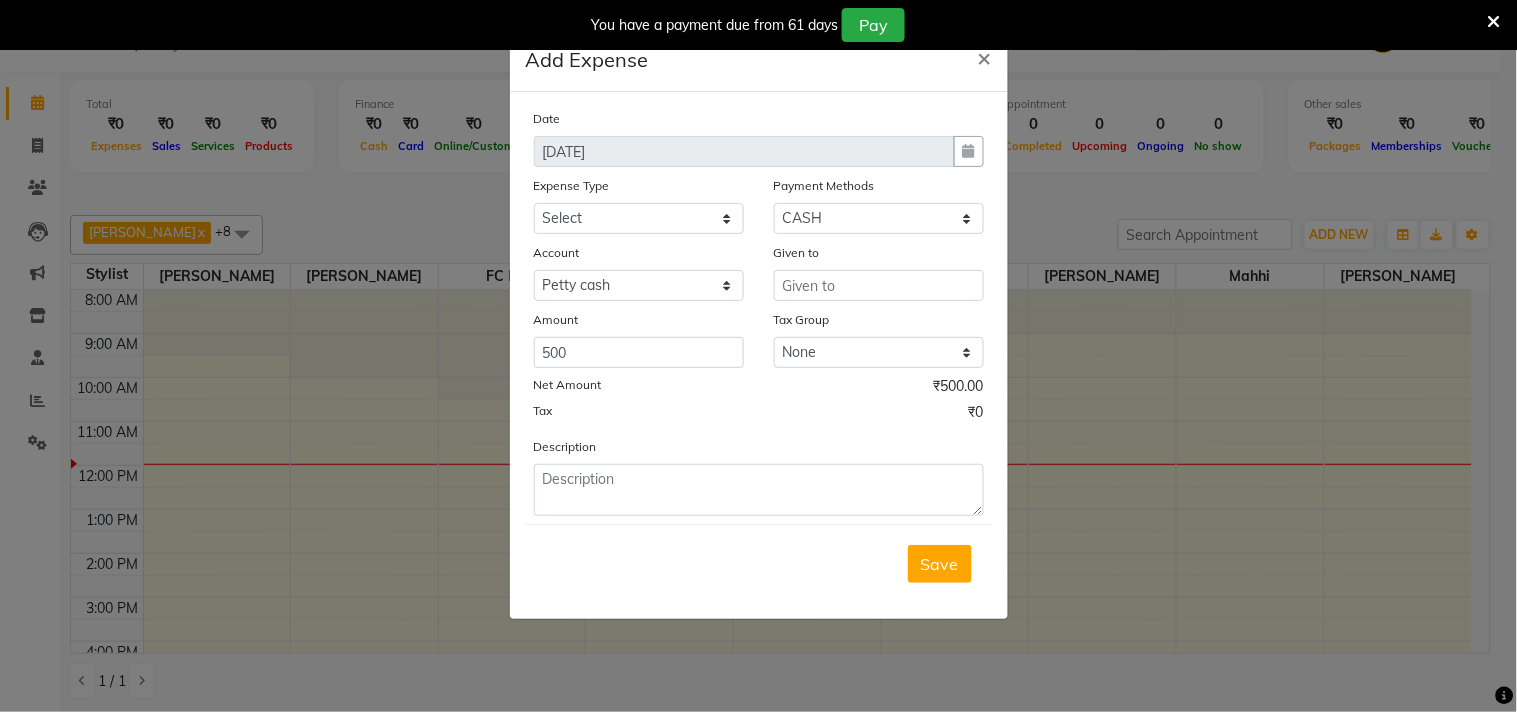 click on "Add Expense  × Date 01-07-2025 Expense Type Select Cash transfer to hub Client Snacks Donation Equipment Maintenance Miscellaneous Other Pantry Product Salary Staff Refreshment Tea & Refreshment Travalling Payment Methods Select Points CARD Prepaid UPI Voucher Package CASH GPay Wallet LUZO Gift Card Account Select Default account Petty cash Given to Amount 500 Tax Group None Net Amount ₹500.00 Tax ₹0 Description  Save" 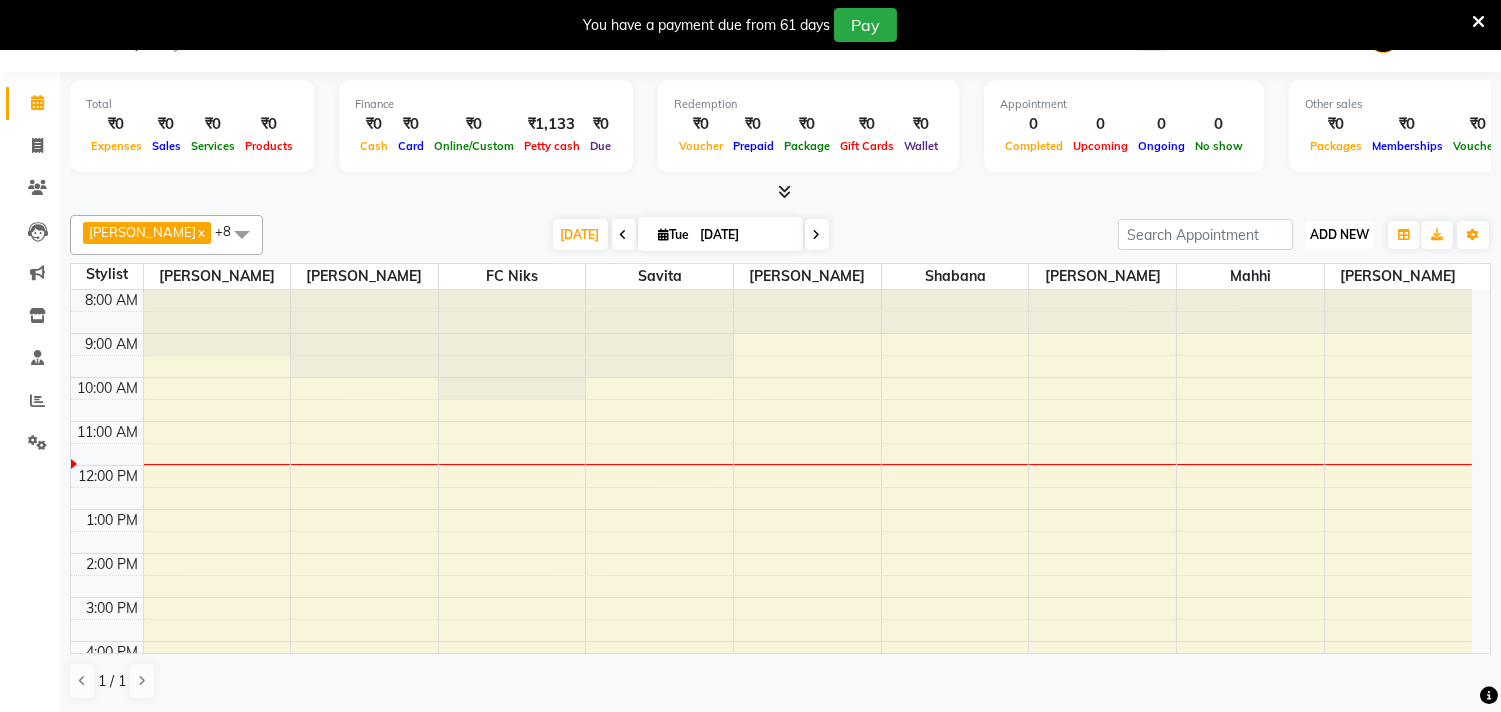 click on "ADD NEW" at bounding box center (1339, 234) 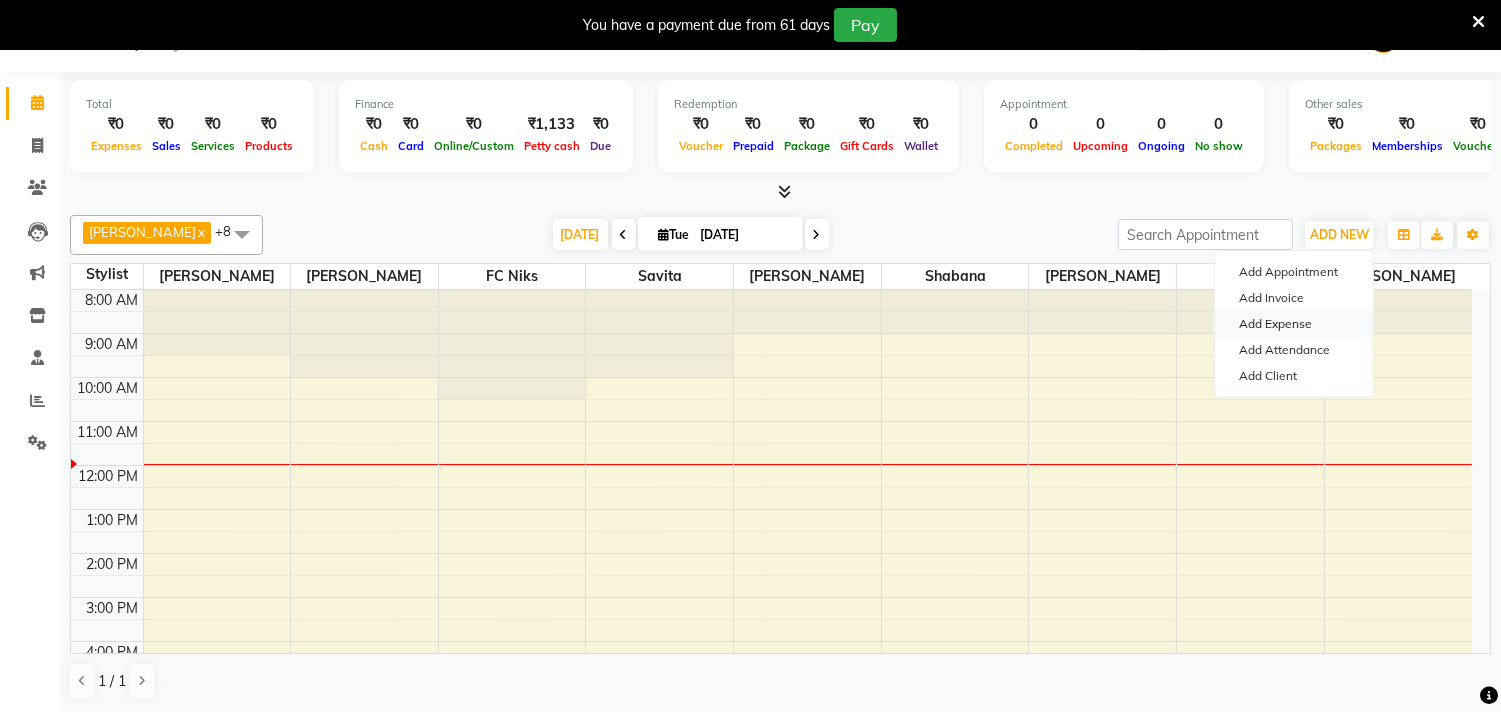 click on "Add Expense" at bounding box center [1294, 324] 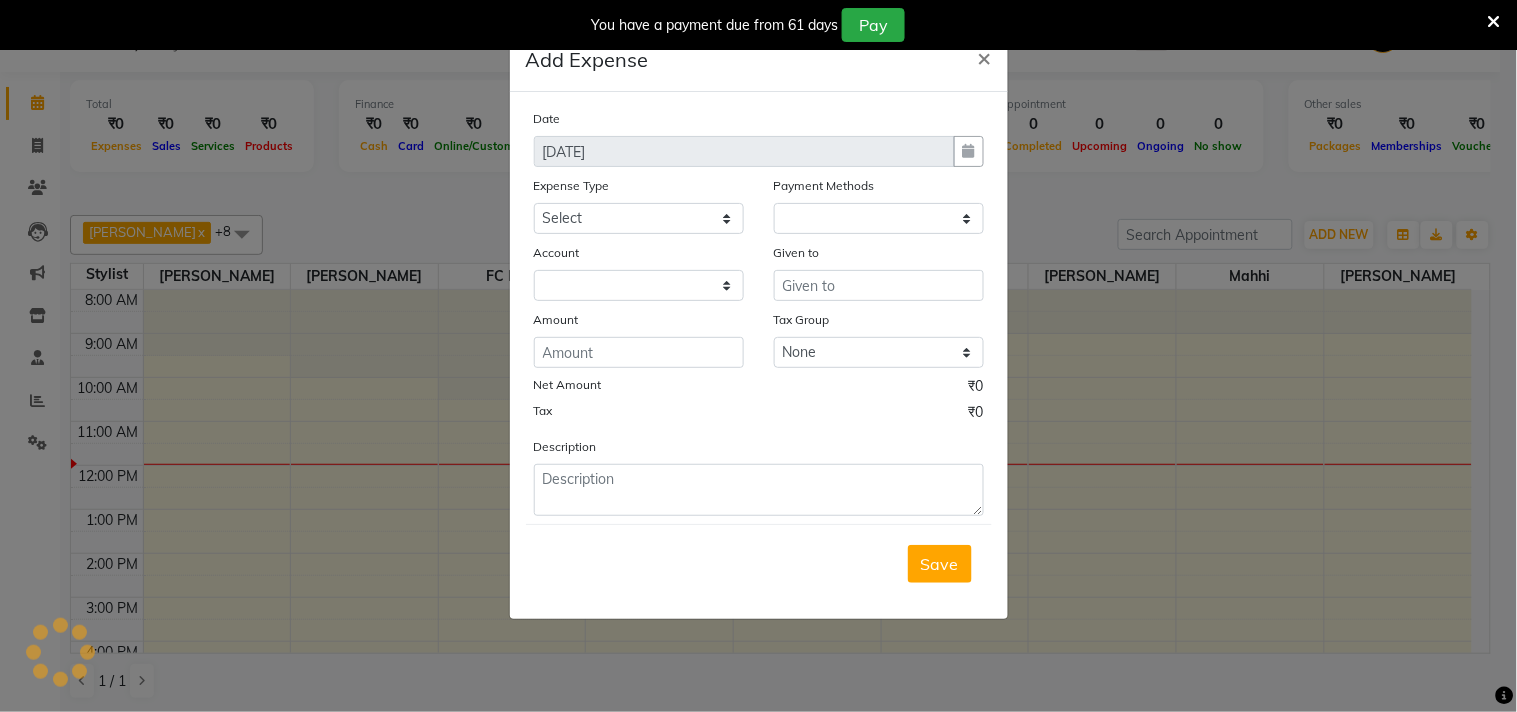 select on "1" 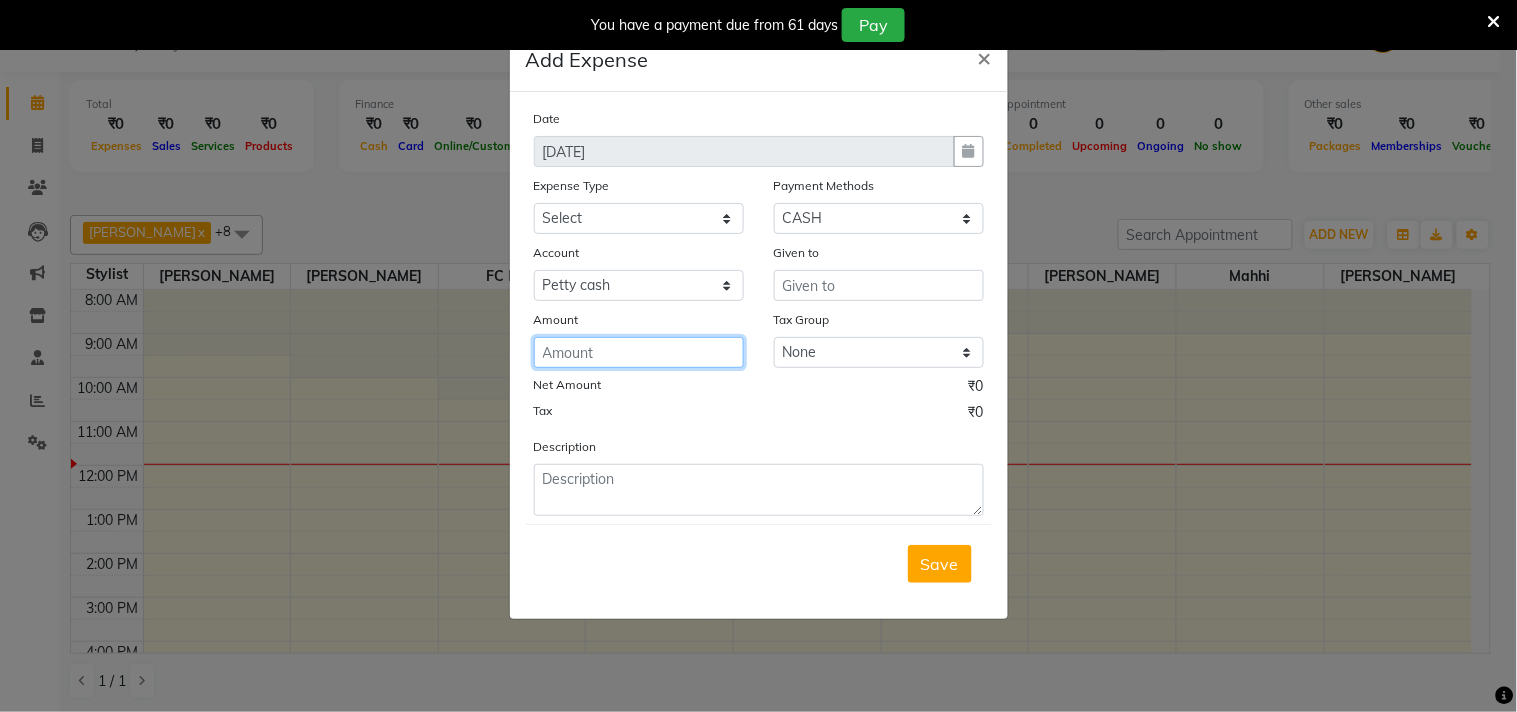 click 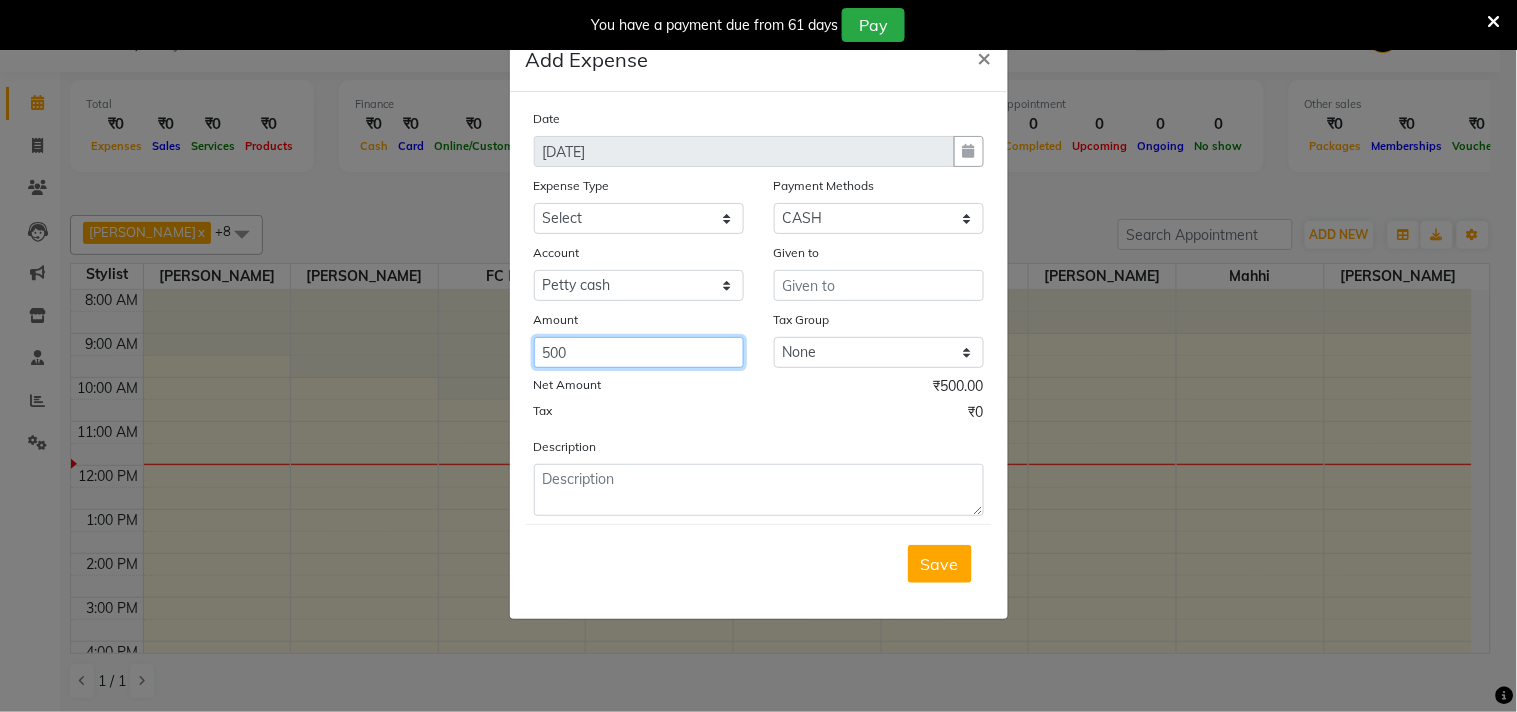 type on "500" 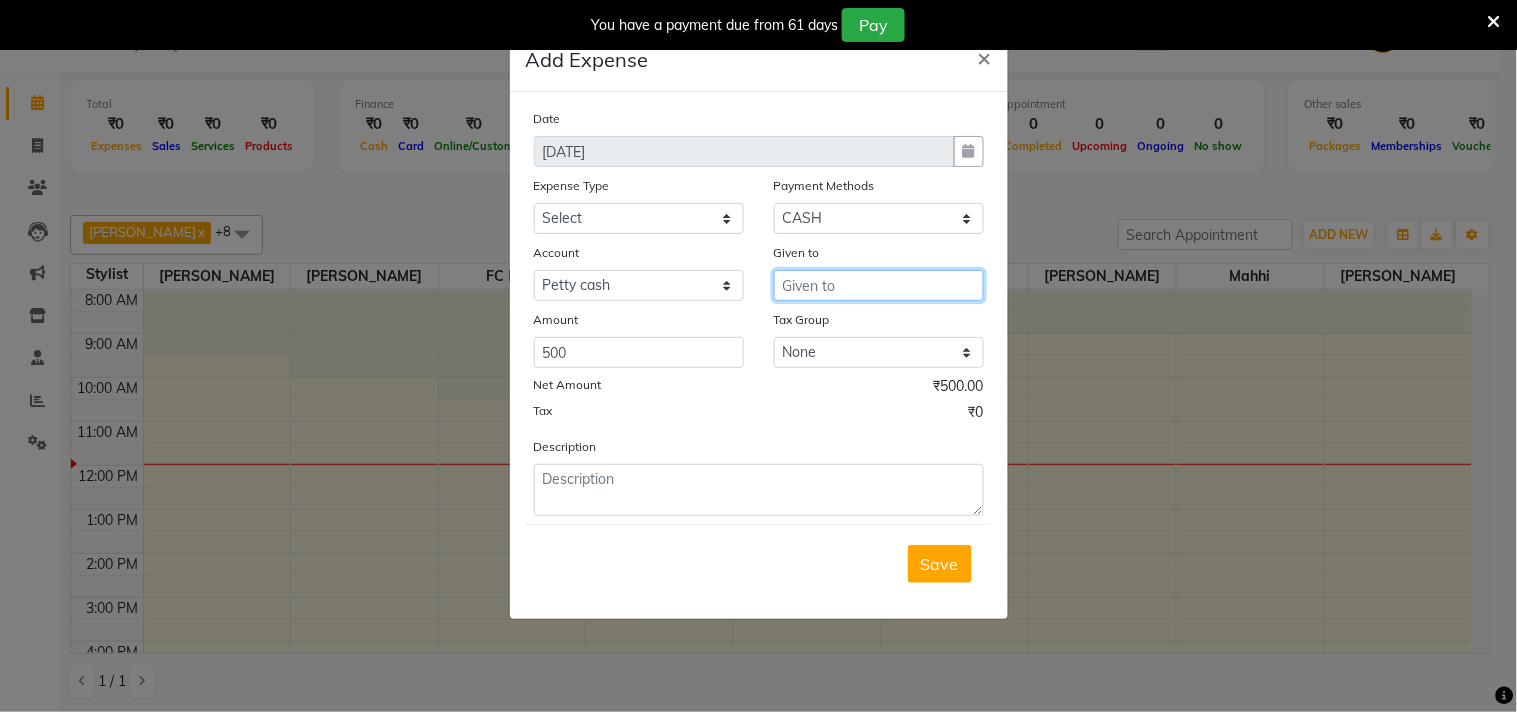 click at bounding box center [879, 285] 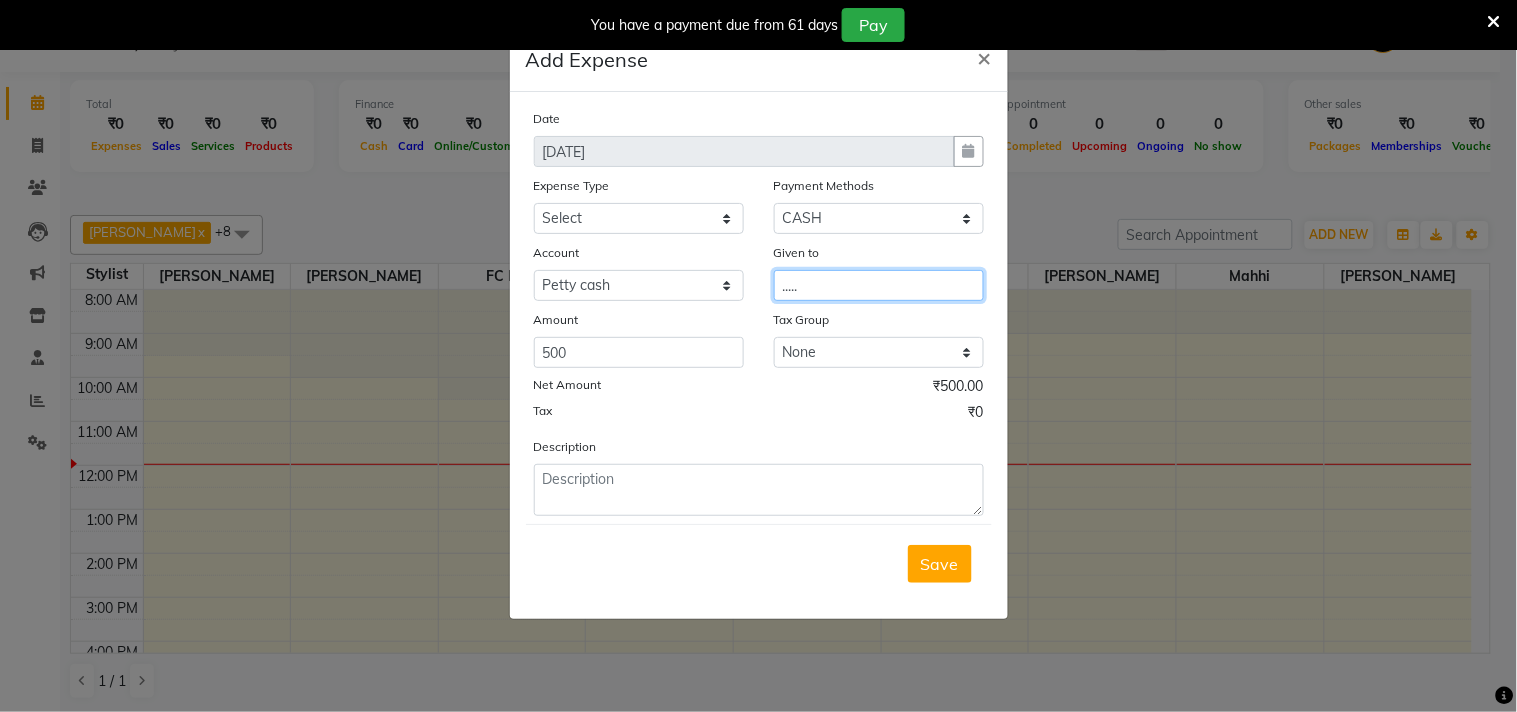 type on "....." 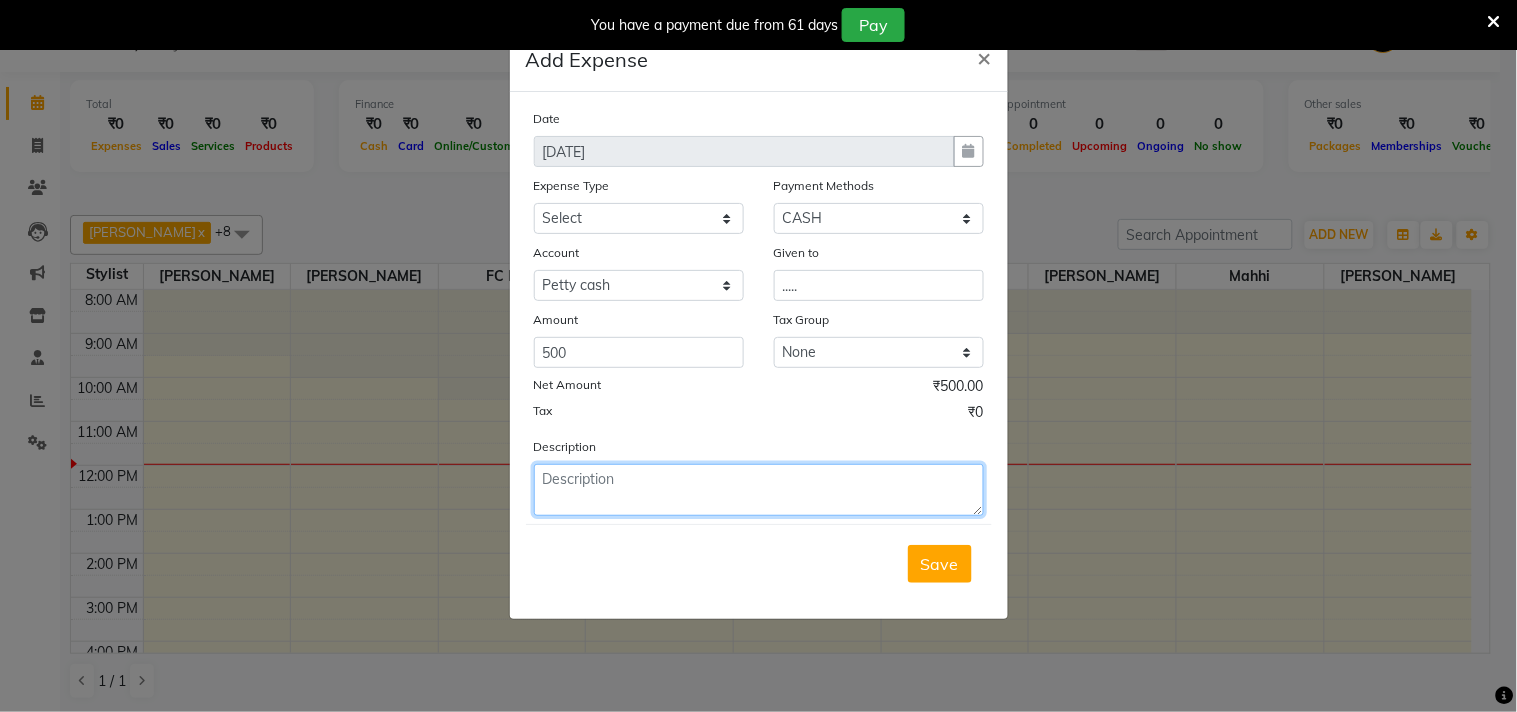 click 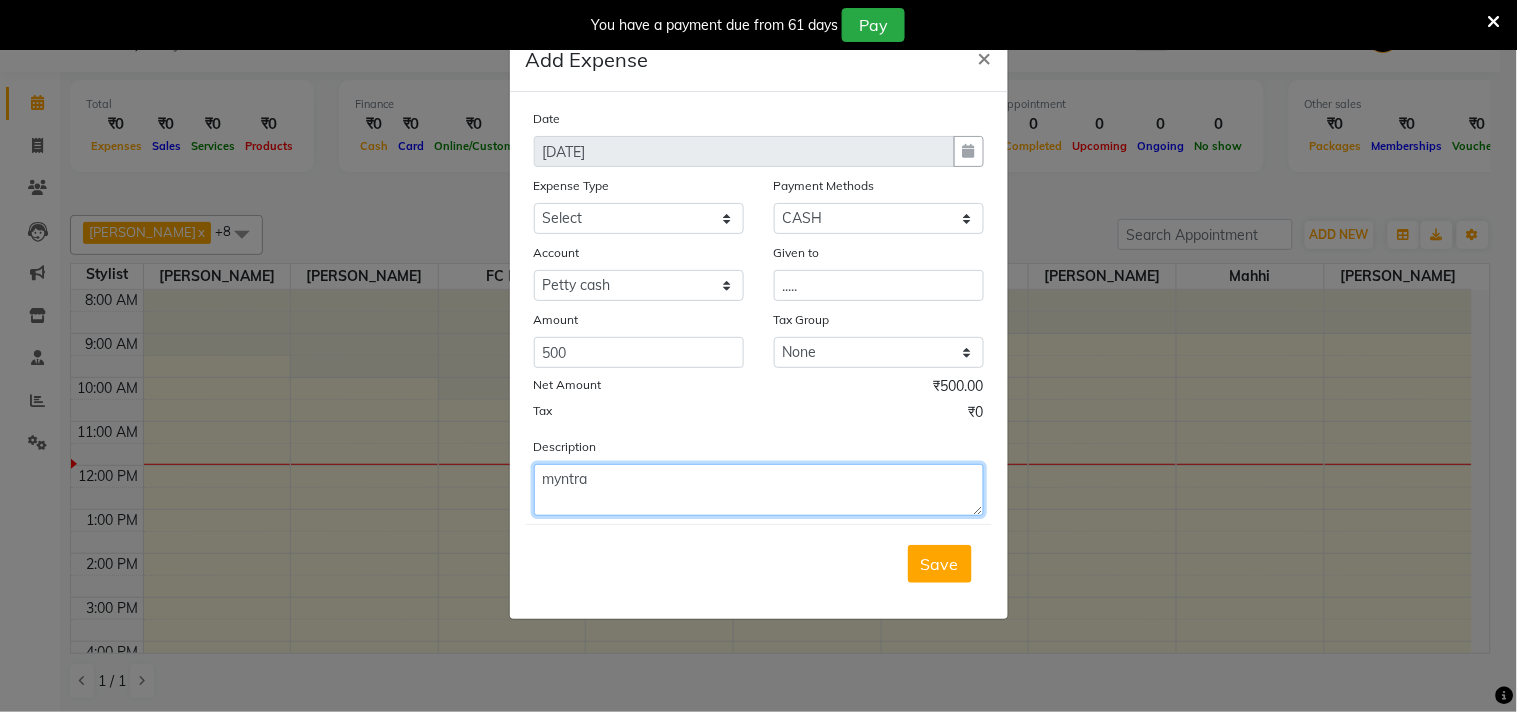 type on "myntra" 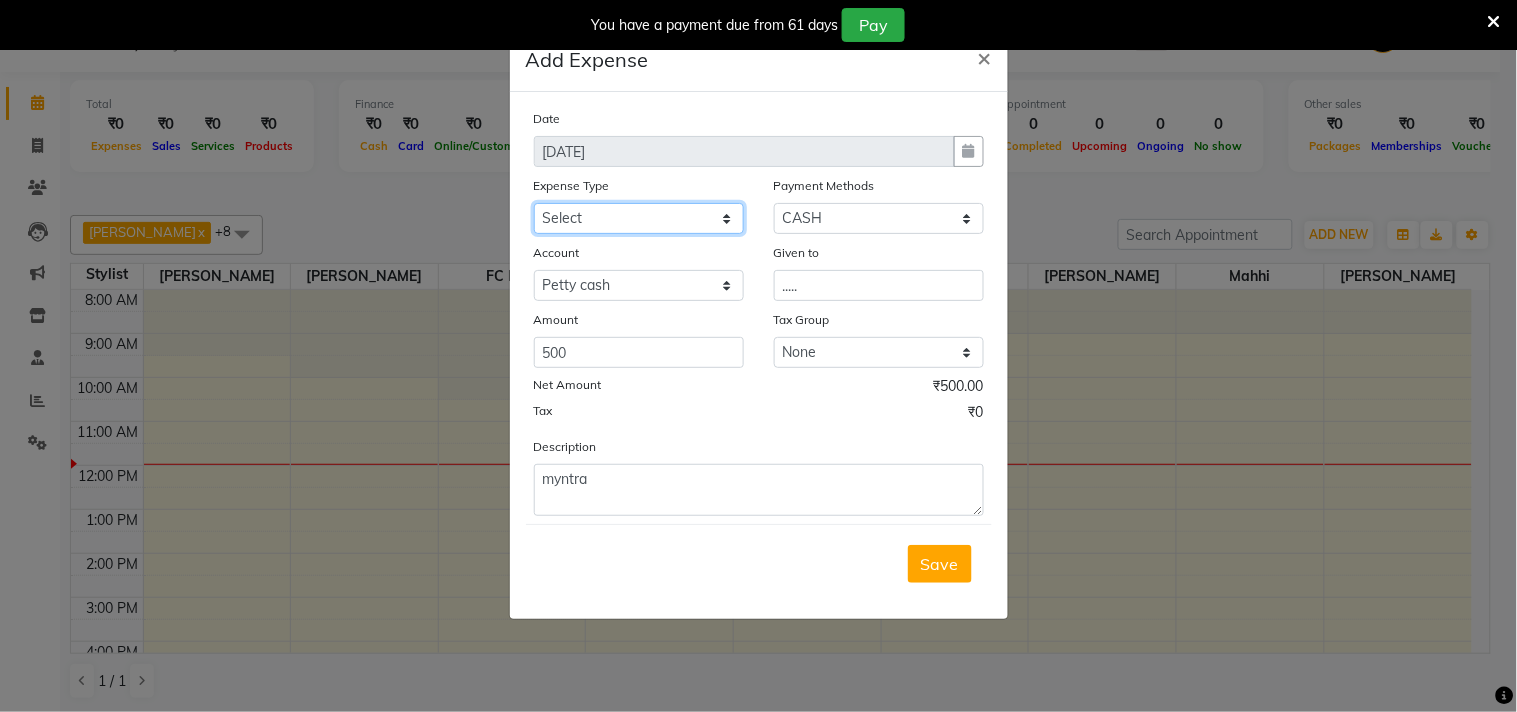 click on "Select Cash transfer to hub Client Snacks Donation Equipment Maintenance Miscellaneous Other Pantry Product Salary Staff Refreshment Tea & Refreshment Travalling" 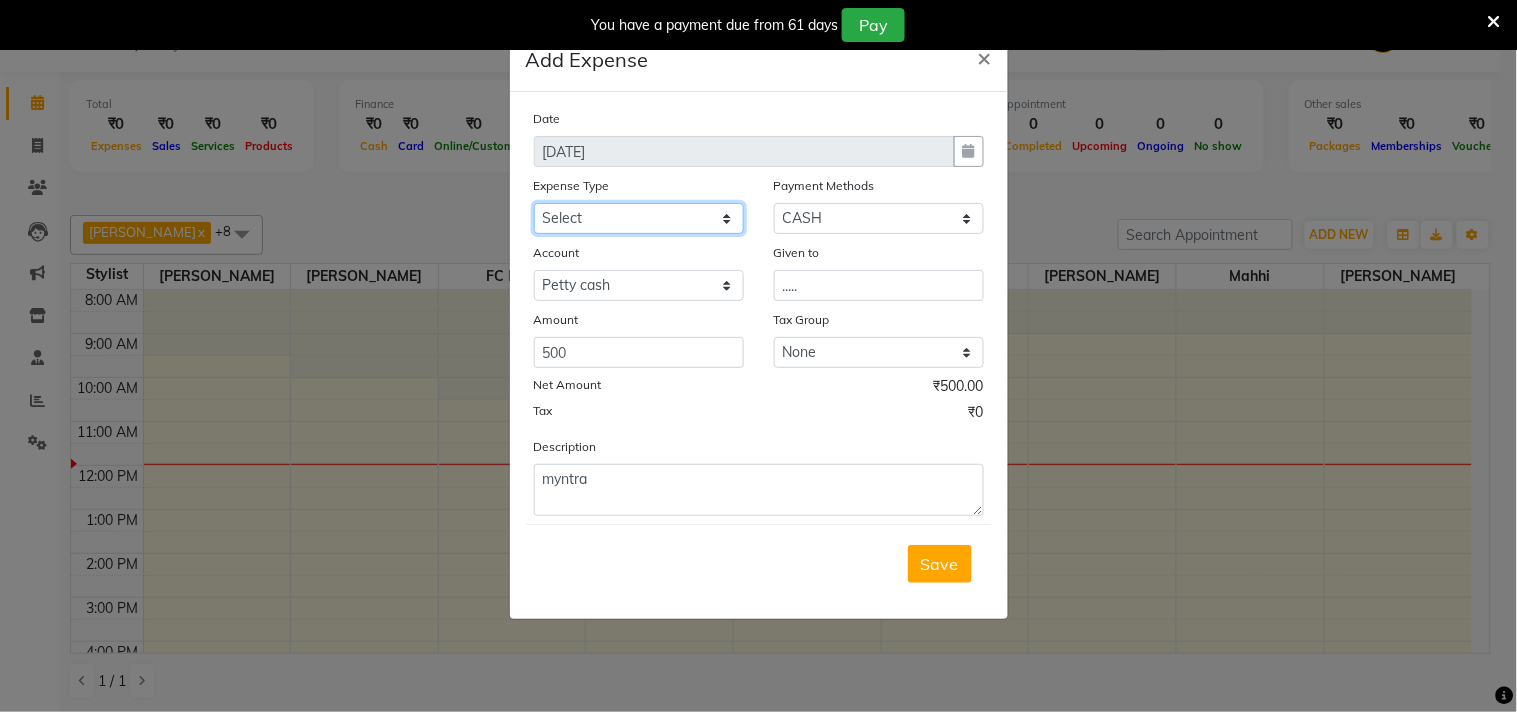 select on "946" 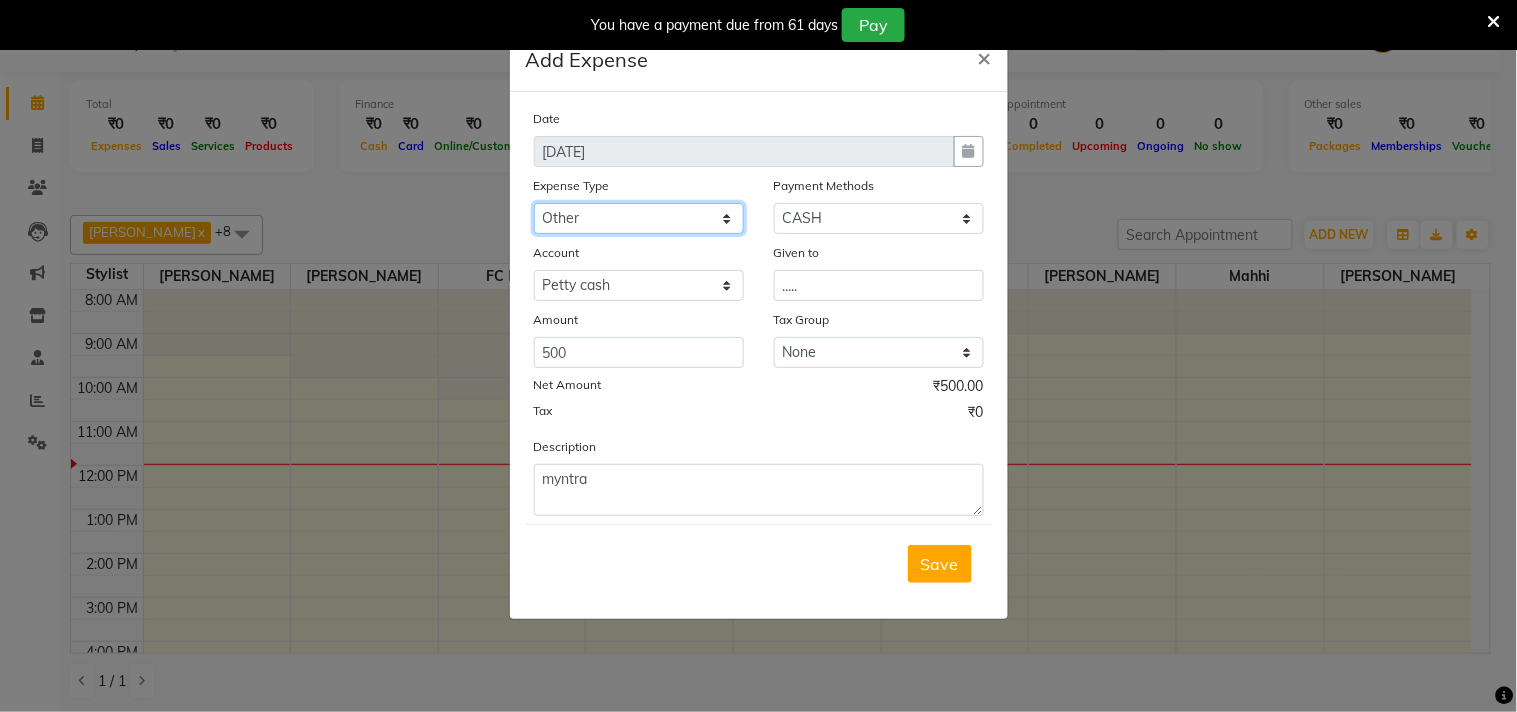 click on "Select Cash transfer to hub Client Snacks Donation Equipment Maintenance Miscellaneous Other Pantry Product Salary Staff Refreshment Tea & Refreshment Travalling" 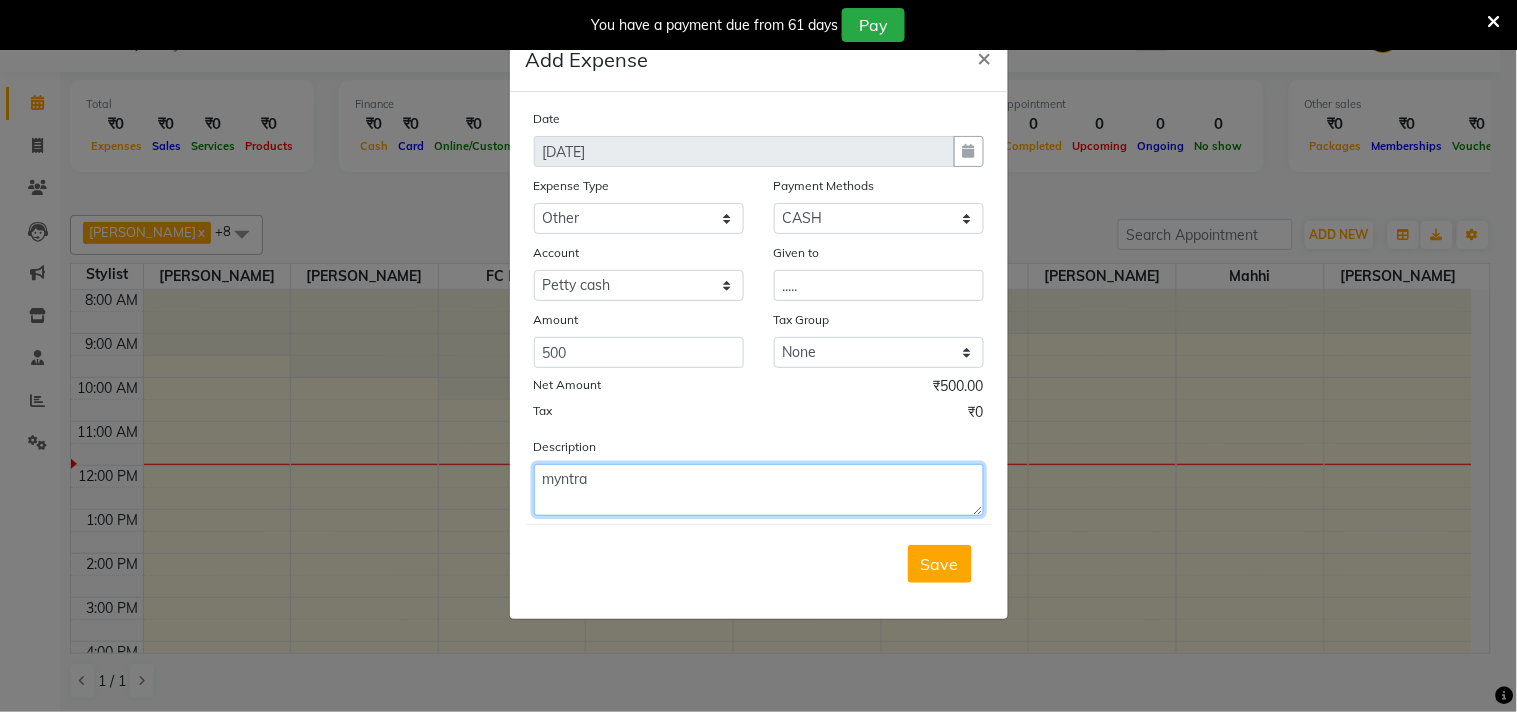 click on "myntra" 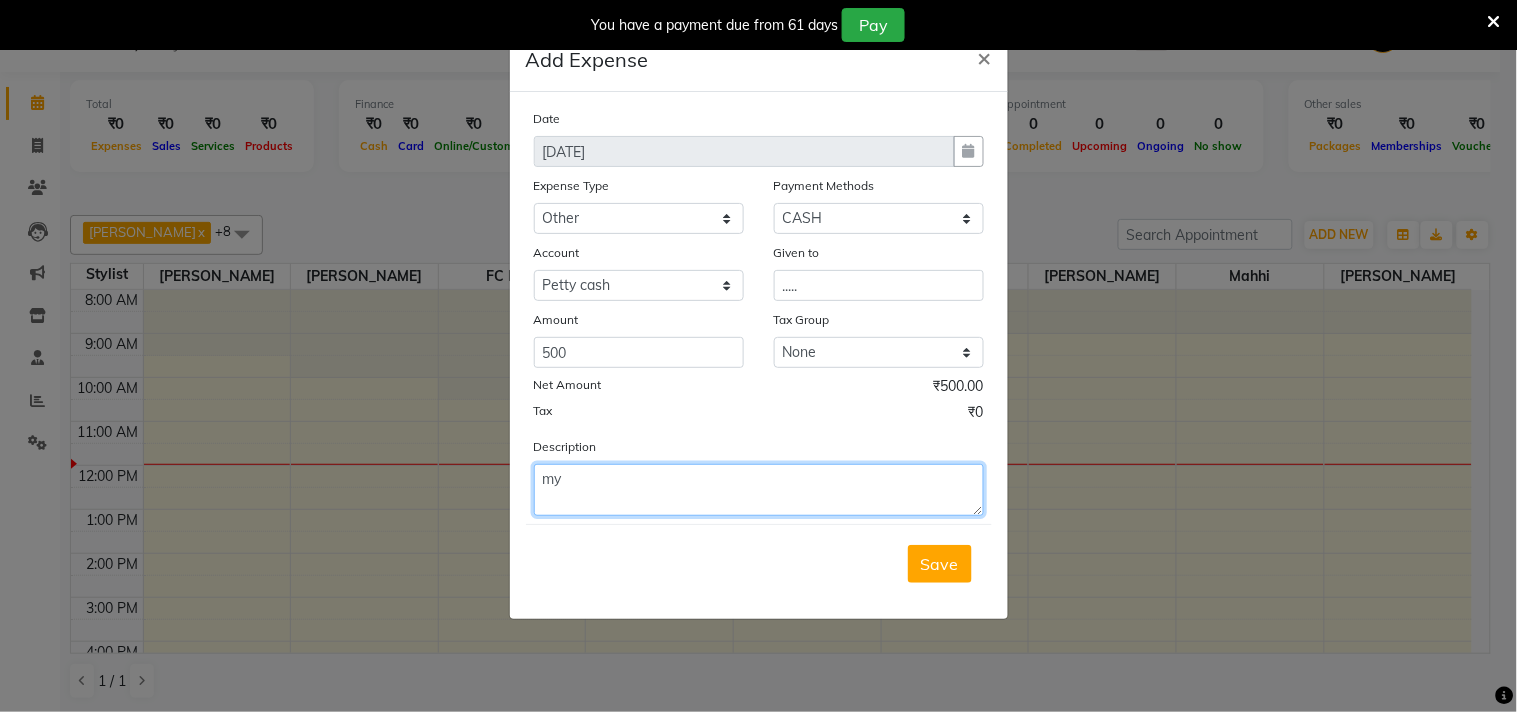 type on "m" 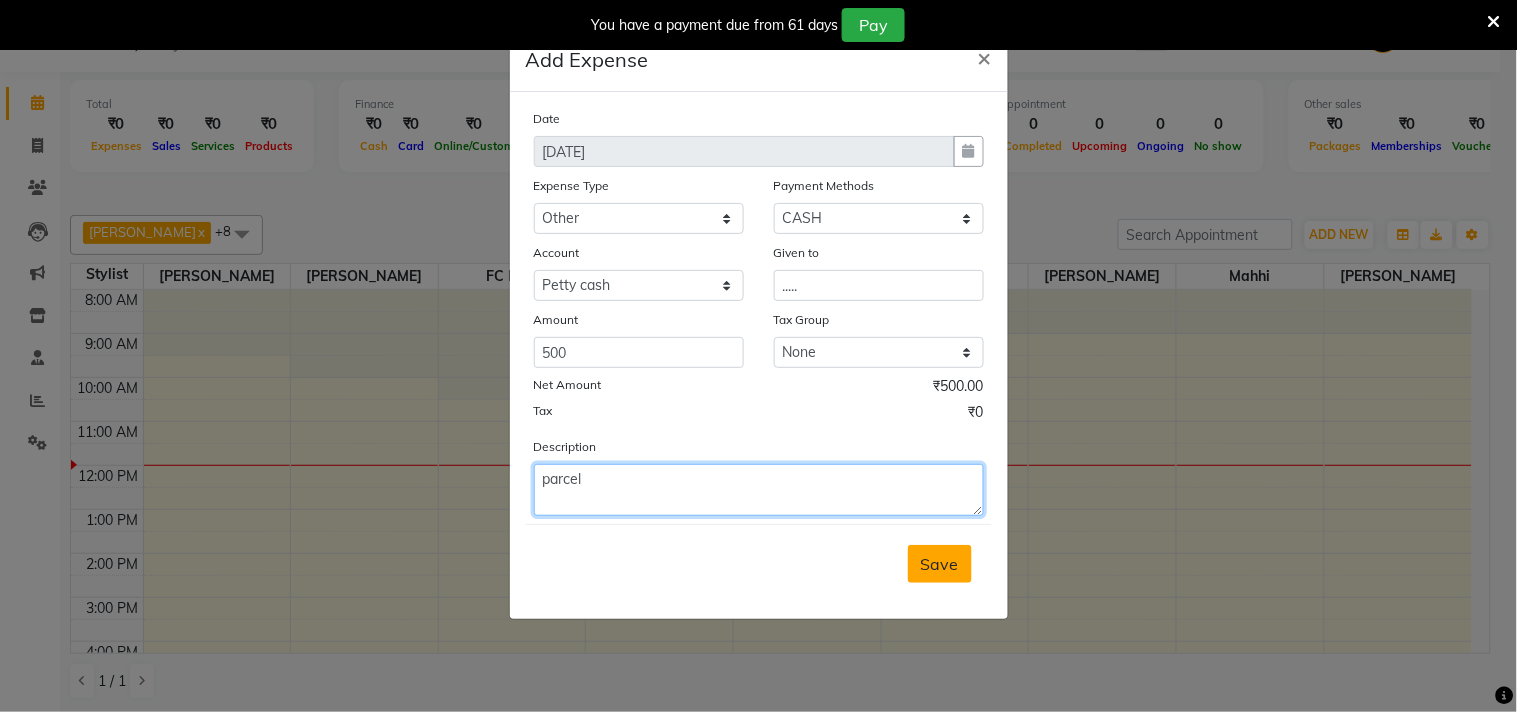 type on "parcel" 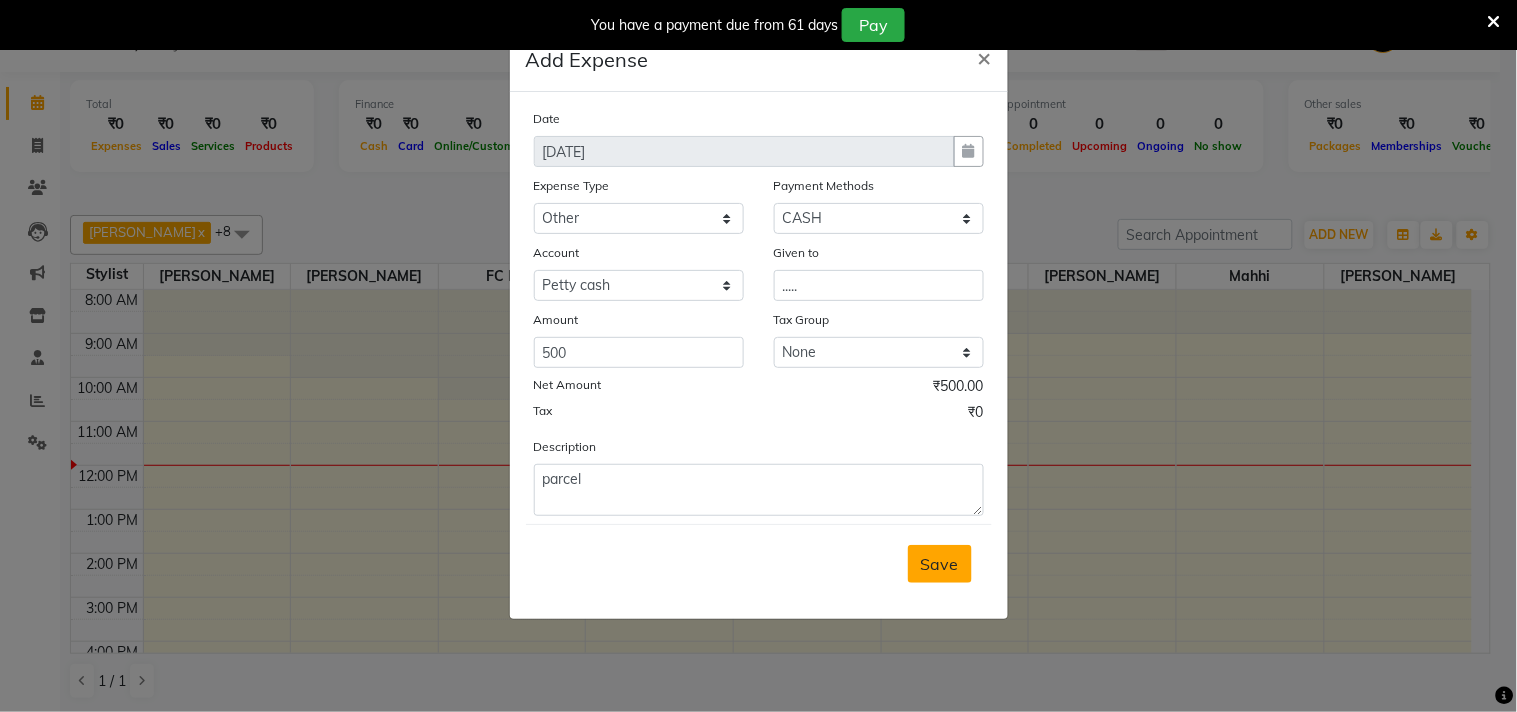 click on "Save" at bounding box center [940, 564] 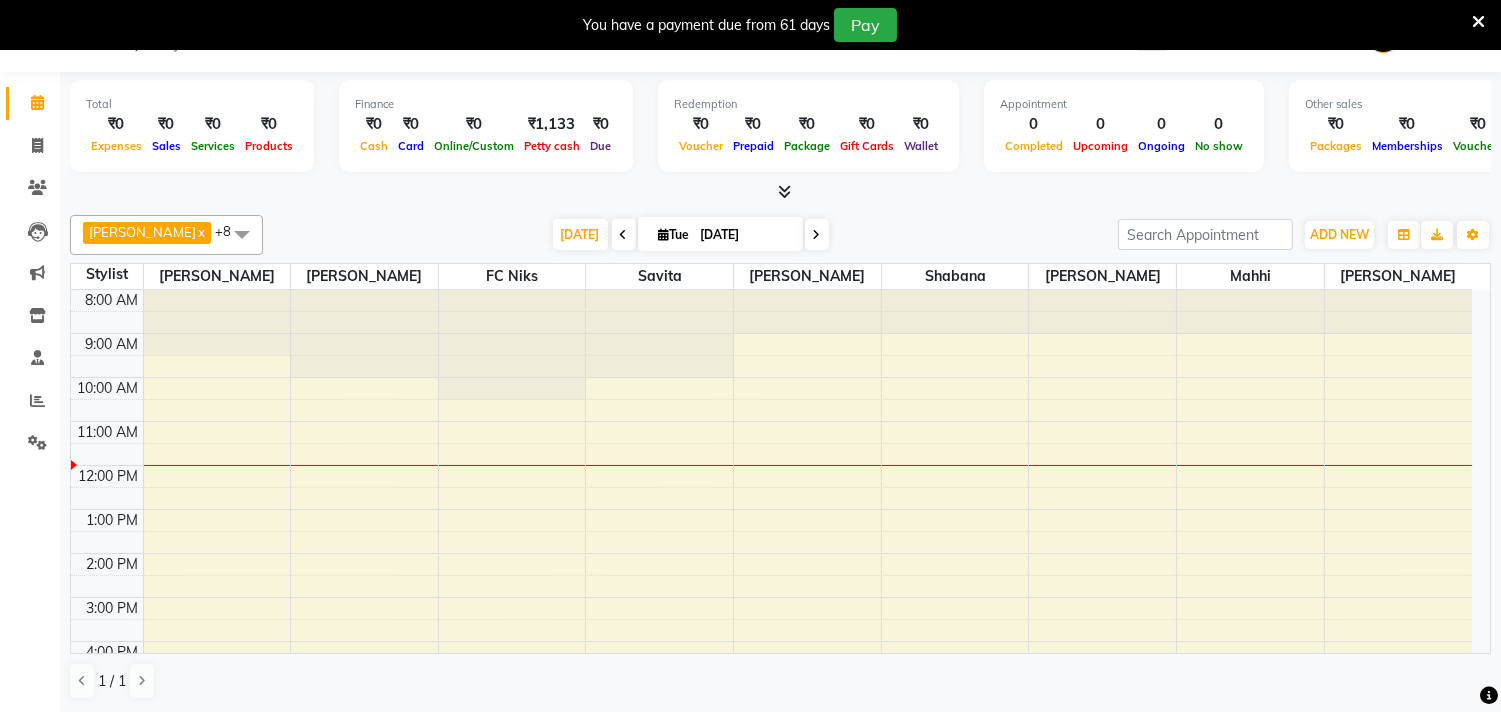 click at bounding box center [1478, 22] 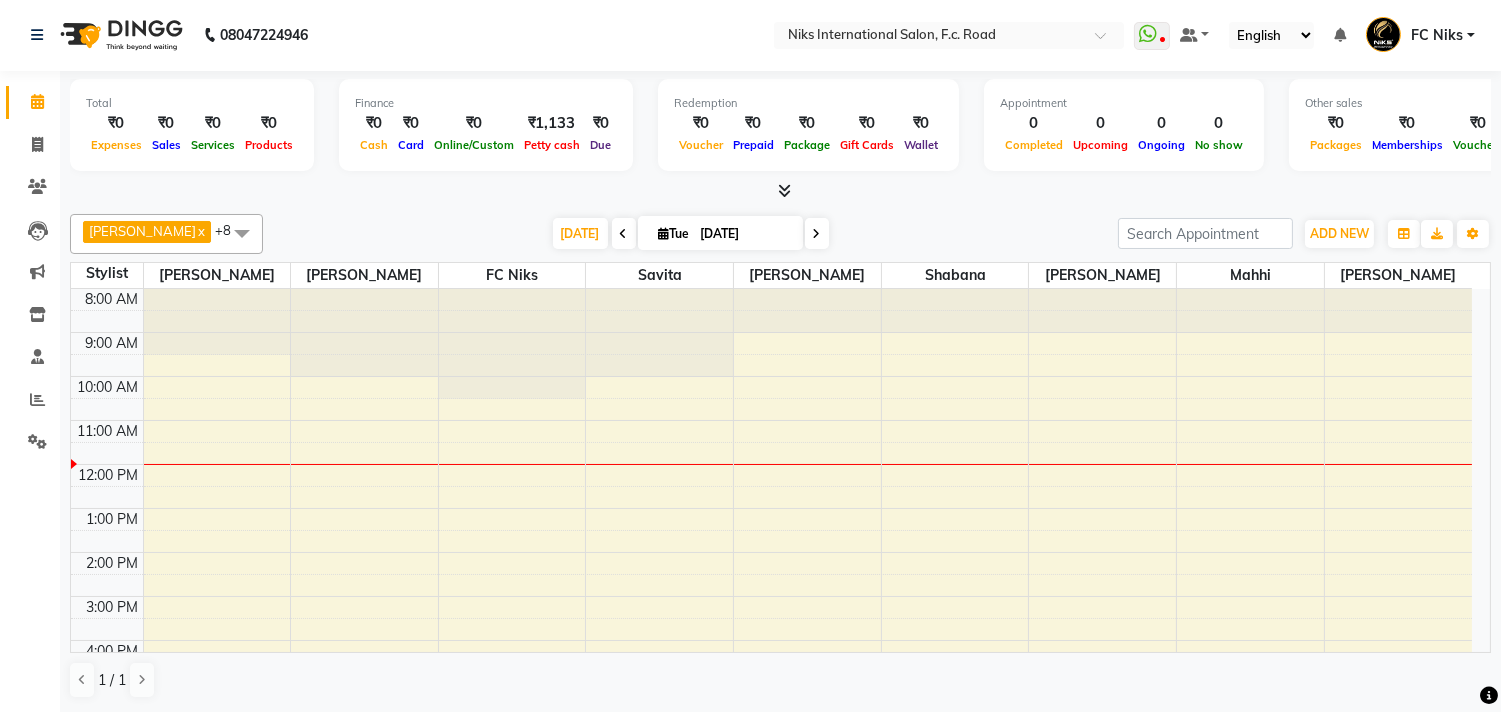 scroll, scrollTop: 1, scrollLeft: 0, axis: vertical 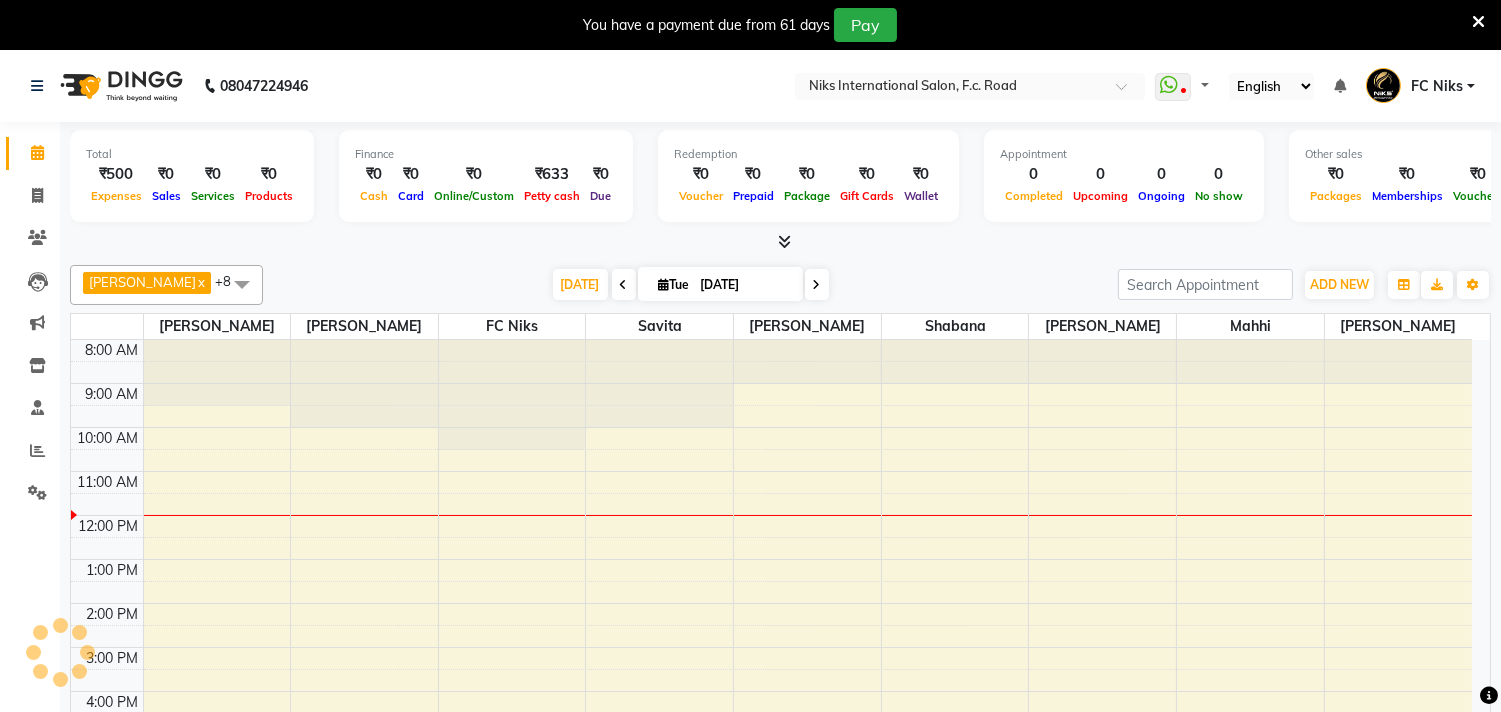 select on "en" 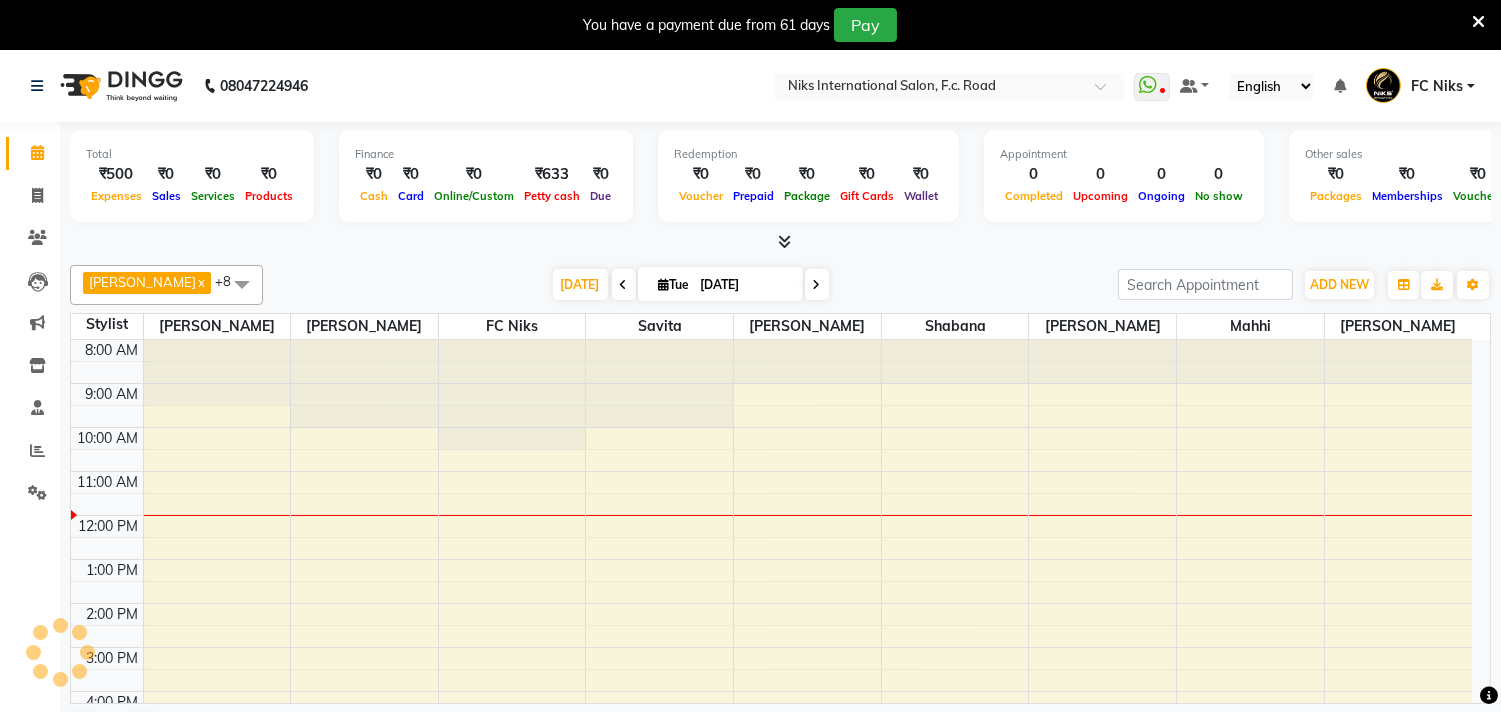 scroll, scrollTop: 0, scrollLeft: 0, axis: both 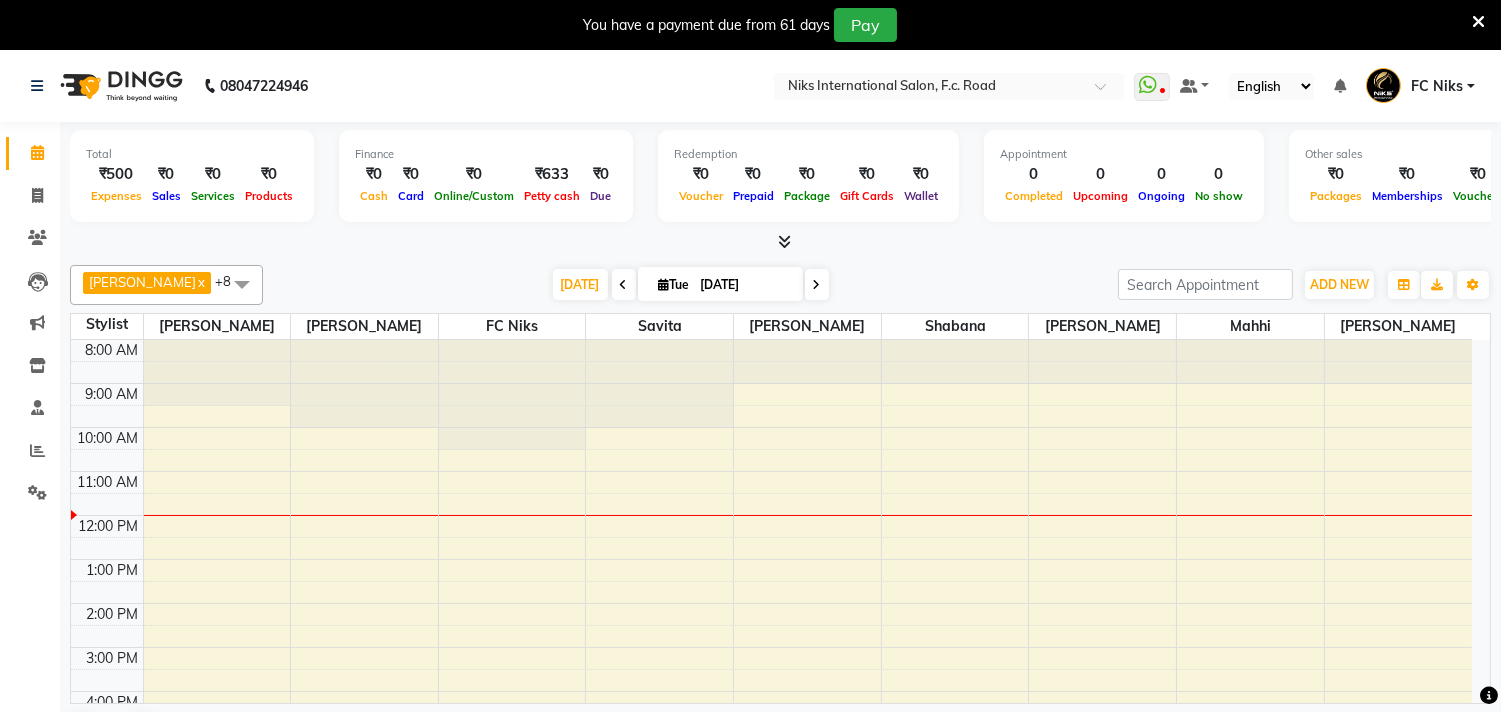 click at bounding box center [1478, 22] 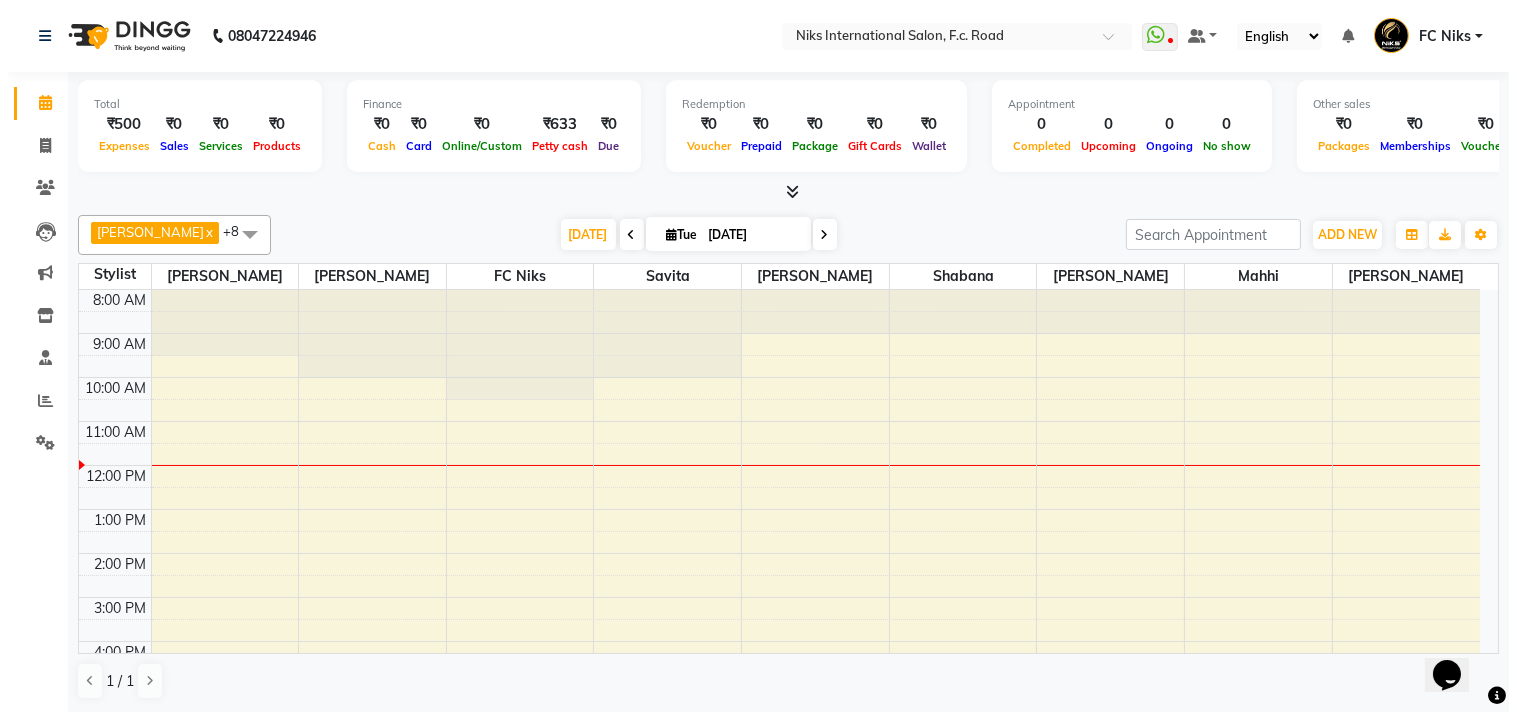 scroll, scrollTop: 0, scrollLeft: 0, axis: both 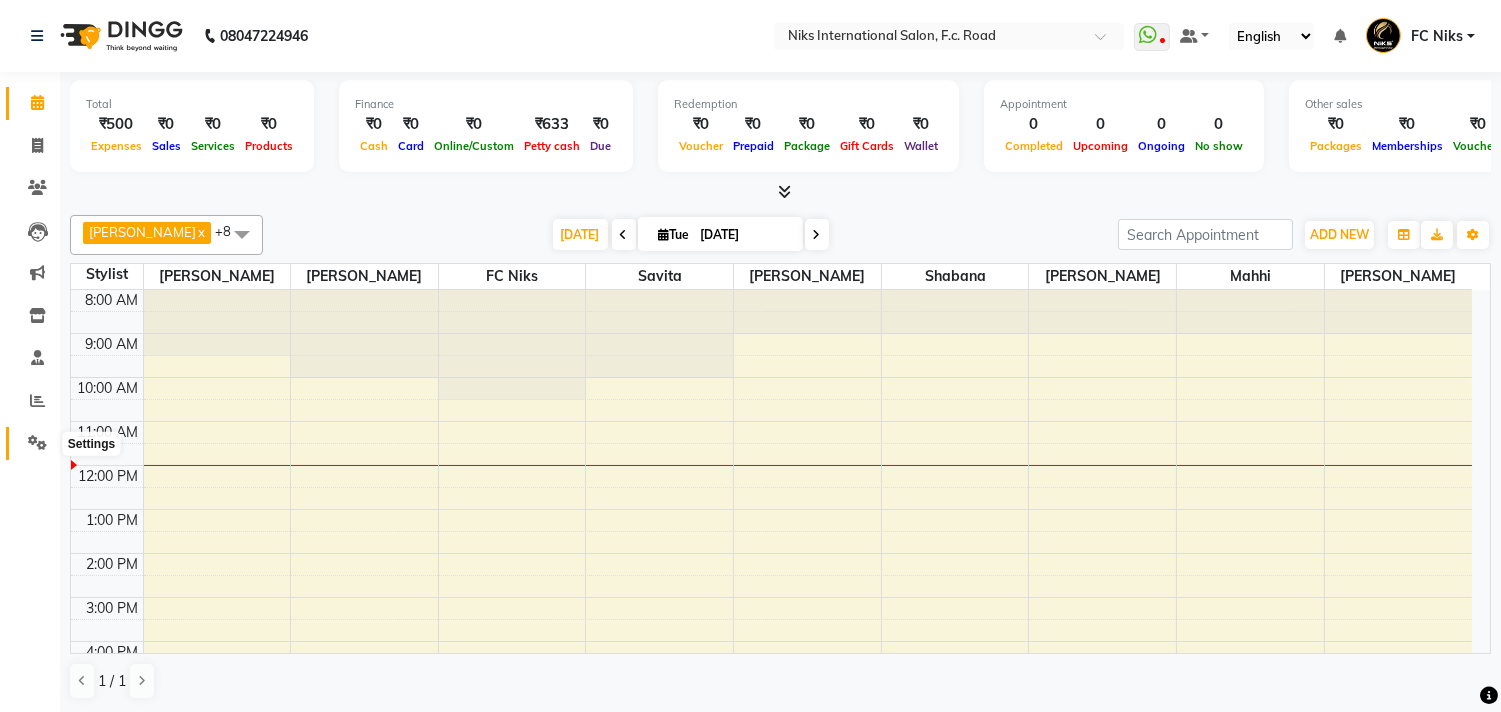 click 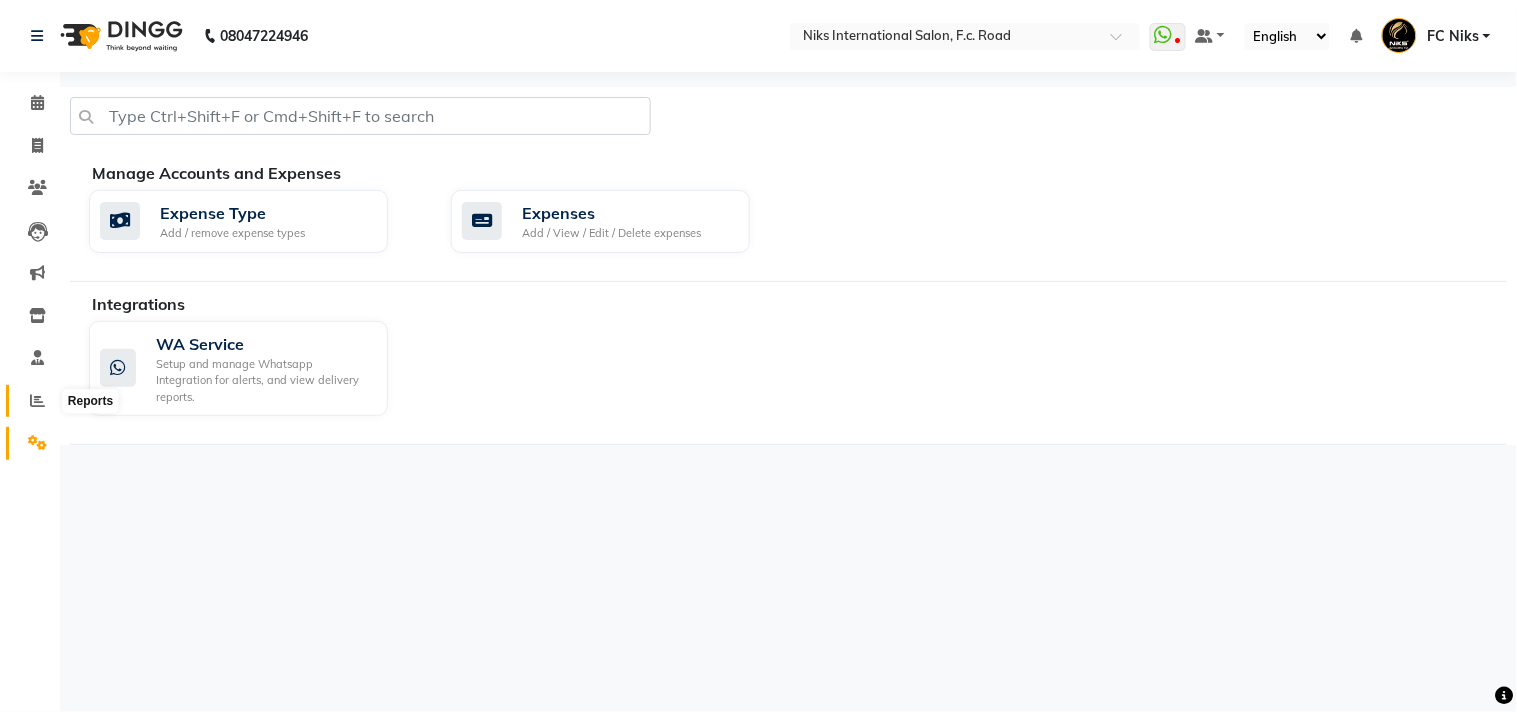 click 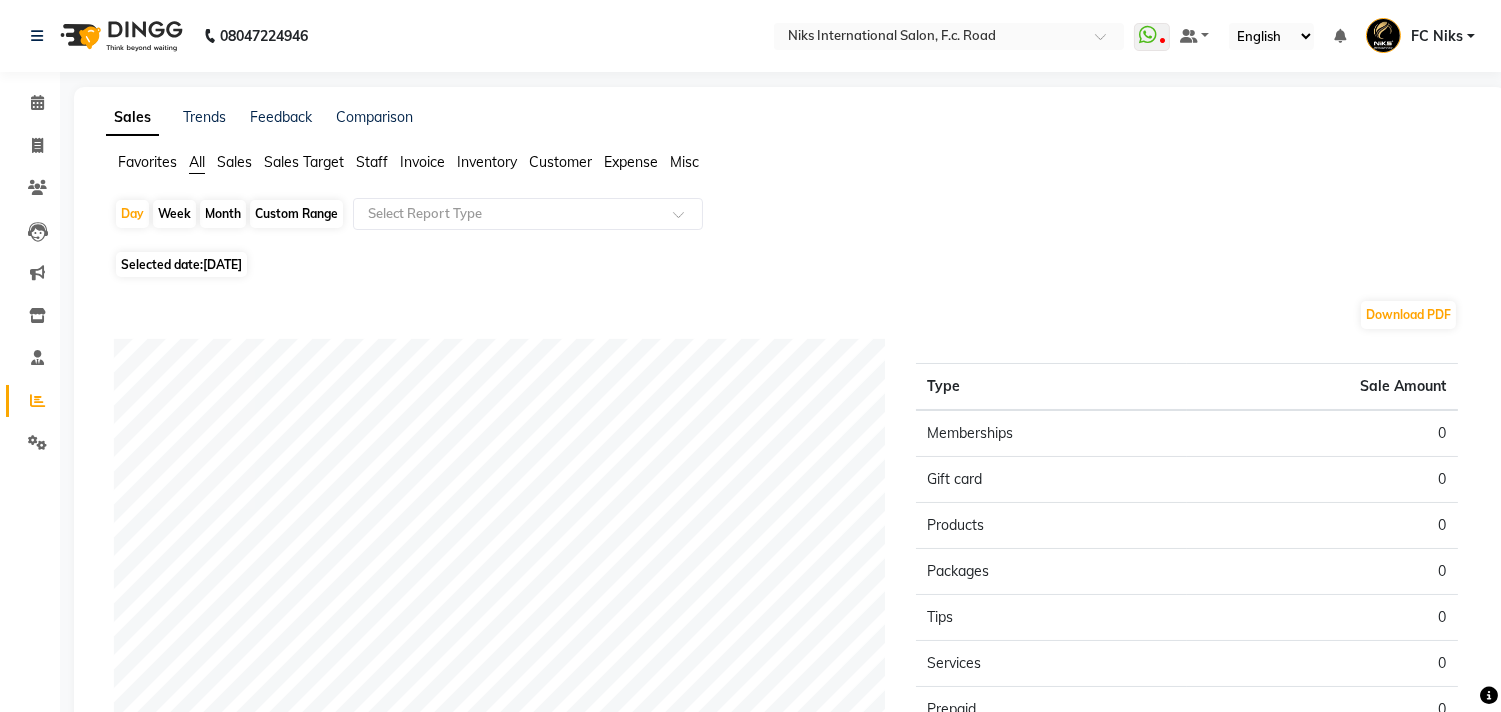 click on "Staff" 